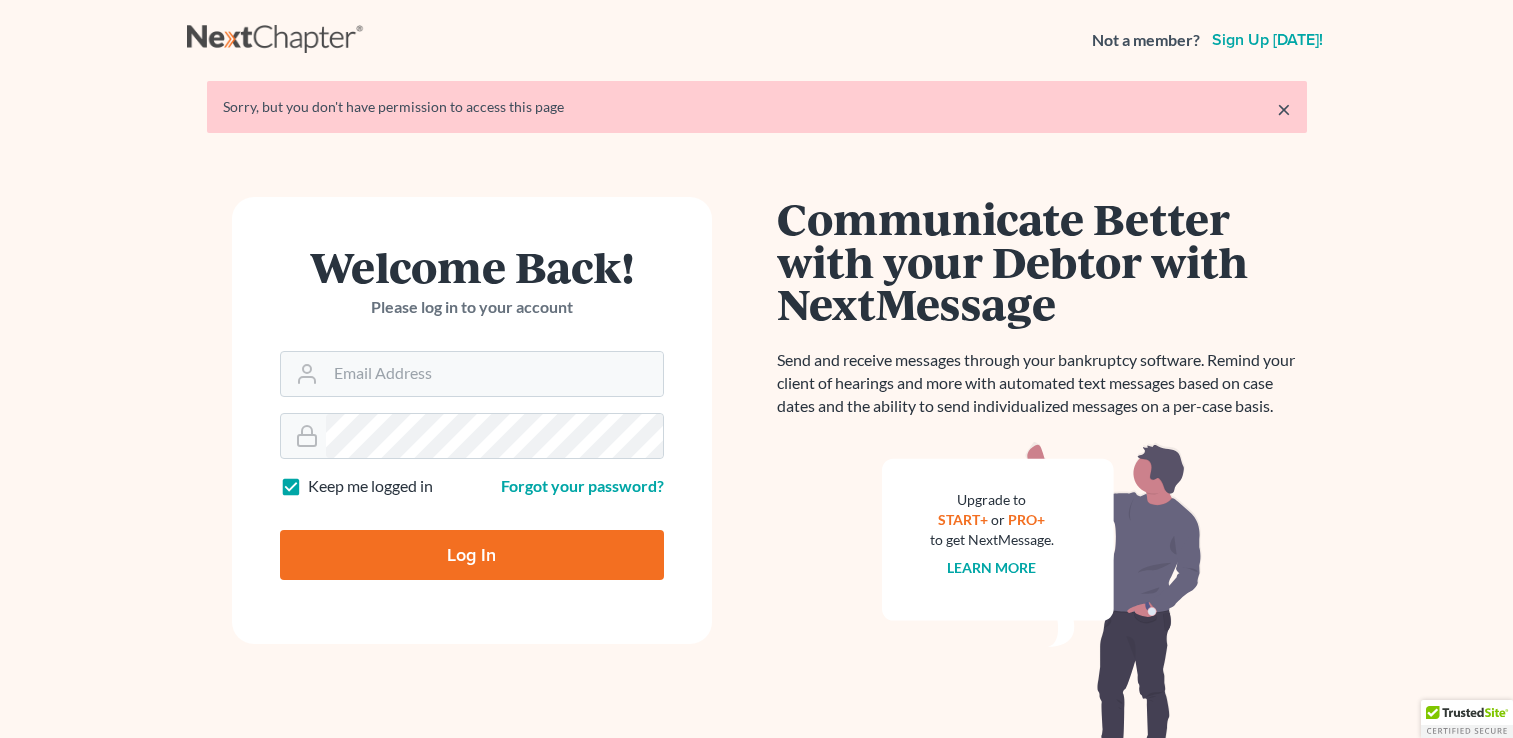 scroll, scrollTop: 0, scrollLeft: 0, axis: both 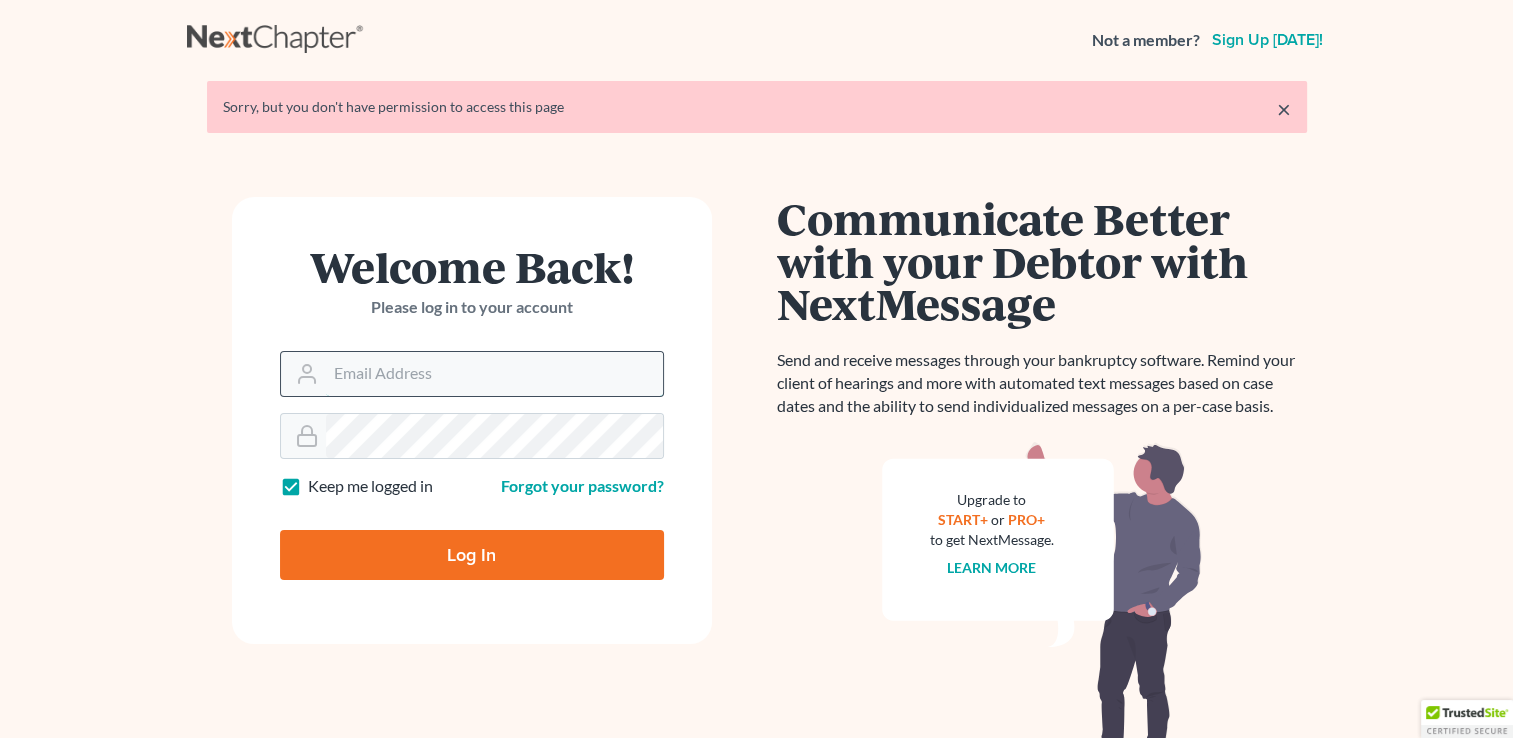 click on "Email Address" at bounding box center (494, 374) 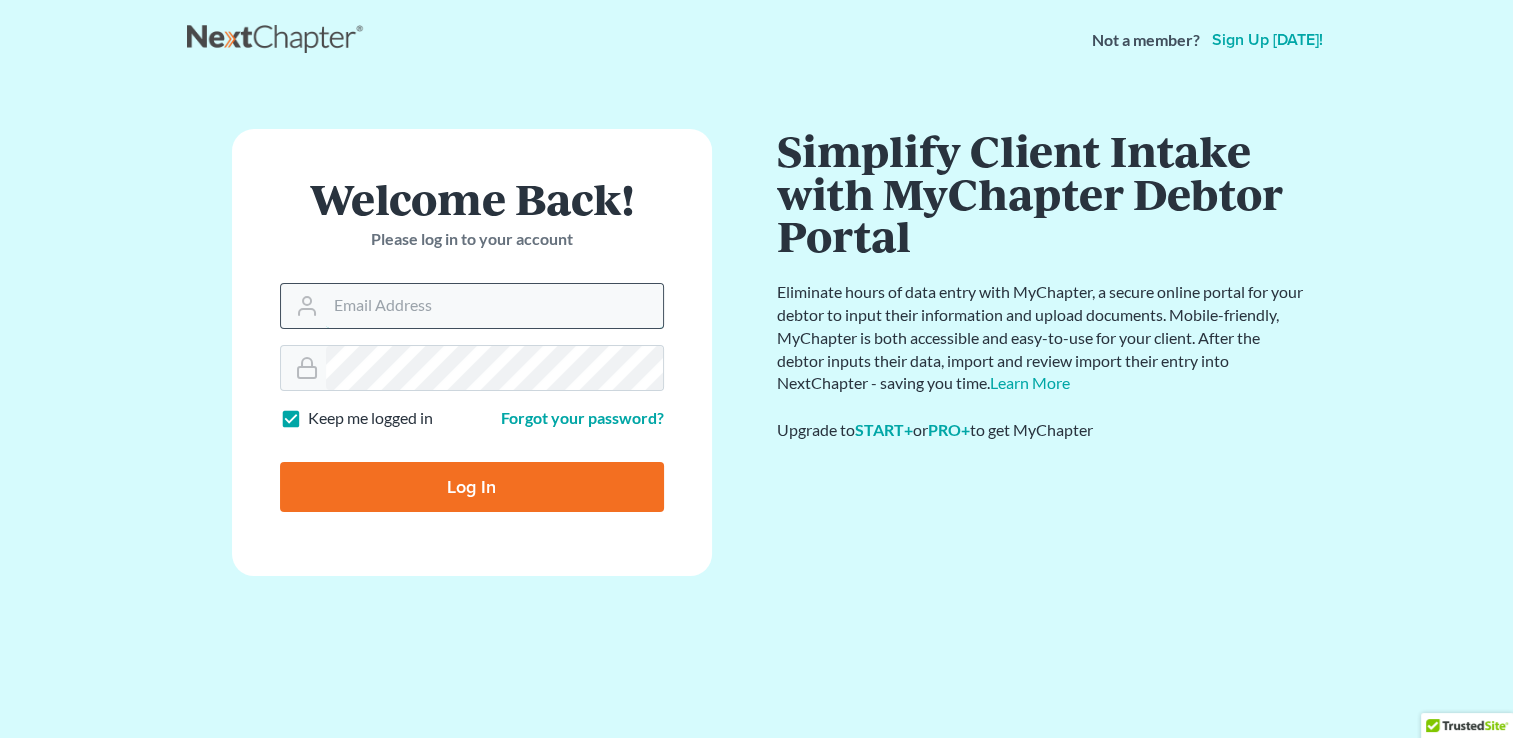 type on "[PERSON_NAME][EMAIL_ADDRESS][DOMAIN_NAME]" 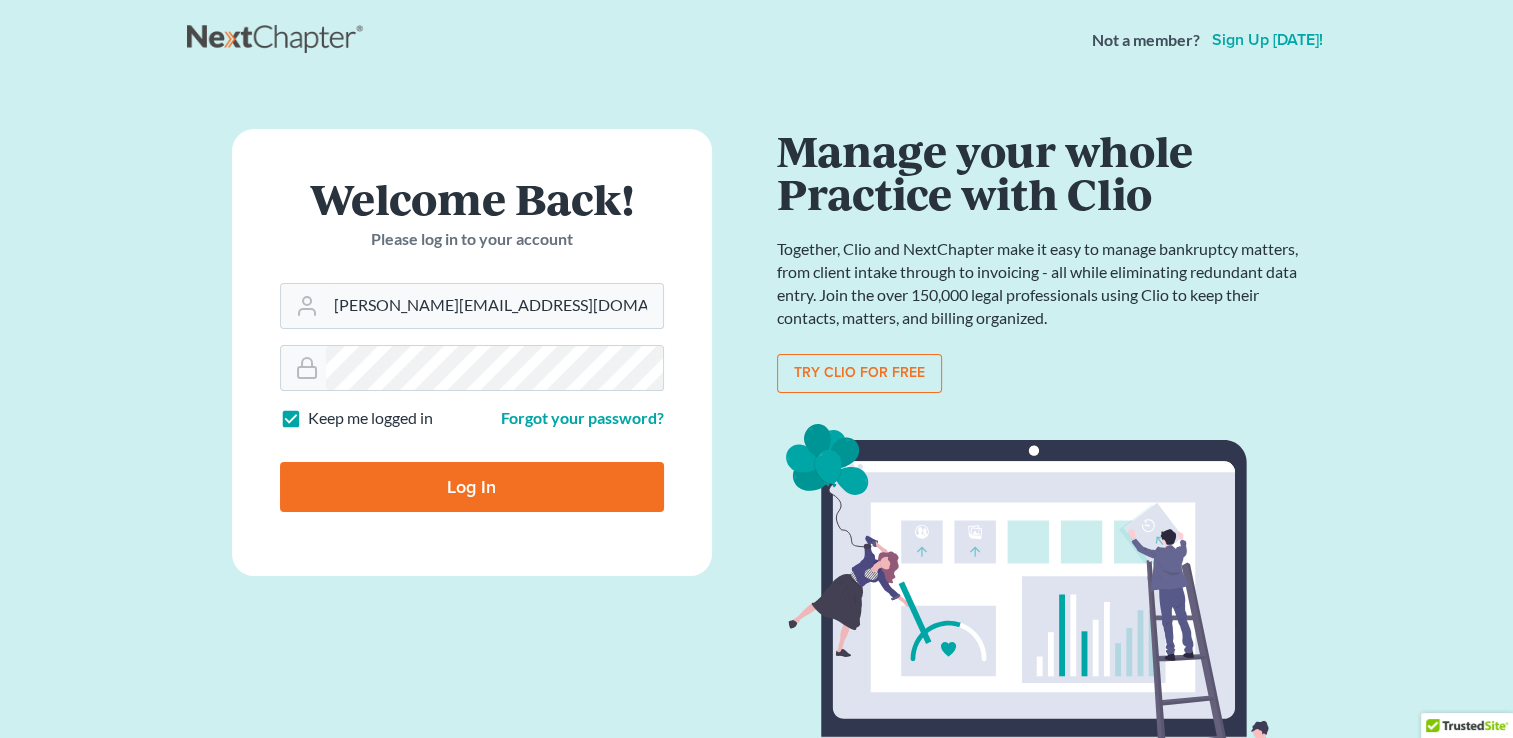 click on "Log In" at bounding box center (472, 487) 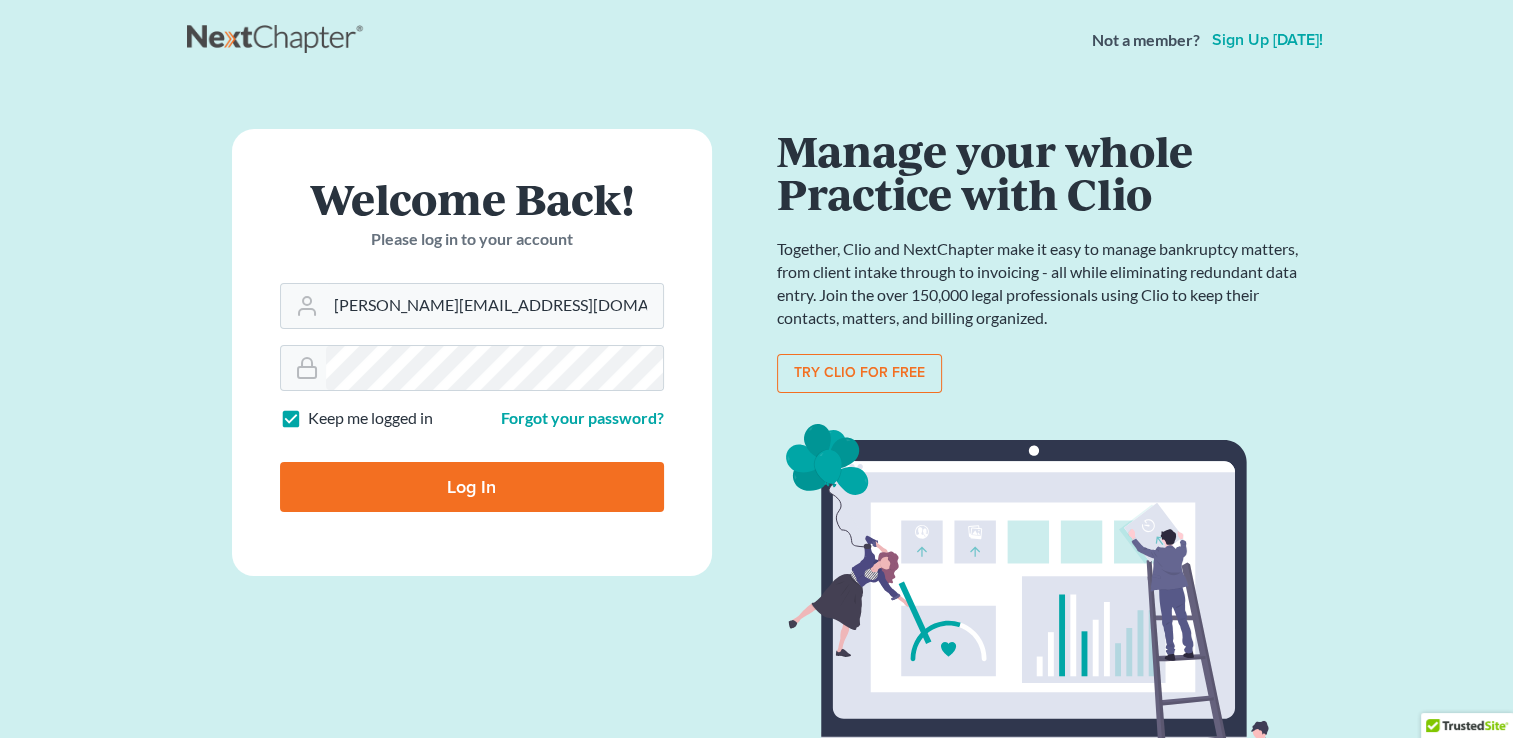 type on "Thinking..." 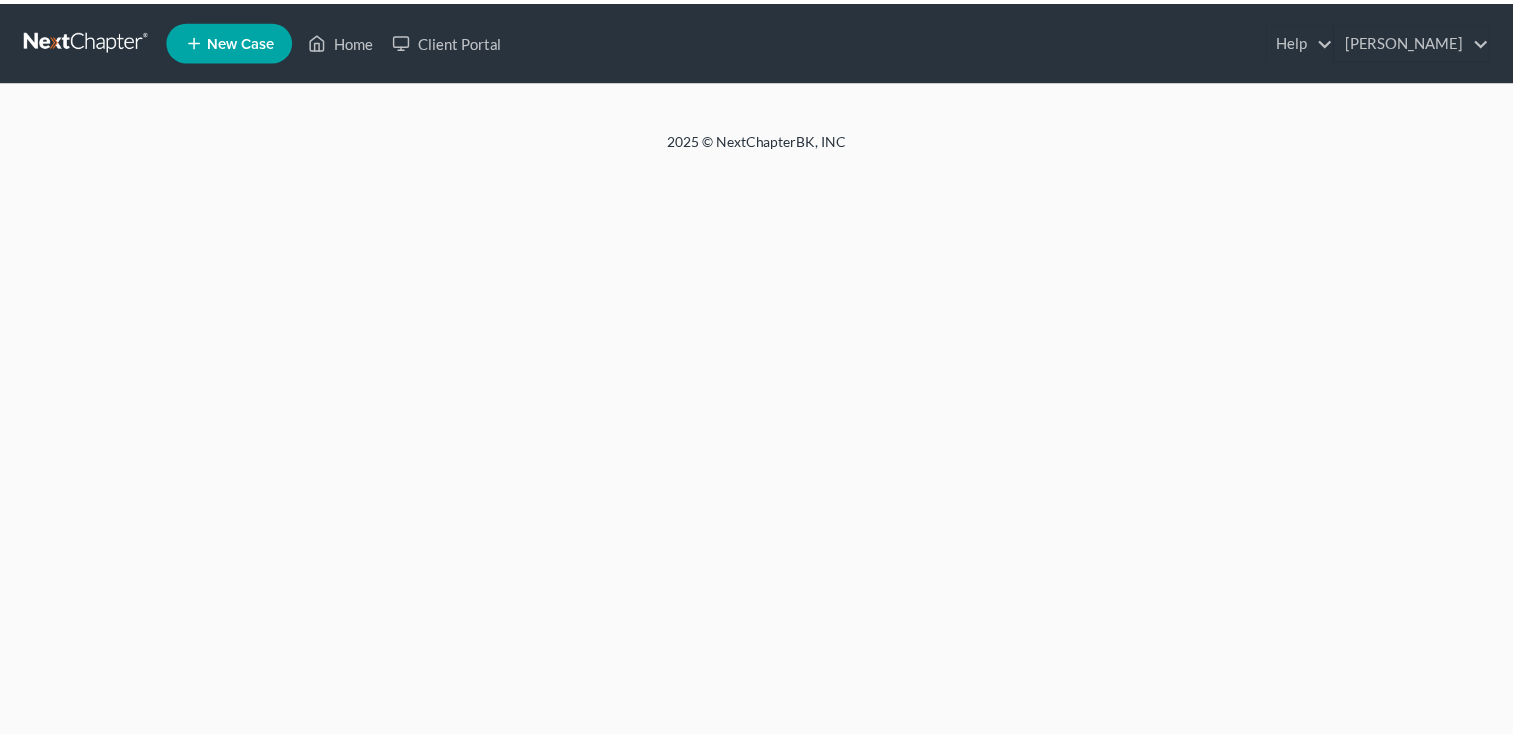 scroll, scrollTop: 0, scrollLeft: 0, axis: both 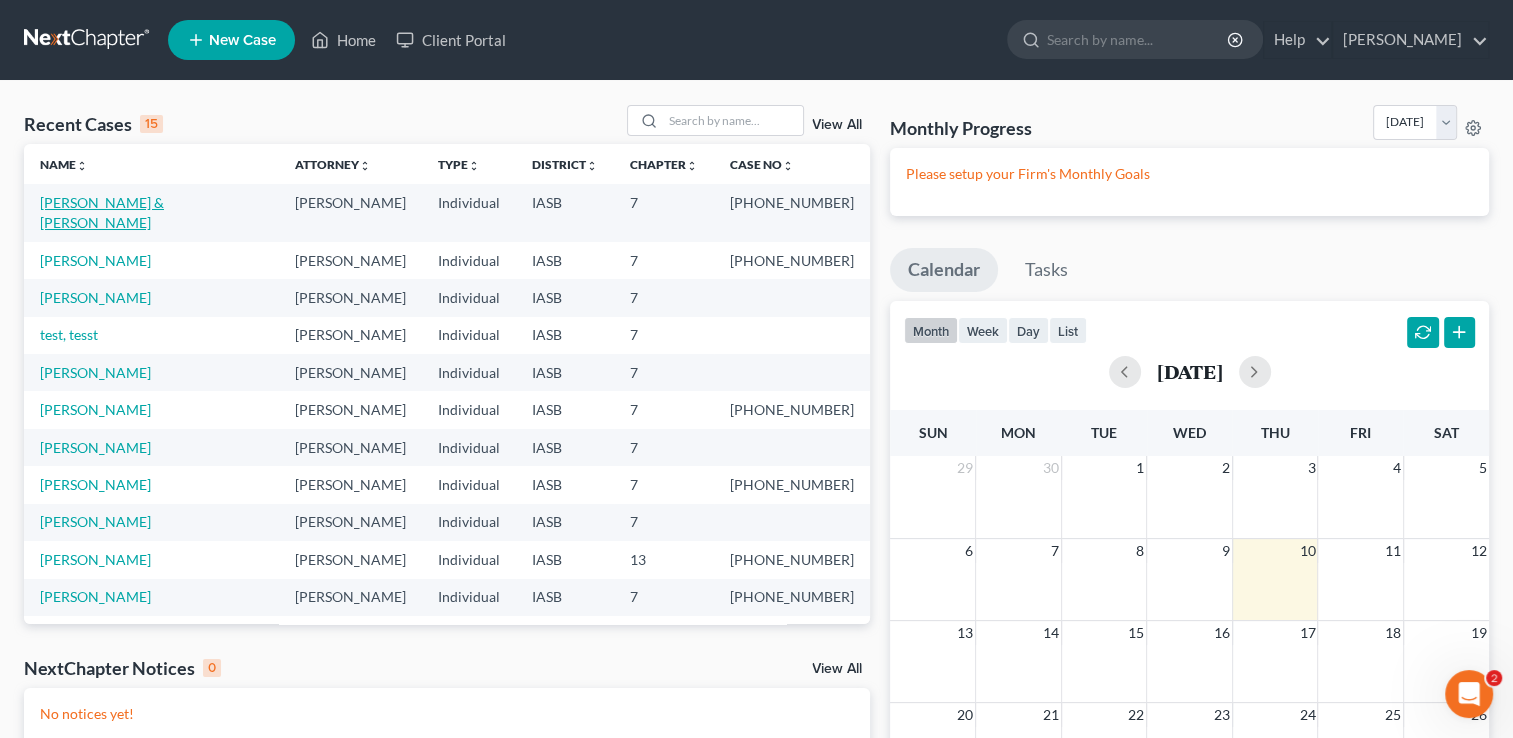click on "[PERSON_NAME] & [PERSON_NAME]" at bounding box center [102, 212] 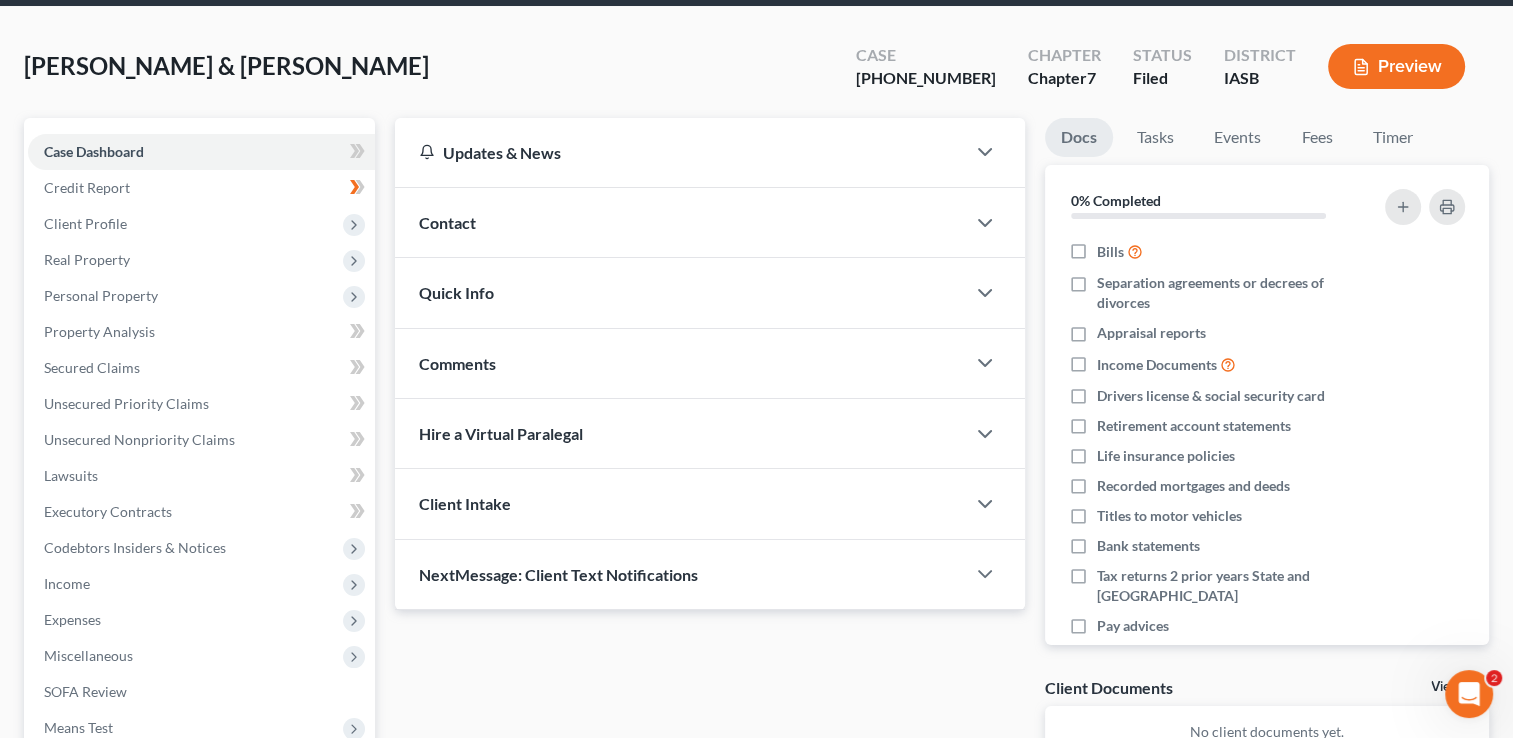 scroll, scrollTop: 0, scrollLeft: 0, axis: both 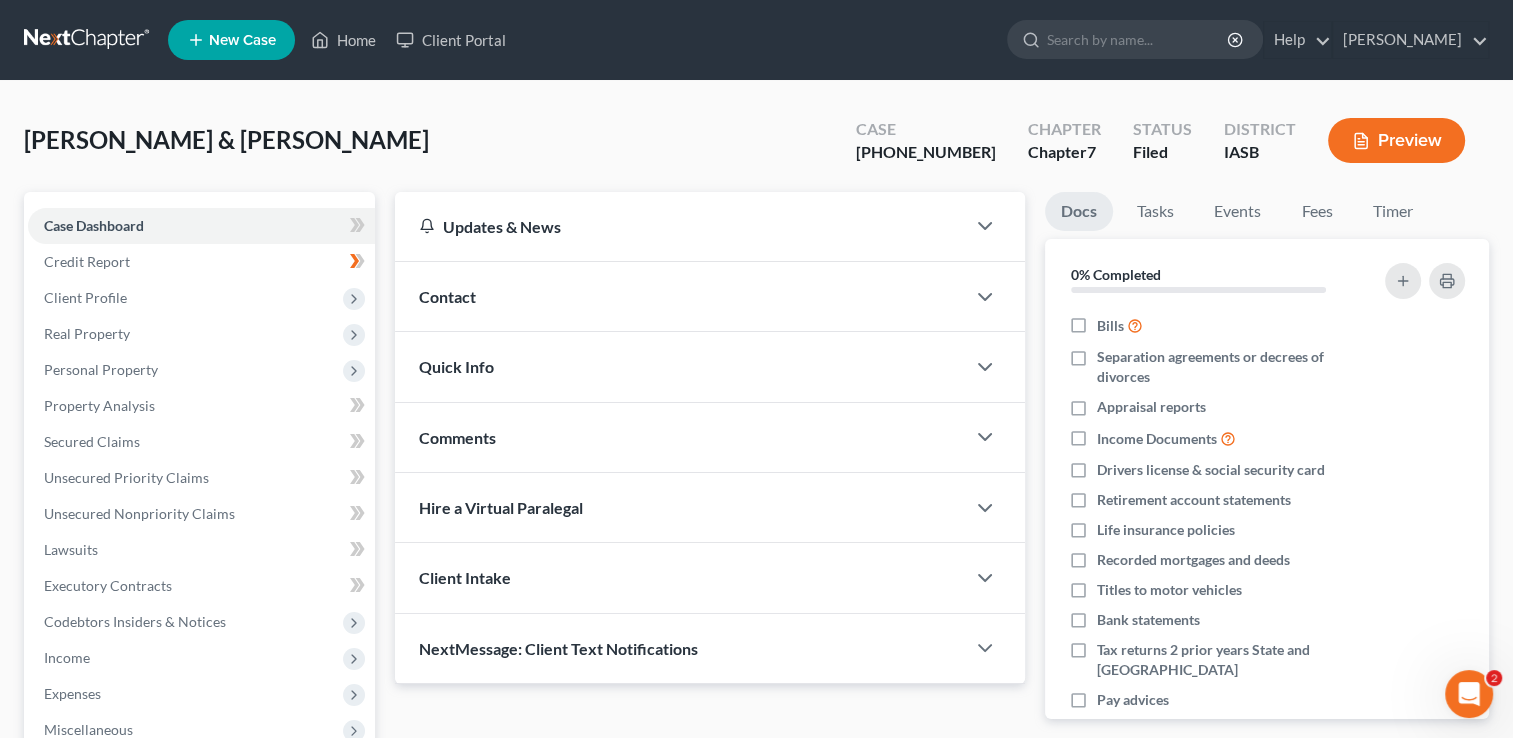 click on "Preview" at bounding box center (1396, 140) 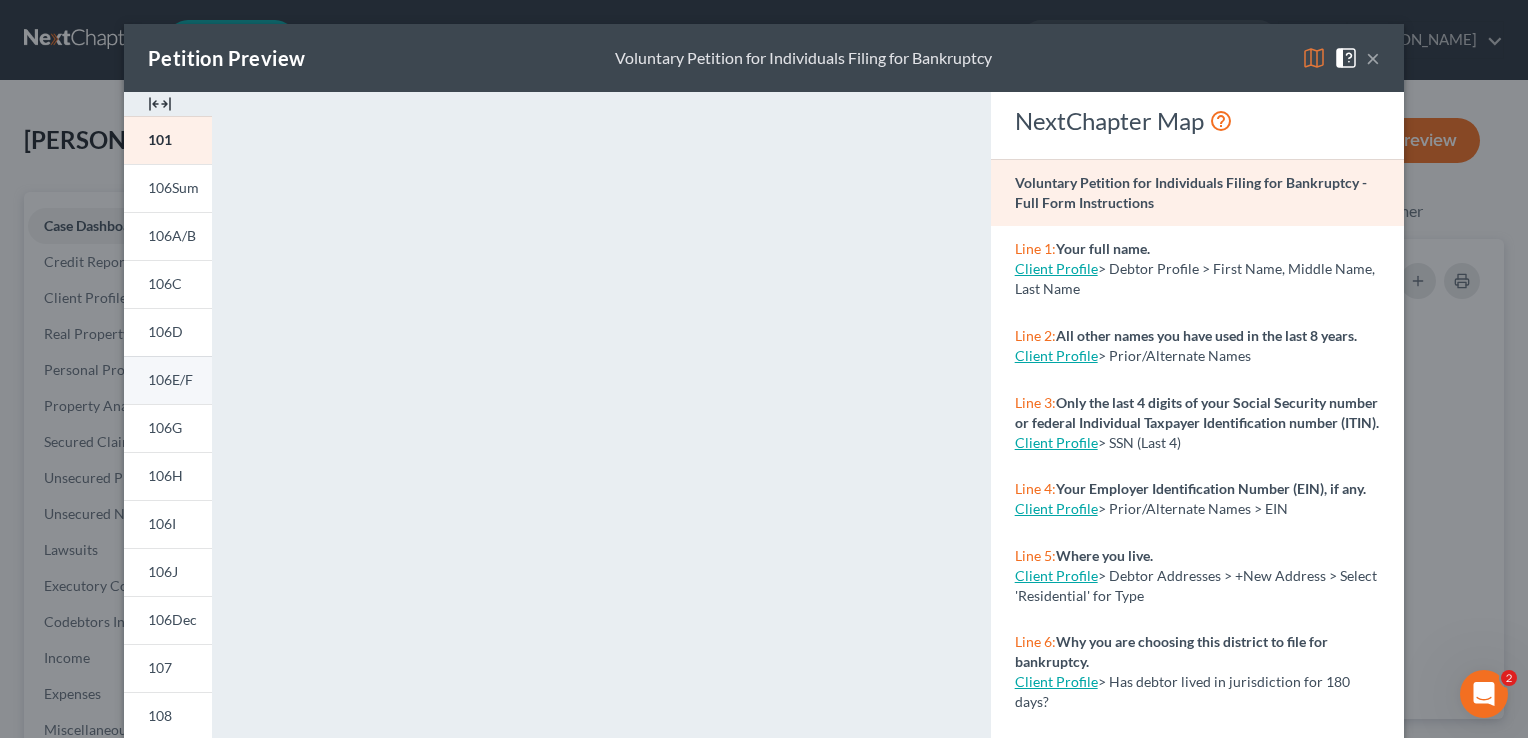 click on "106E/F" at bounding box center (168, 380) 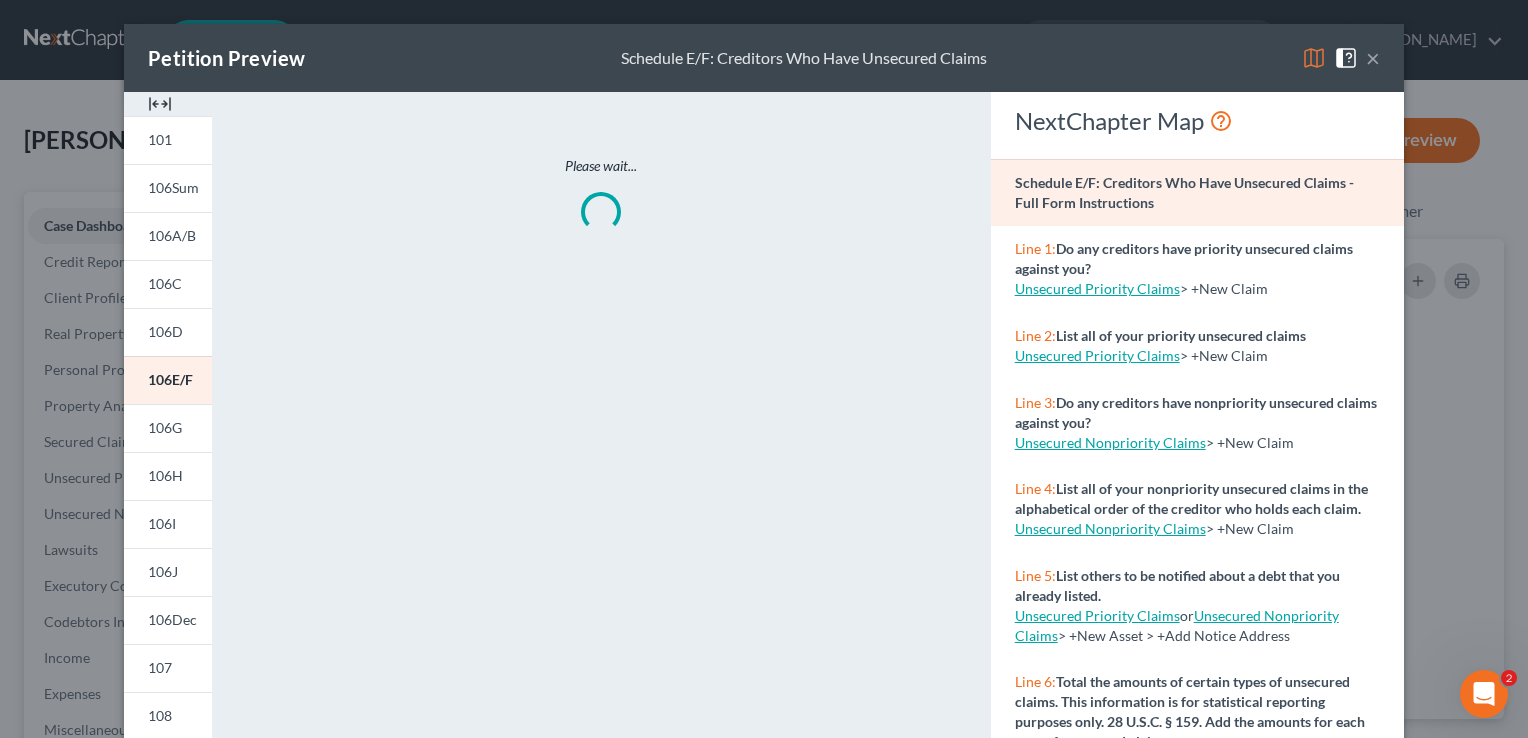 click on "×" at bounding box center [1373, 58] 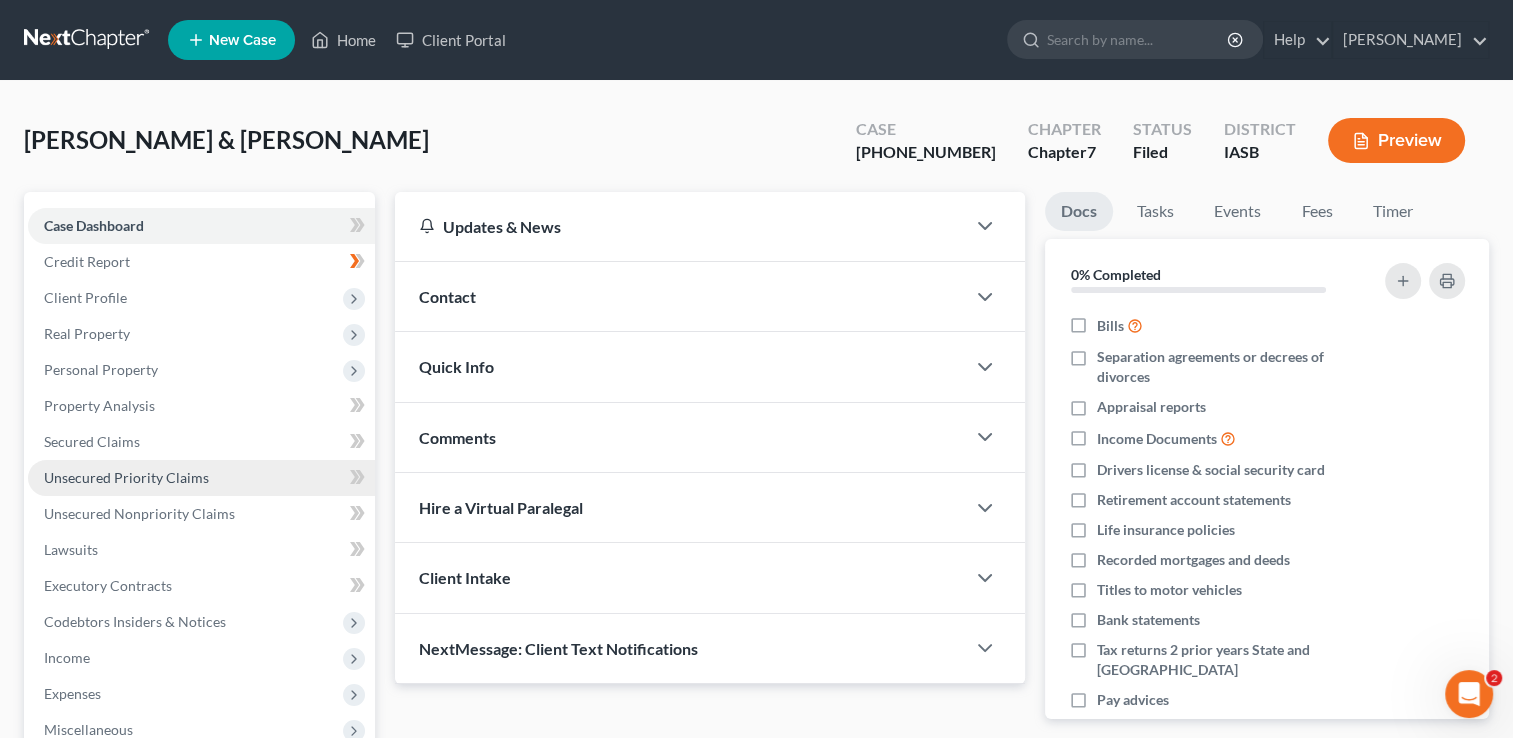 click on "Unsecured Priority Claims" at bounding box center [126, 477] 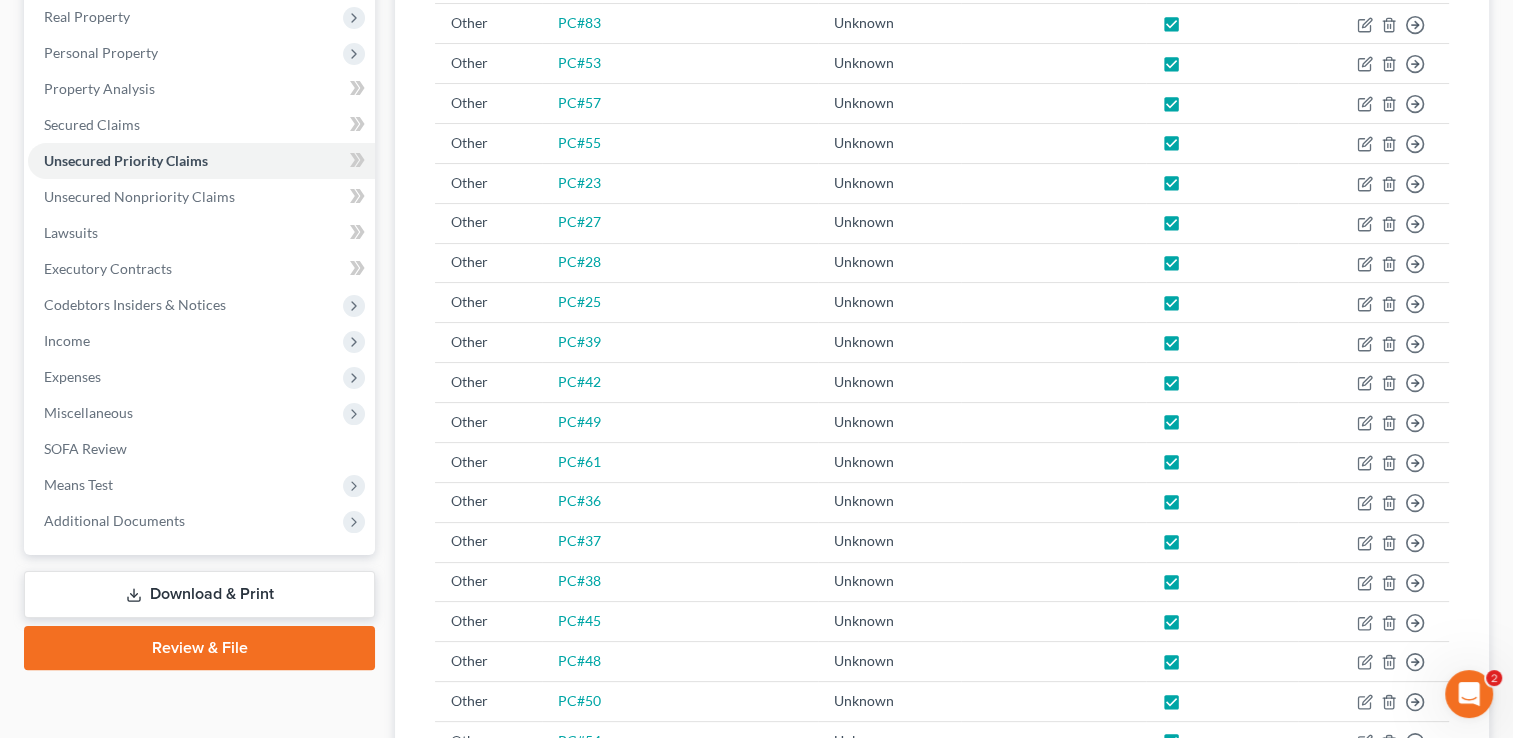 scroll, scrollTop: 260, scrollLeft: 0, axis: vertical 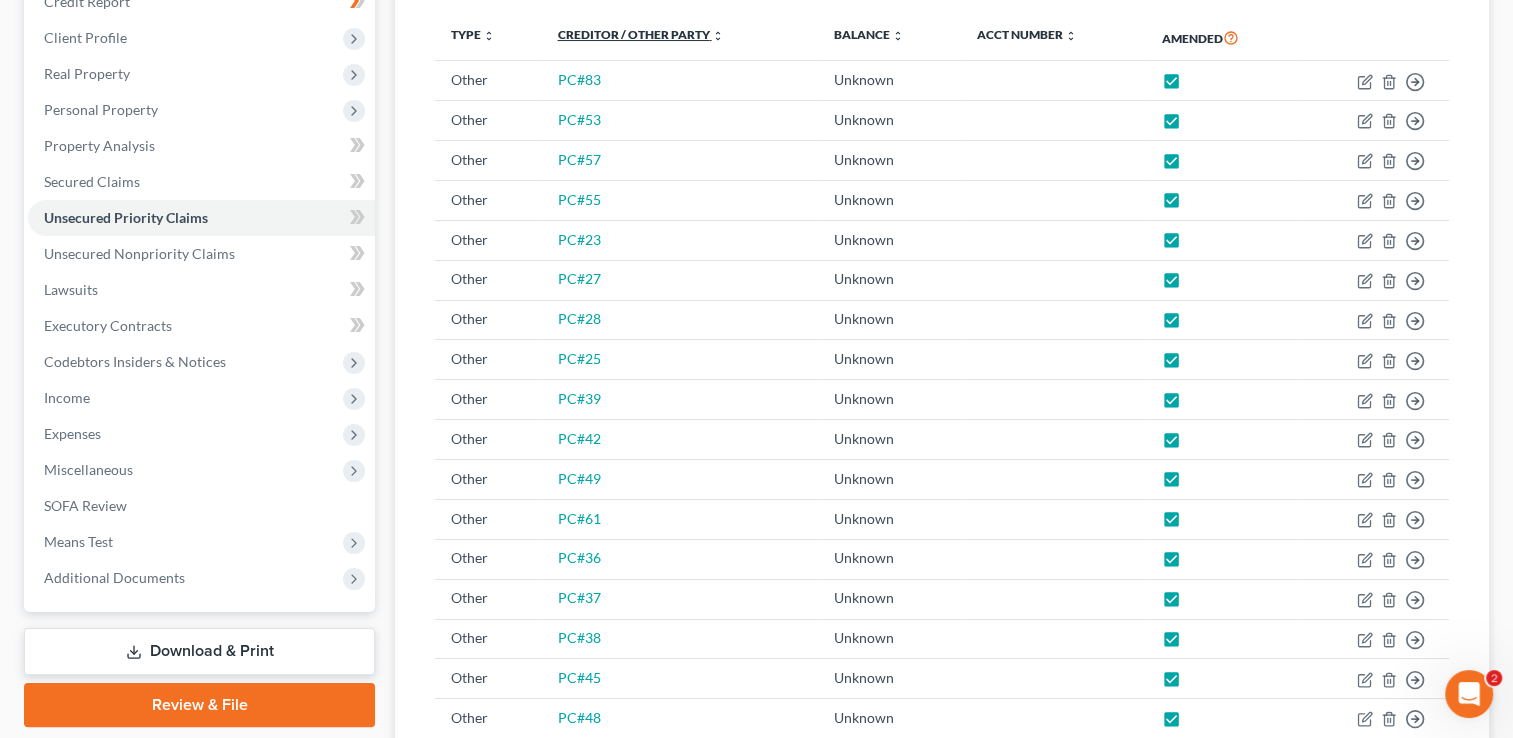 click on "Creditor / Other Party  expand_more   expand_less   unfold_more" at bounding box center (641, 34) 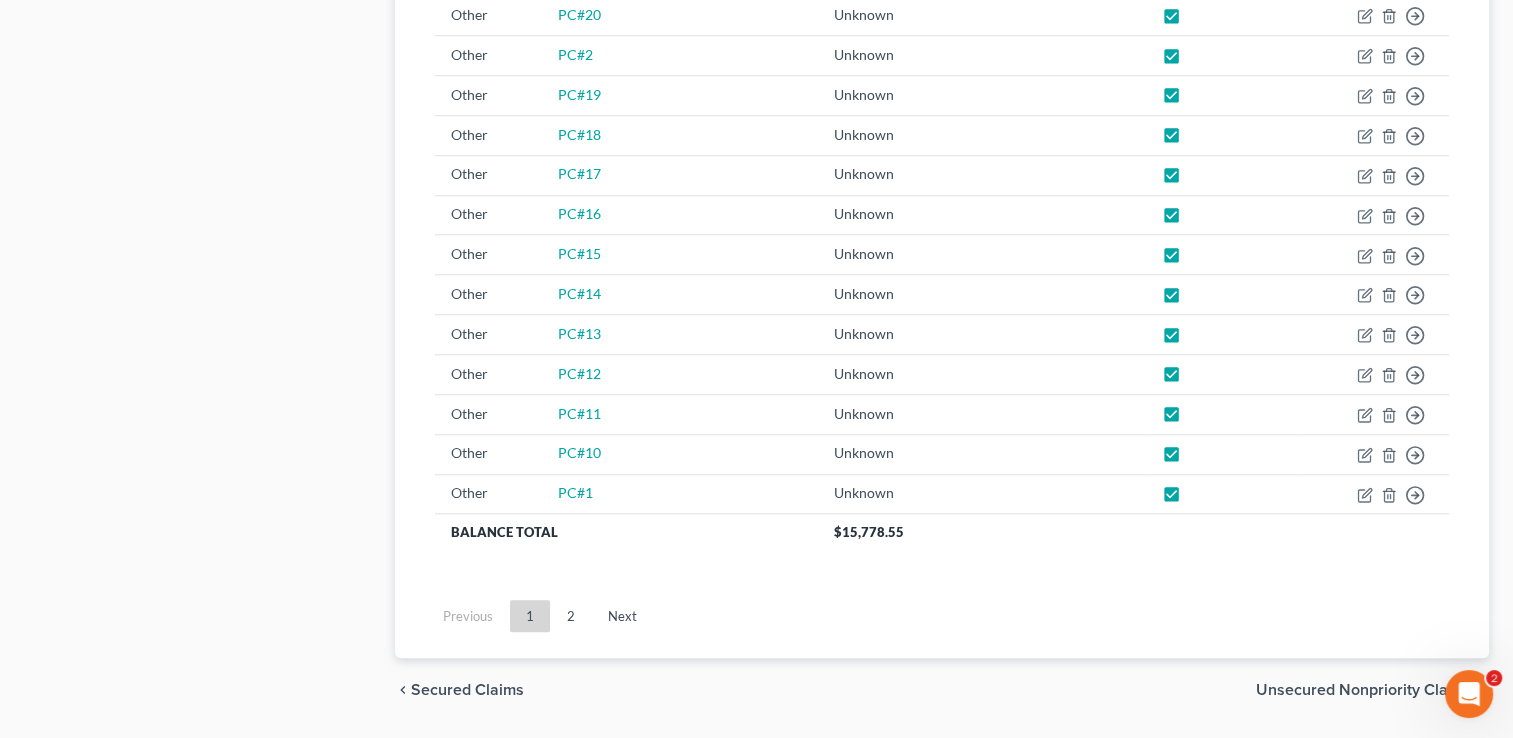 scroll, scrollTop: 1860, scrollLeft: 0, axis: vertical 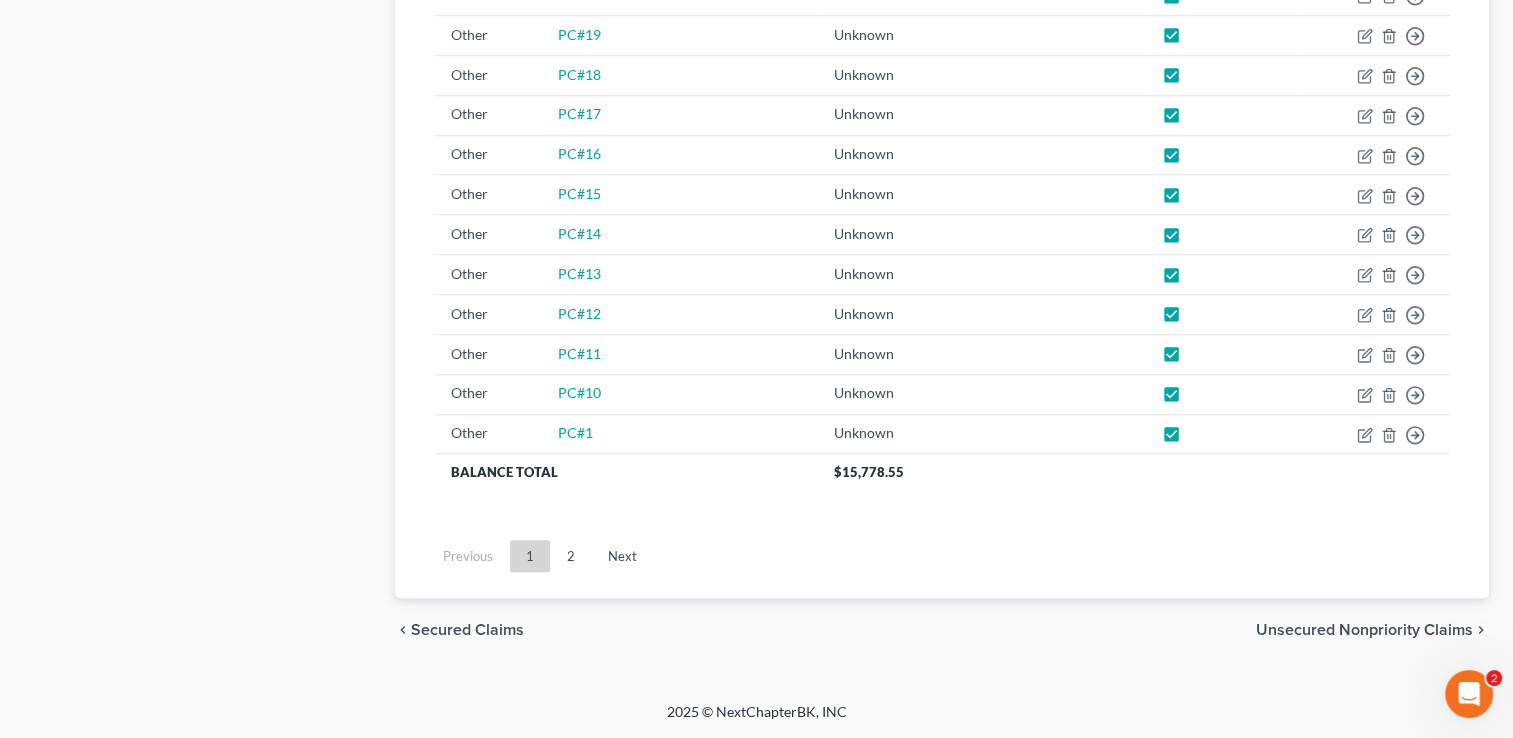 click on "2" at bounding box center [571, 556] 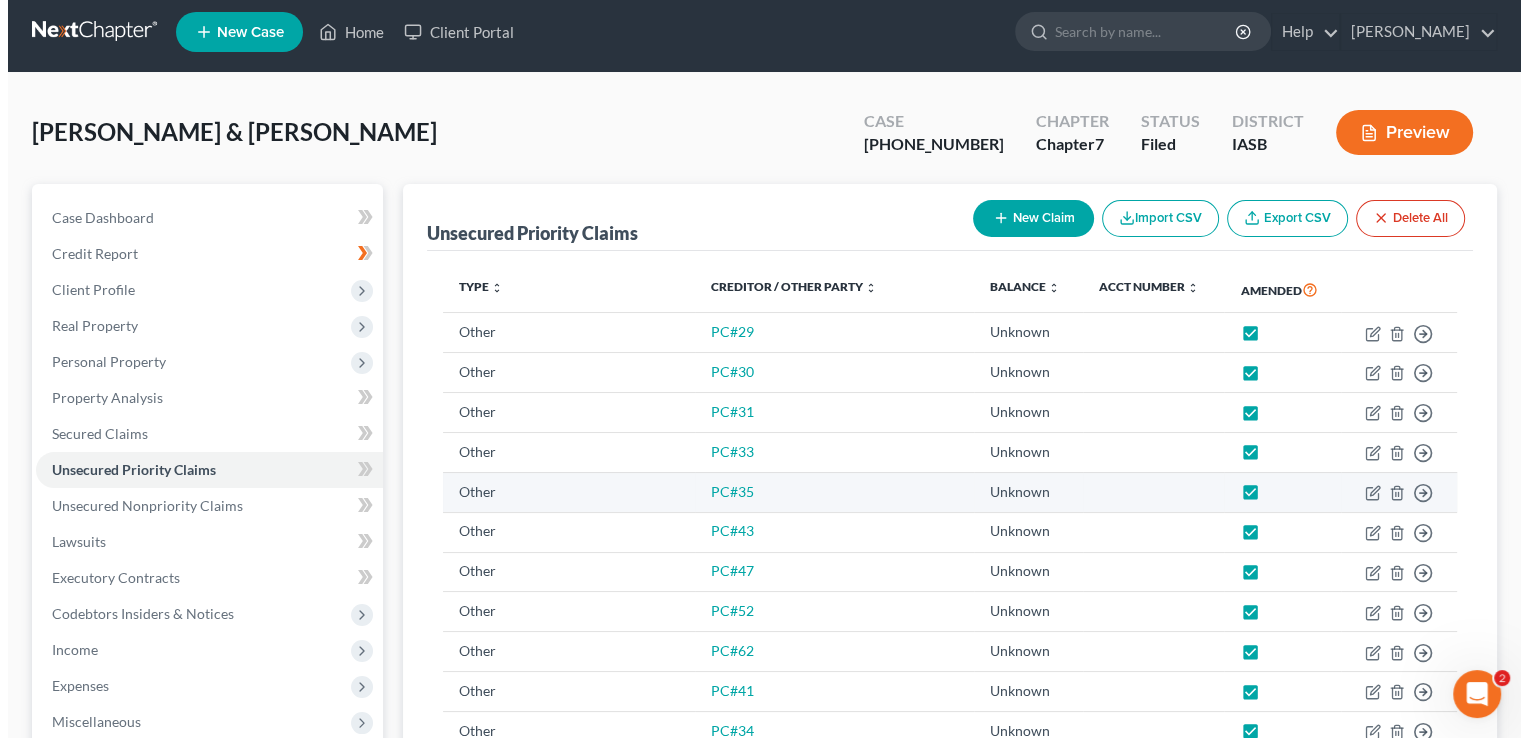 scroll, scrollTop: 0, scrollLeft: 0, axis: both 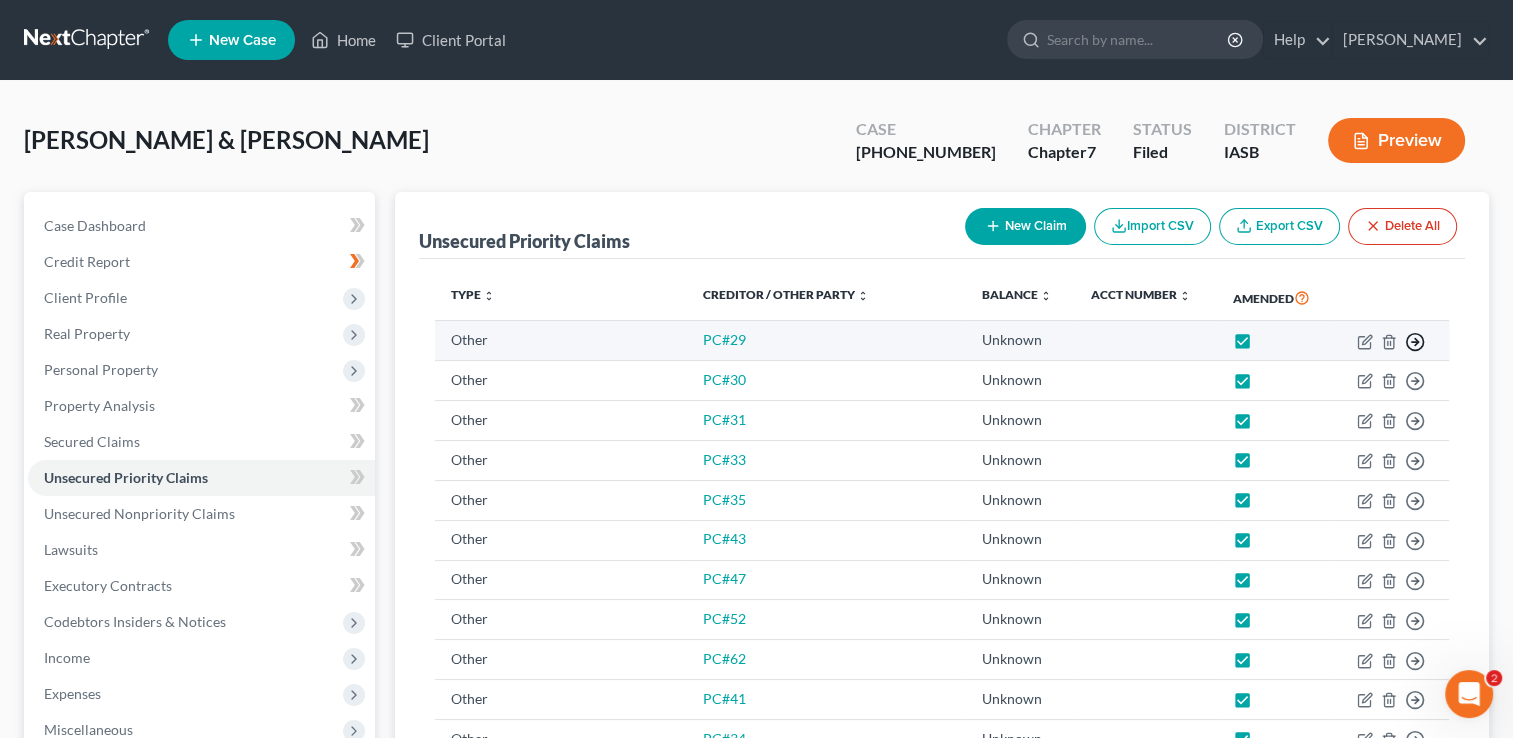 click 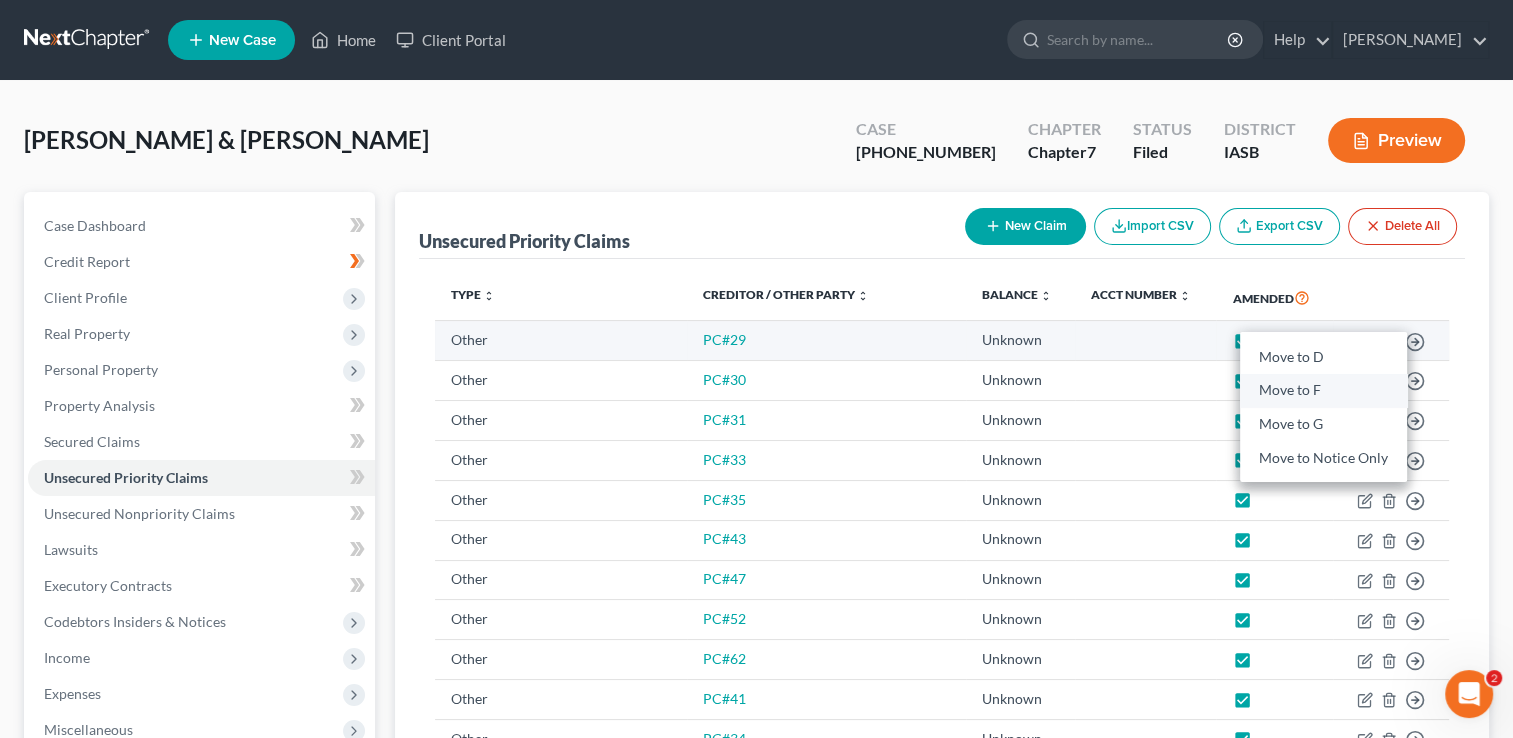 click on "Move to F" at bounding box center [1323, 391] 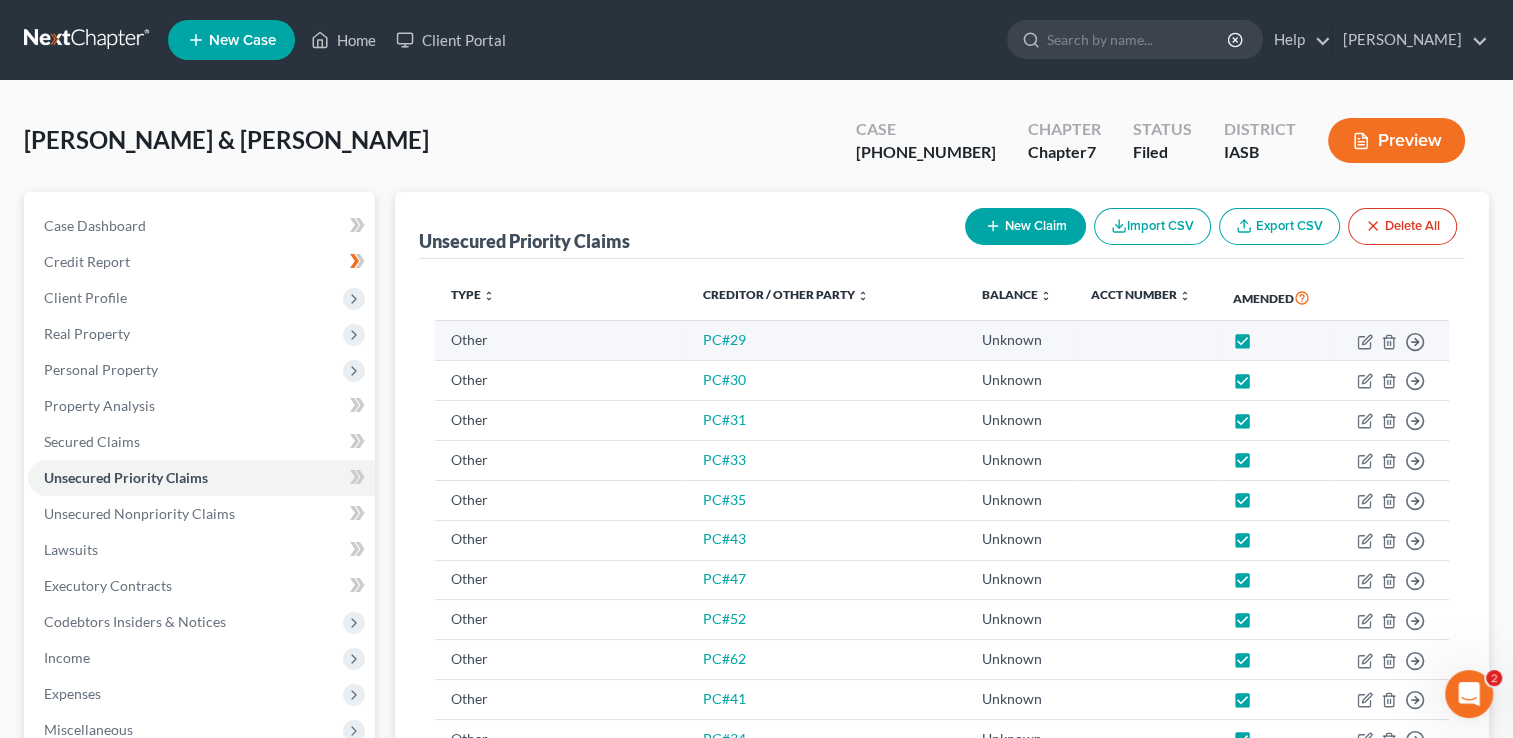 checkbox on "false" 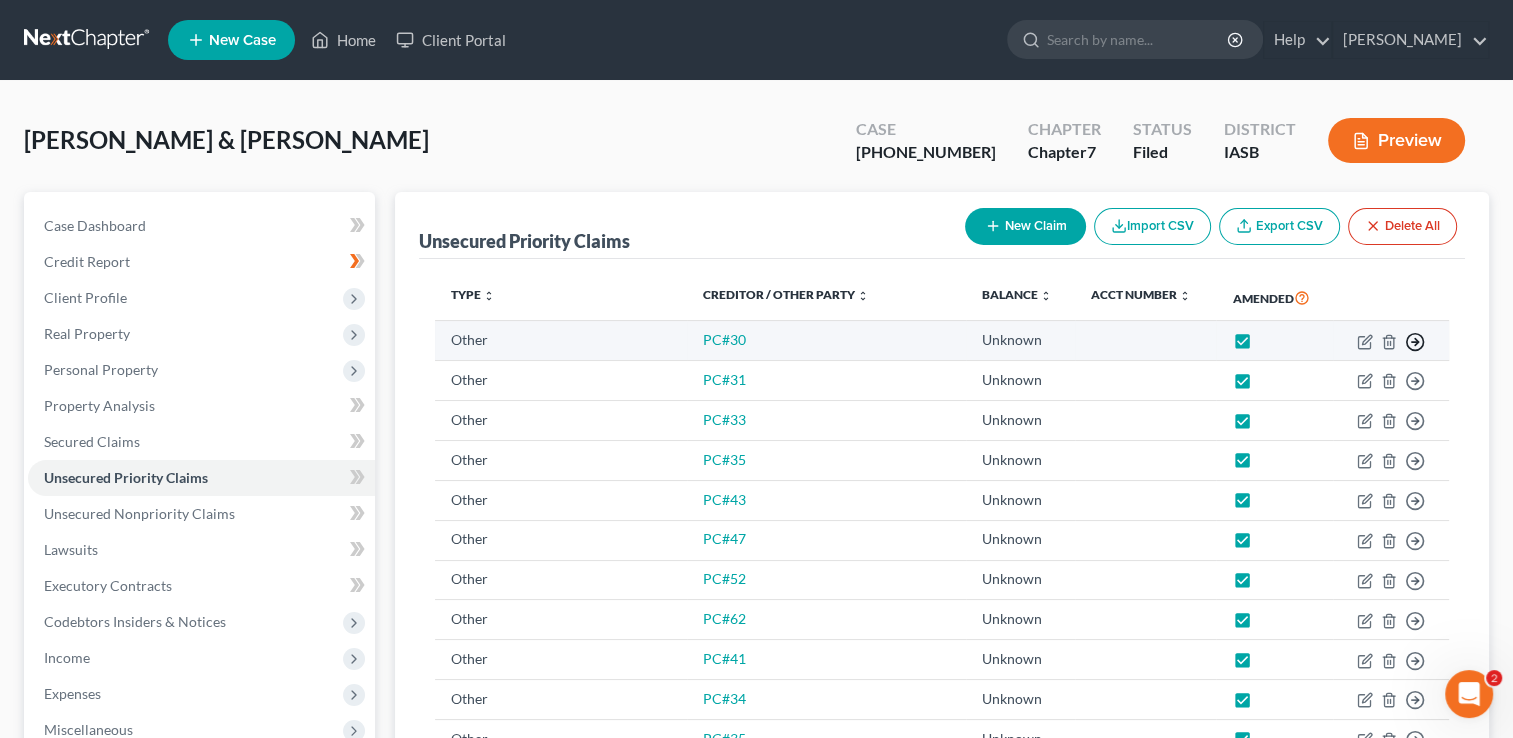 click 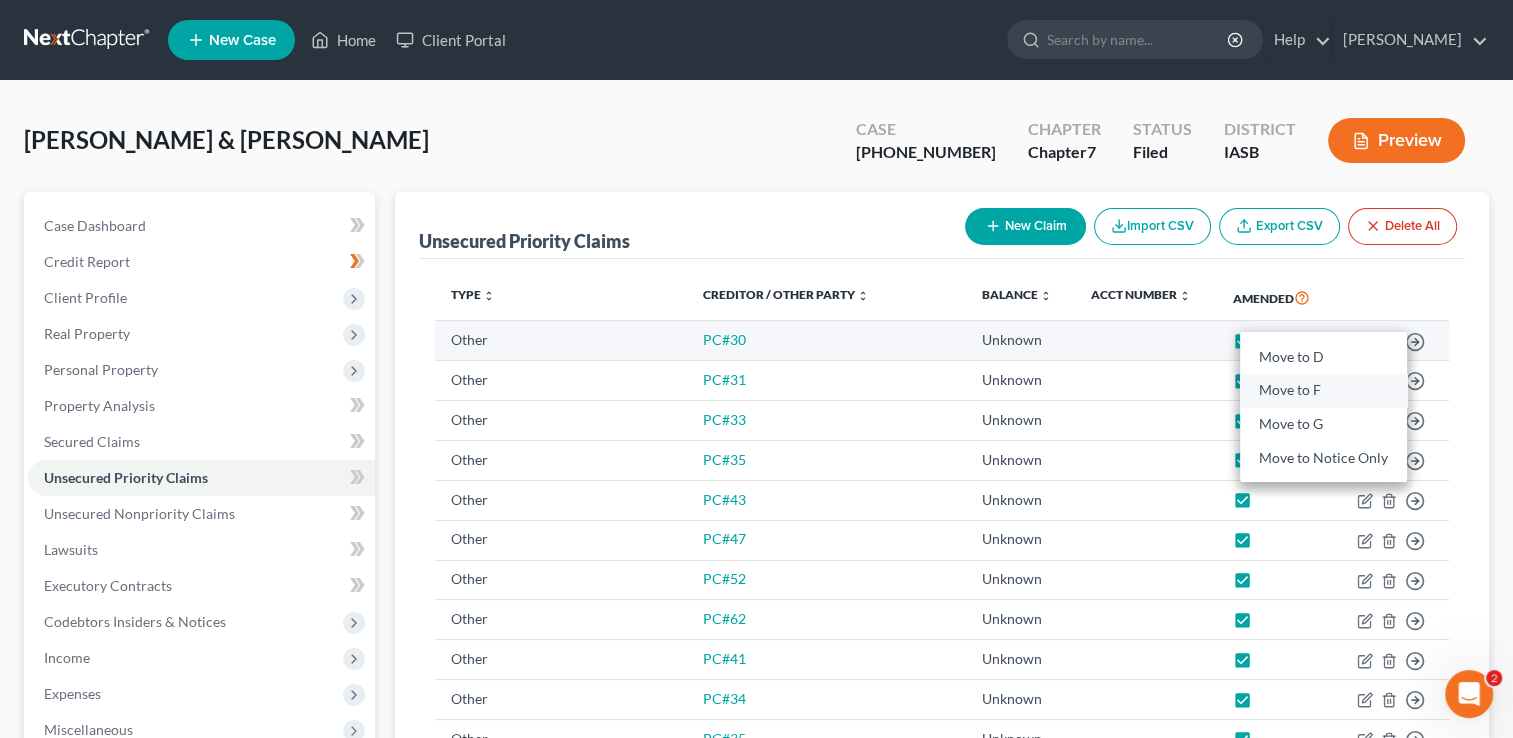 click on "Move to F" at bounding box center (1323, 391) 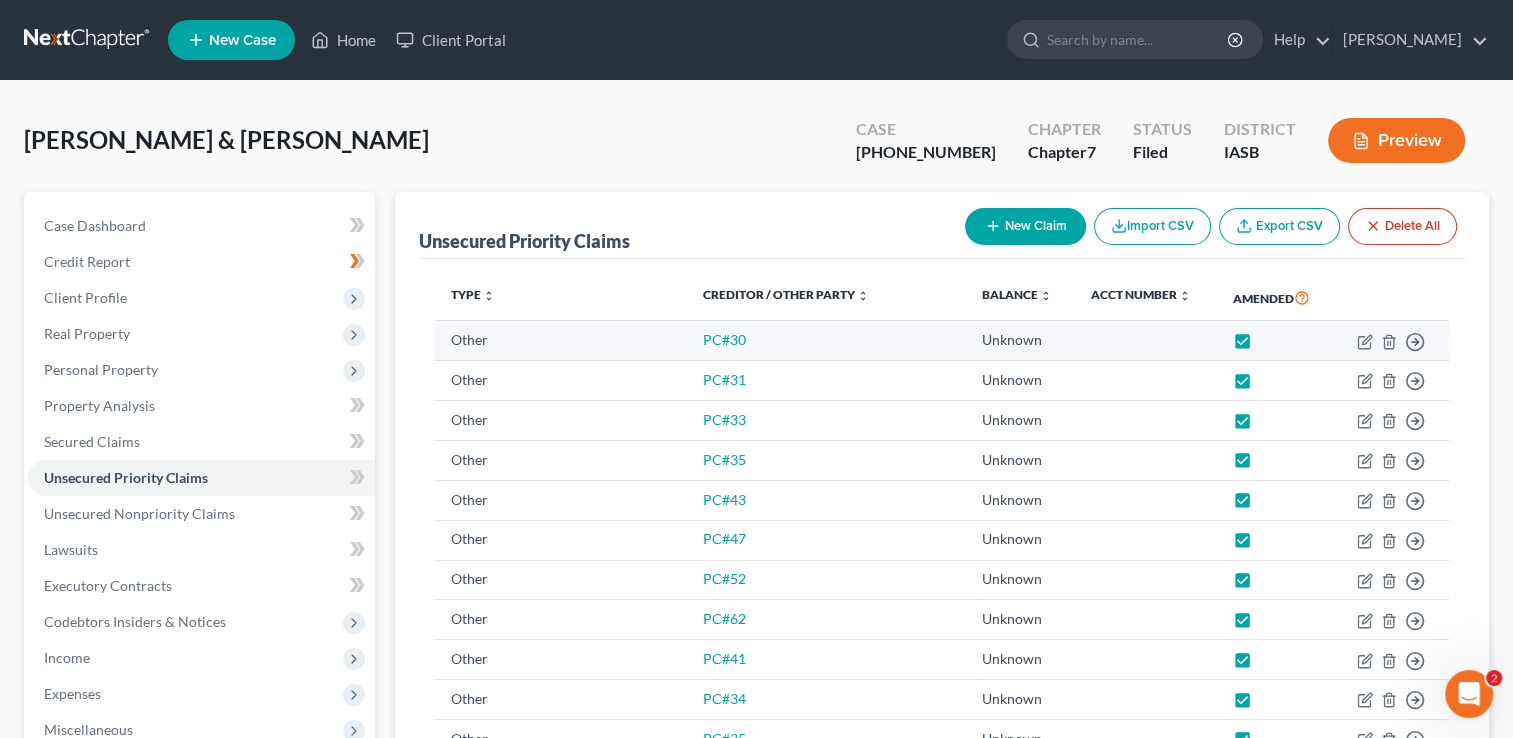 checkbox on "false" 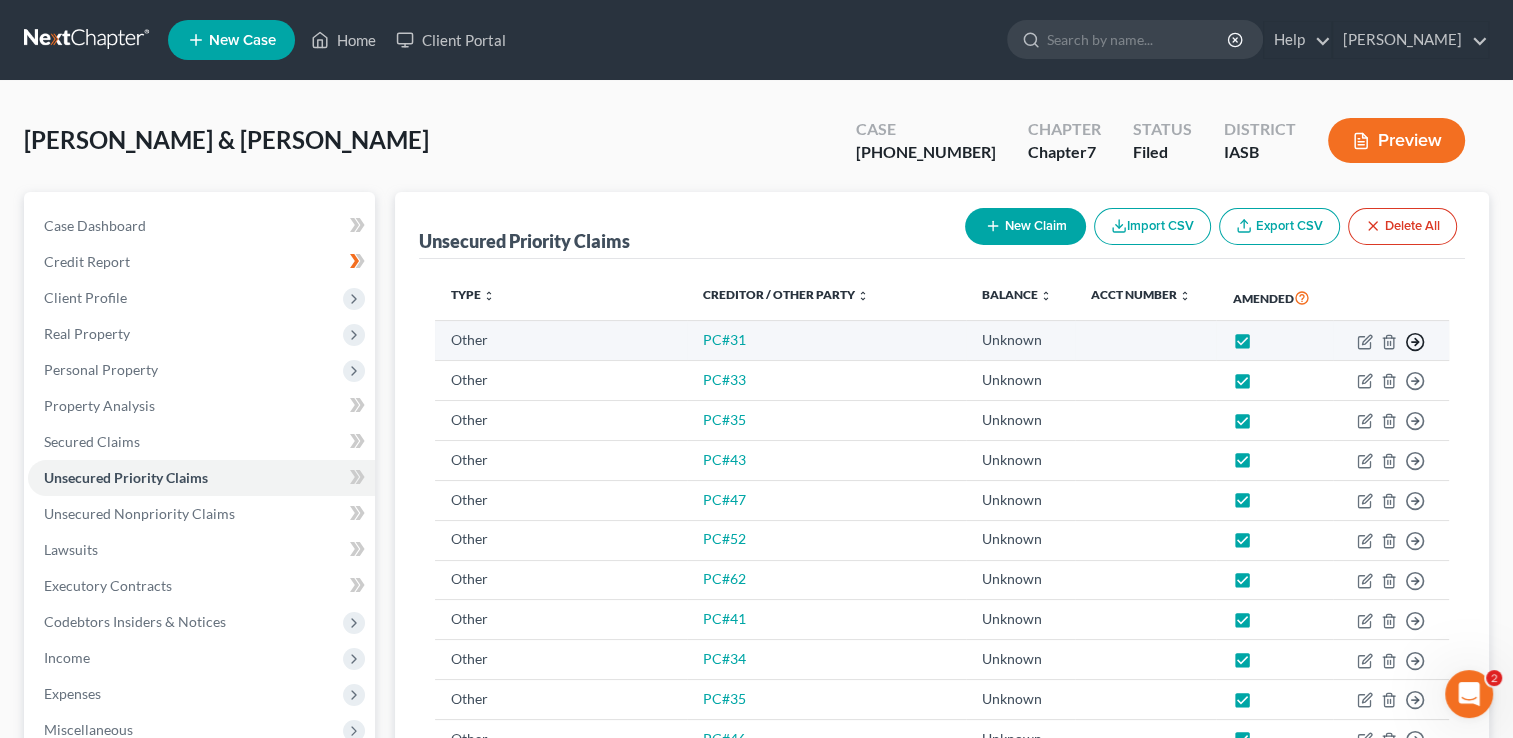 click 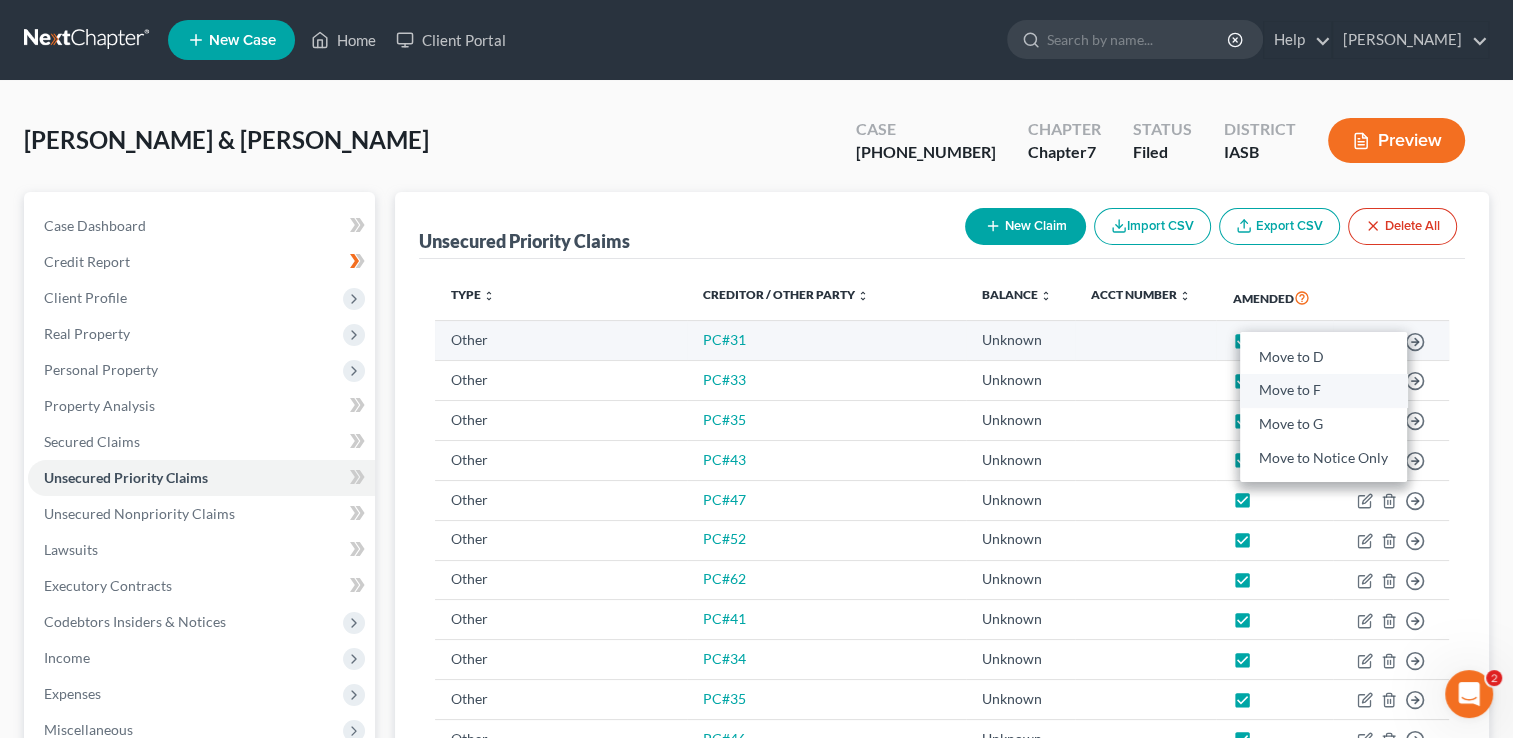 click on "Move to F" at bounding box center [1323, 391] 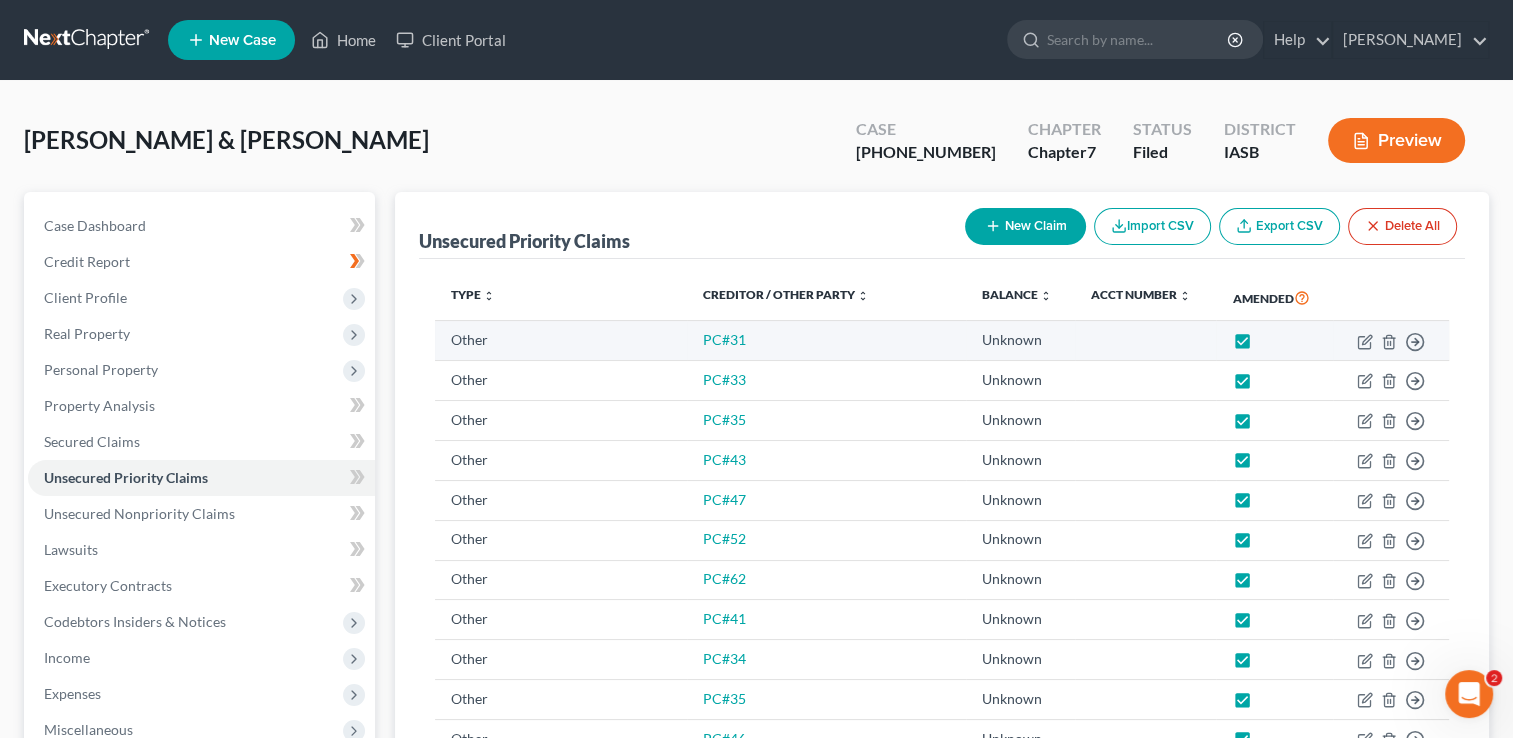 checkbox on "false" 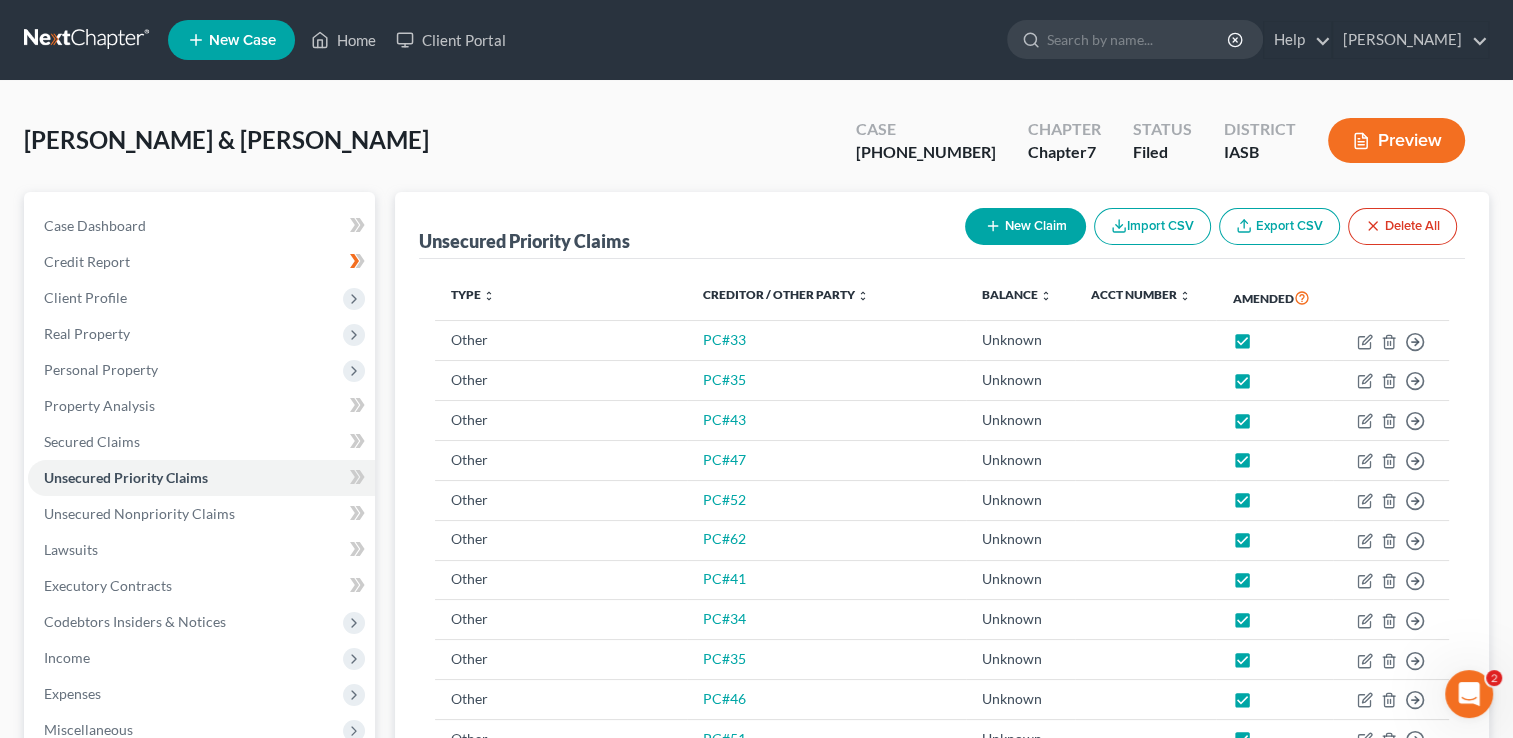 click on "Preview" at bounding box center (1396, 140) 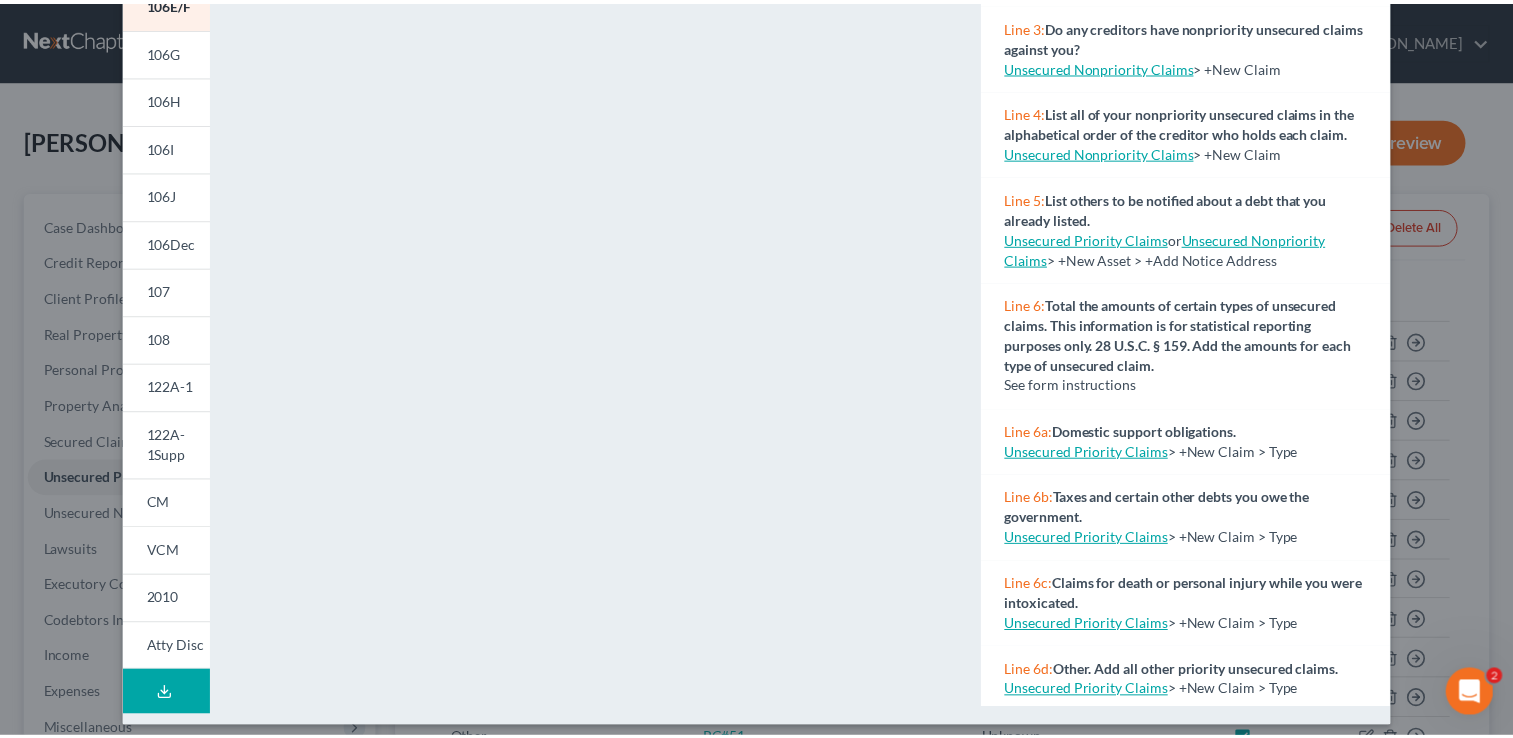 scroll, scrollTop: 0, scrollLeft: 0, axis: both 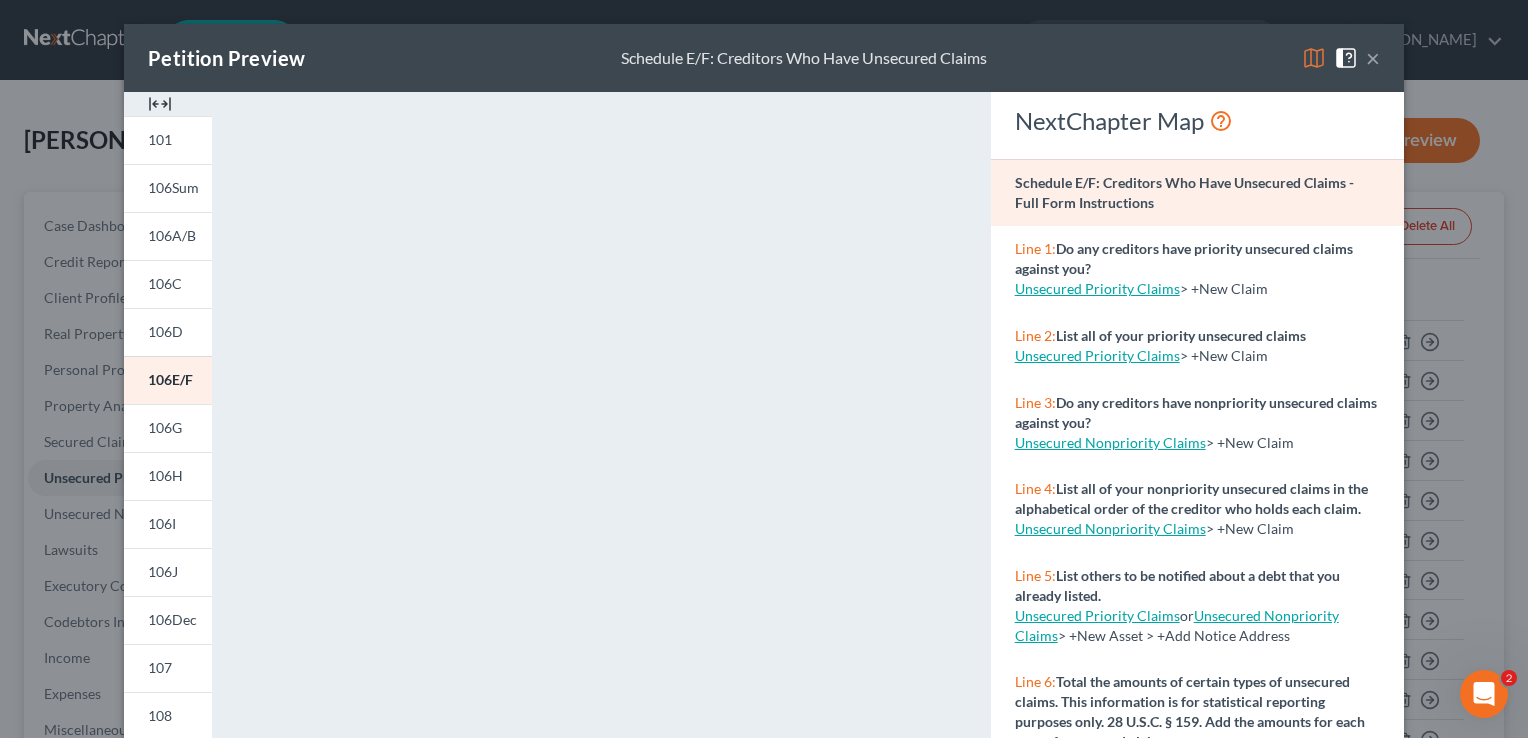 click on "×" at bounding box center [1373, 58] 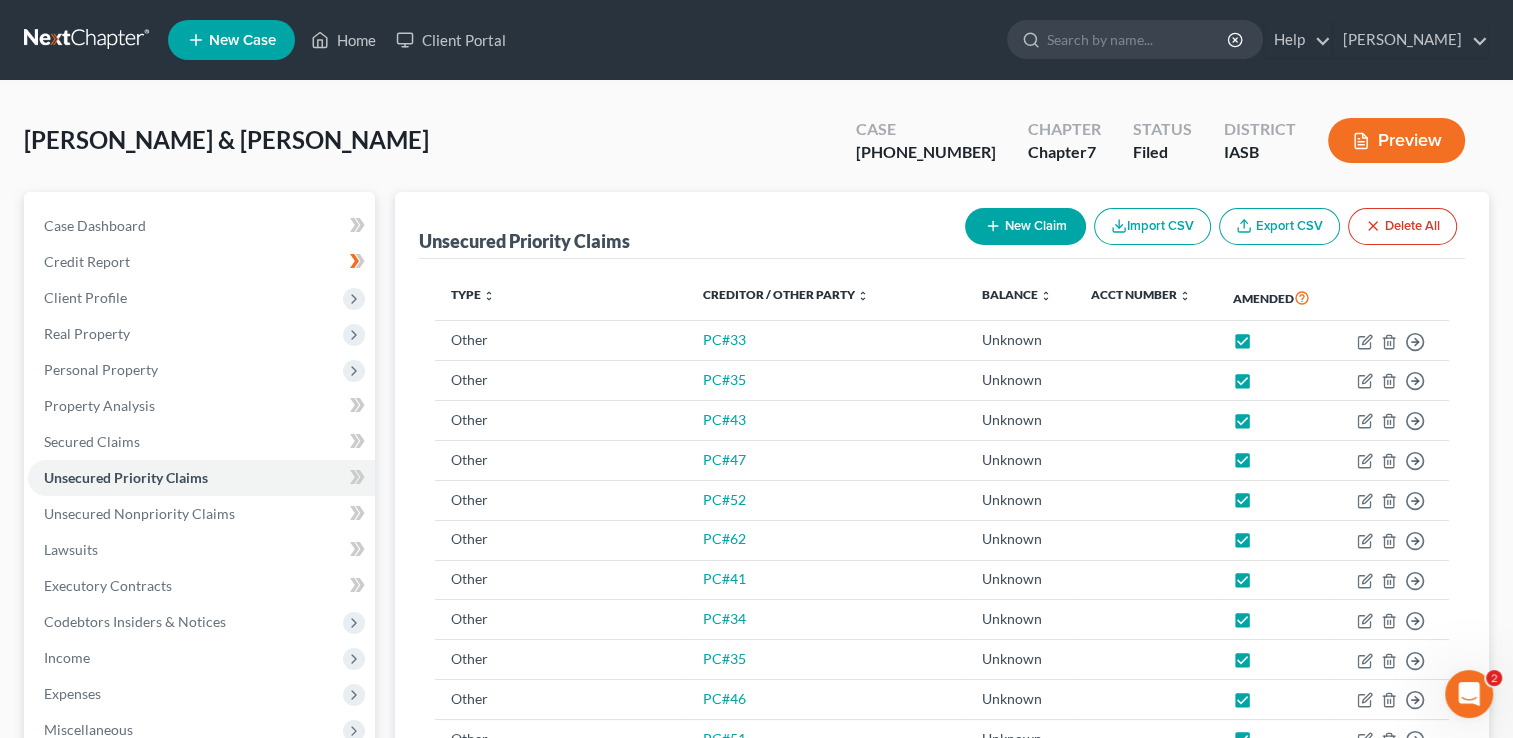 scroll, scrollTop: 475, scrollLeft: 0, axis: vertical 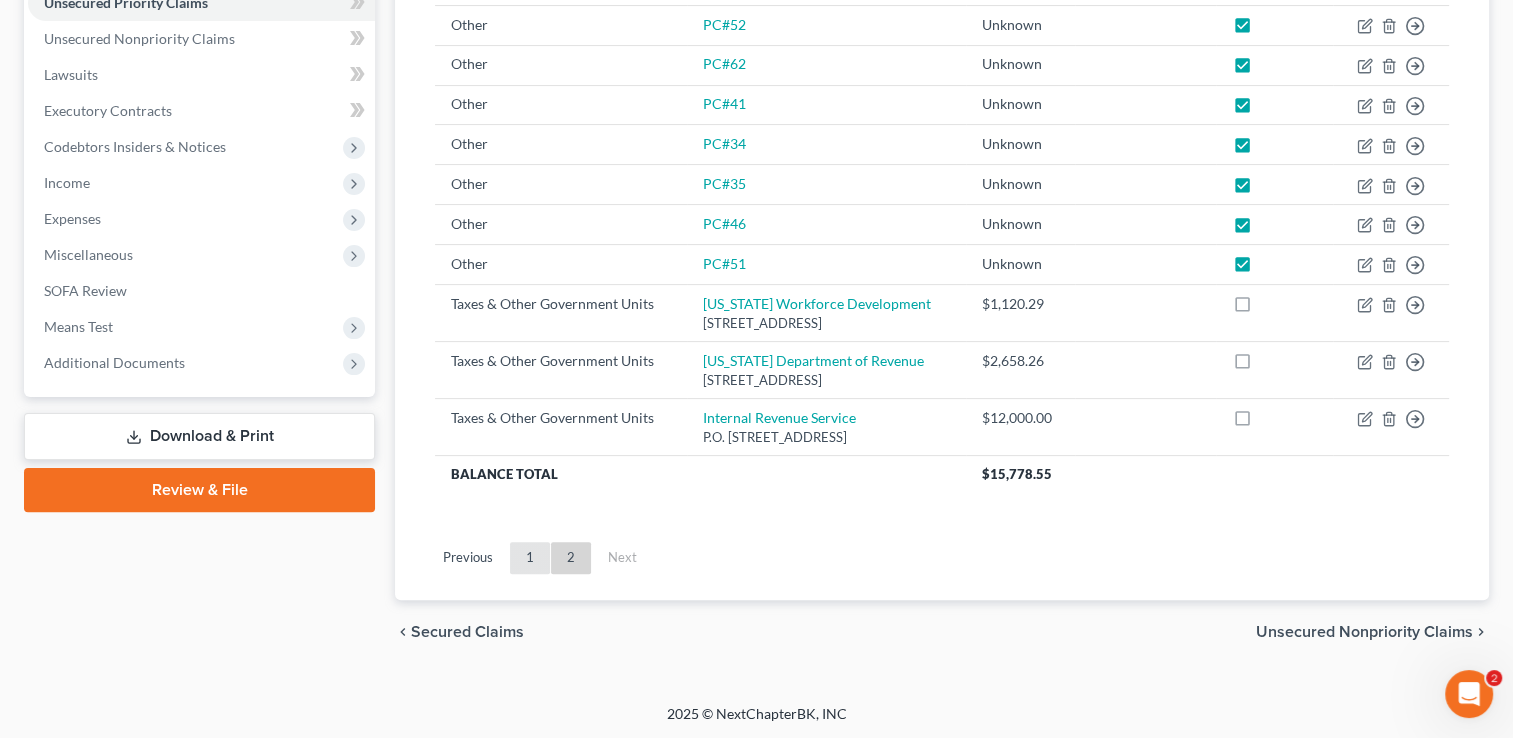 click on "1" at bounding box center (530, 558) 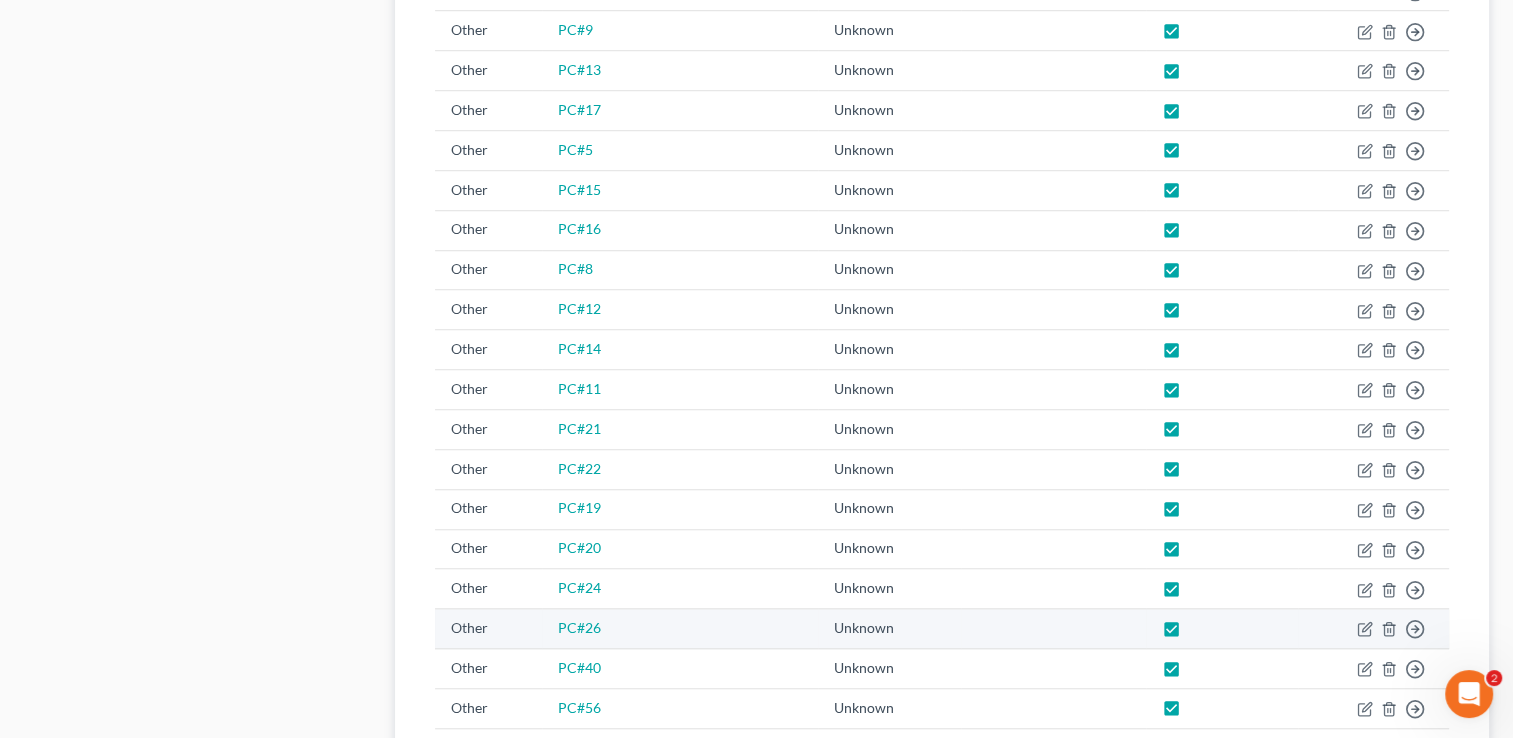 scroll, scrollTop: 1066, scrollLeft: 0, axis: vertical 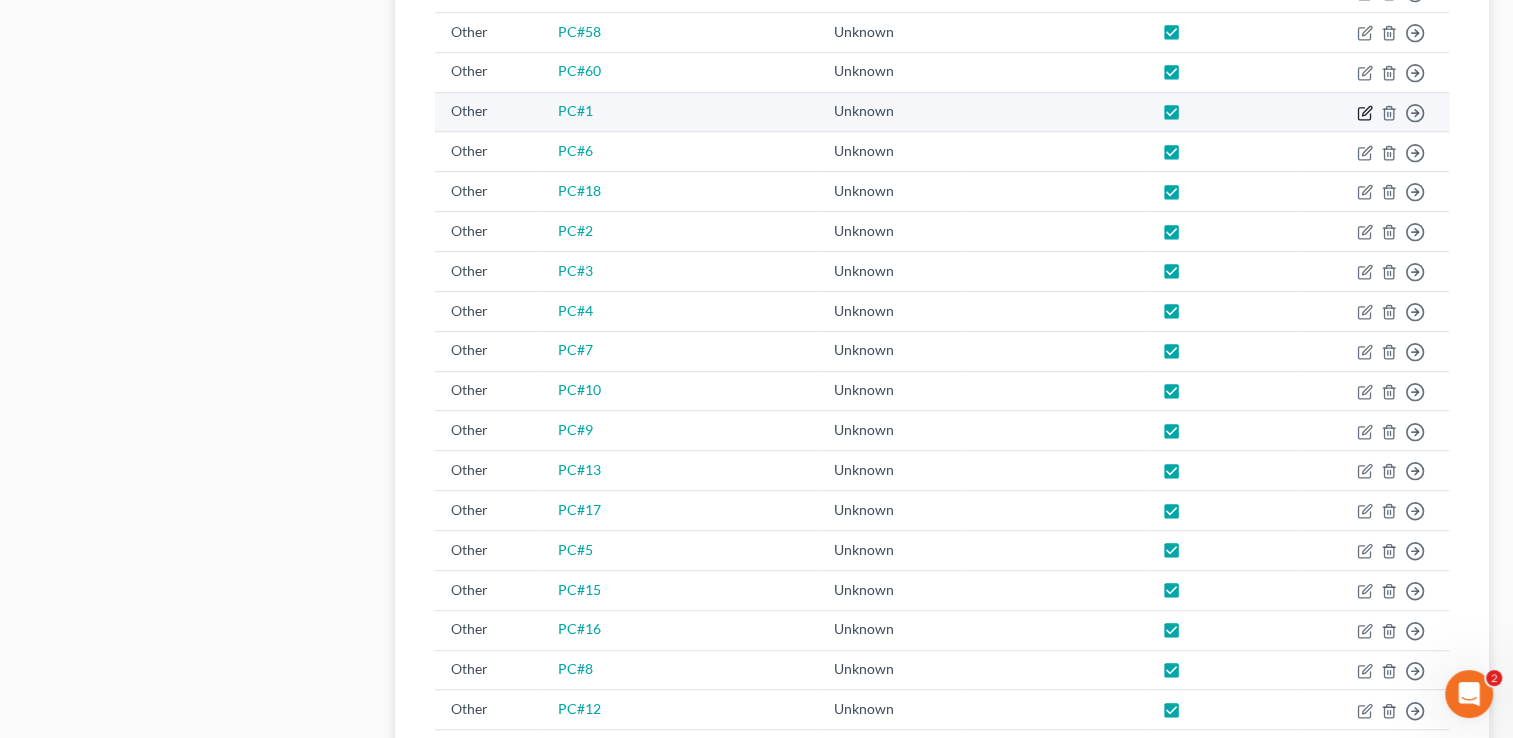 click 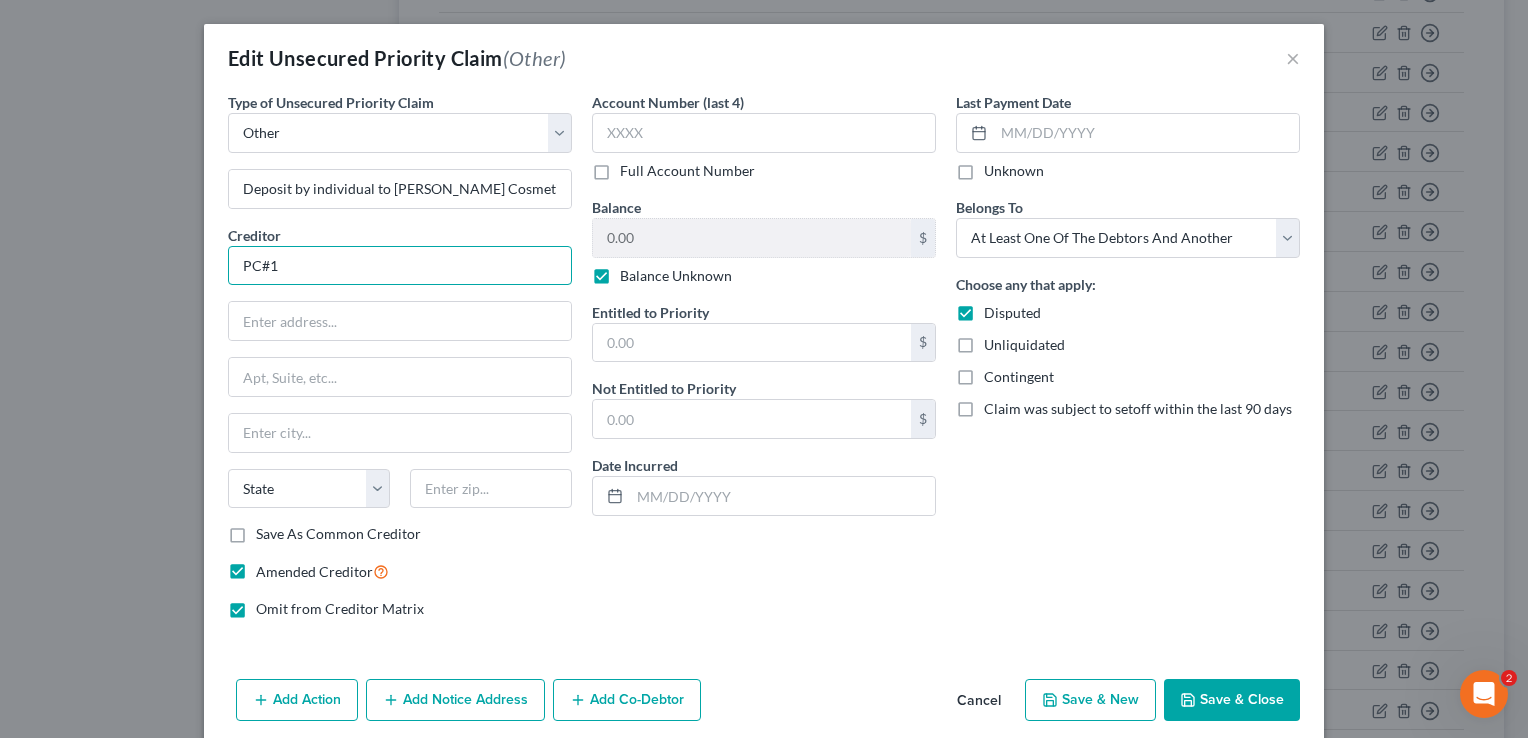 click on "PC#1" at bounding box center [400, 266] 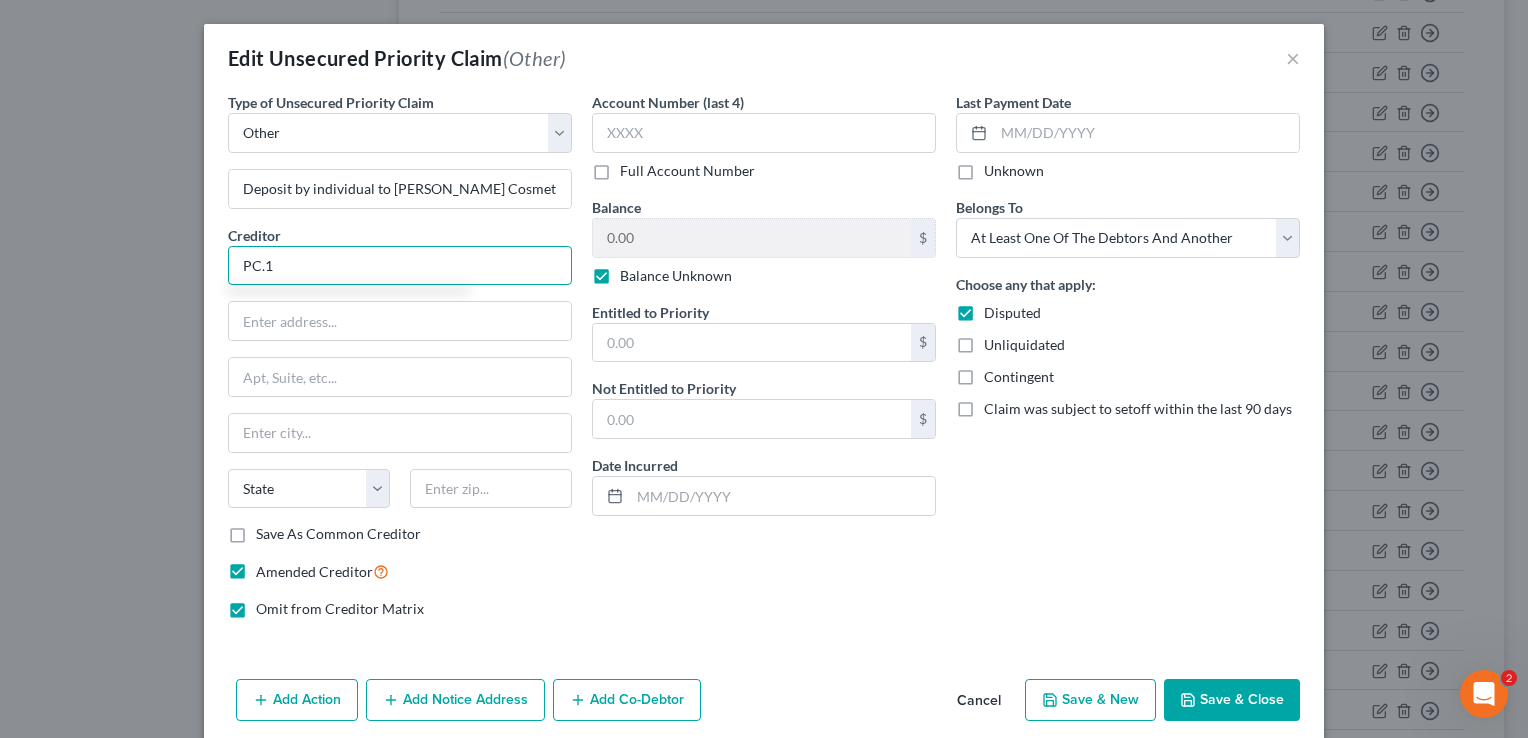 type on "PC.1" 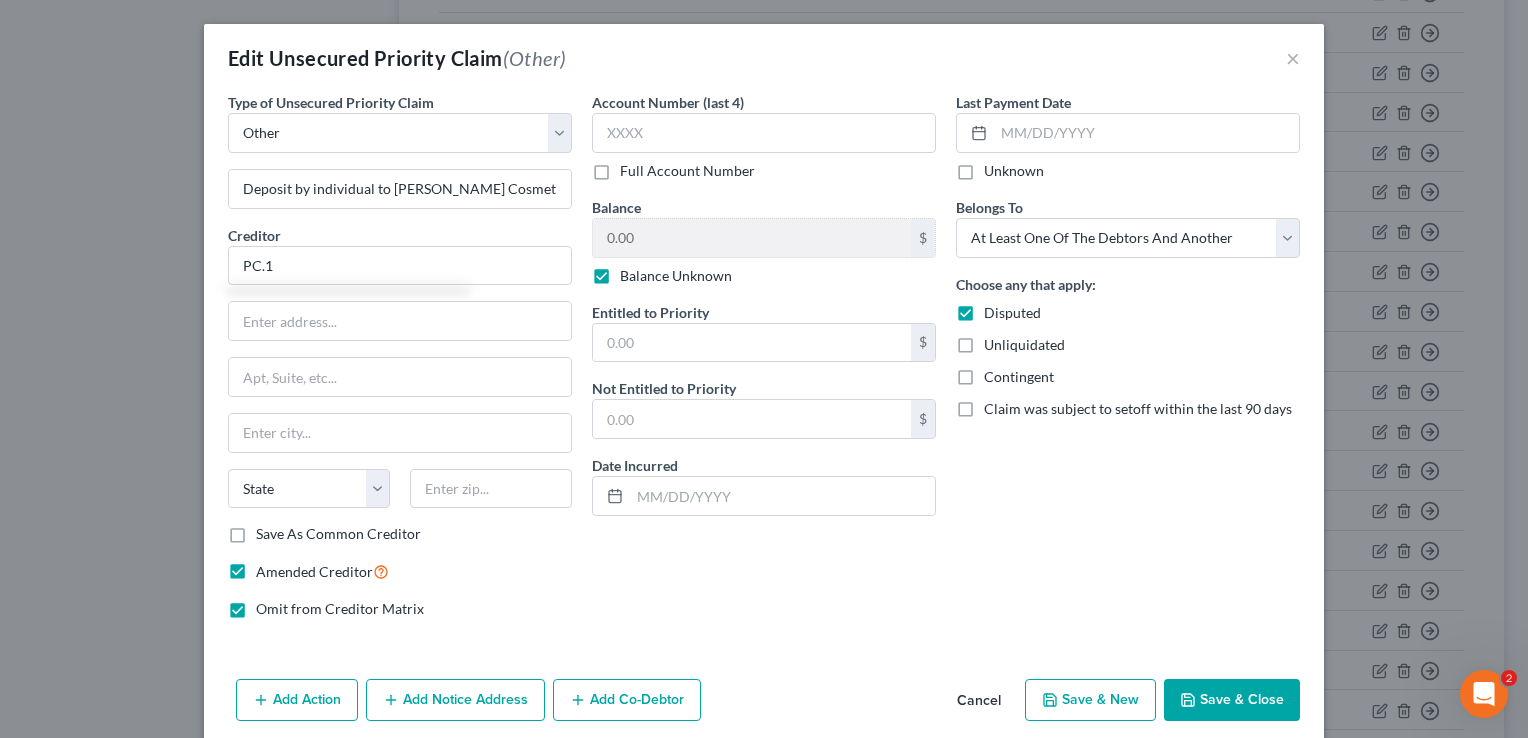 click on "Save & Close" at bounding box center (1232, 700) 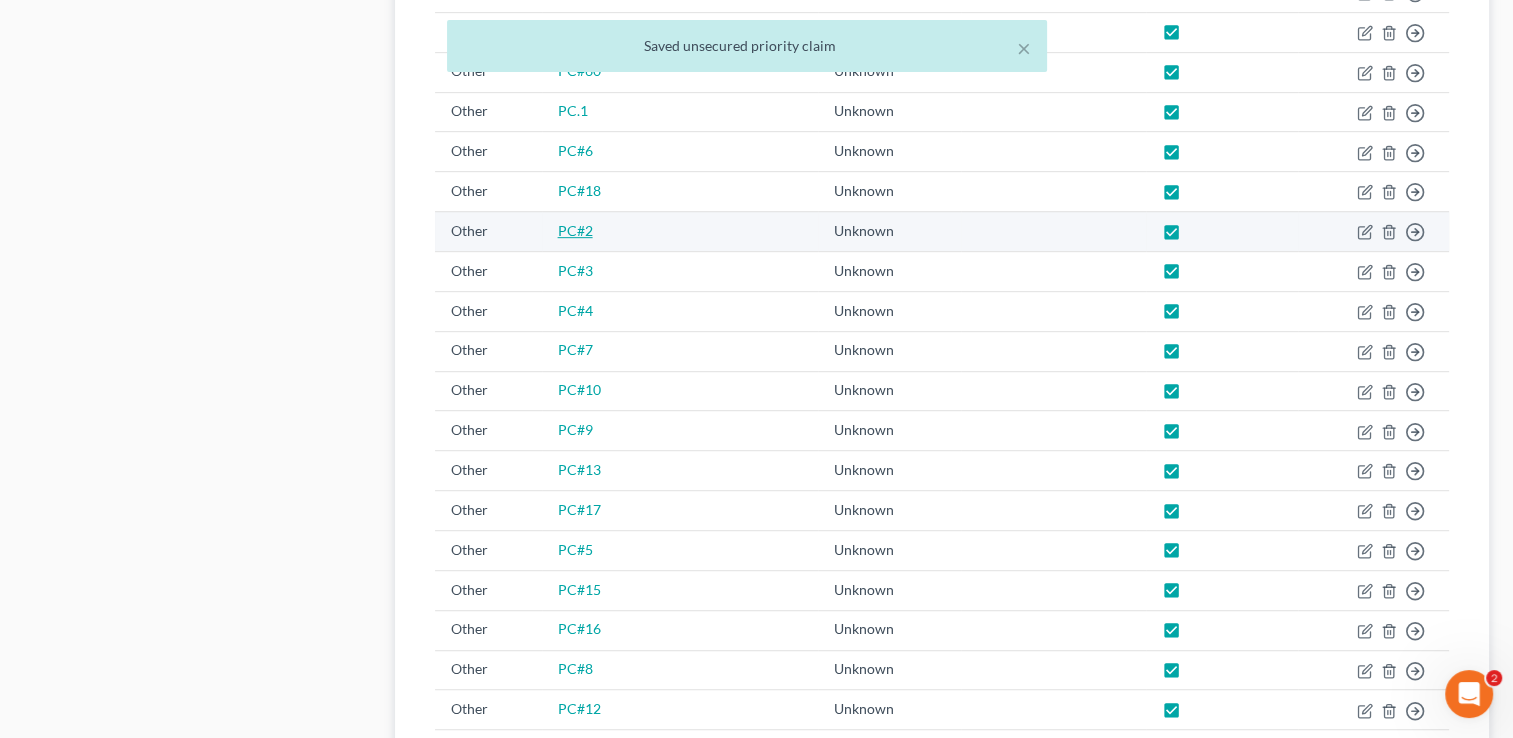 click on "PC#2" at bounding box center (575, 230) 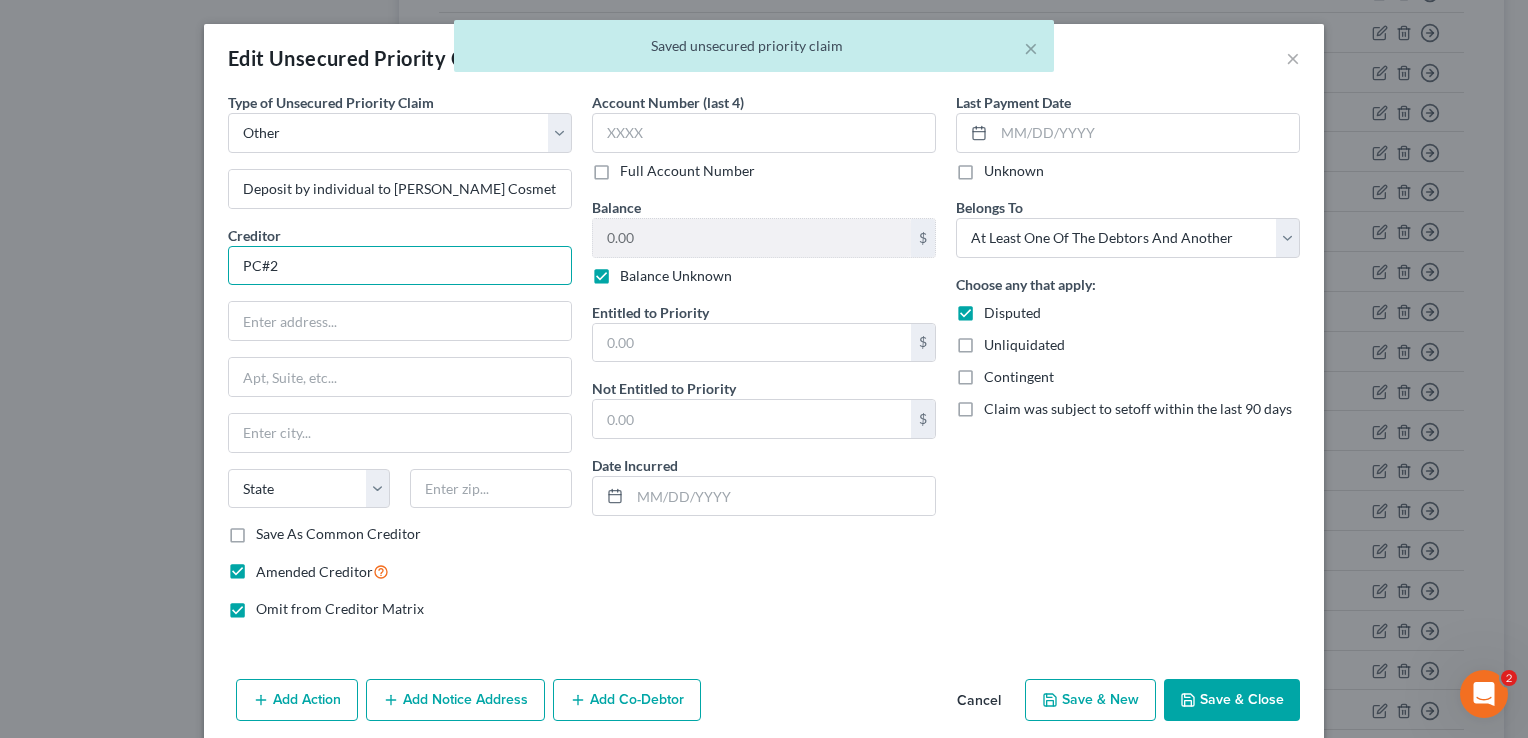 drag, startPoint x: 266, startPoint y: 263, endPoint x: 279, endPoint y: 277, distance: 19.104973 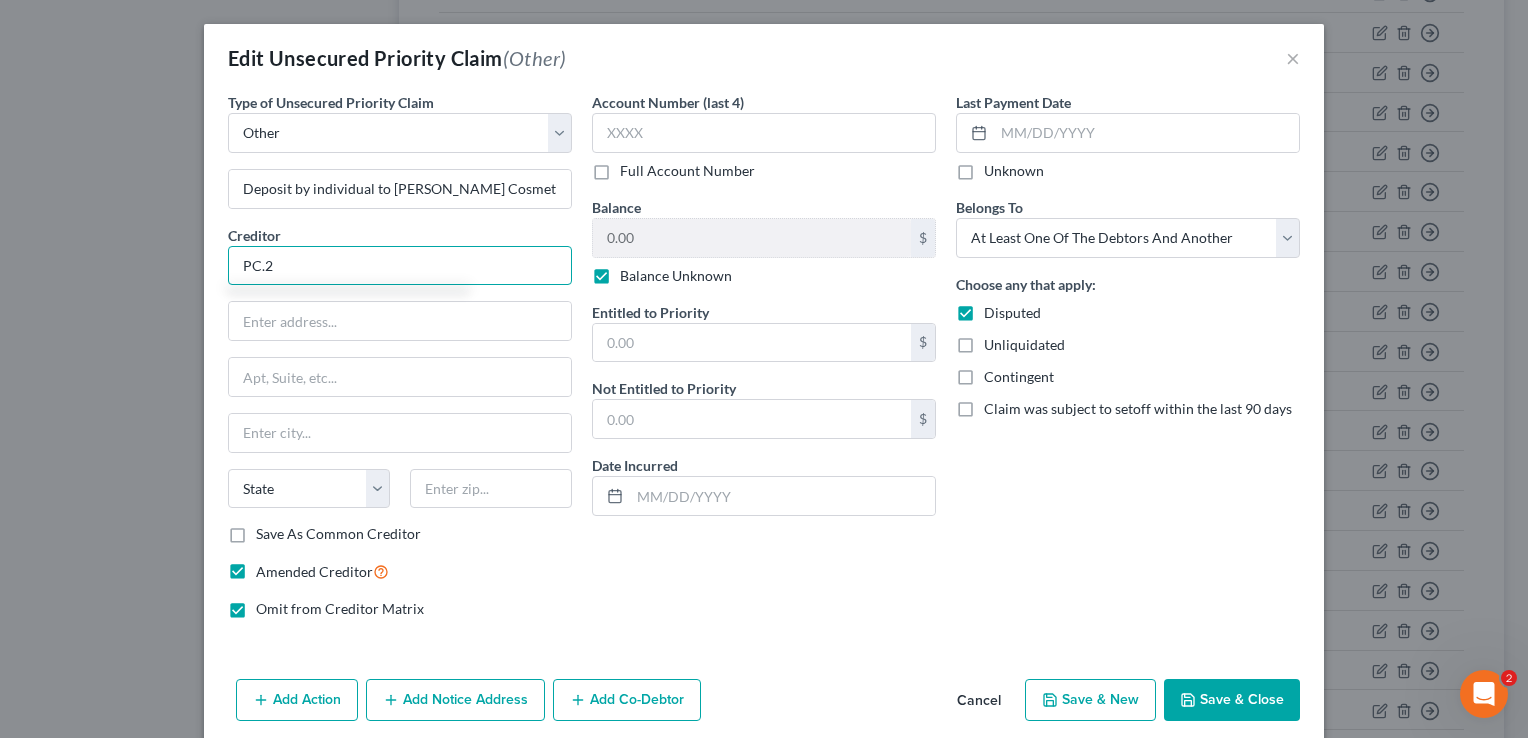 type on "PC.2" 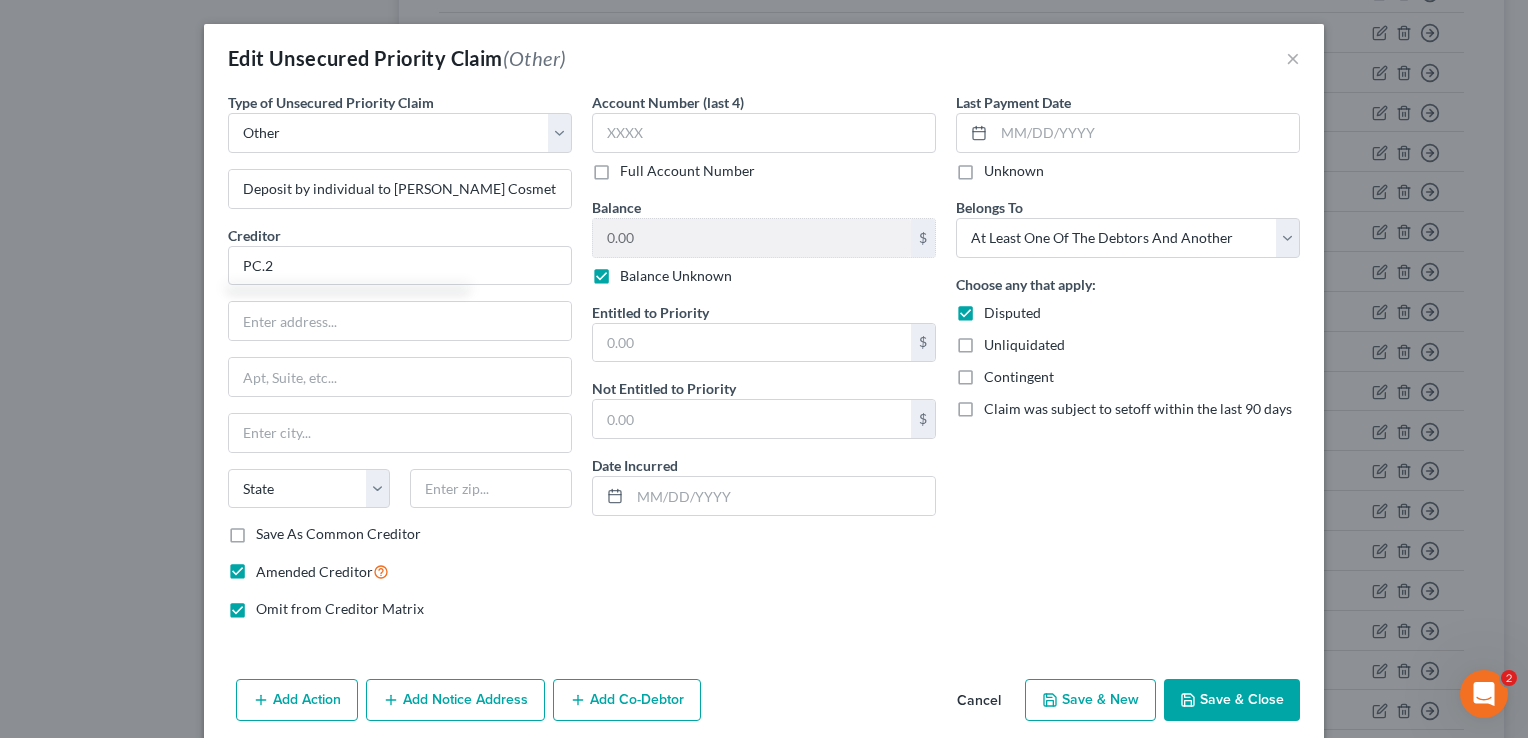 click on "Save & Close" at bounding box center [1232, 700] 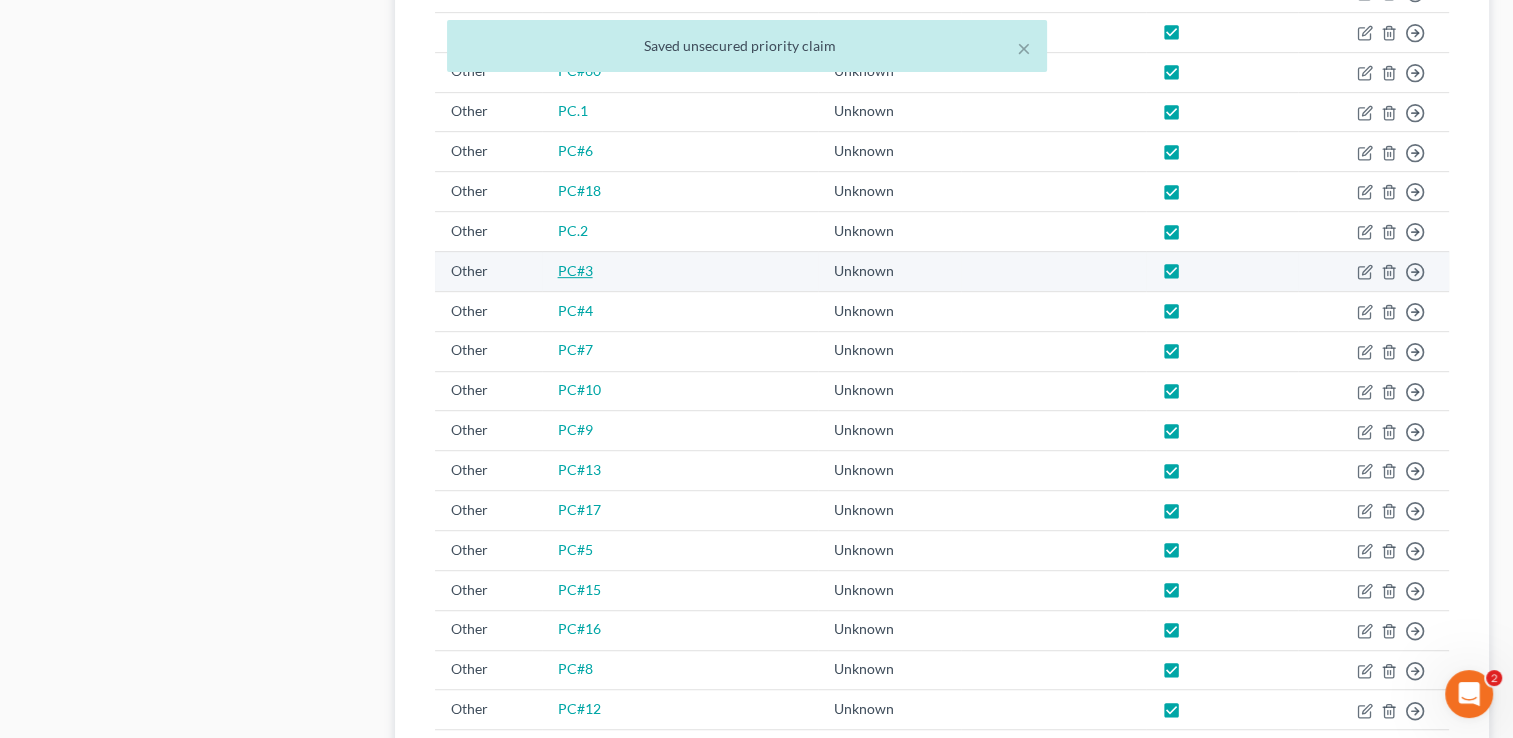 click on "PC#3" at bounding box center [575, 270] 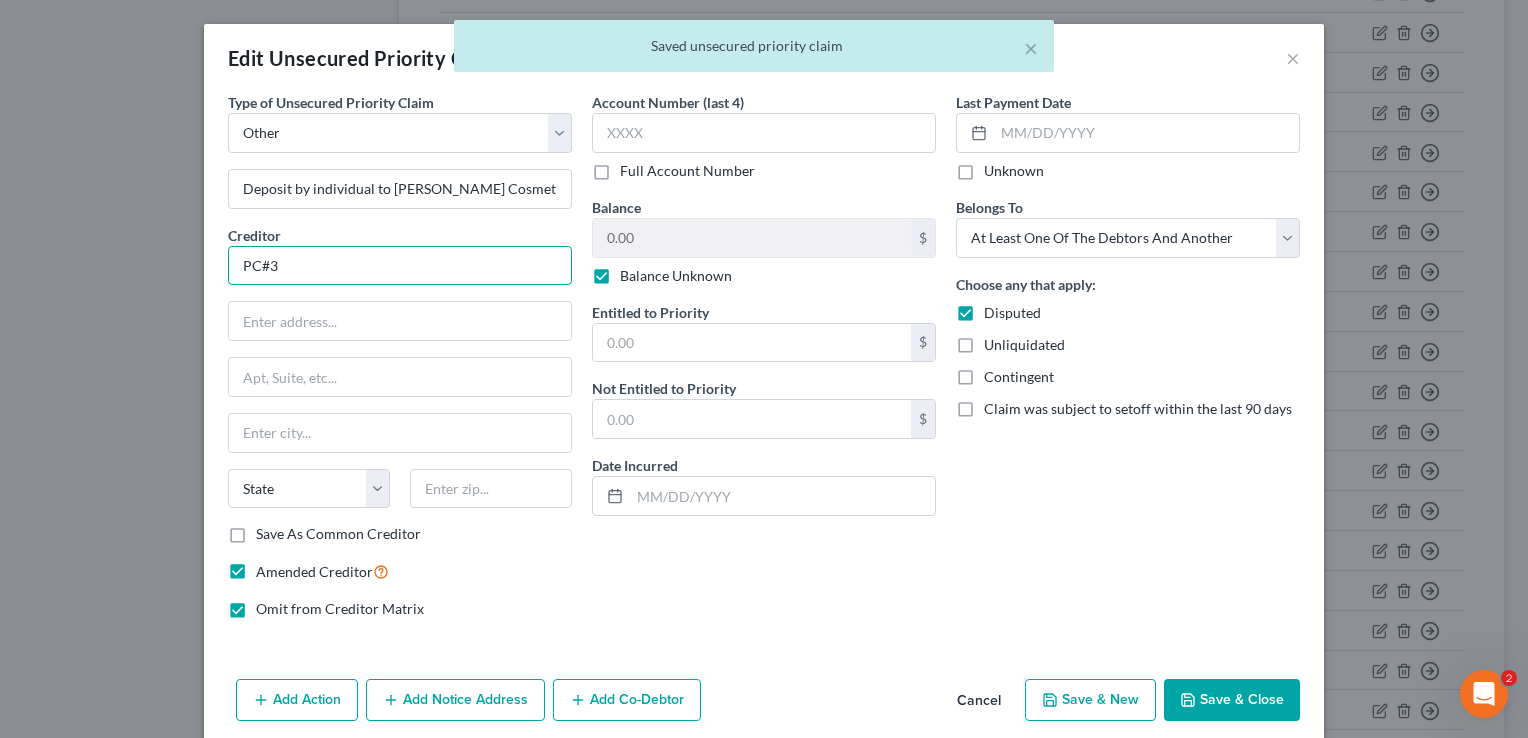 click on "PC#3" at bounding box center (400, 266) 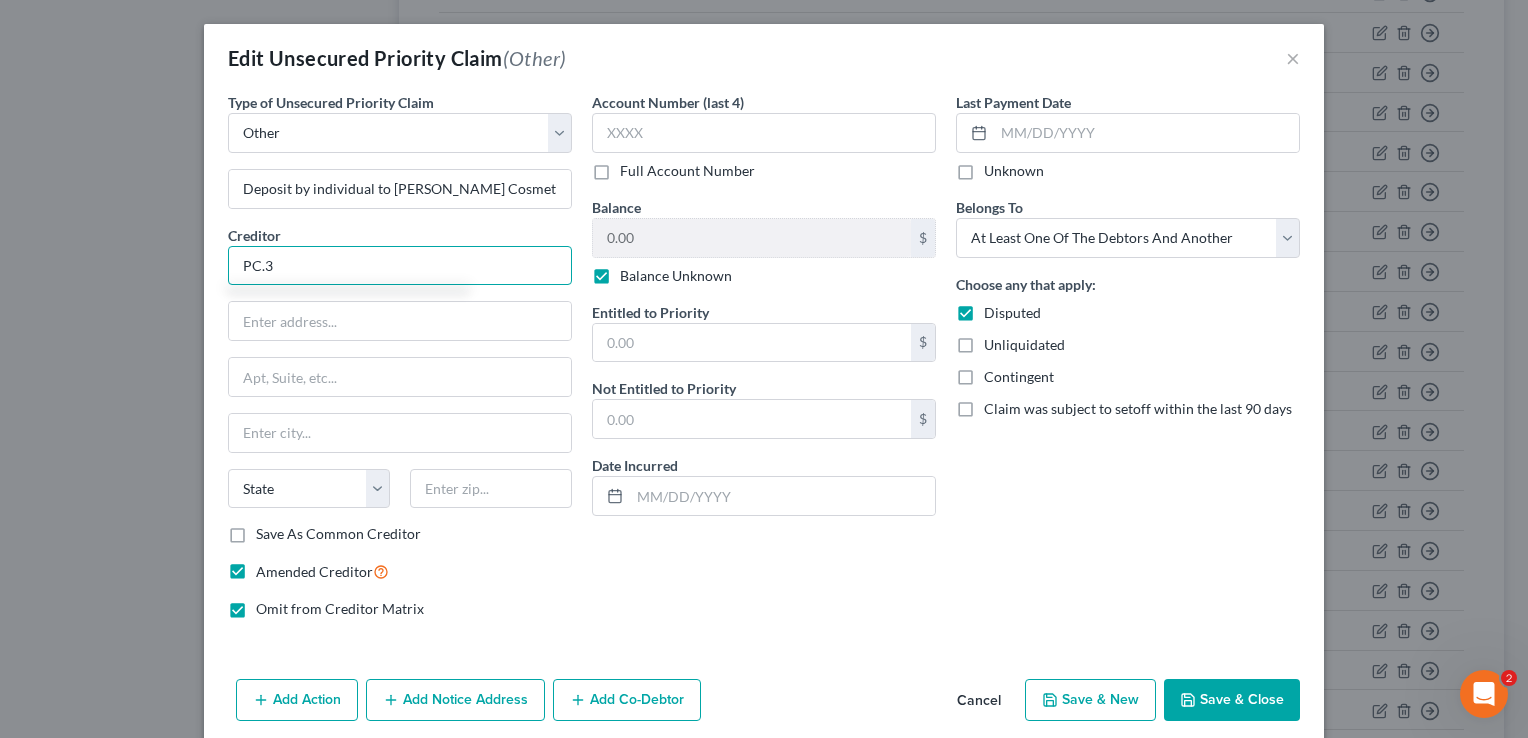 type on "PC.3" 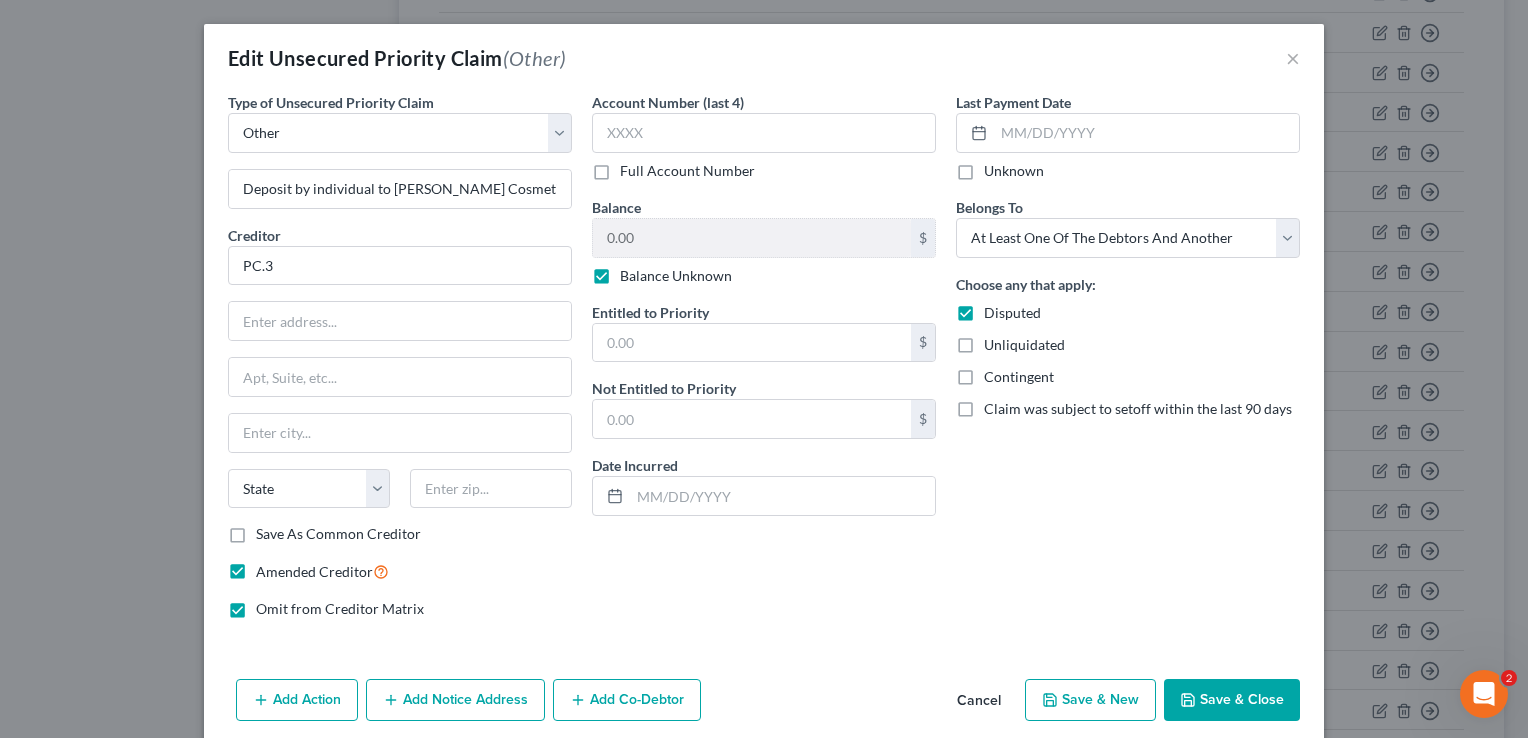 click on "Save & Close" at bounding box center (1232, 700) 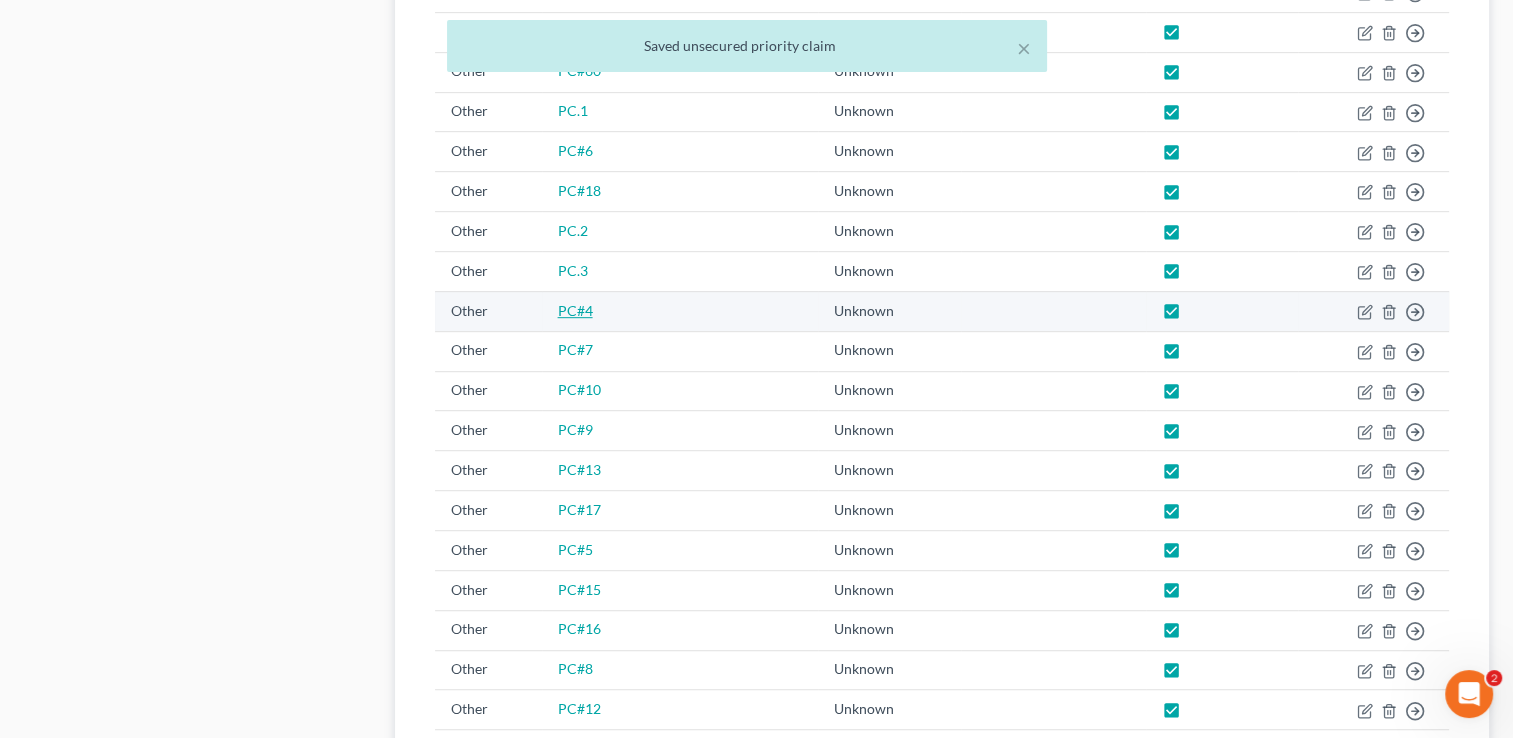 click on "PC#4" at bounding box center (575, 310) 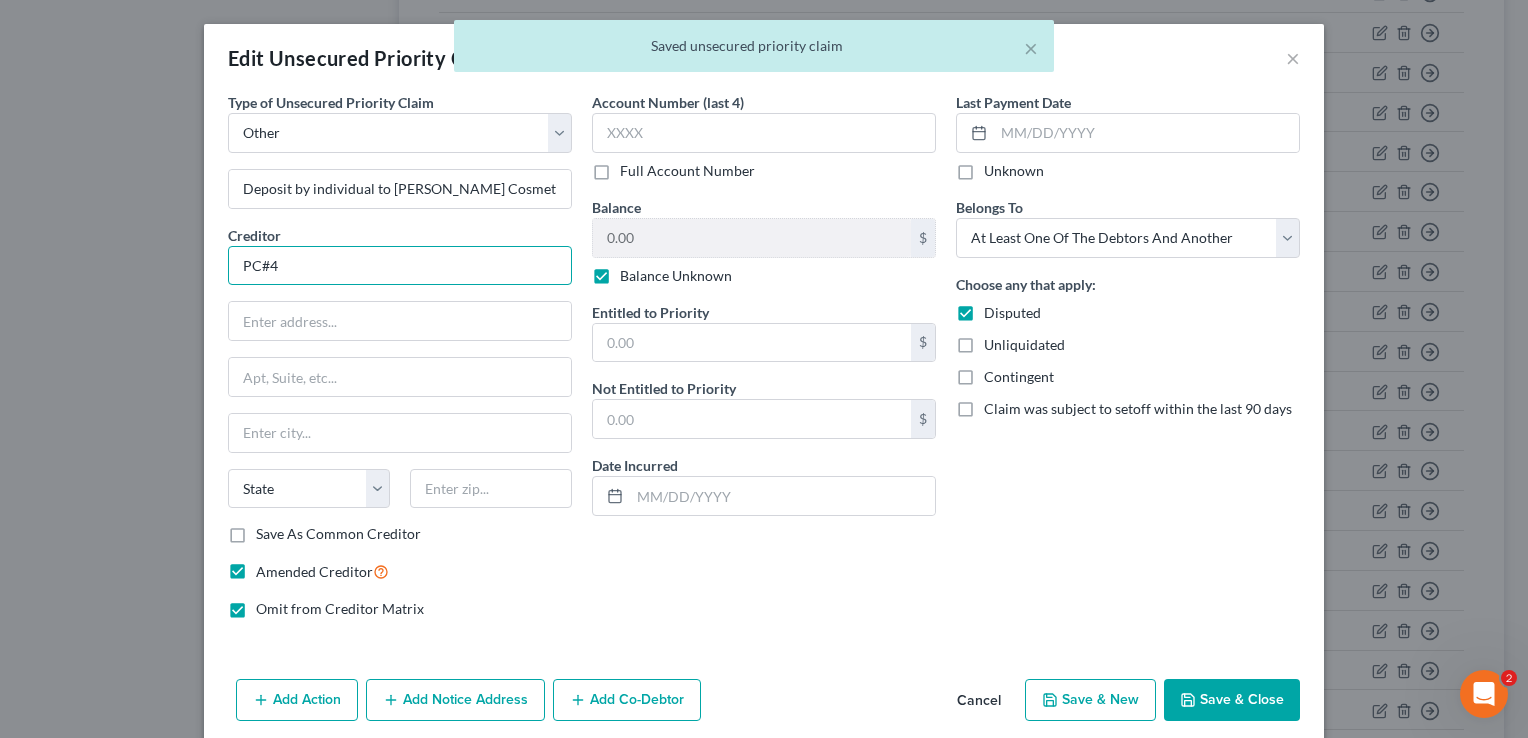 click on "PC#4" at bounding box center (400, 266) 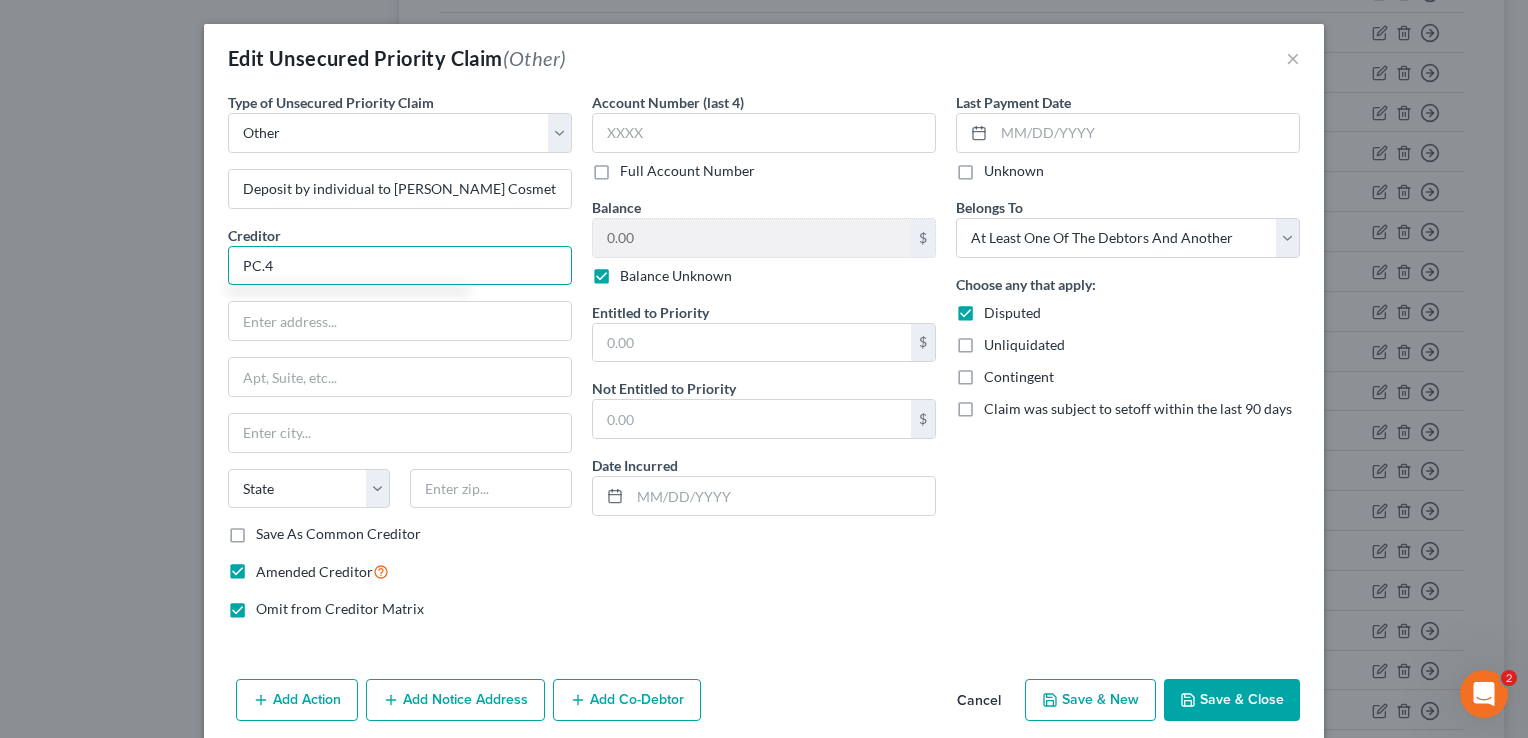 type on "PC.4" 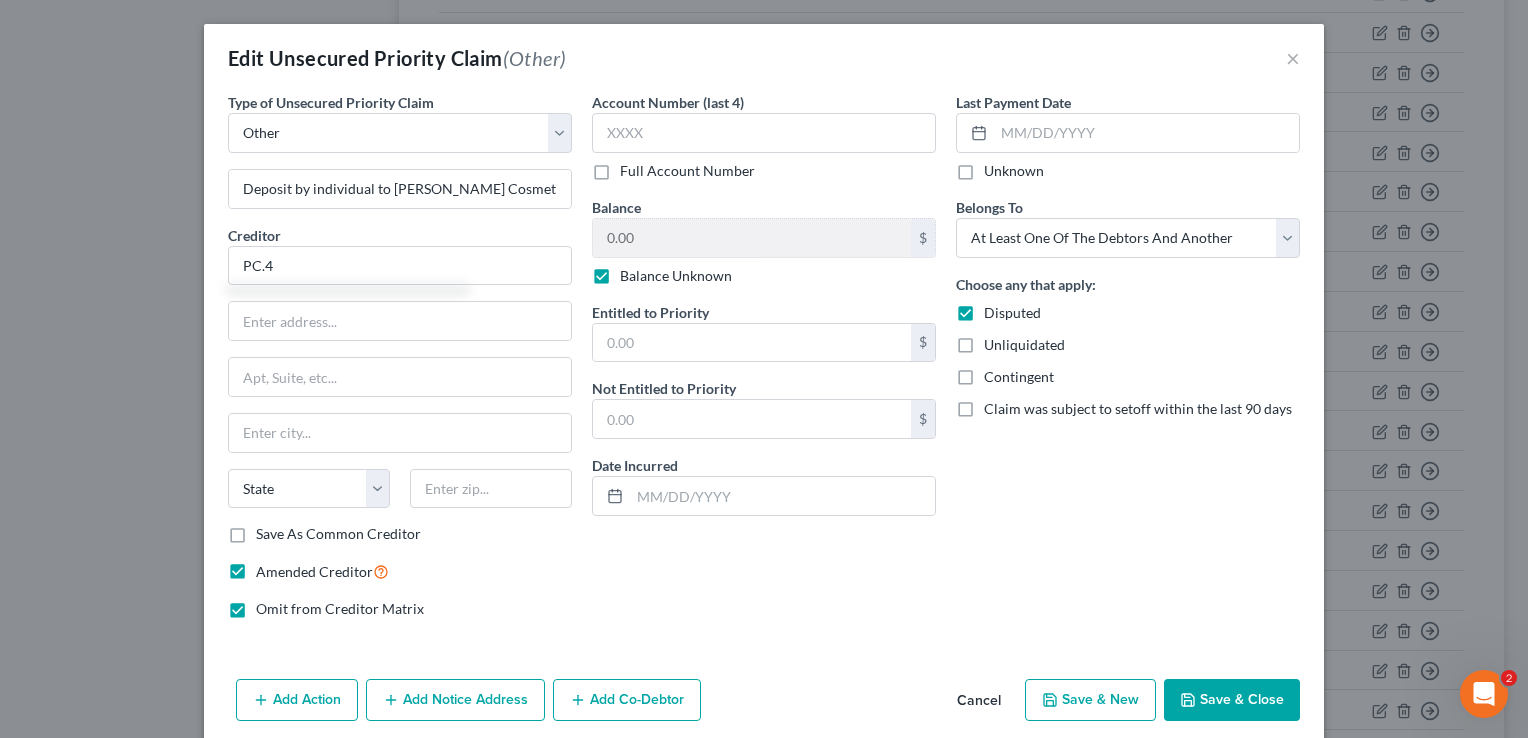 click on "Save & Close" at bounding box center [1232, 700] 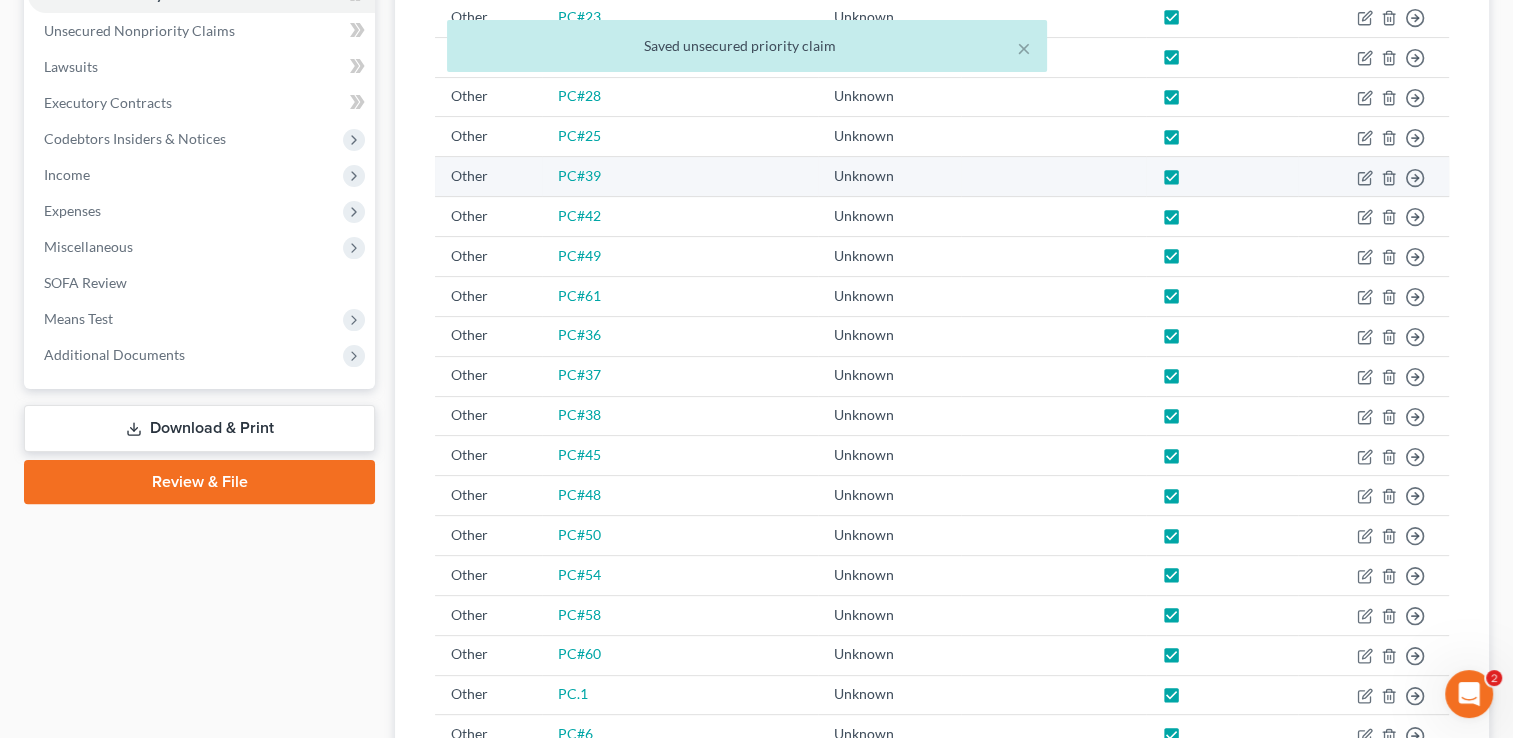scroll, scrollTop: 0, scrollLeft: 0, axis: both 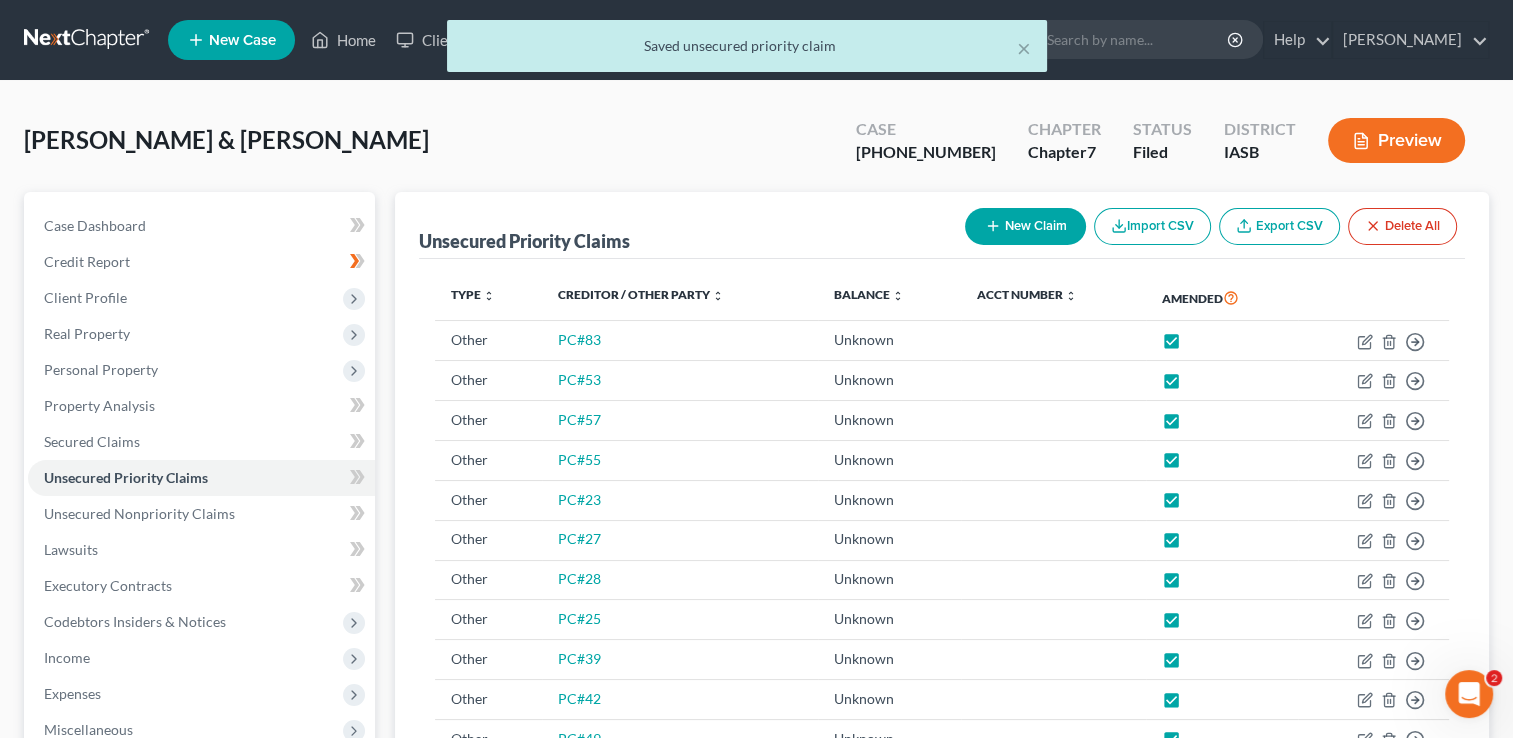 click on "Preview" at bounding box center [1396, 140] 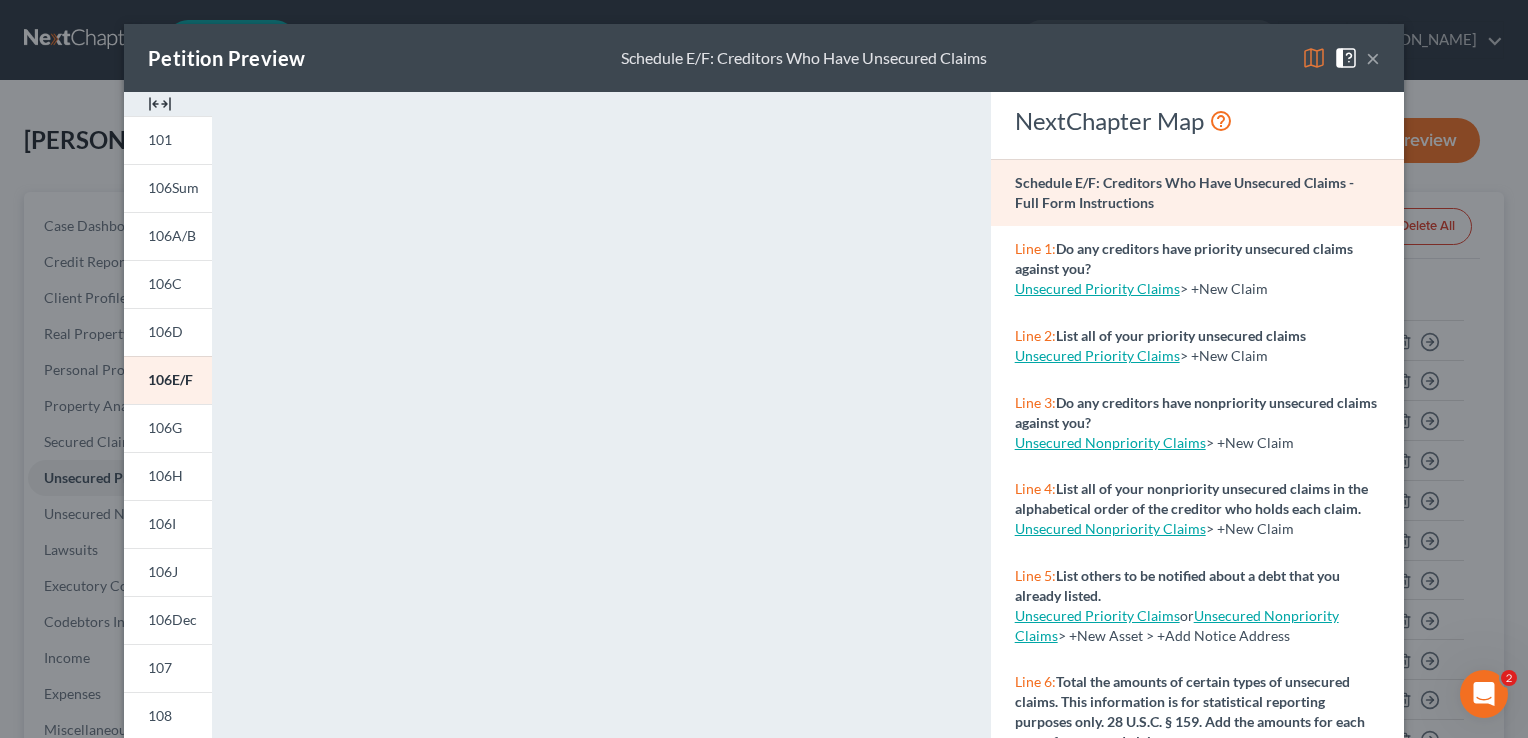 click on "×" at bounding box center (1373, 58) 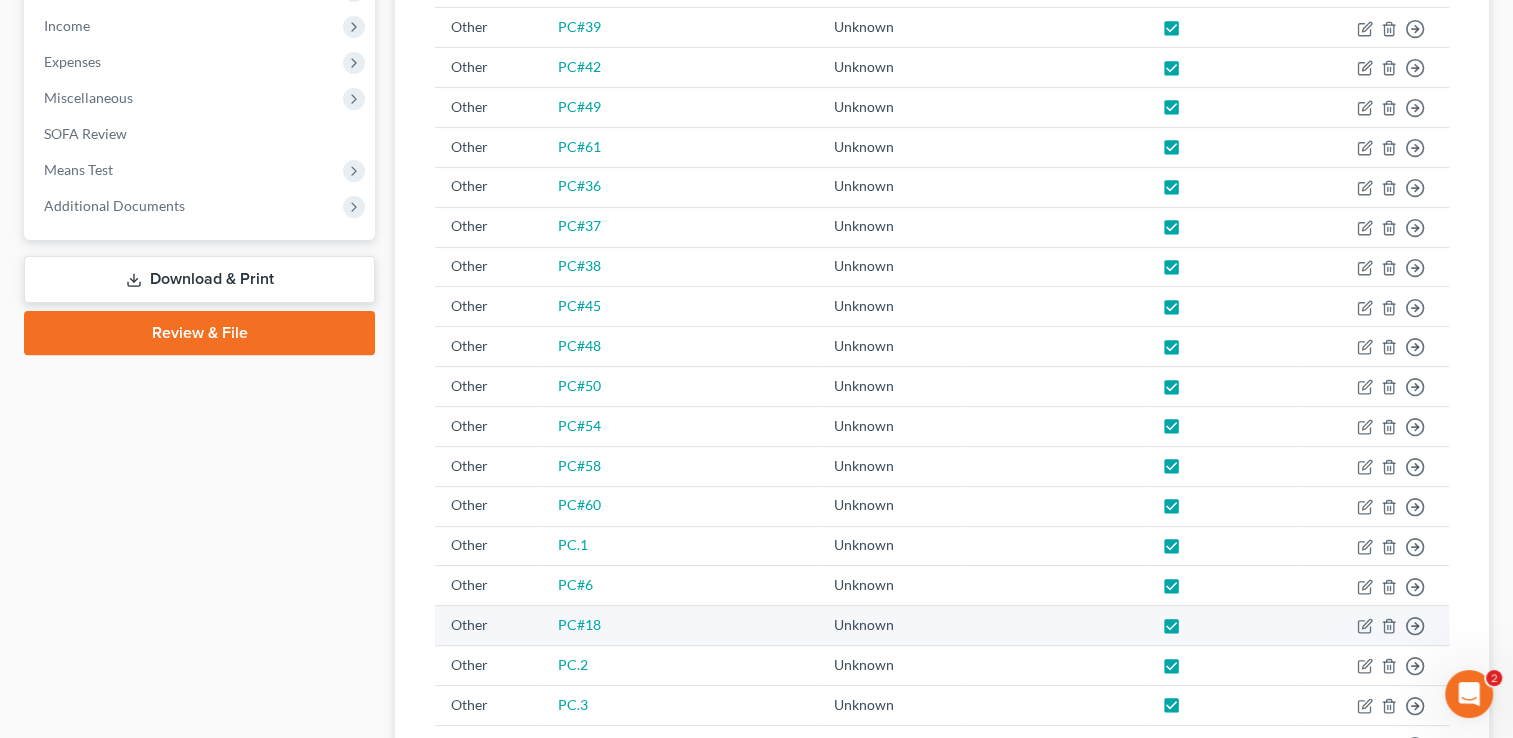 scroll, scrollTop: 800, scrollLeft: 0, axis: vertical 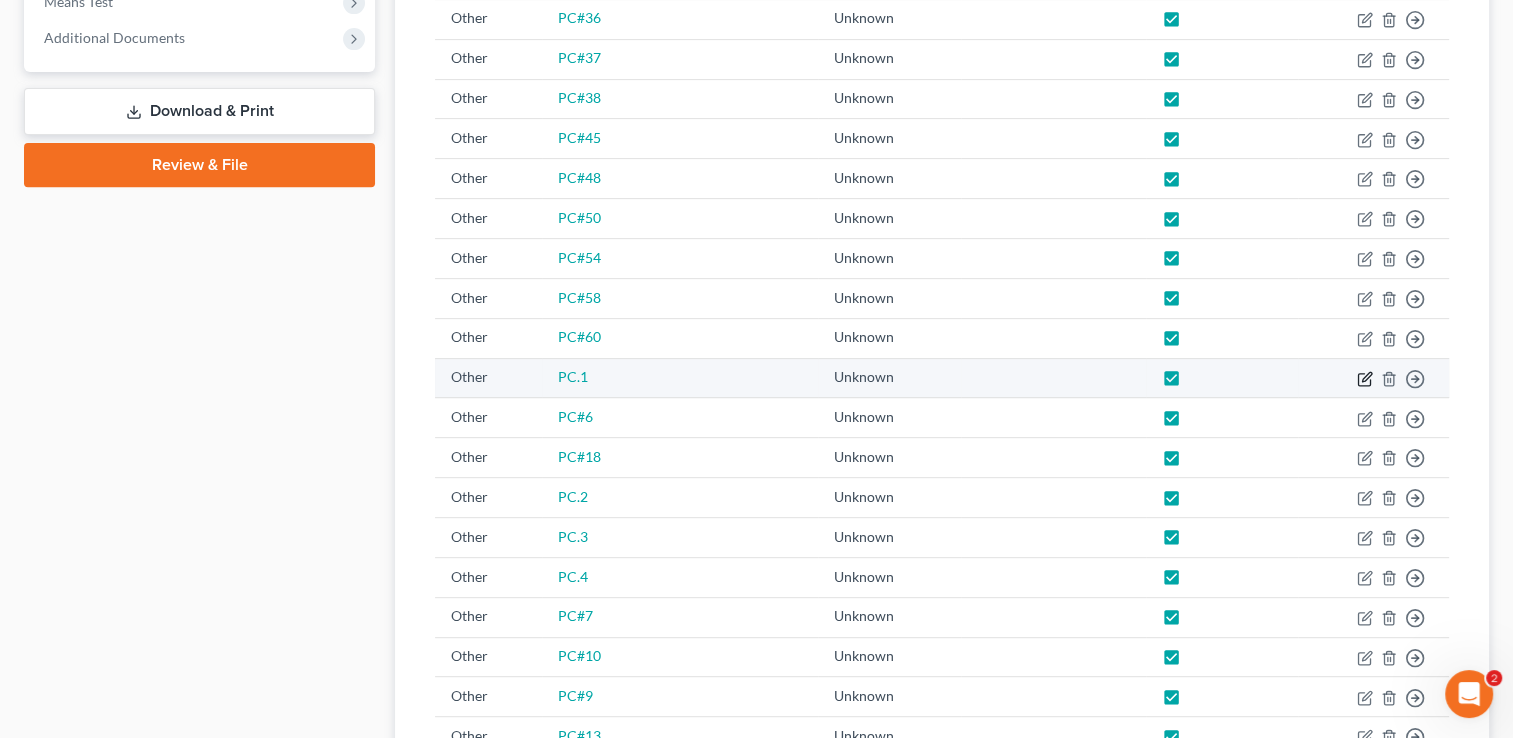 click 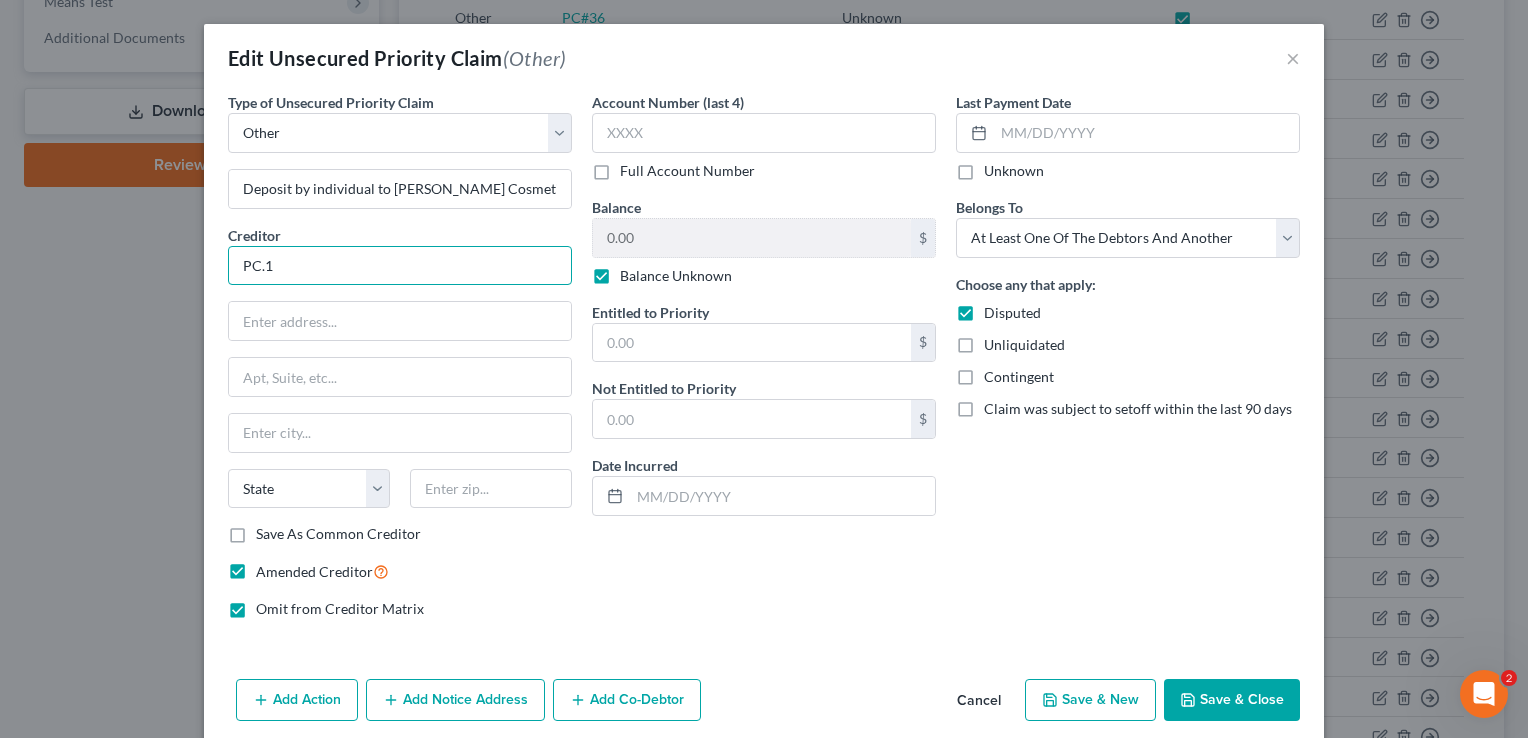 click on "PC.1" at bounding box center [400, 266] 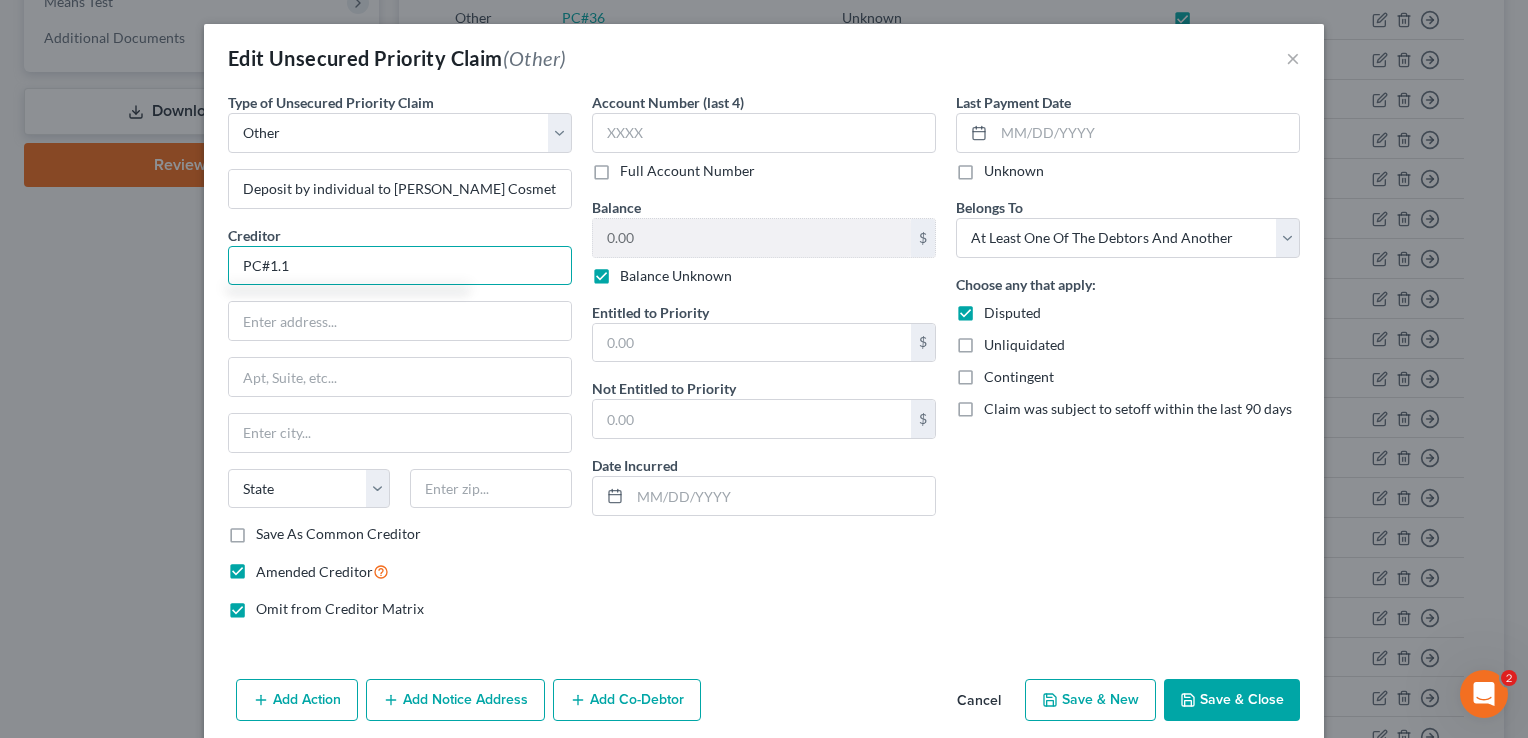 type on "PC#1.1" 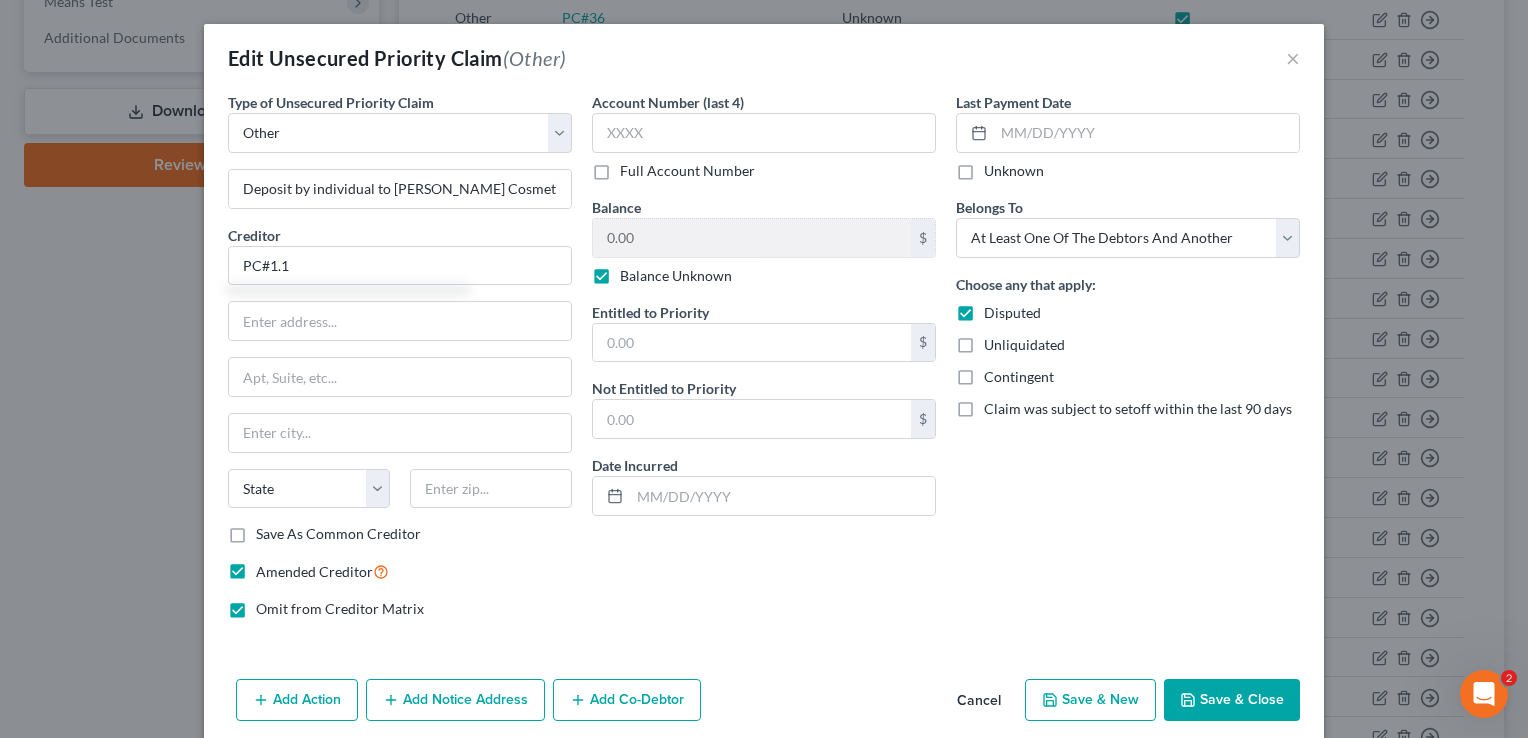 click on "Save & Close" at bounding box center [1232, 700] 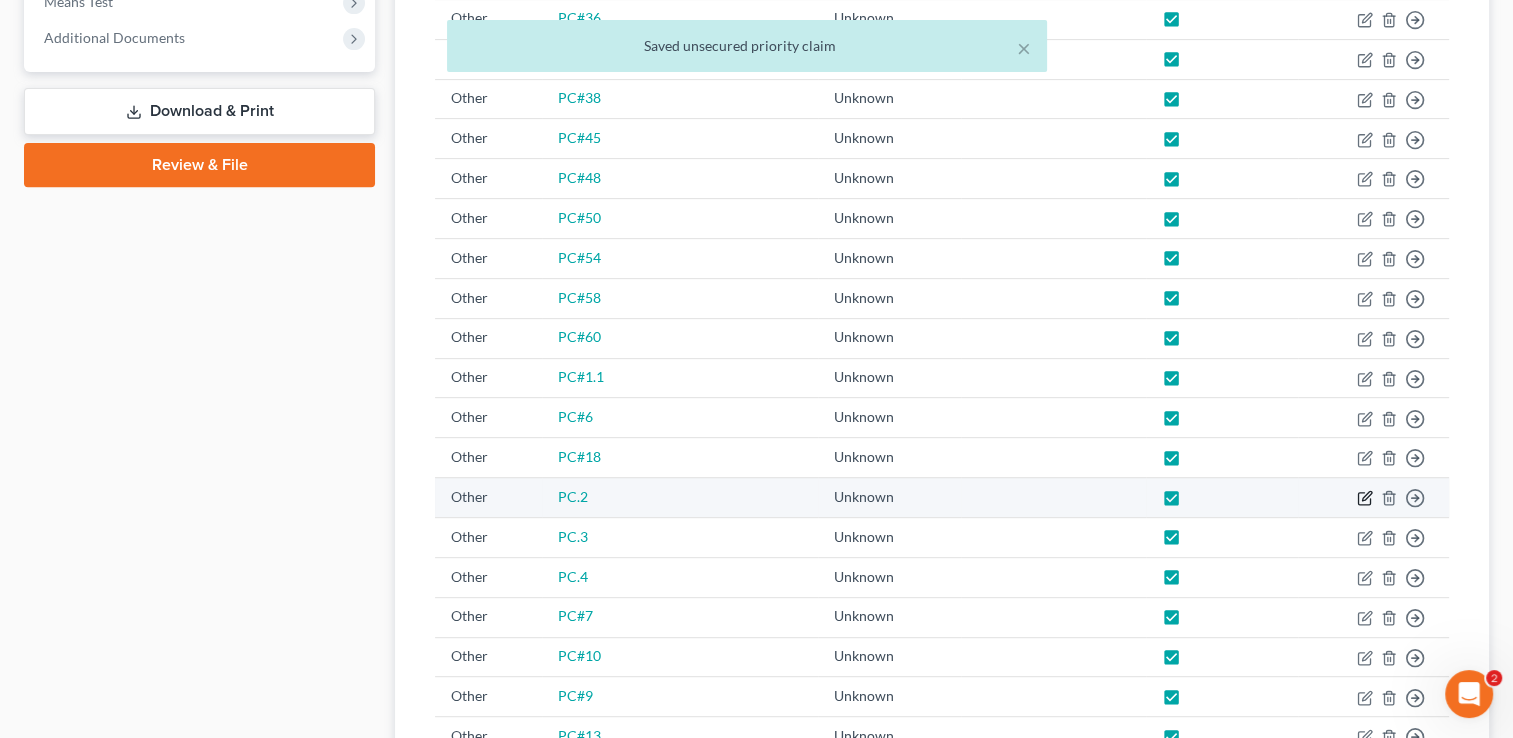 click 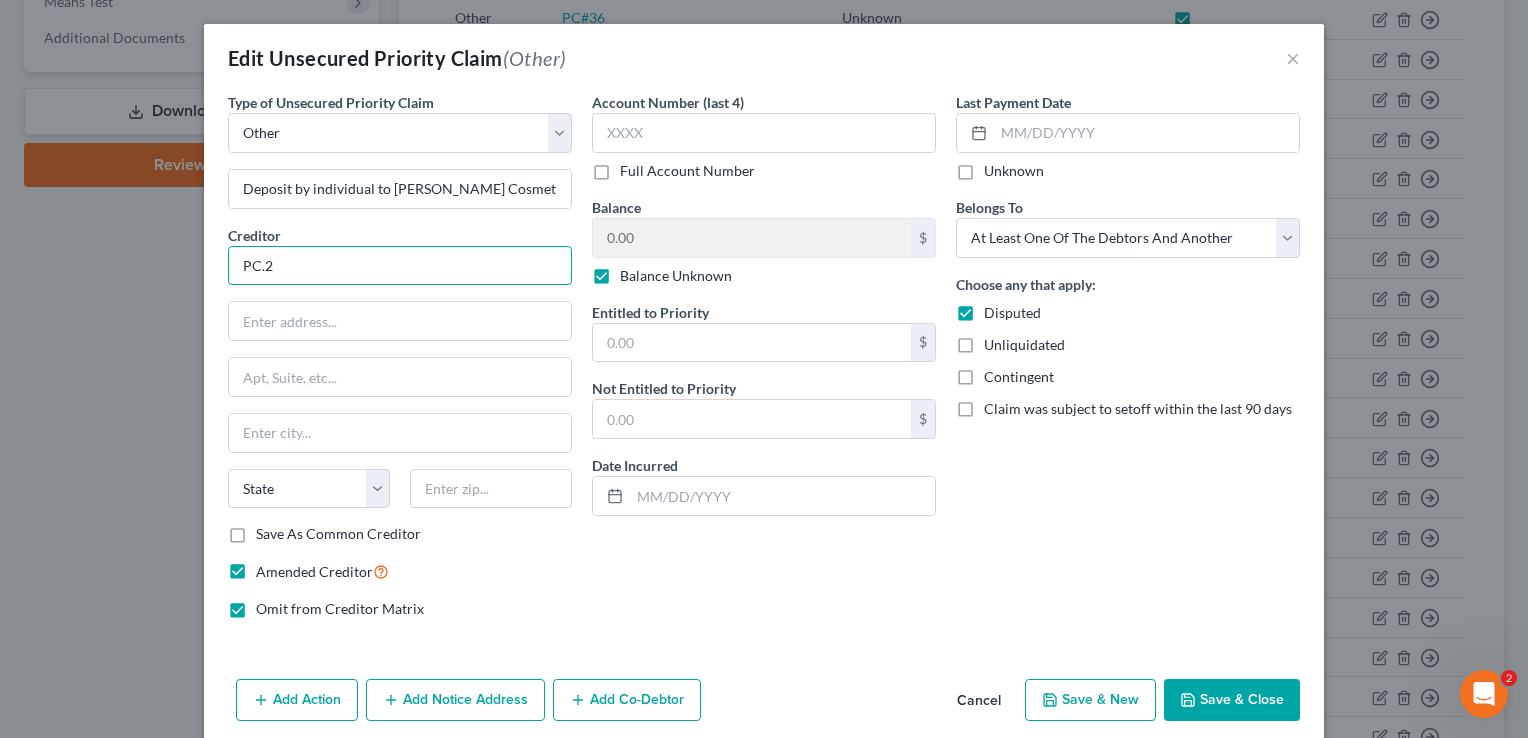 click on "PC.2" at bounding box center [400, 266] 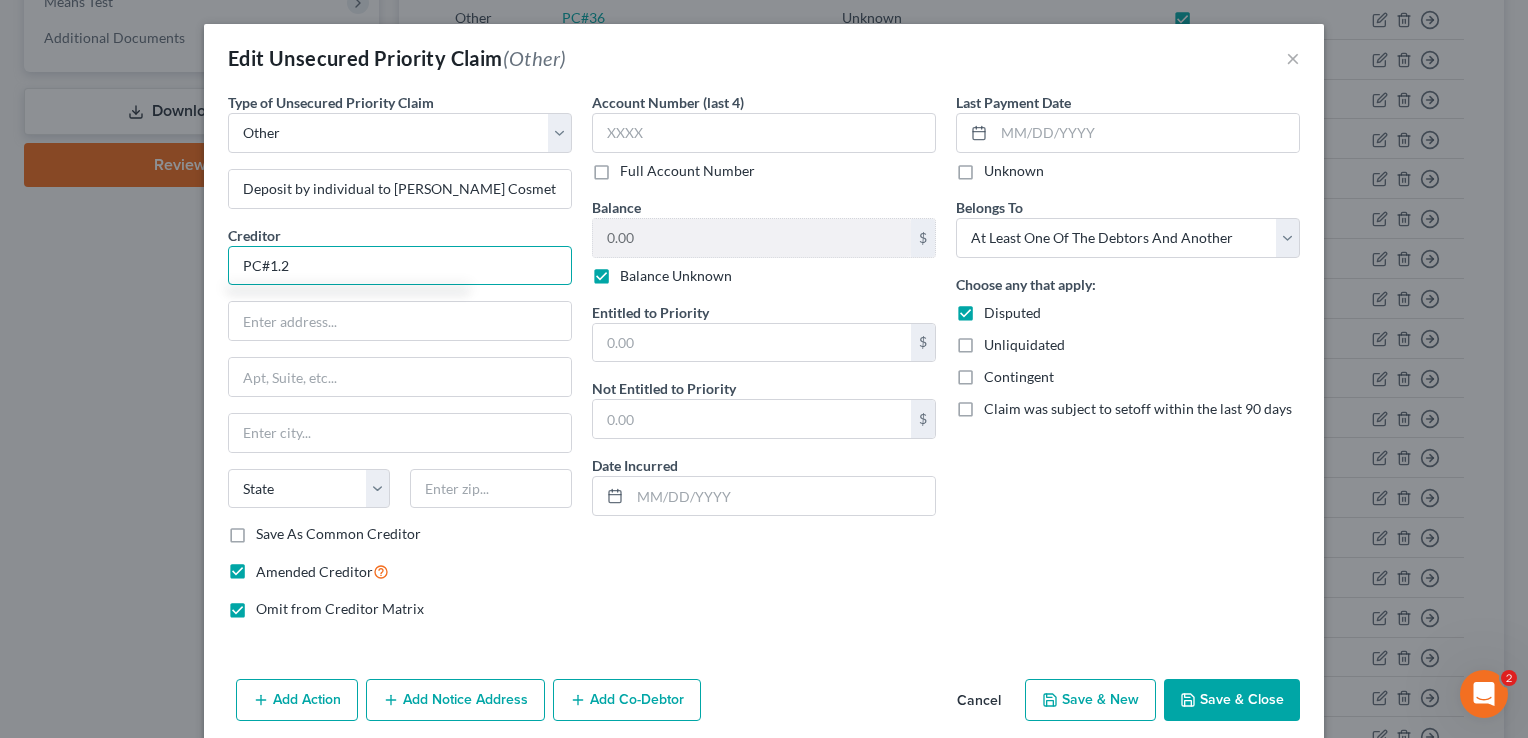 type on "PC#1.2" 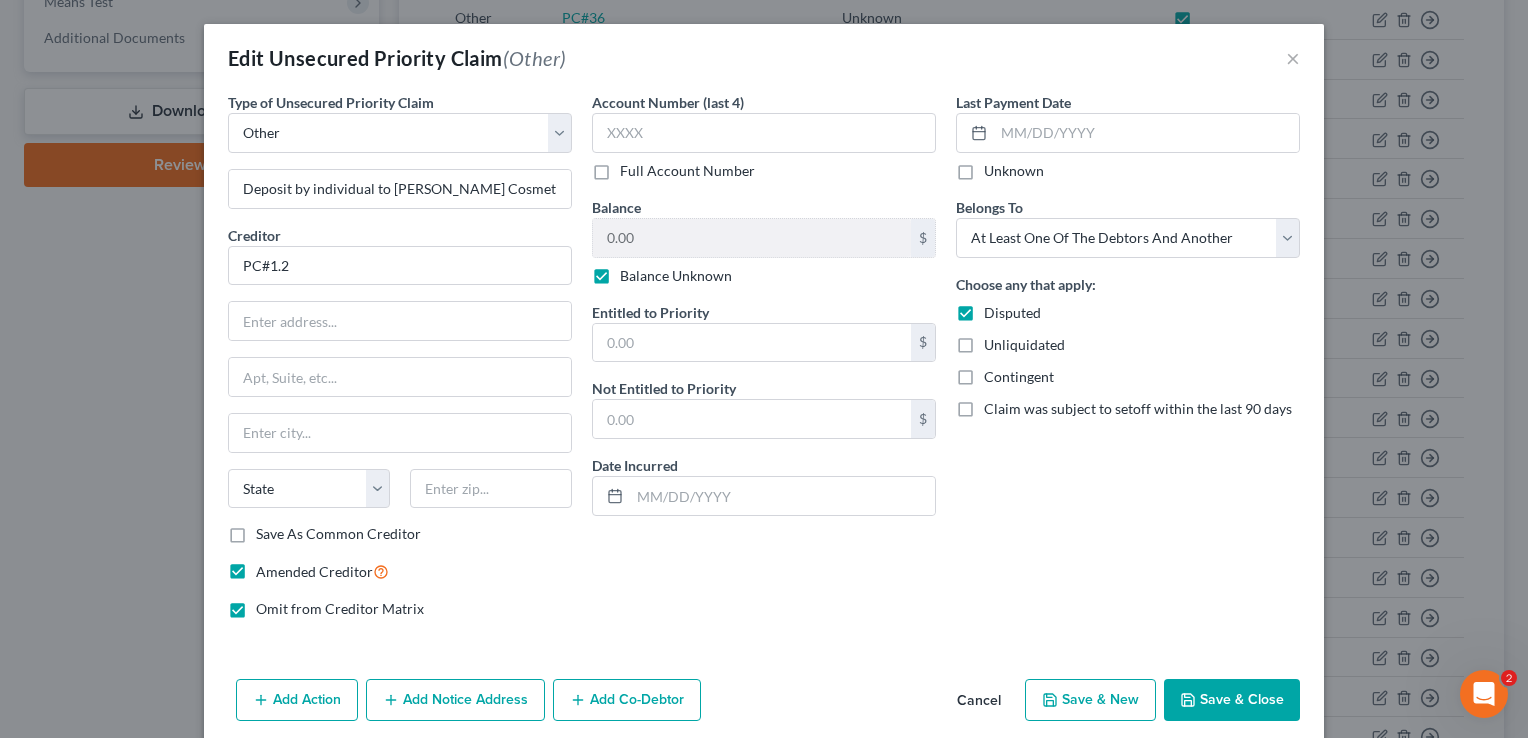 click on "Save & Close" at bounding box center (1232, 700) 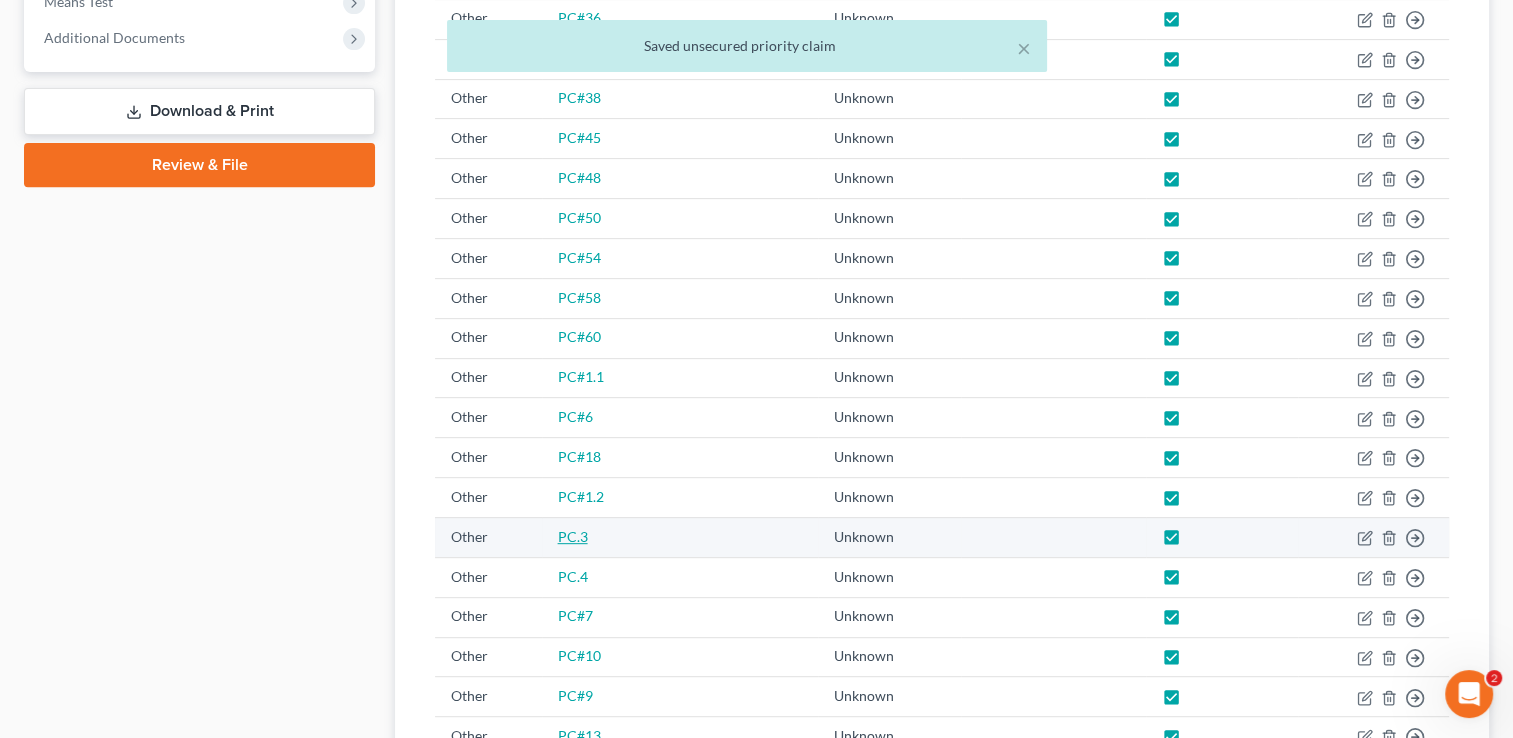 click on "PC.3" at bounding box center [573, 536] 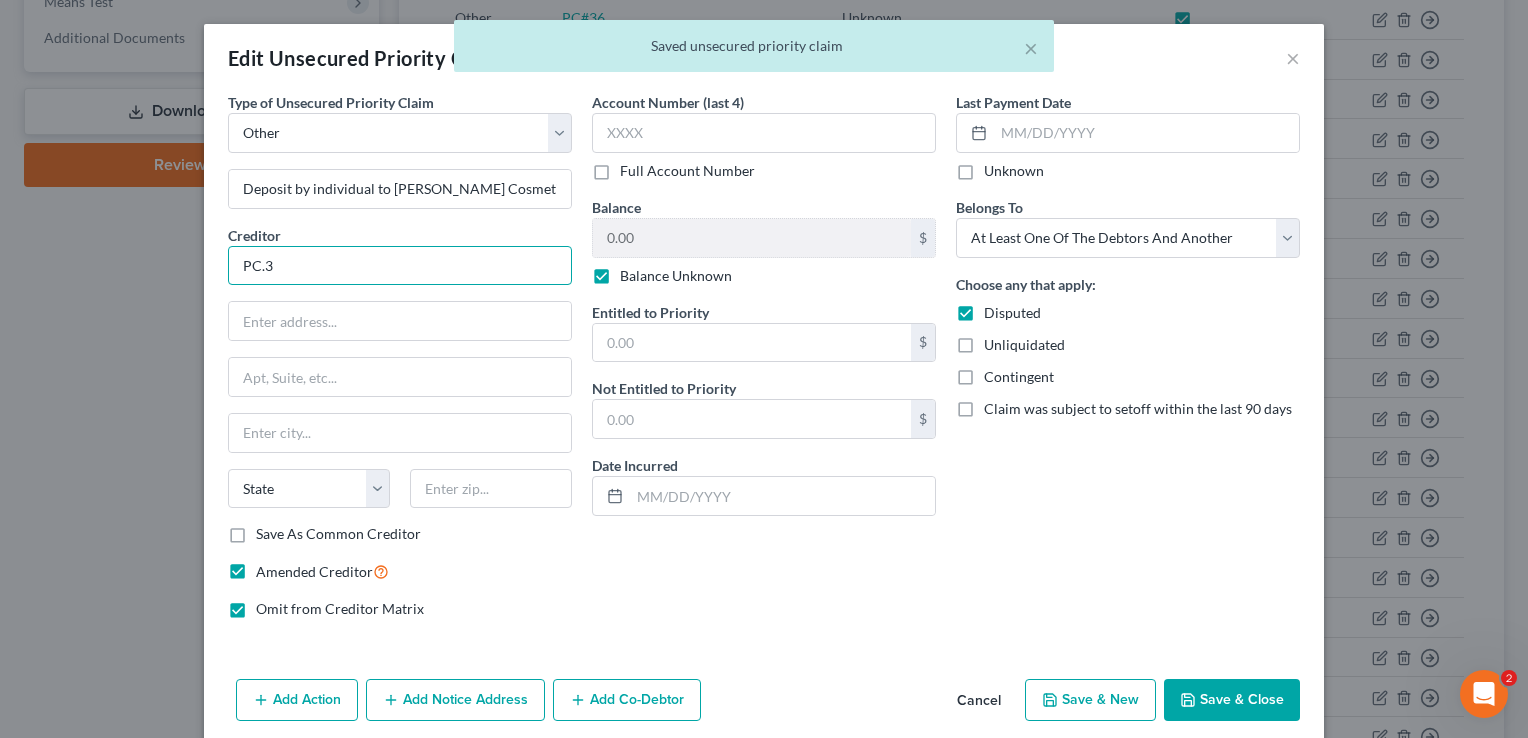 click on "PC.3" at bounding box center [400, 266] 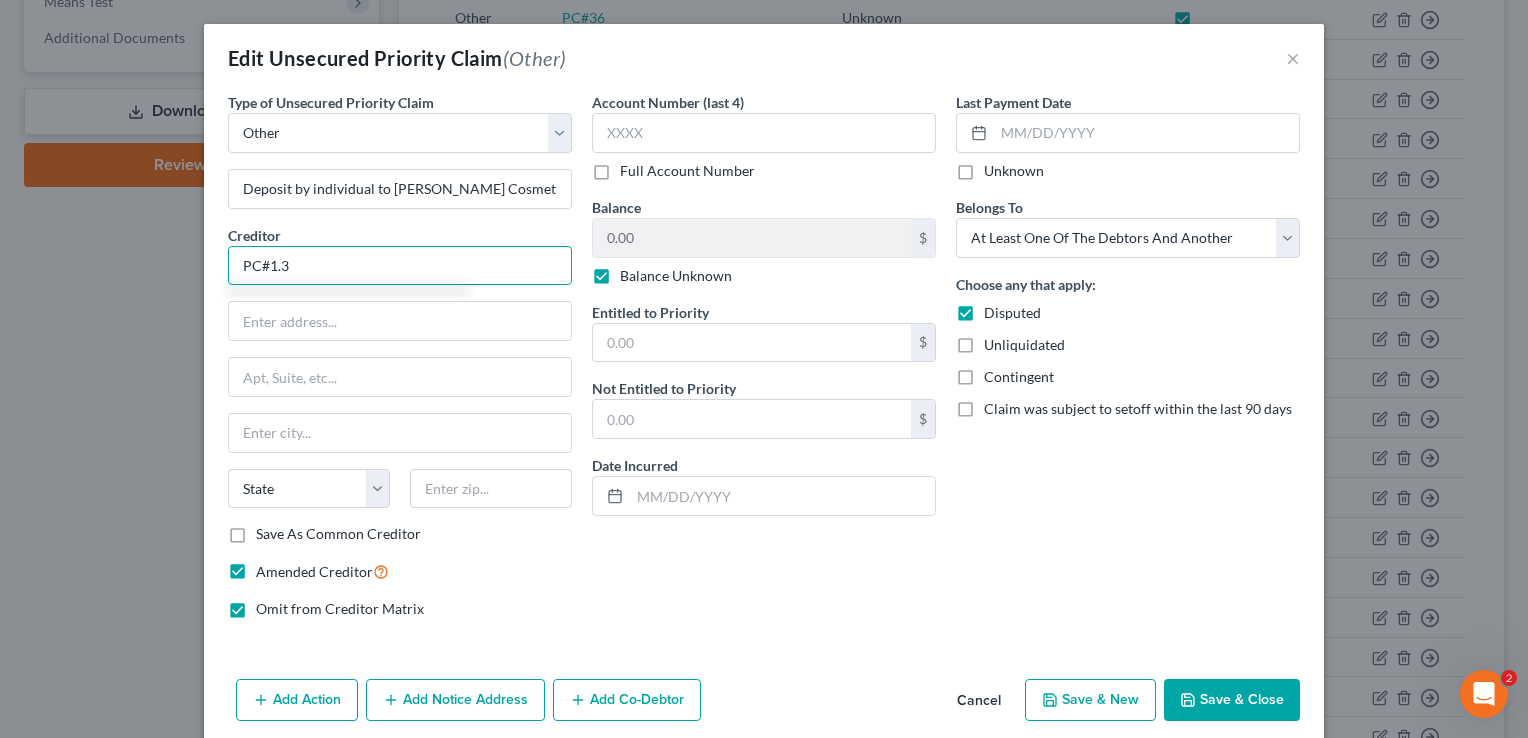 type on "PC#1.3" 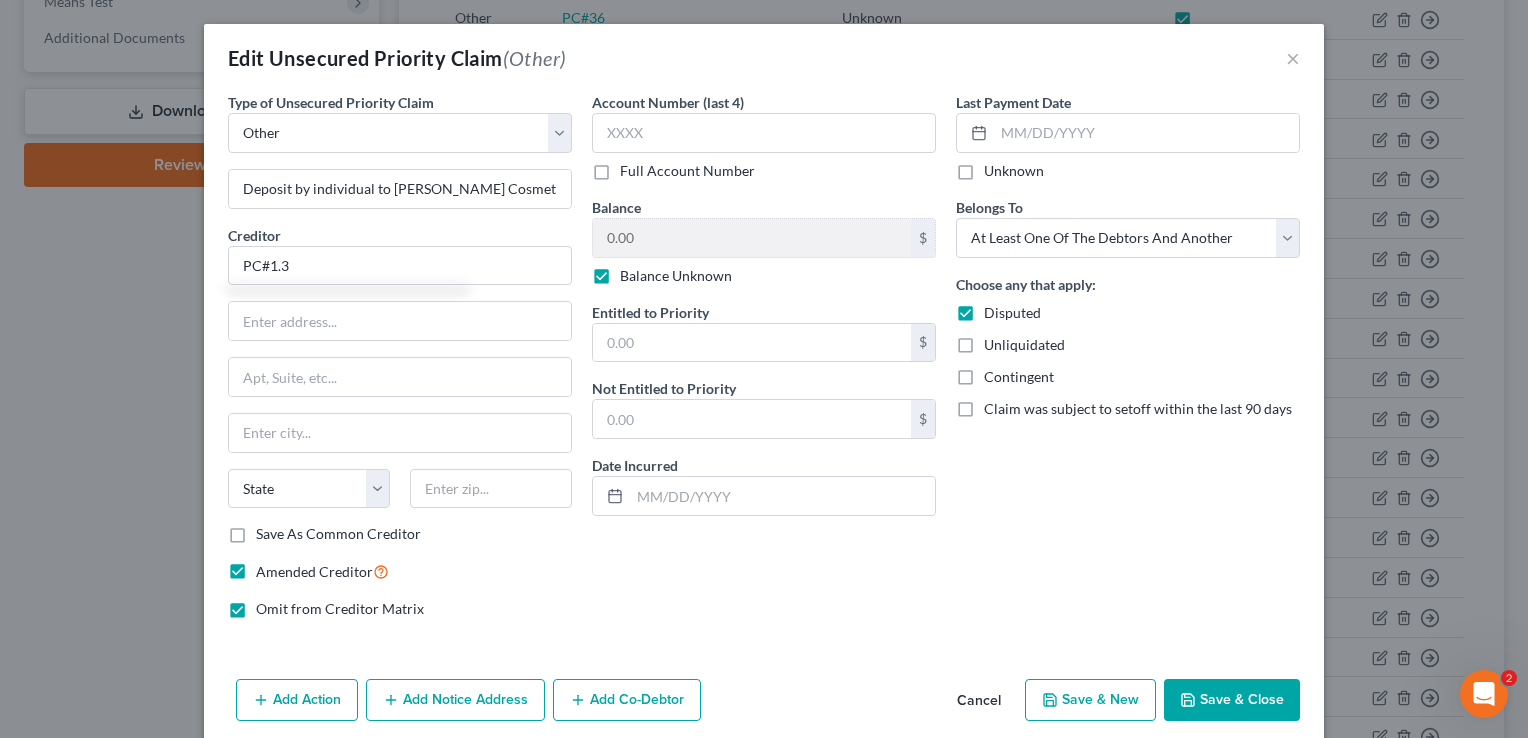 click on "Save & Close" at bounding box center (1232, 700) 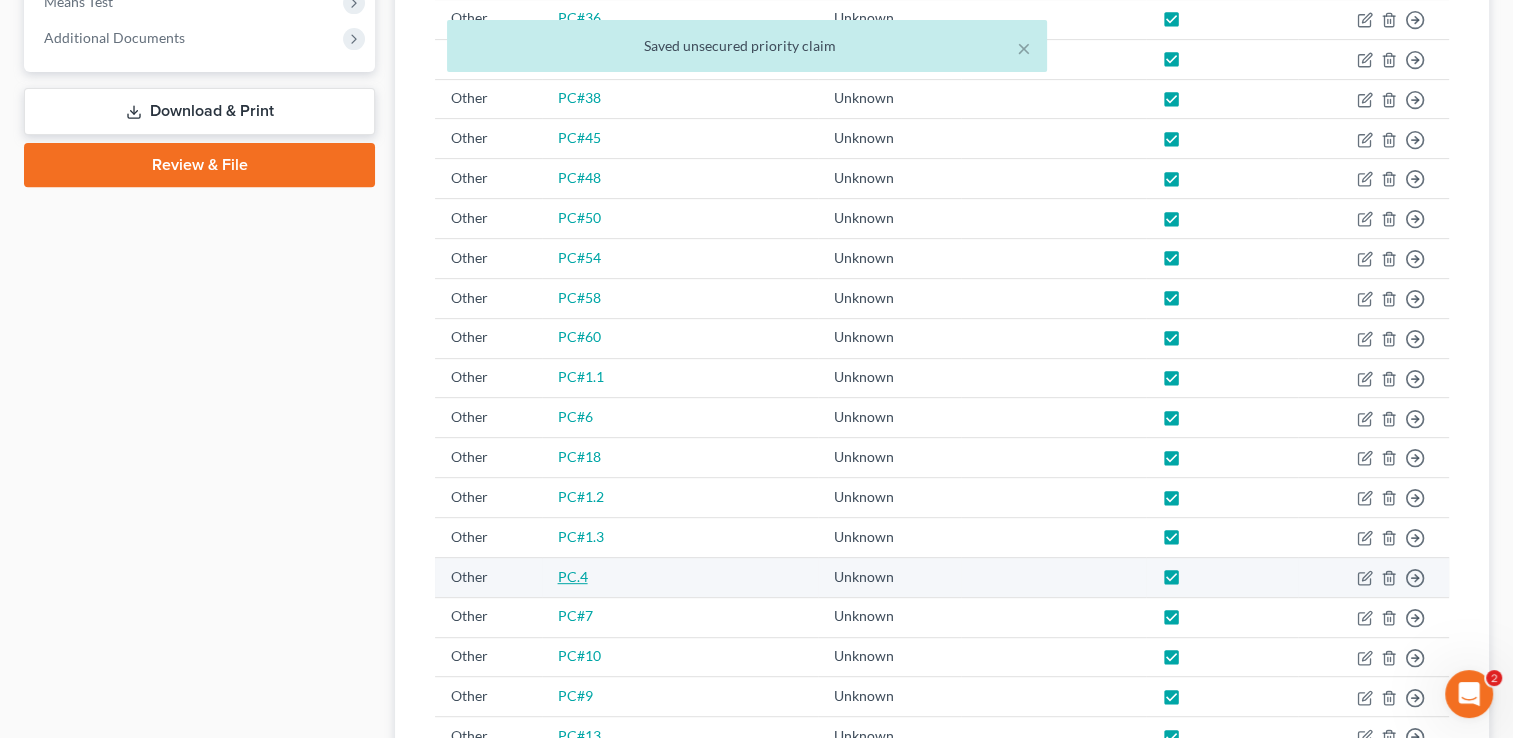 click on "PC.4" at bounding box center [573, 576] 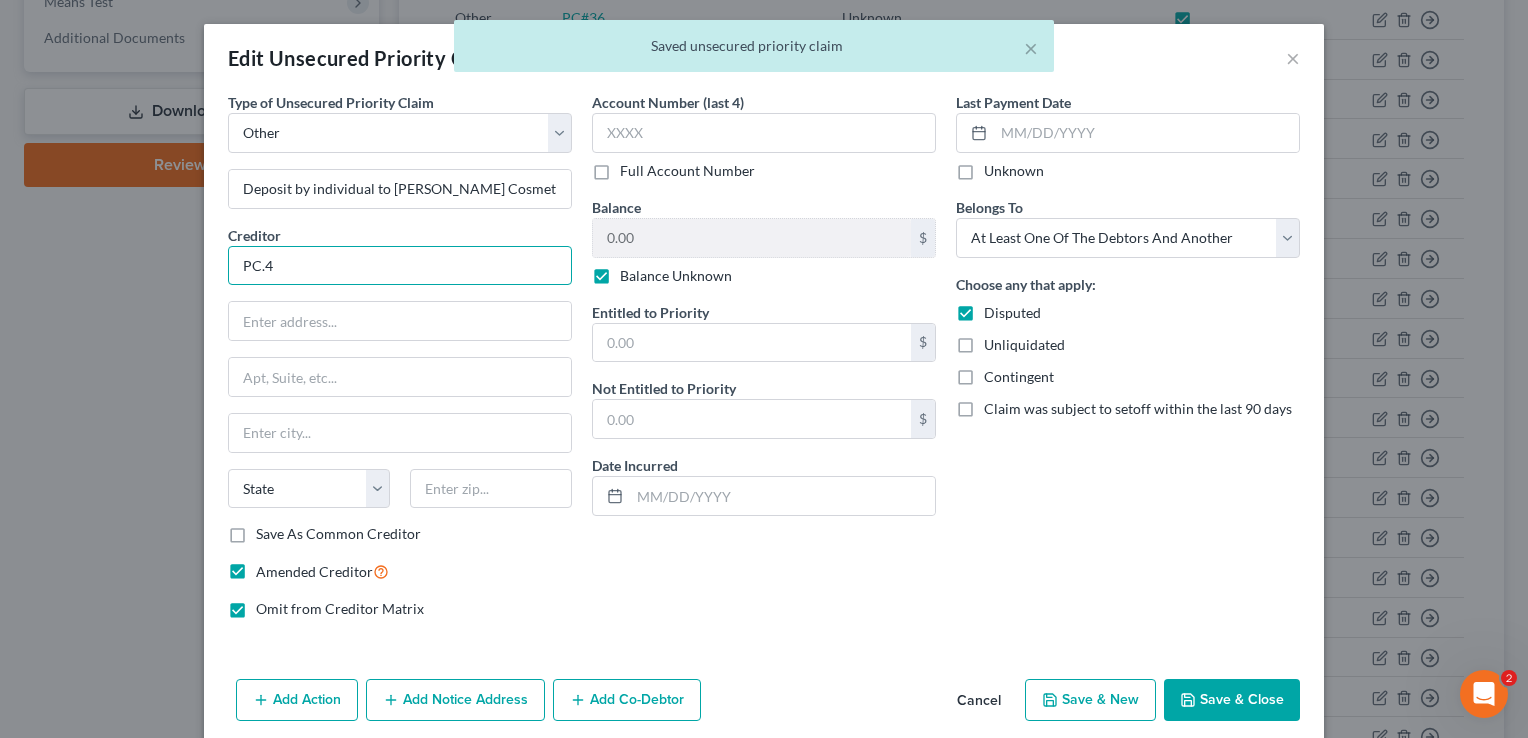 click on "PC.4" at bounding box center (400, 266) 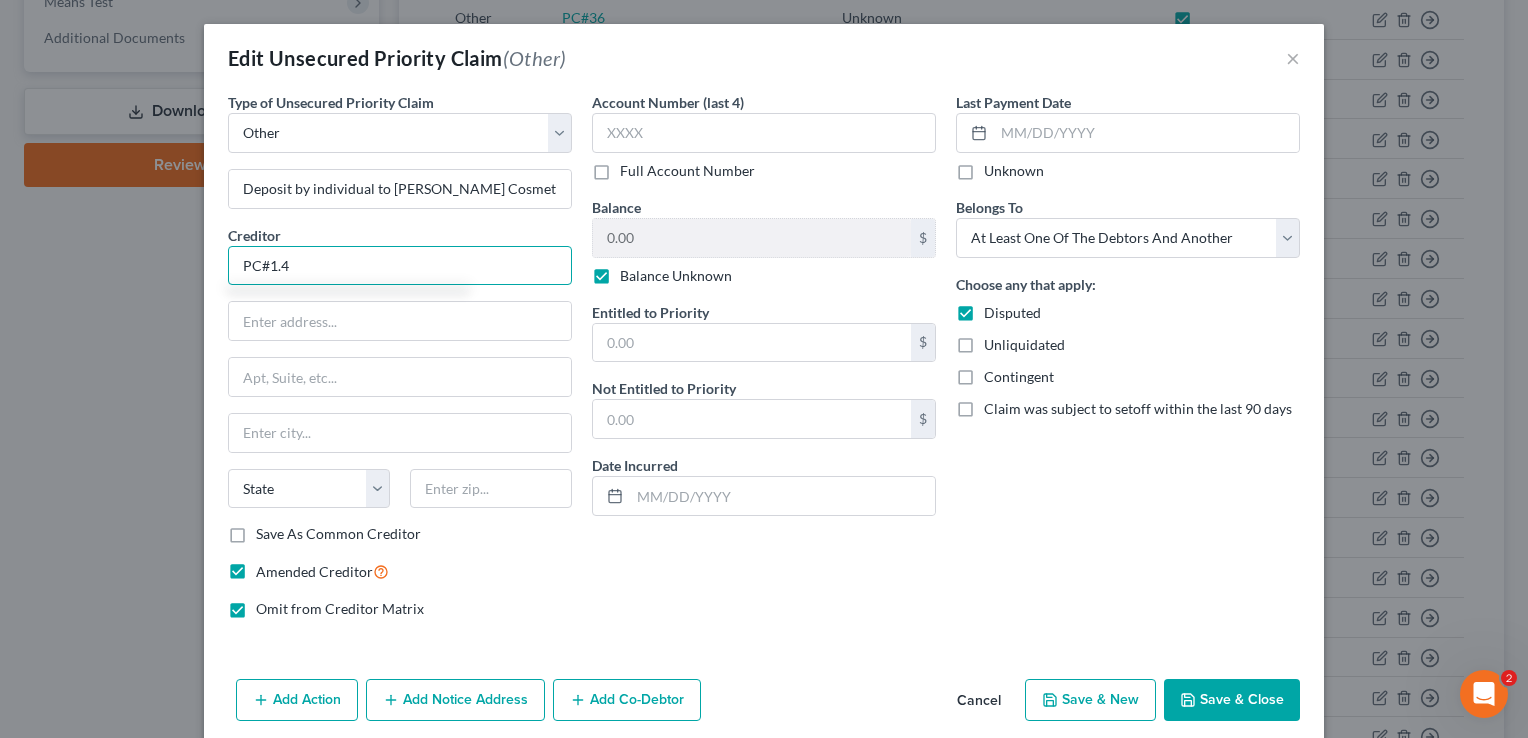 type on "PC#1.4" 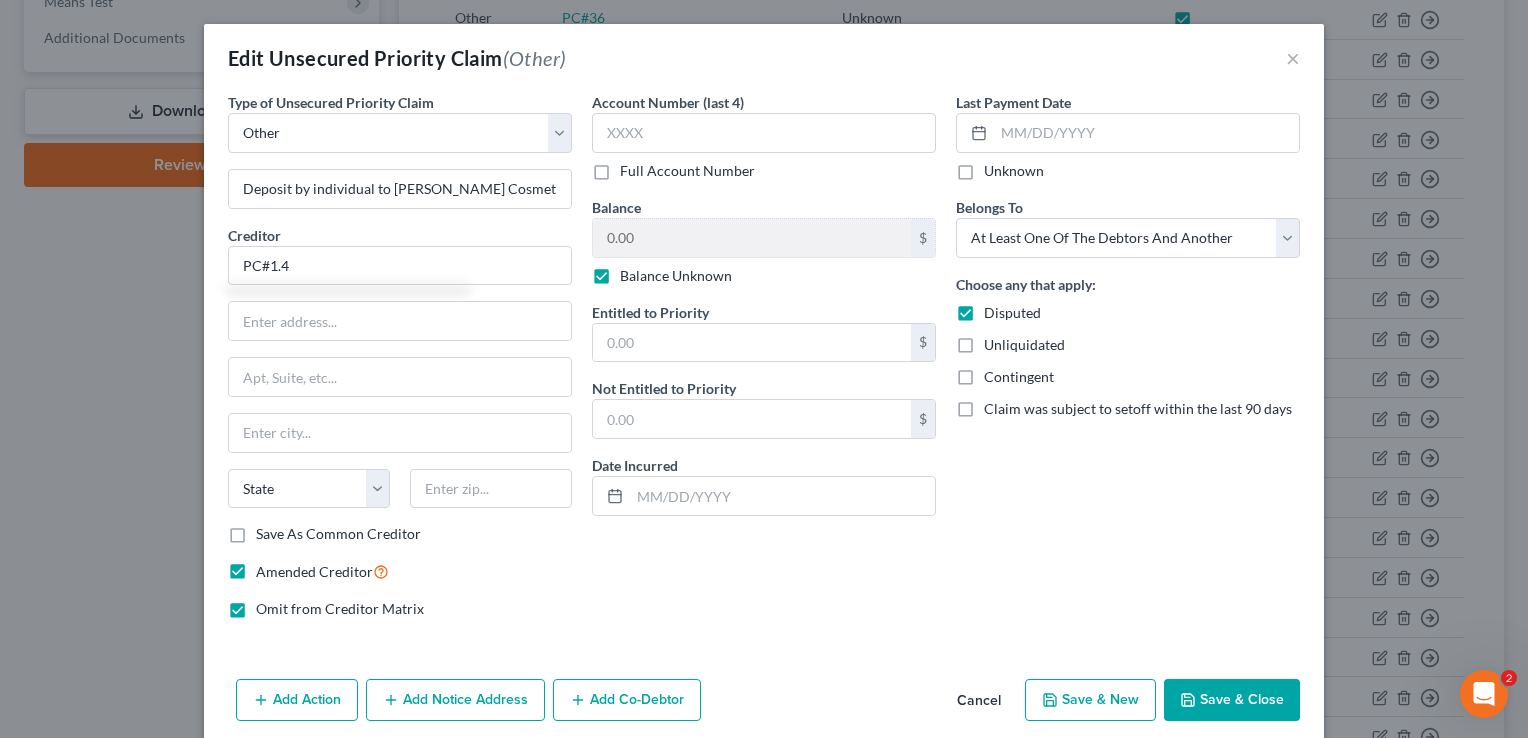 click on "Save & Close" at bounding box center (1232, 700) 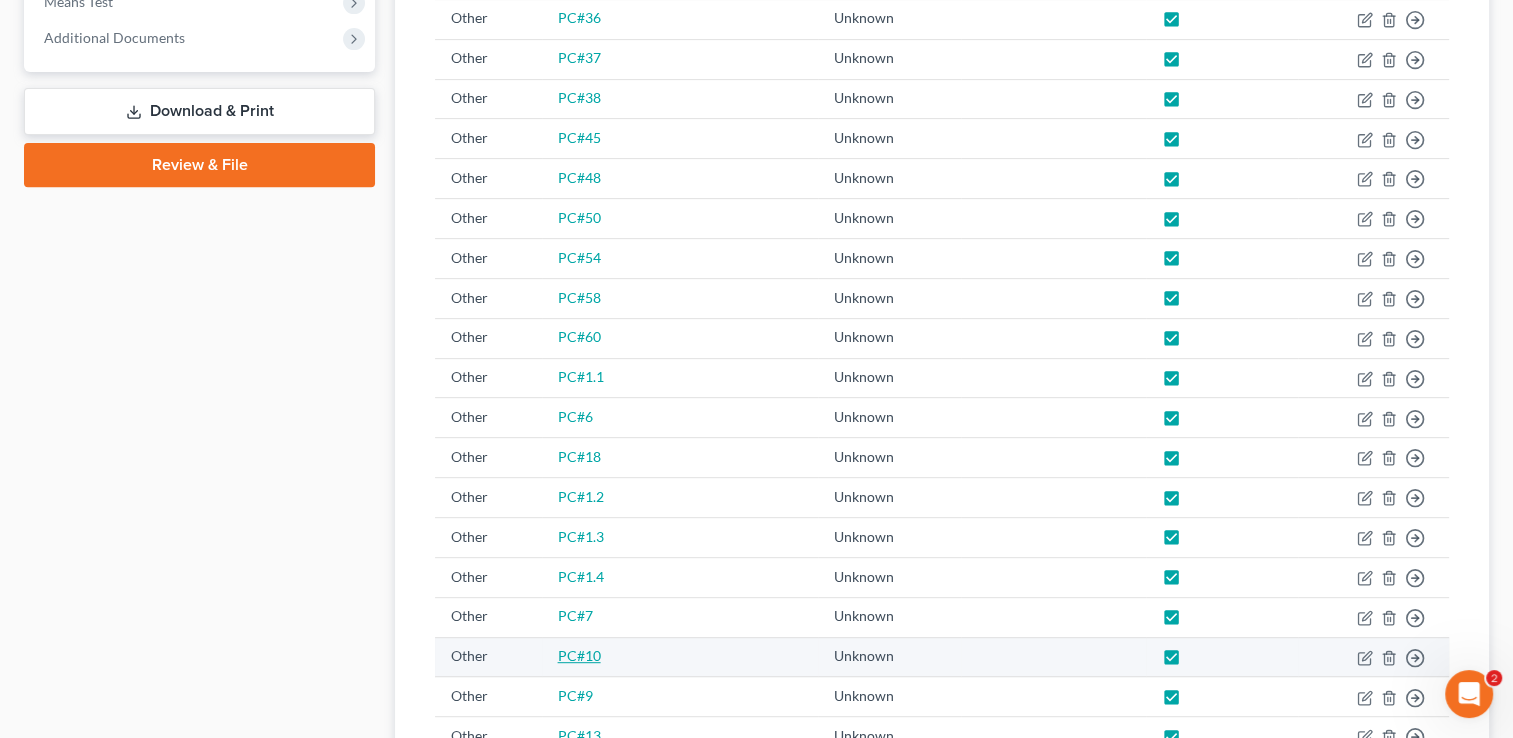 click on "PC#10" at bounding box center (579, 655) 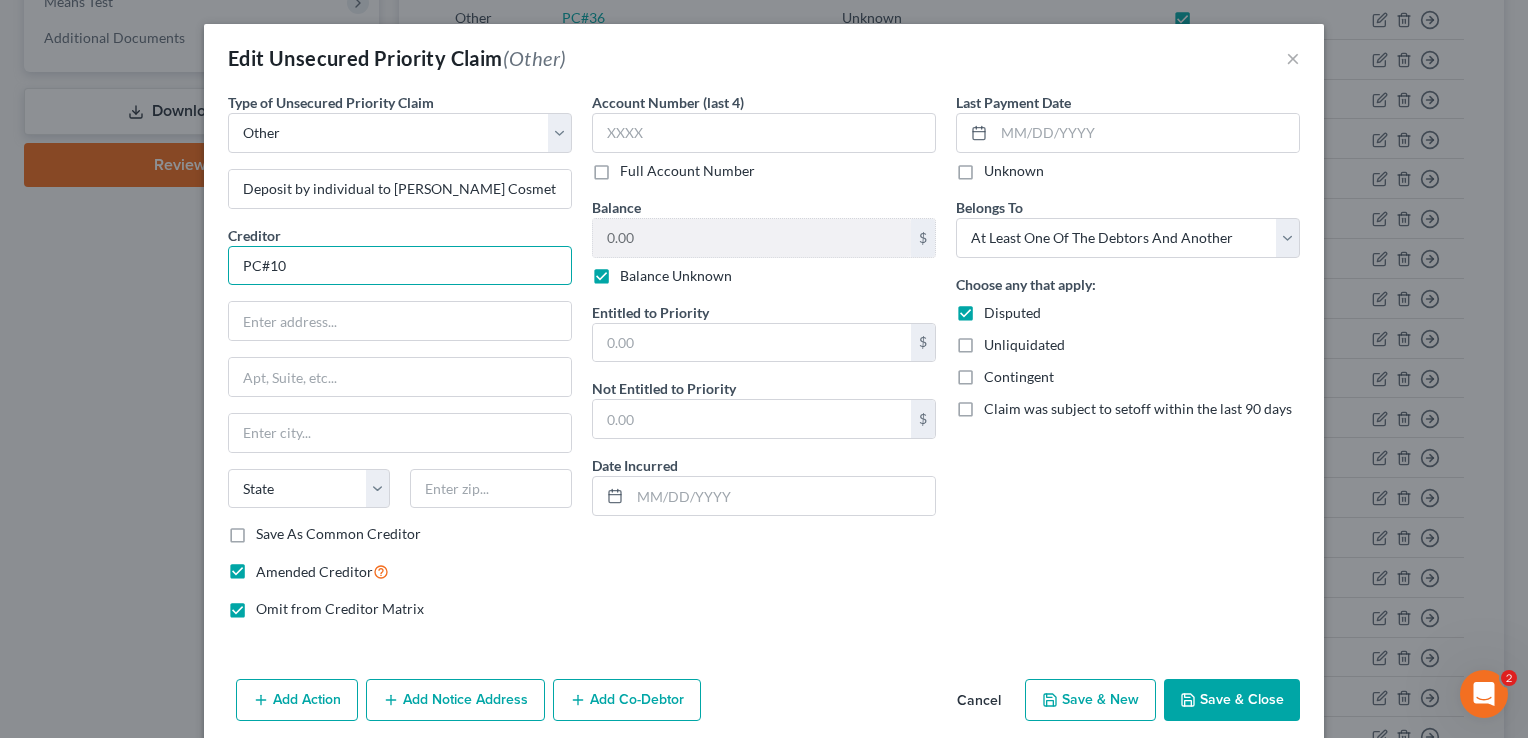 click on "PC#10" at bounding box center [400, 266] 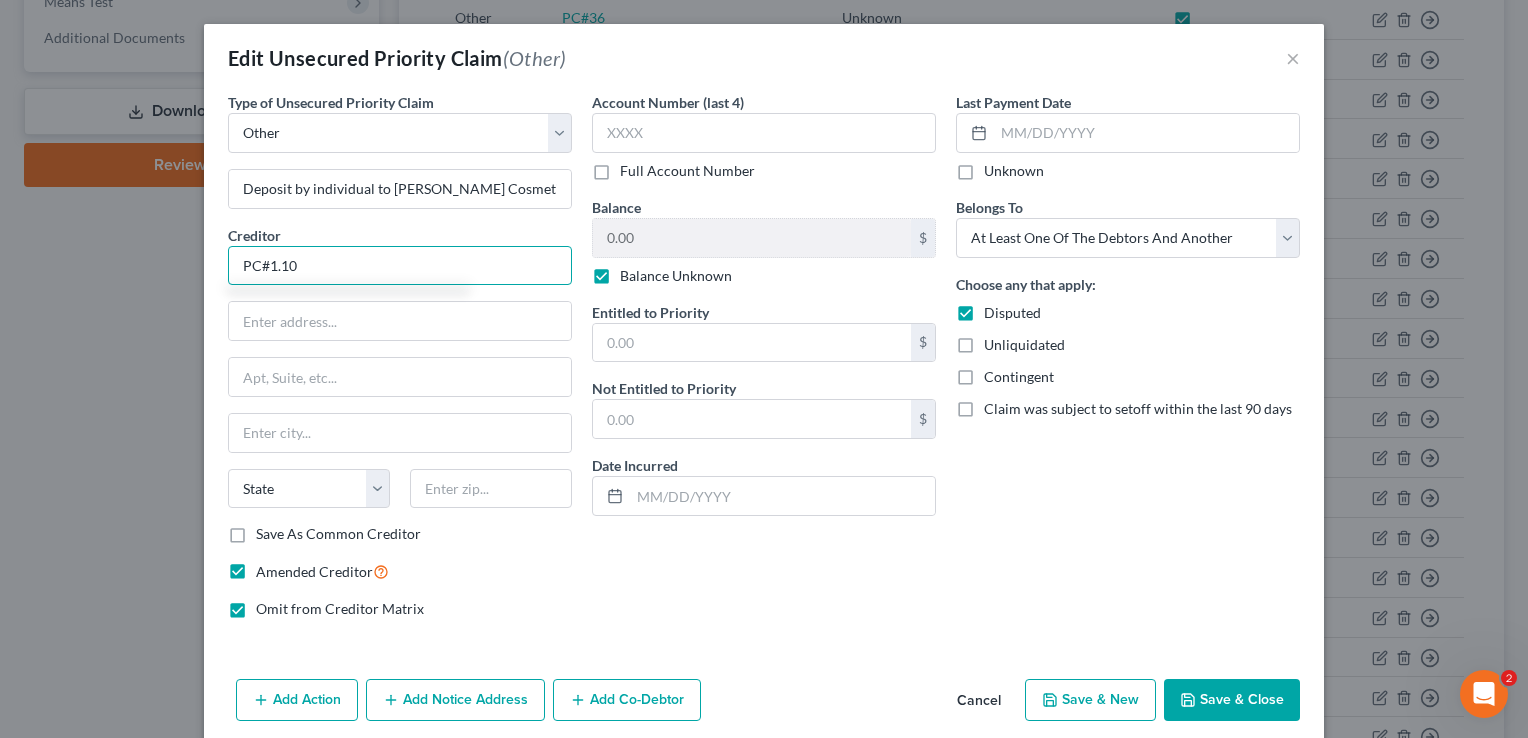 type on "PC#1.10" 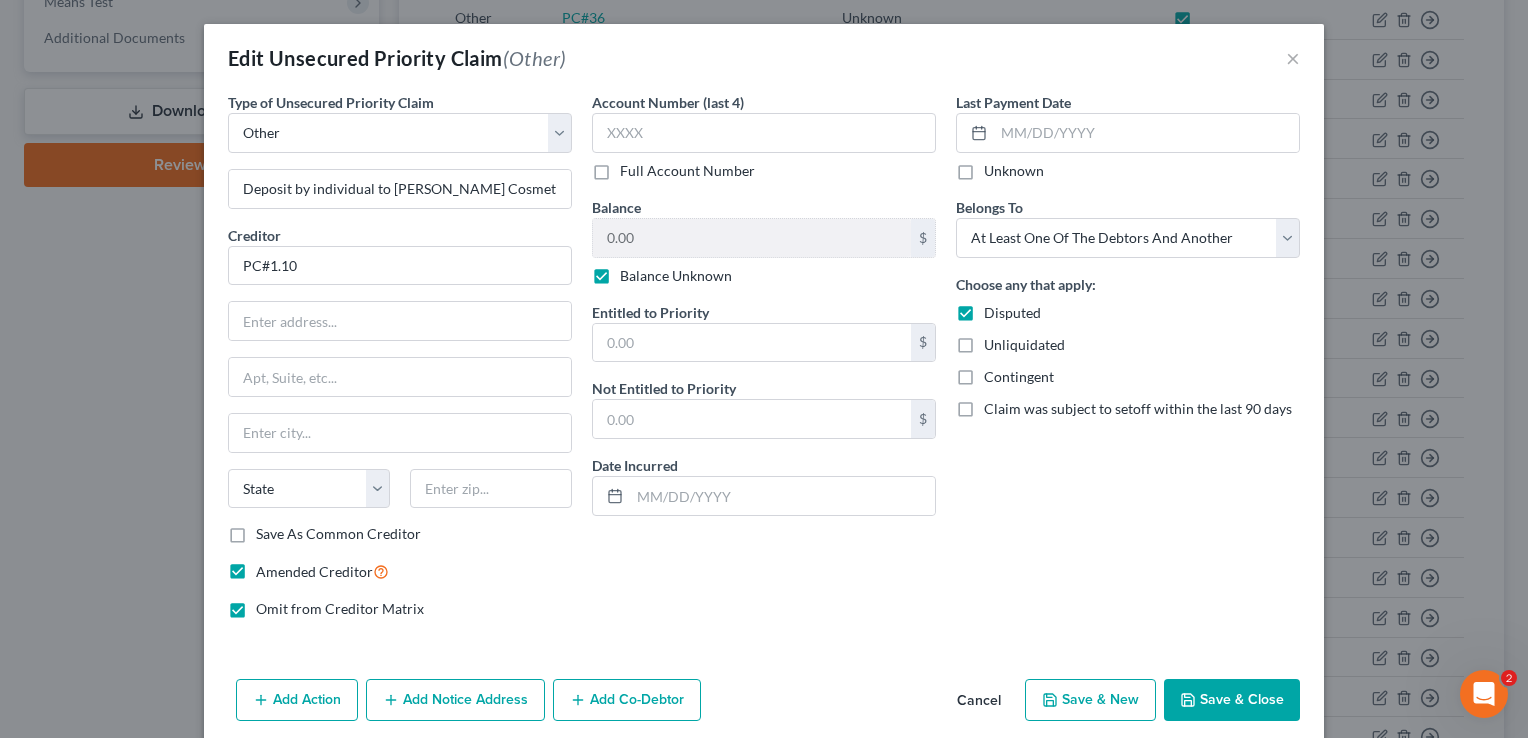 click on "Save & Close" at bounding box center (1232, 700) 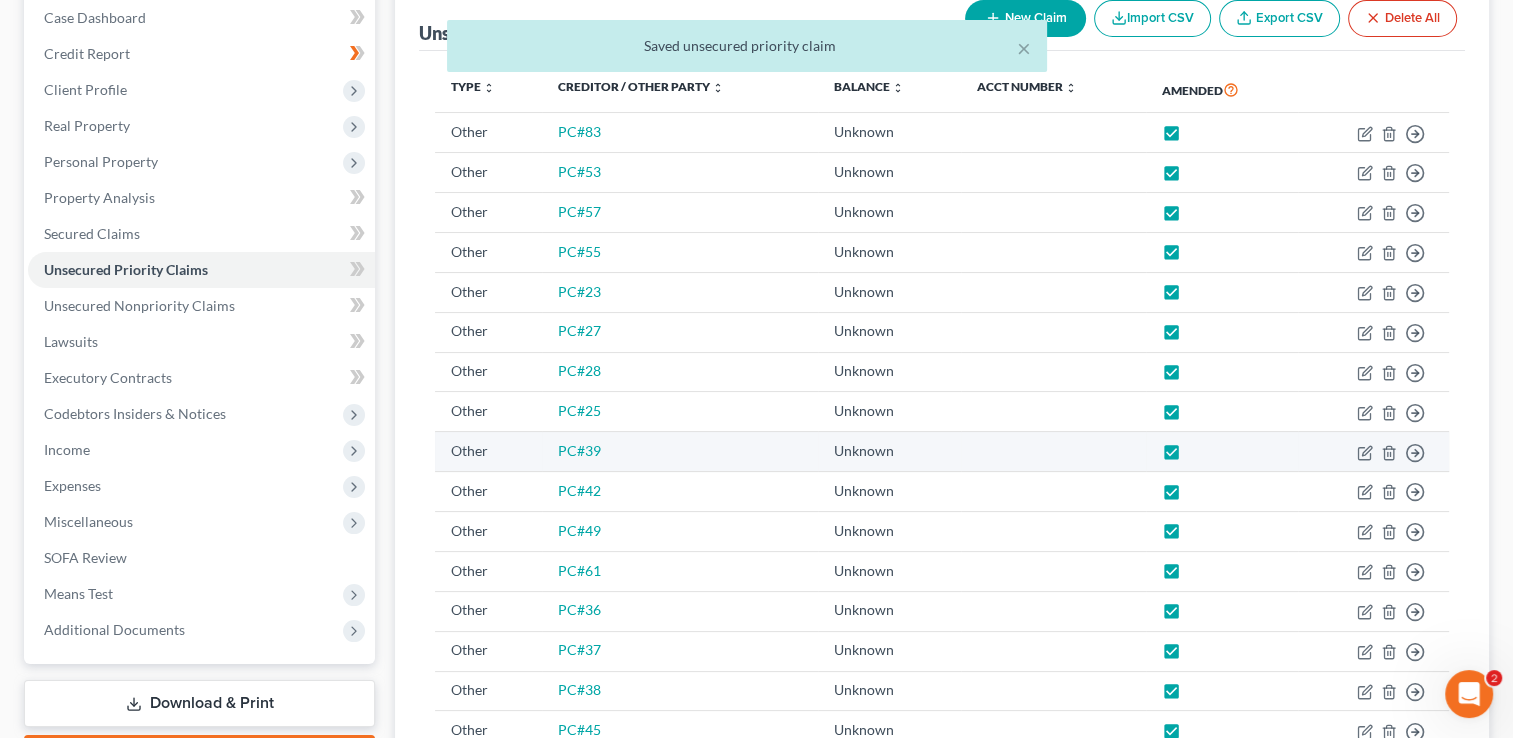 scroll, scrollTop: 0, scrollLeft: 0, axis: both 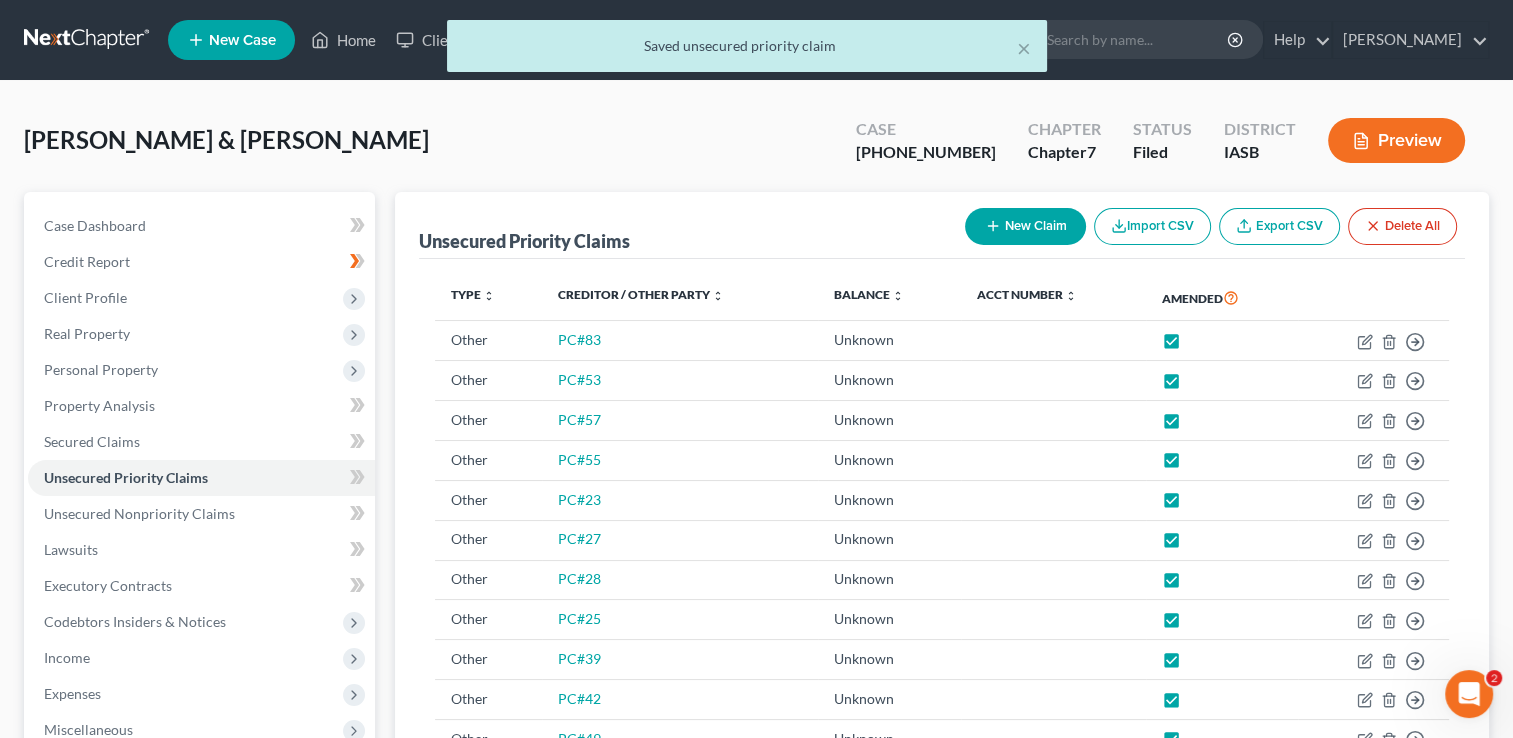 click on "Preview" at bounding box center [1396, 140] 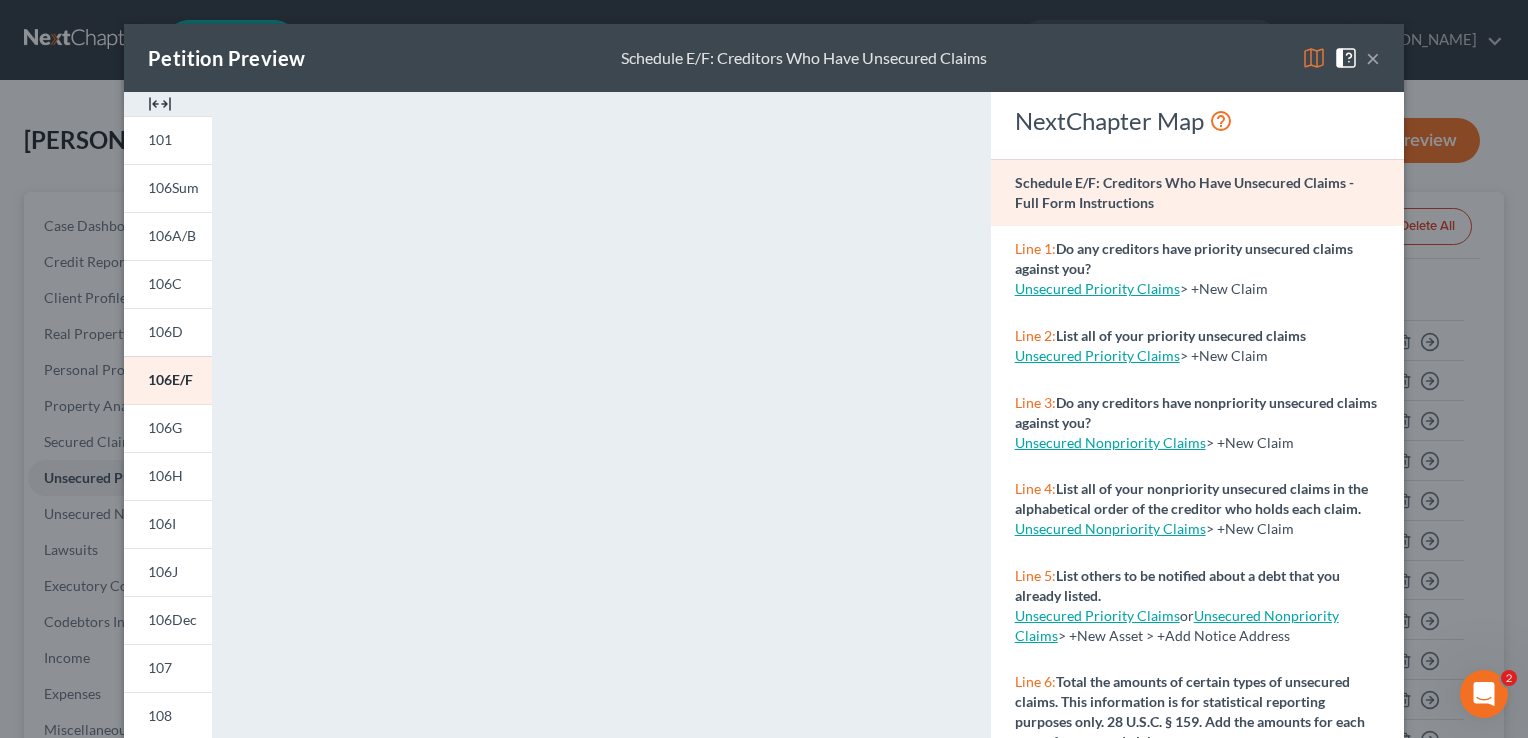 click on "×" at bounding box center (1373, 58) 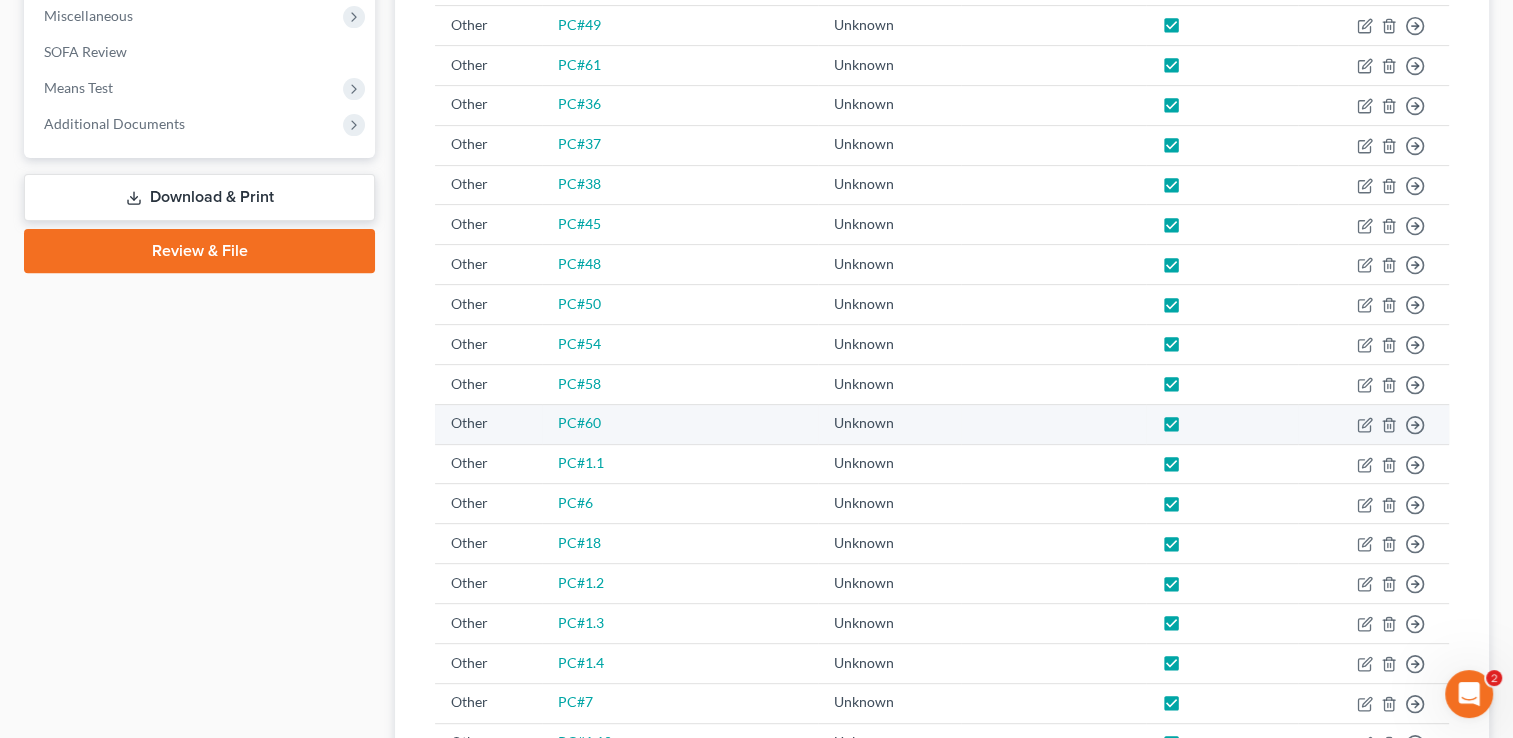 scroll, scrollTop: 800, scrollLeft: 0, axis: vertical 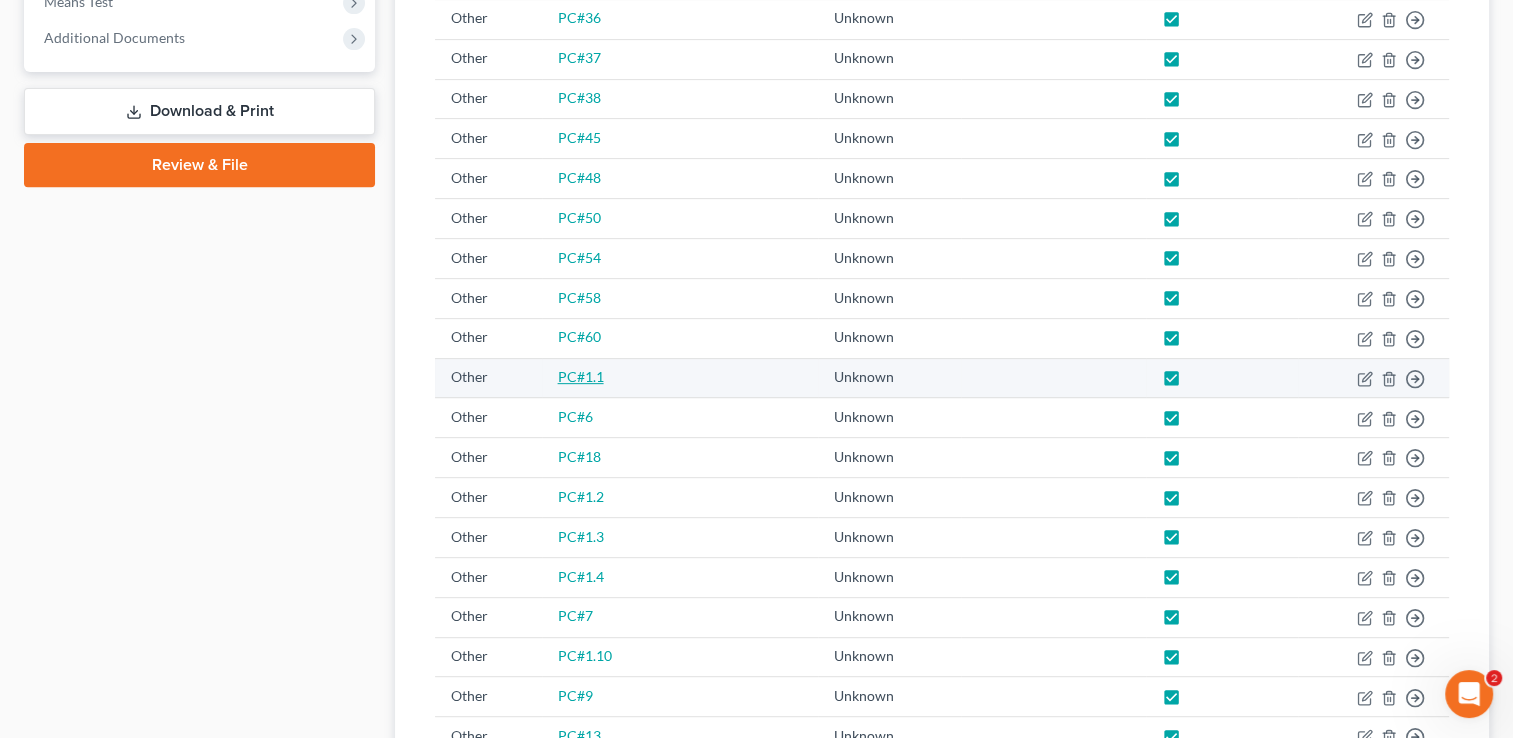 click on "PC#1.1" at bounding box center [581, 376] 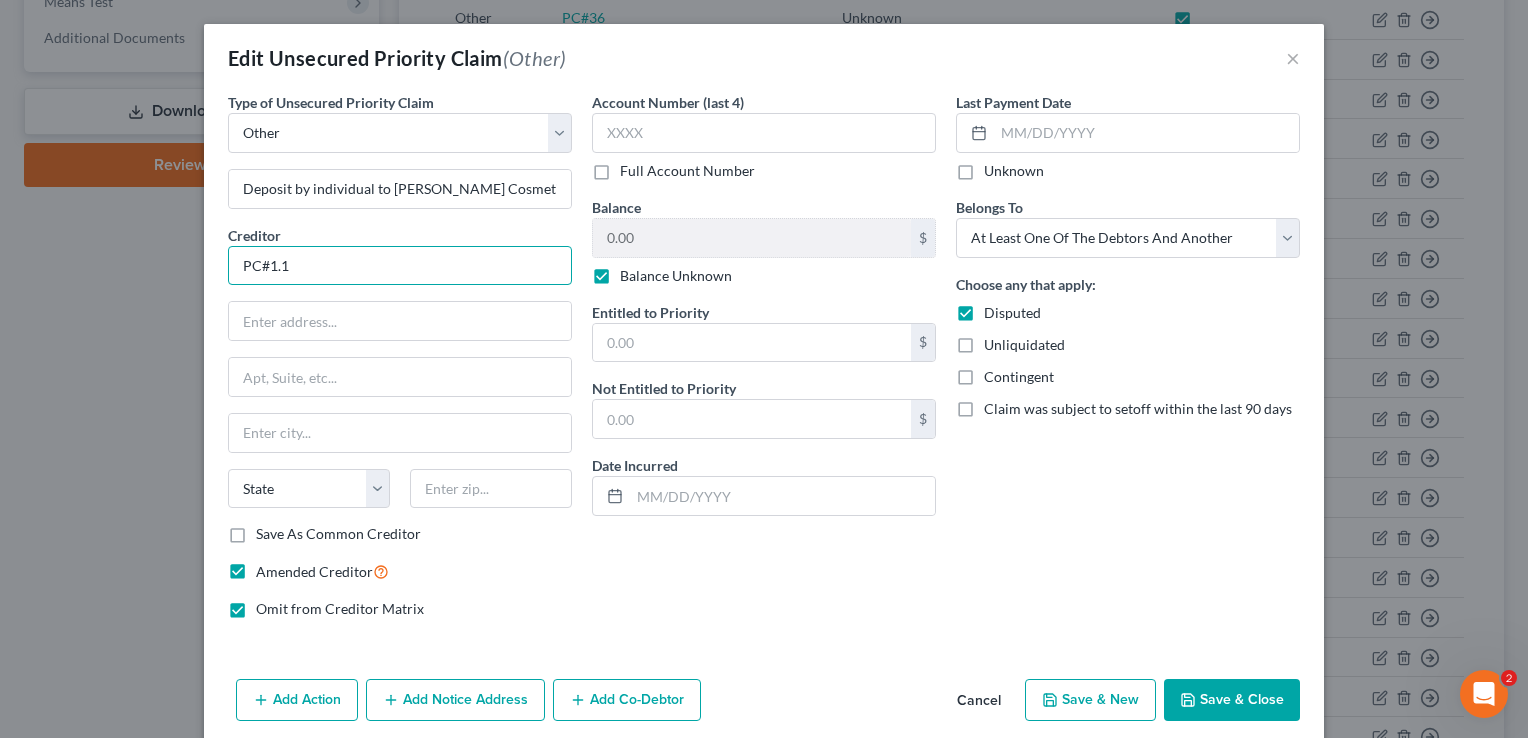 click on "PC#1.1" at bounding box center (400, 266) 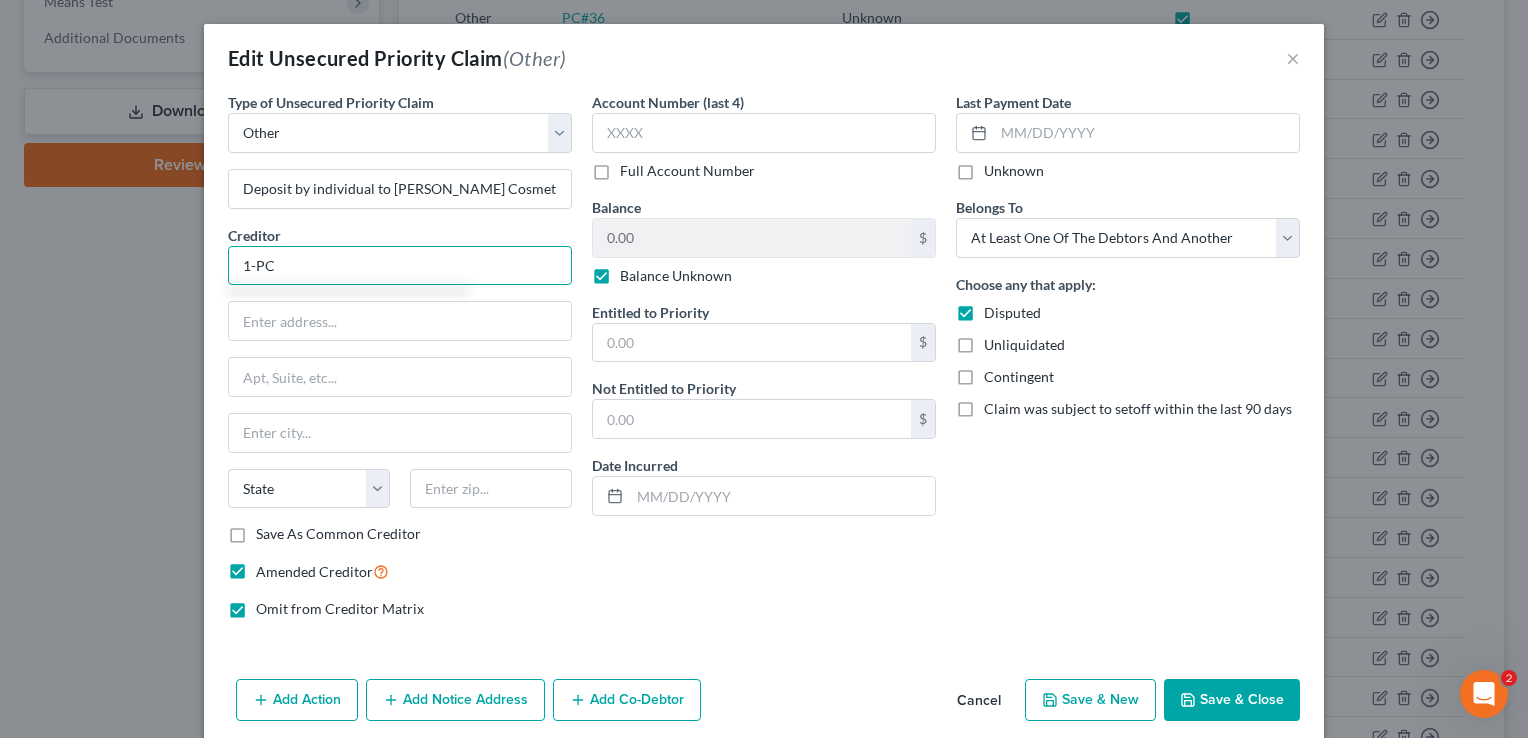 type on "1-PC" 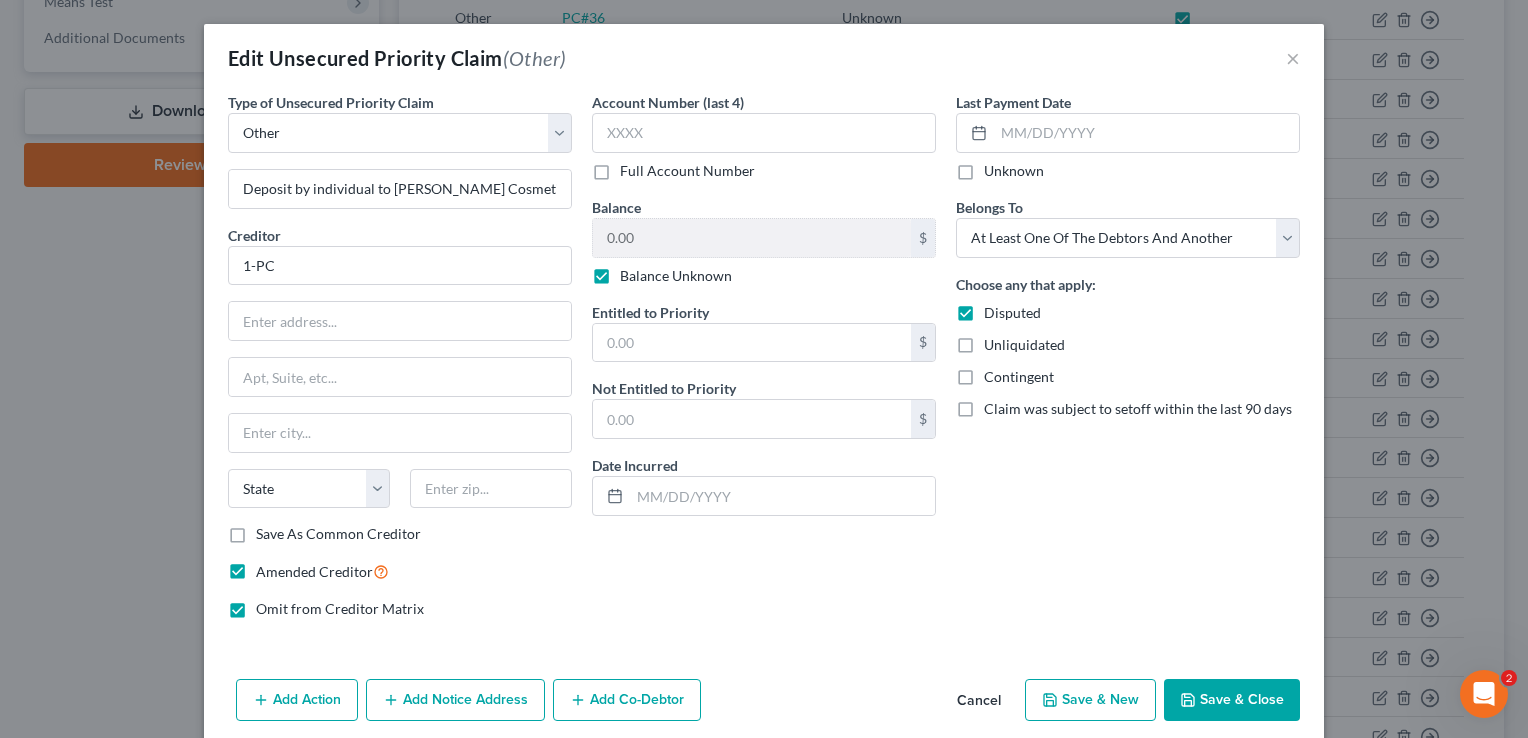 click on "Save & Close" at bounding box center [1232, 700] 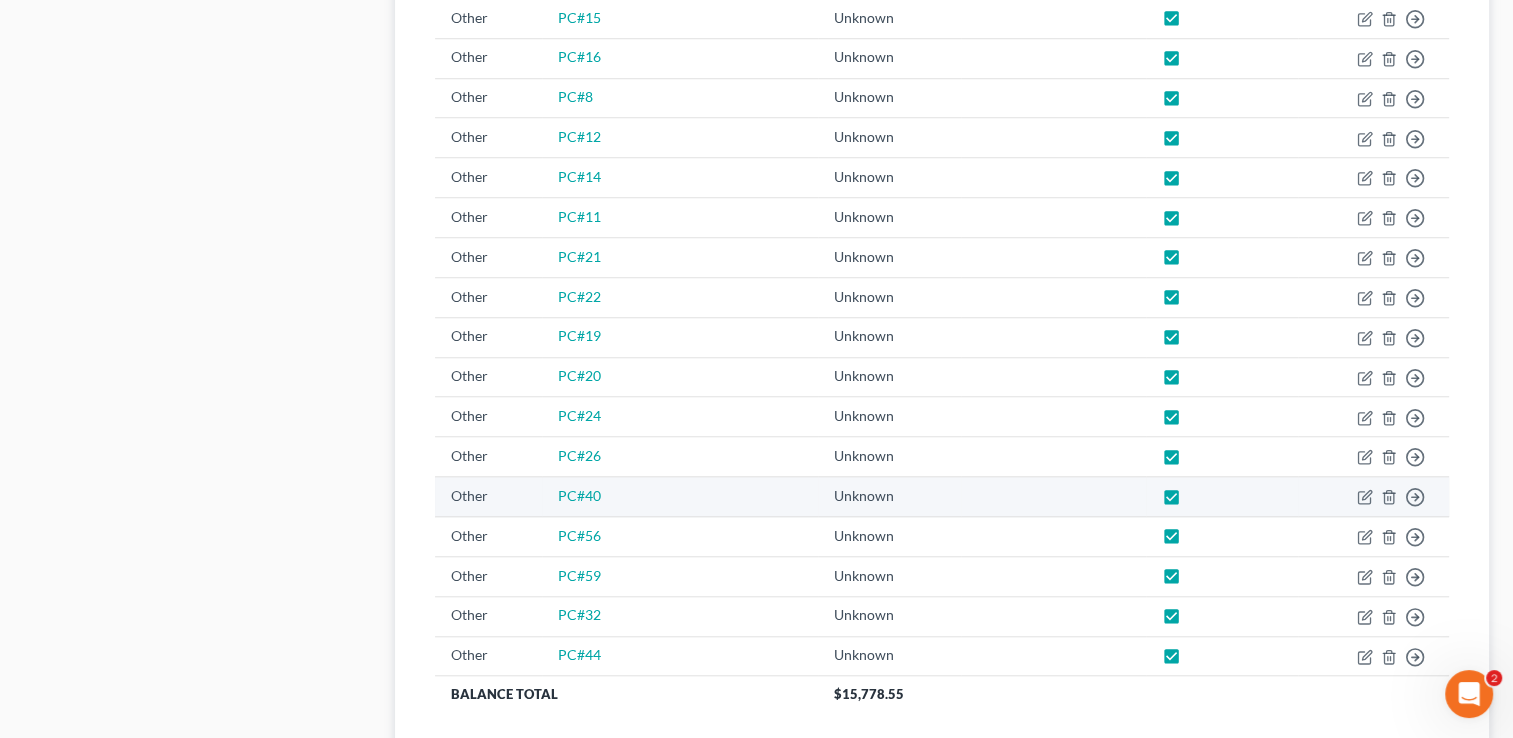scroll, scrollTop: 1600, scrollLeft: 0, axis: vertical 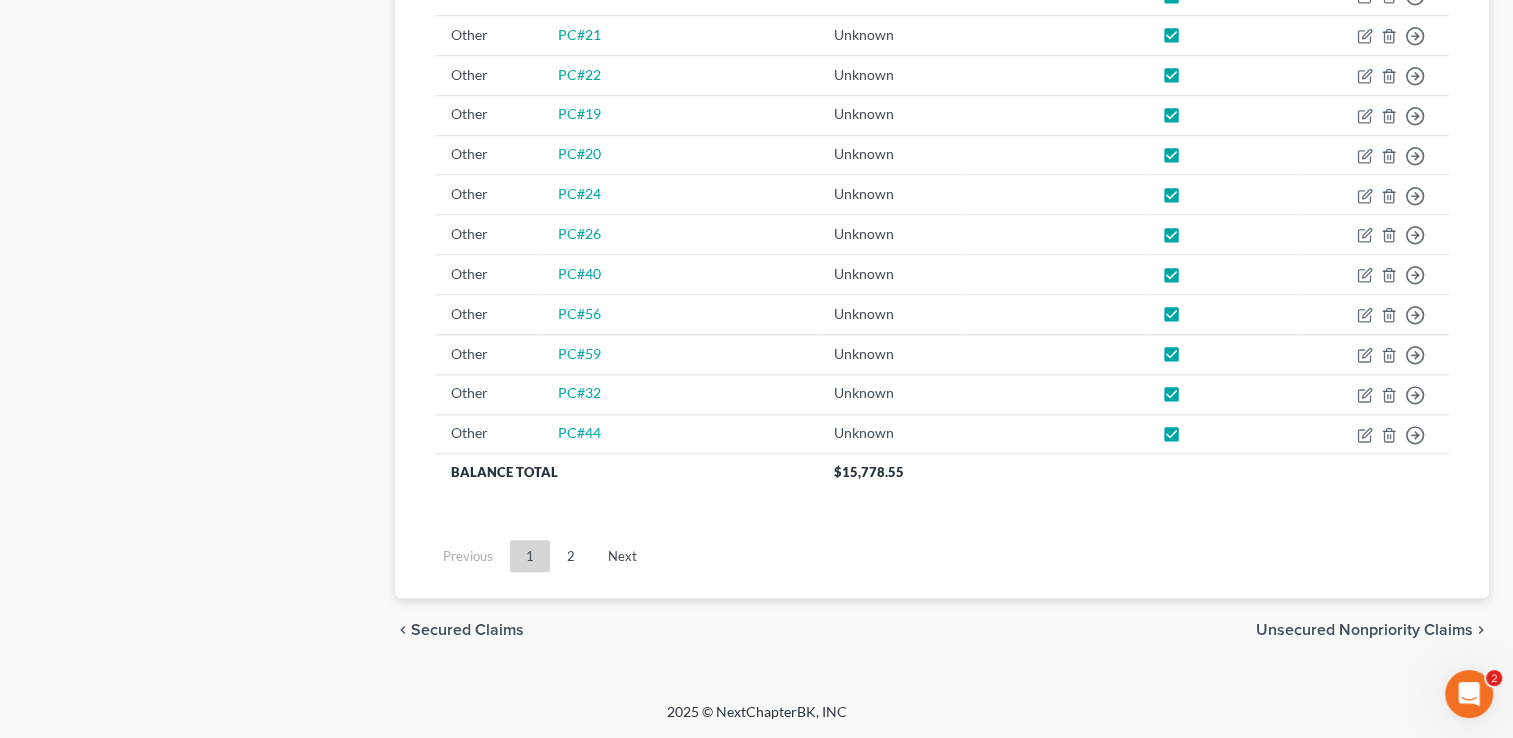 click on "2" at bounding box center [571, 556] 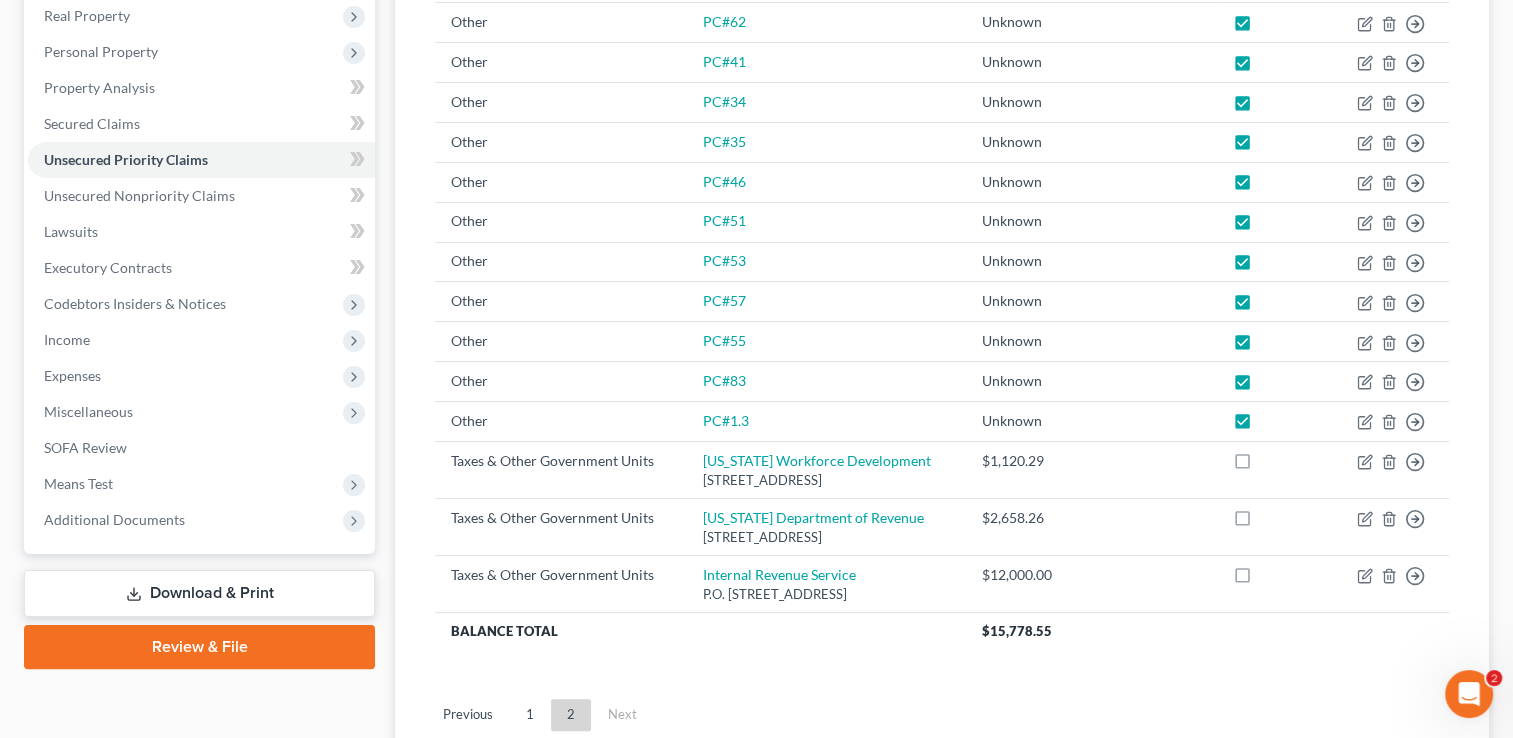 scroll, scrollTop: 475, scrollLeft: 0, axis: vertical 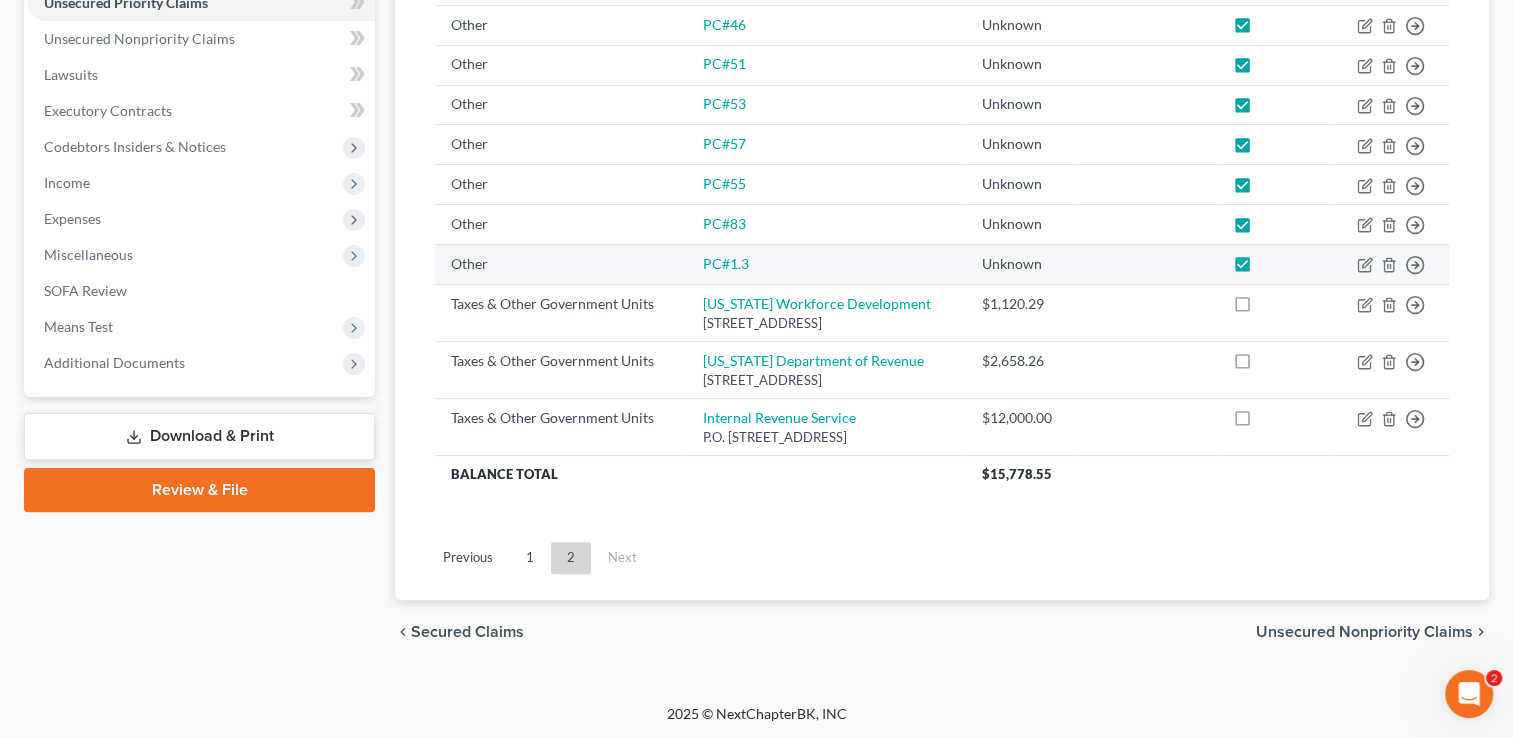 click on "PC#1.3" at bounding box center (826, 265) 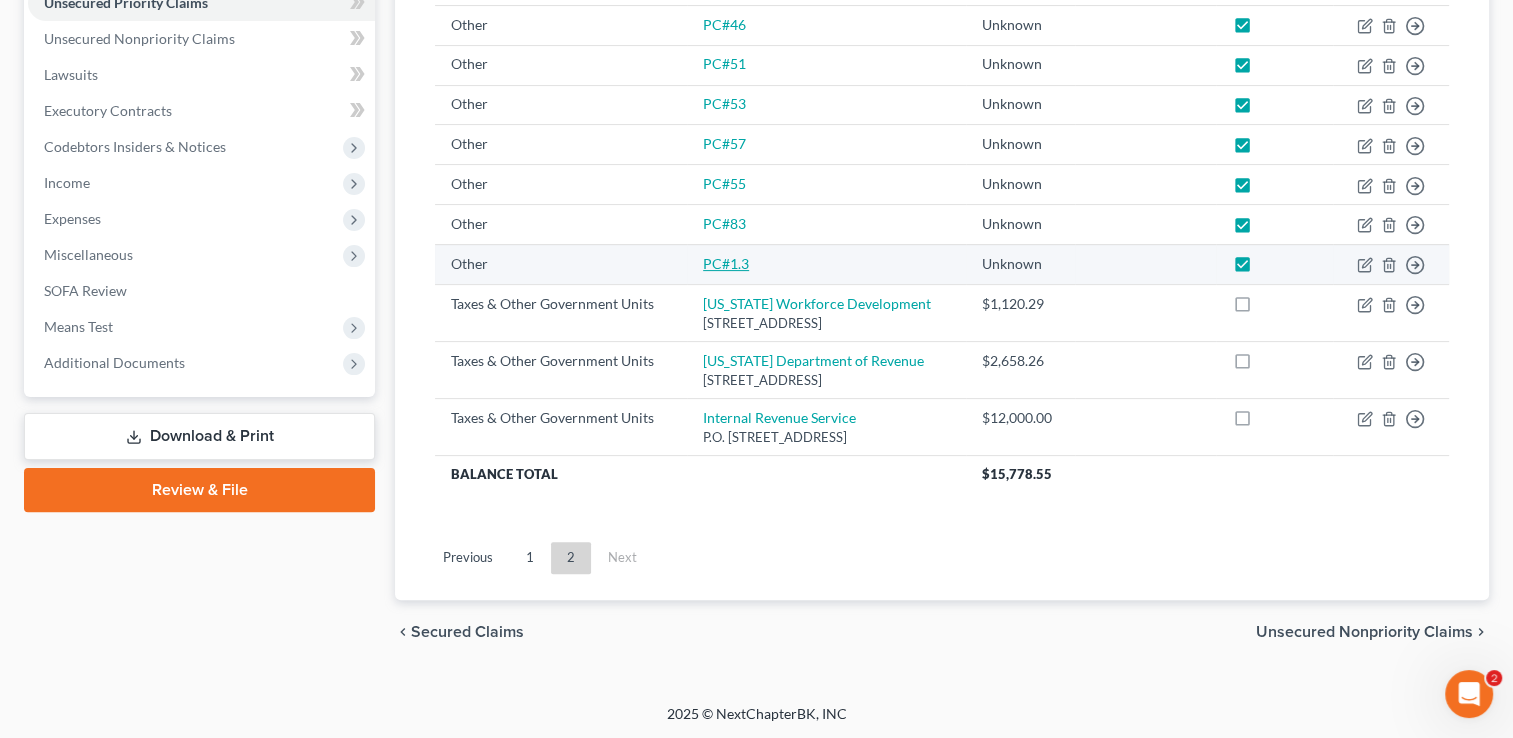 click on "PC#1.3" at bounding box center [726, 263] 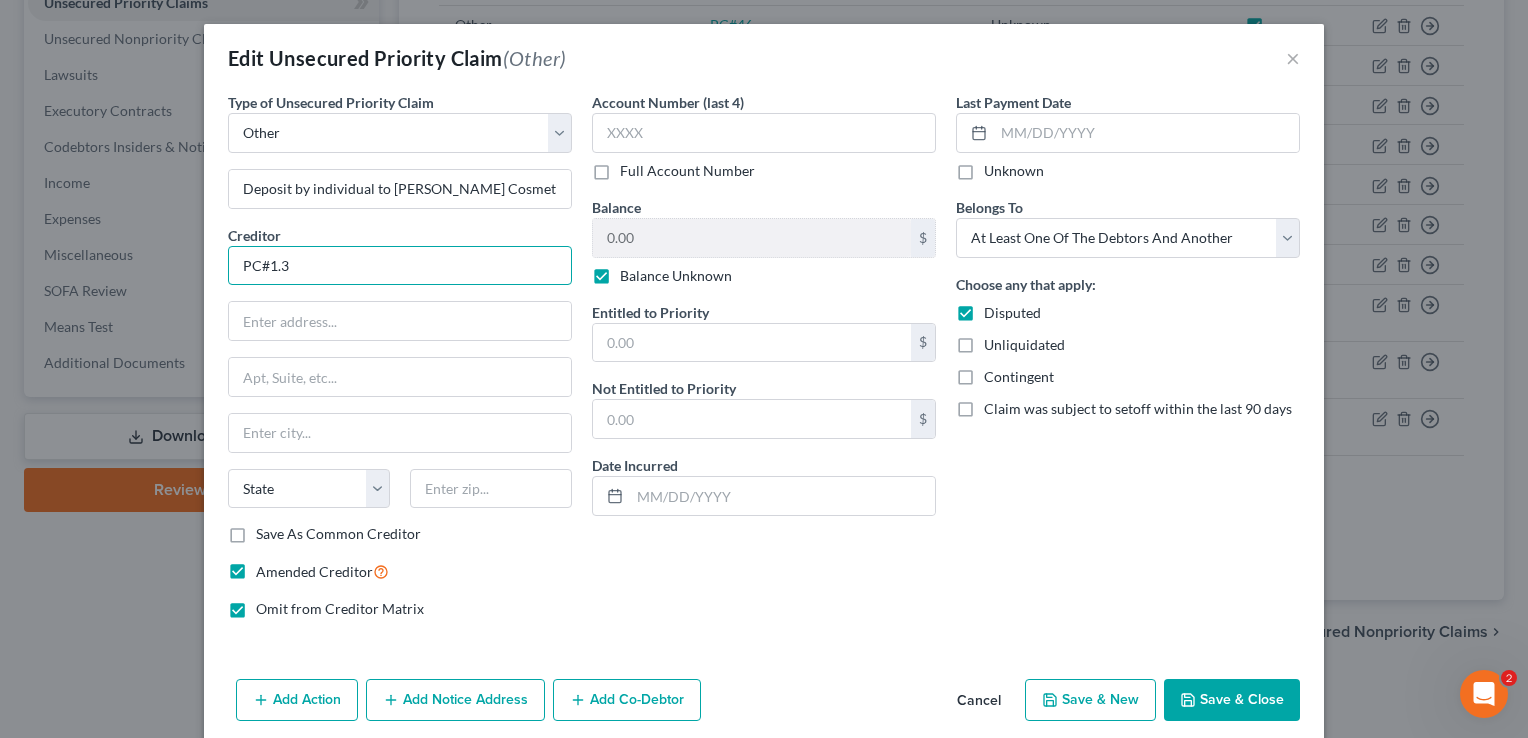 click on "PC#1.3" at bounding box center (400, 266) 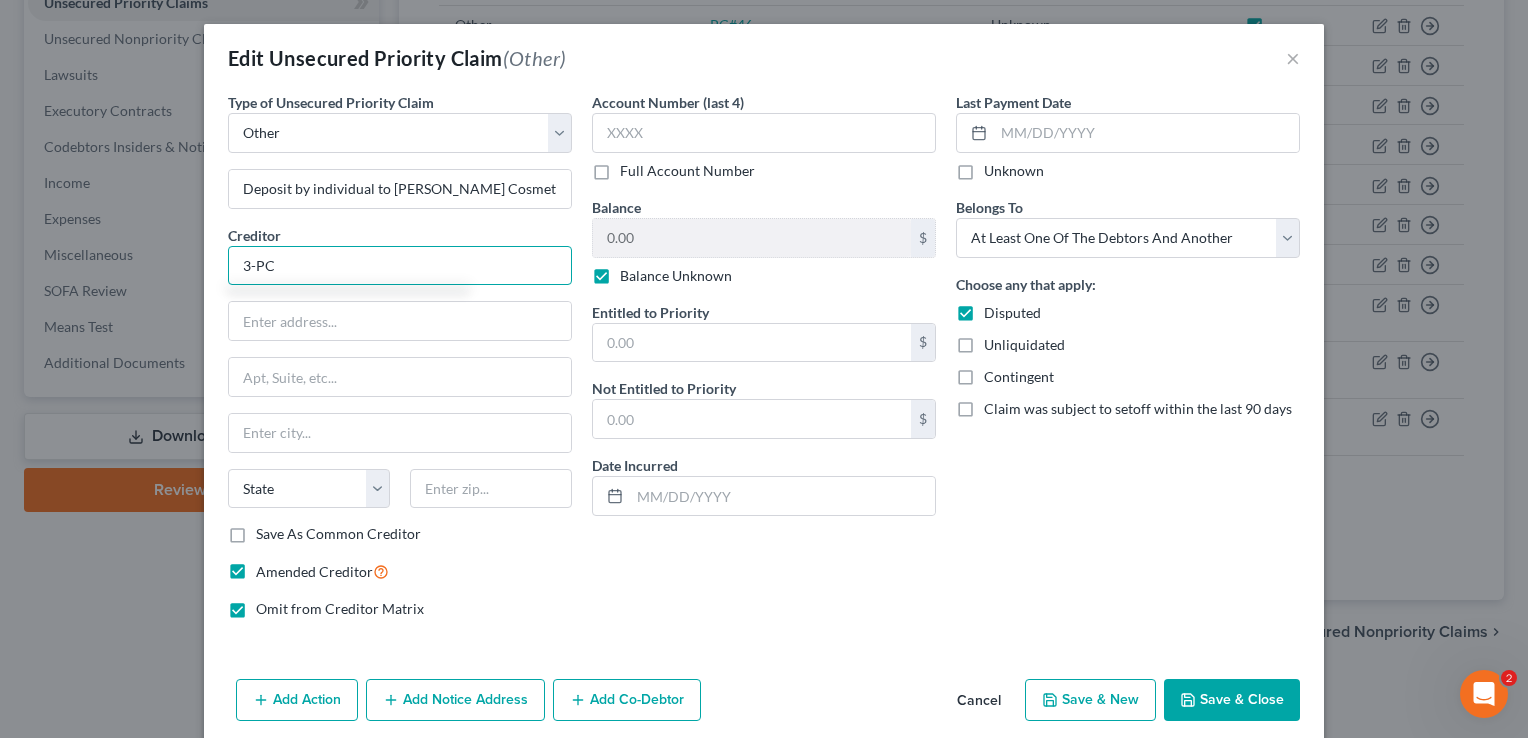 type on "3-PC" 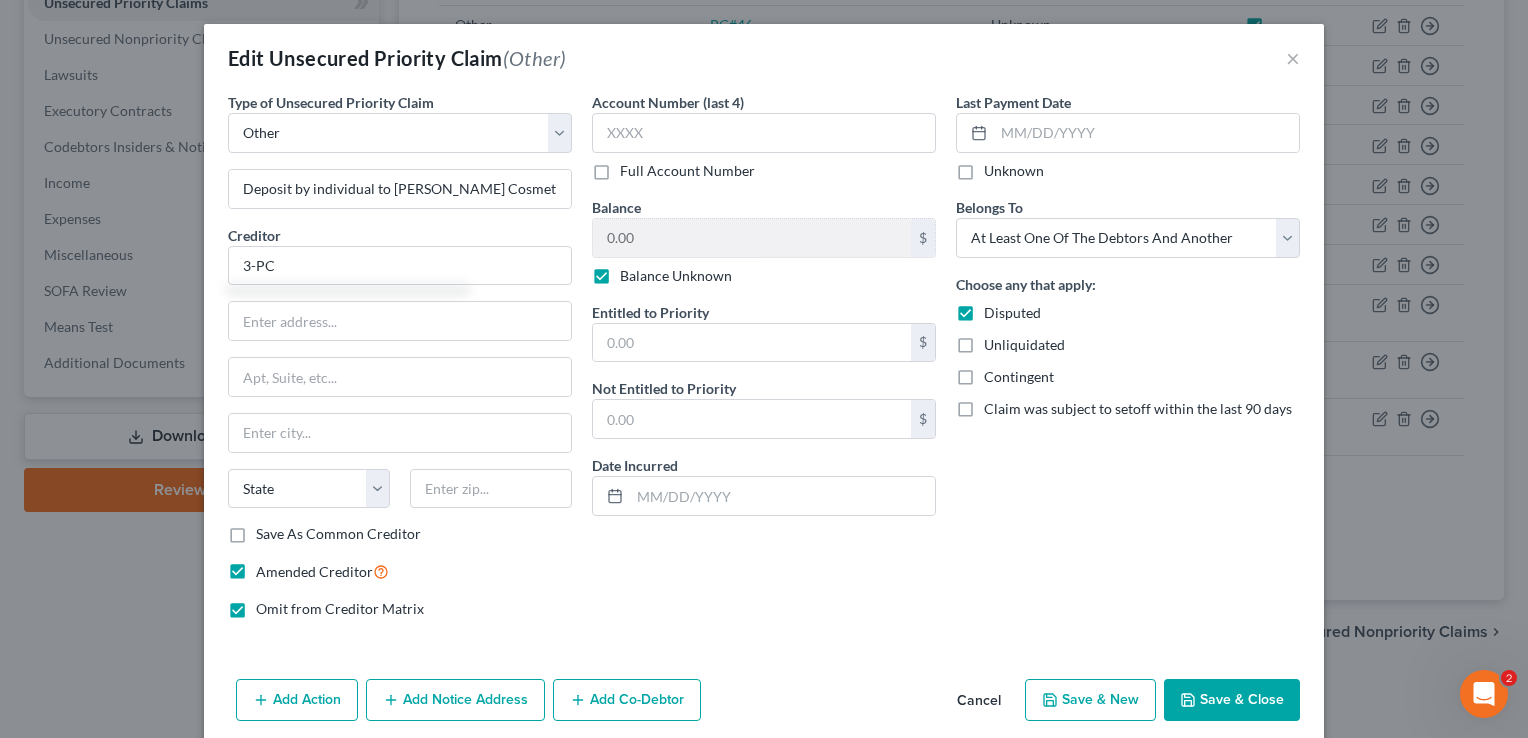 click on "Save & Close" at bounding box center [1232, 700] 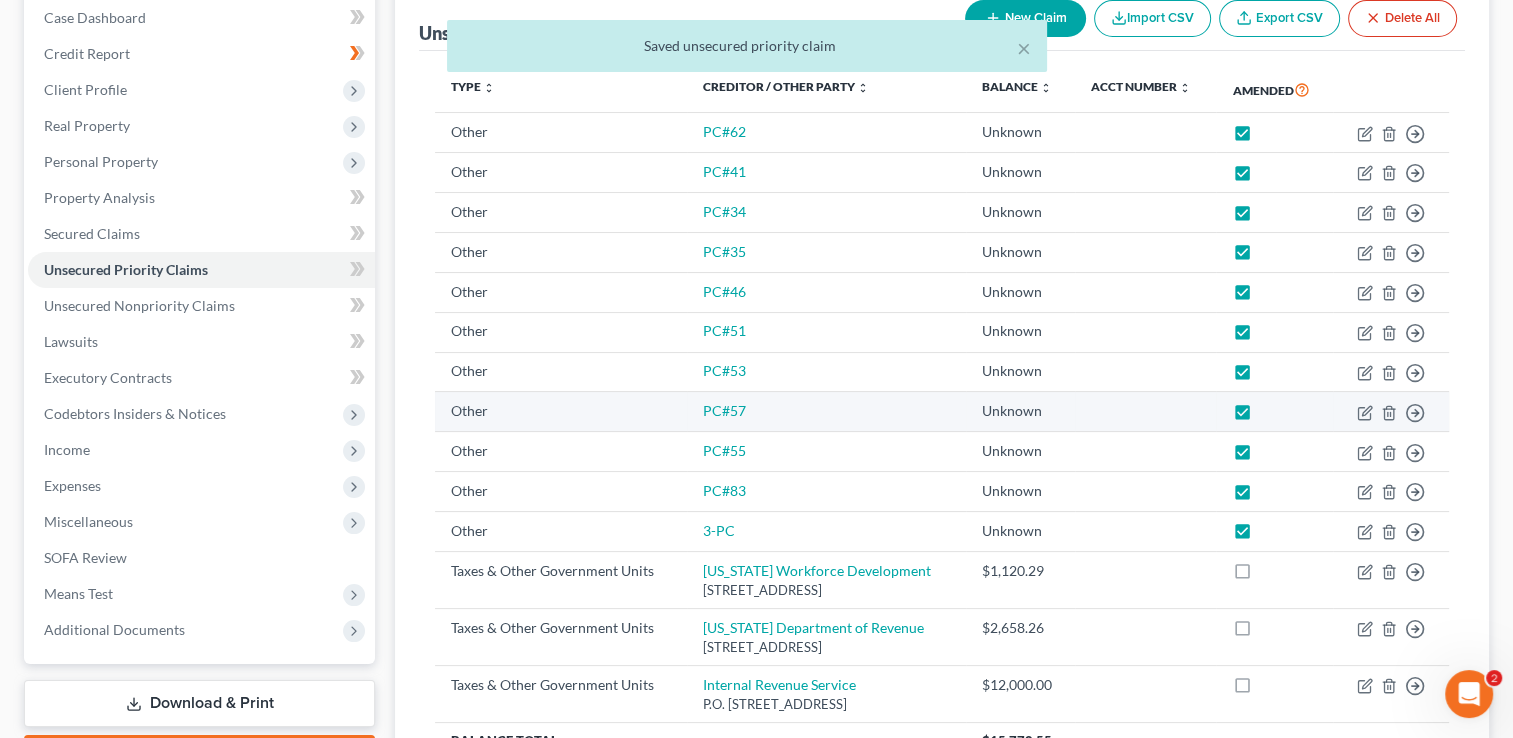 scroll, scrollTop: 75, scrollLeft: 0, axis: vertical 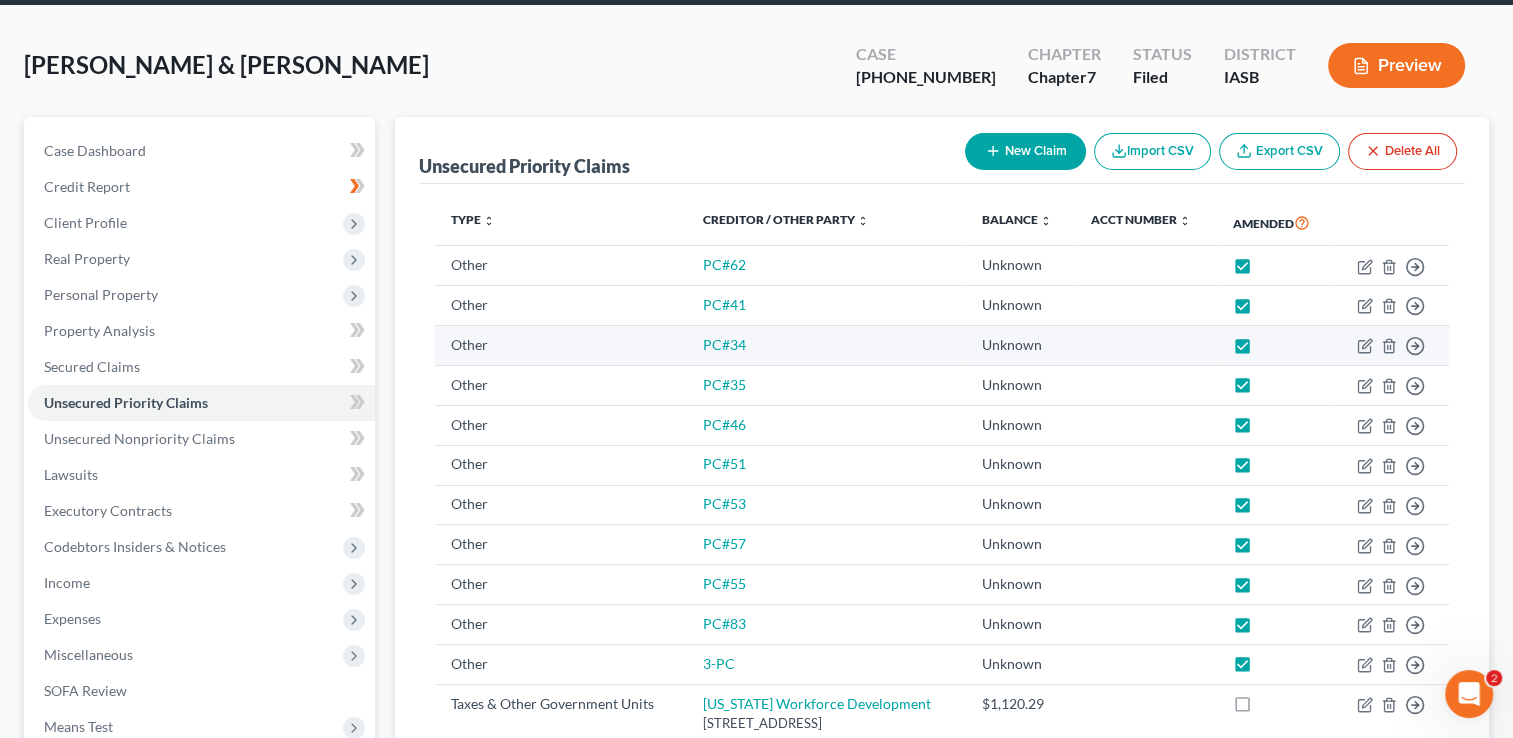 click on "PC#34" at bounding box center [826, 346] 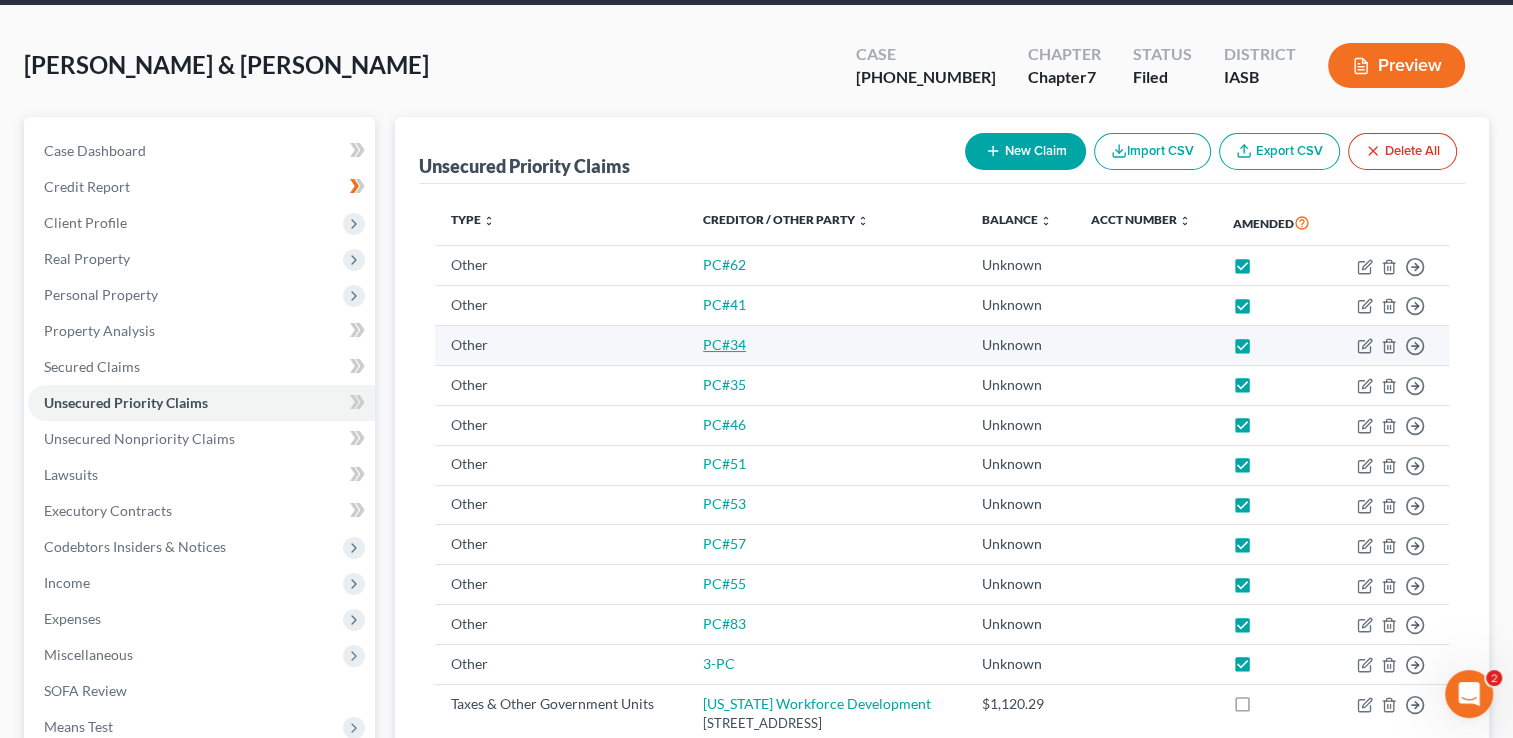 click on "PC#34" at bounding box center (724, 344) 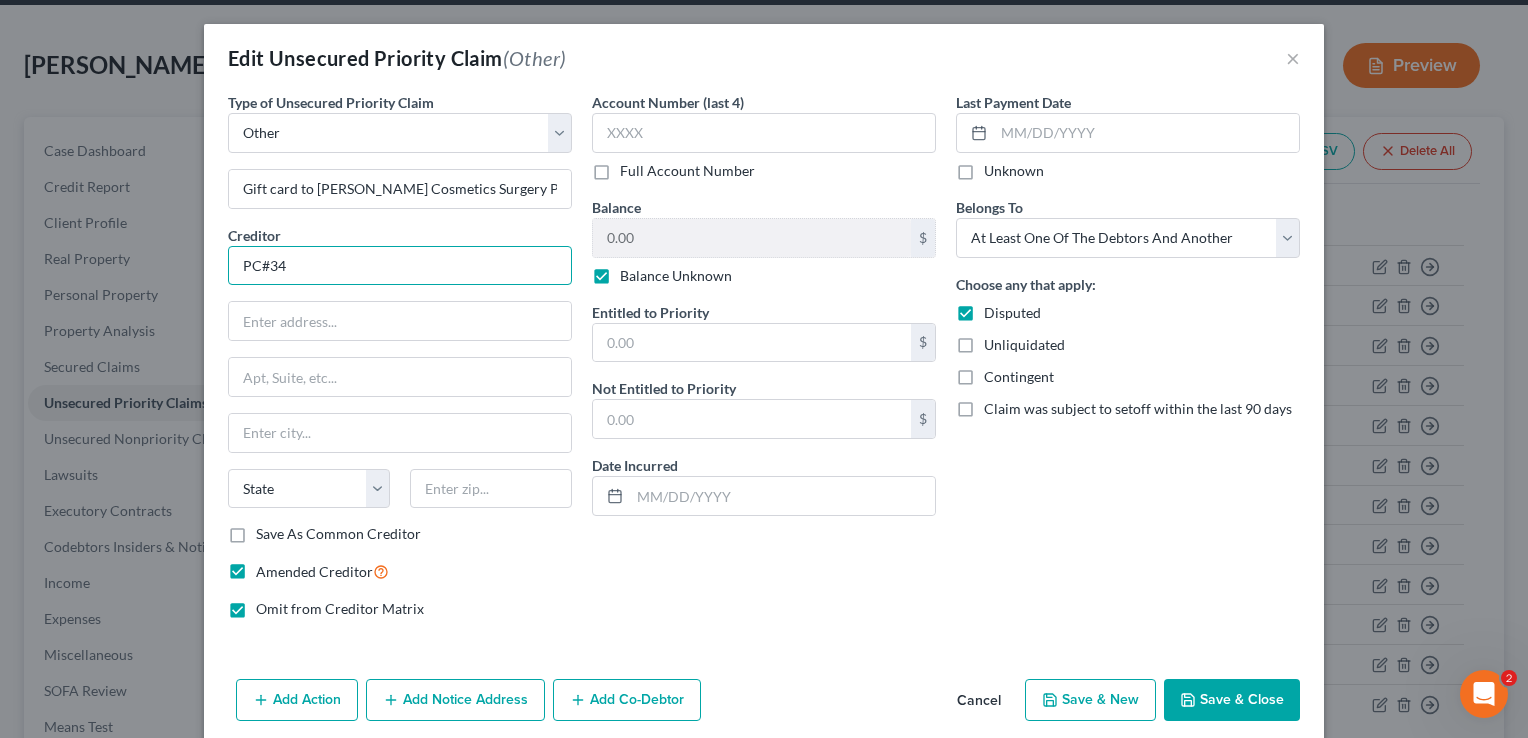 click on "PC#34" at bounding box center [400, 266] 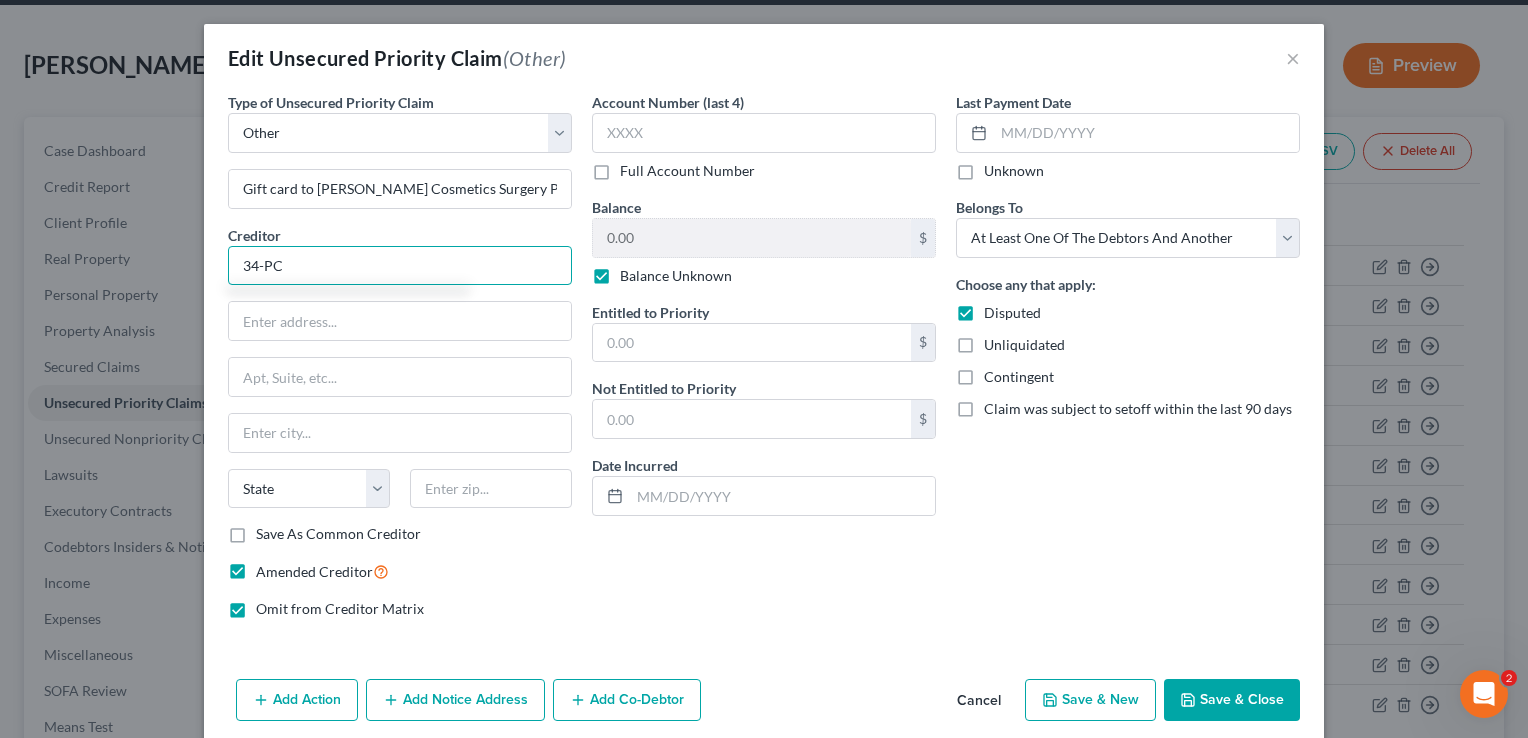 type on "34-PC" 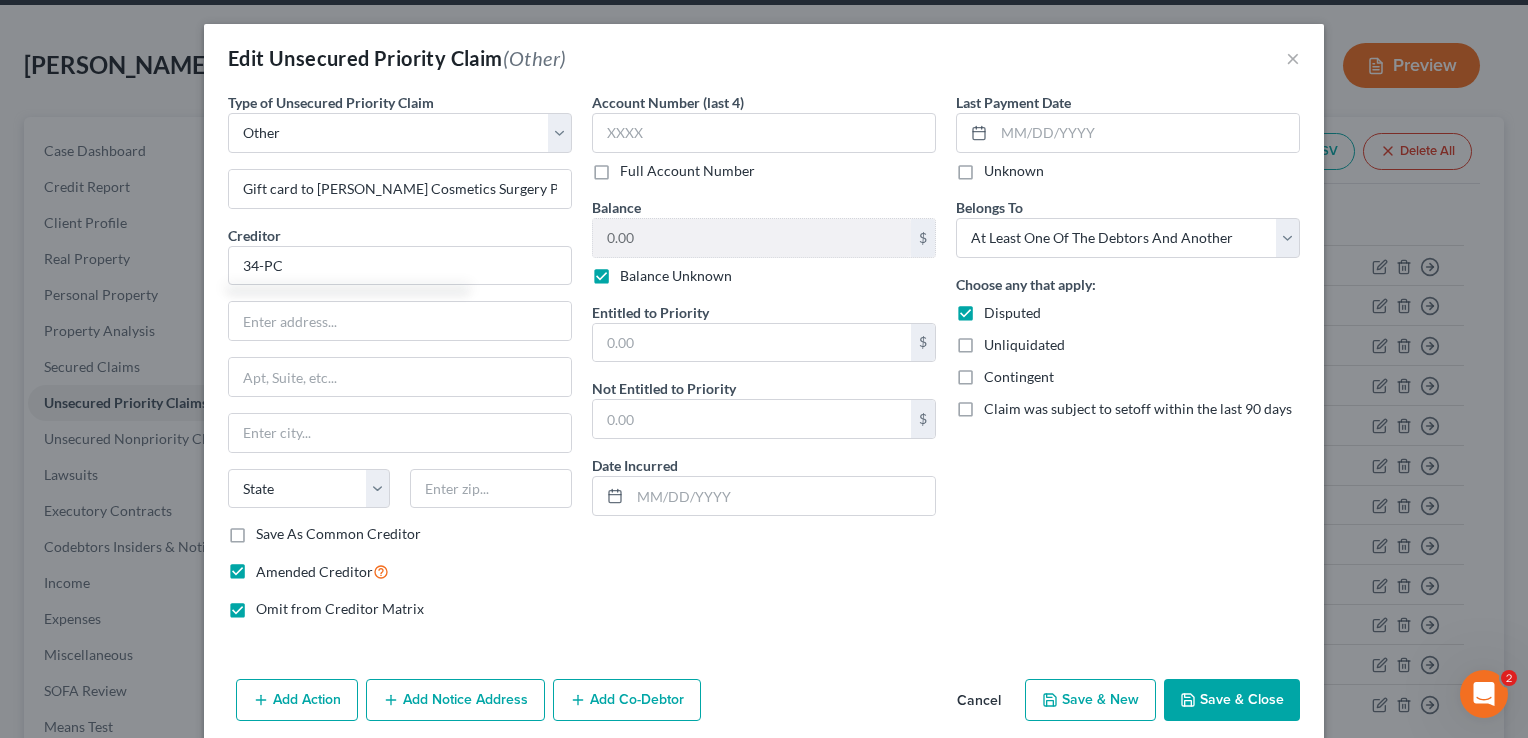 click on "Save & Close" at bounding box center [1232, 700] 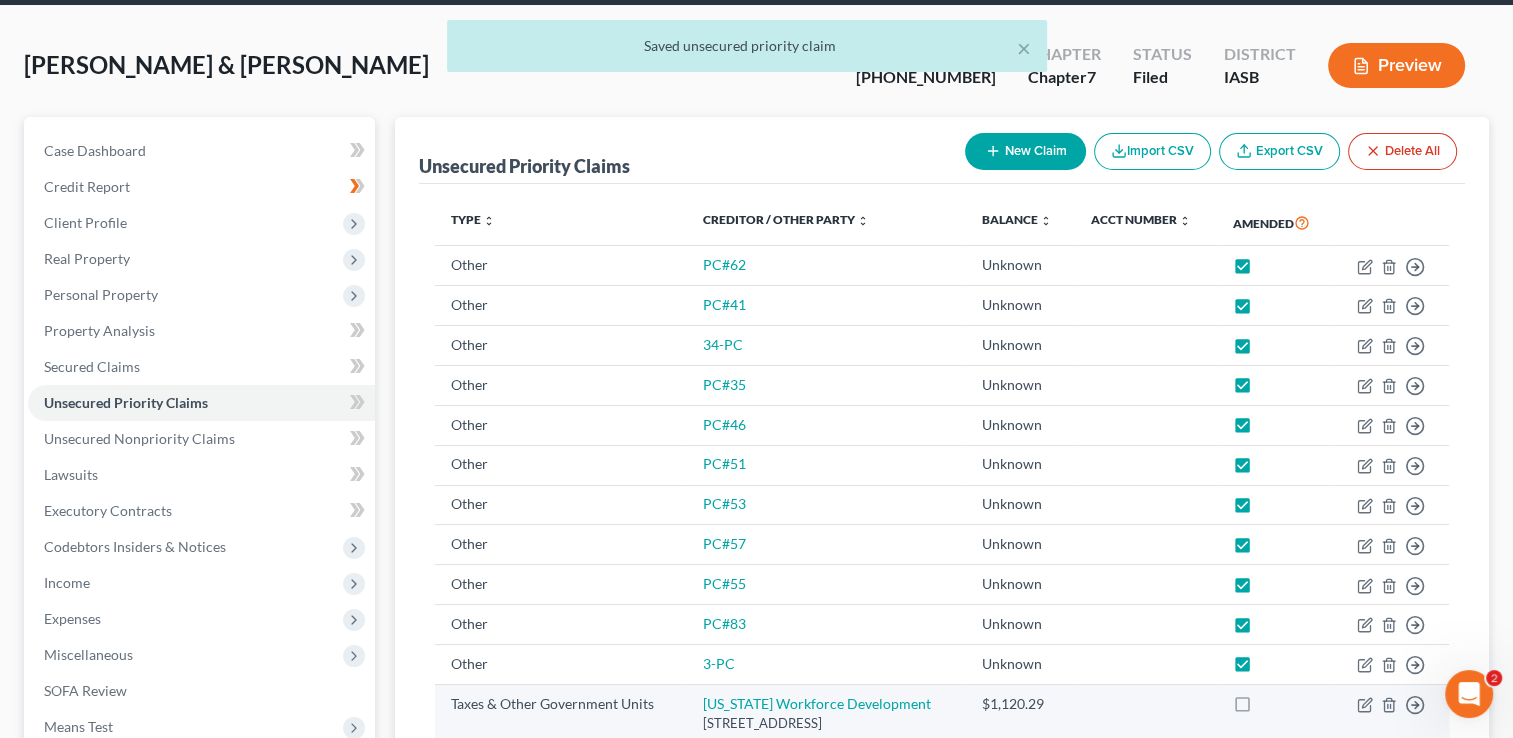 scroll, scrollTop: 475, scrollLeft: 0, axis: vertical 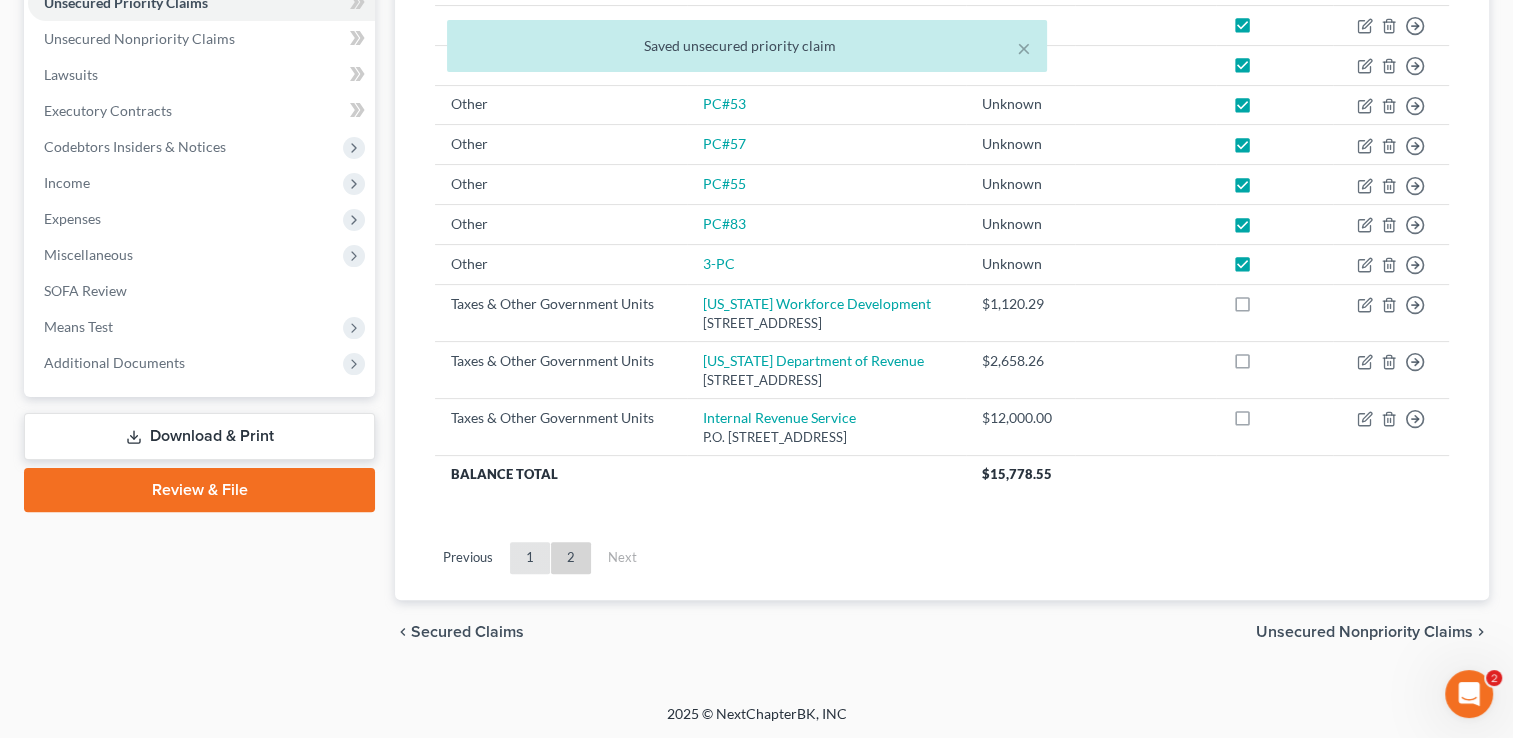 click on "1" at bounding box center (530, 558) 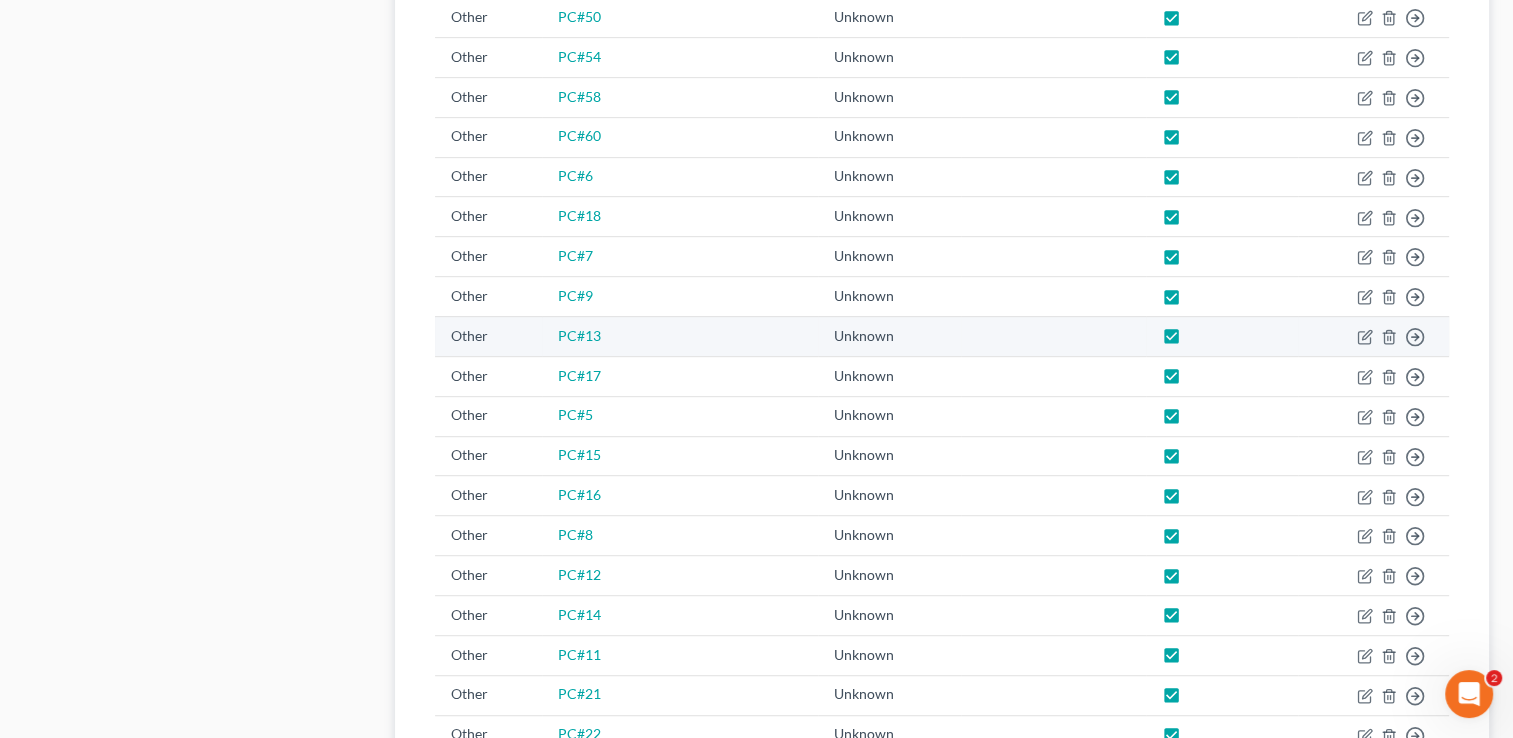 scroll, scrollTop: 1008, scrollLeft: 0, axis: vertical 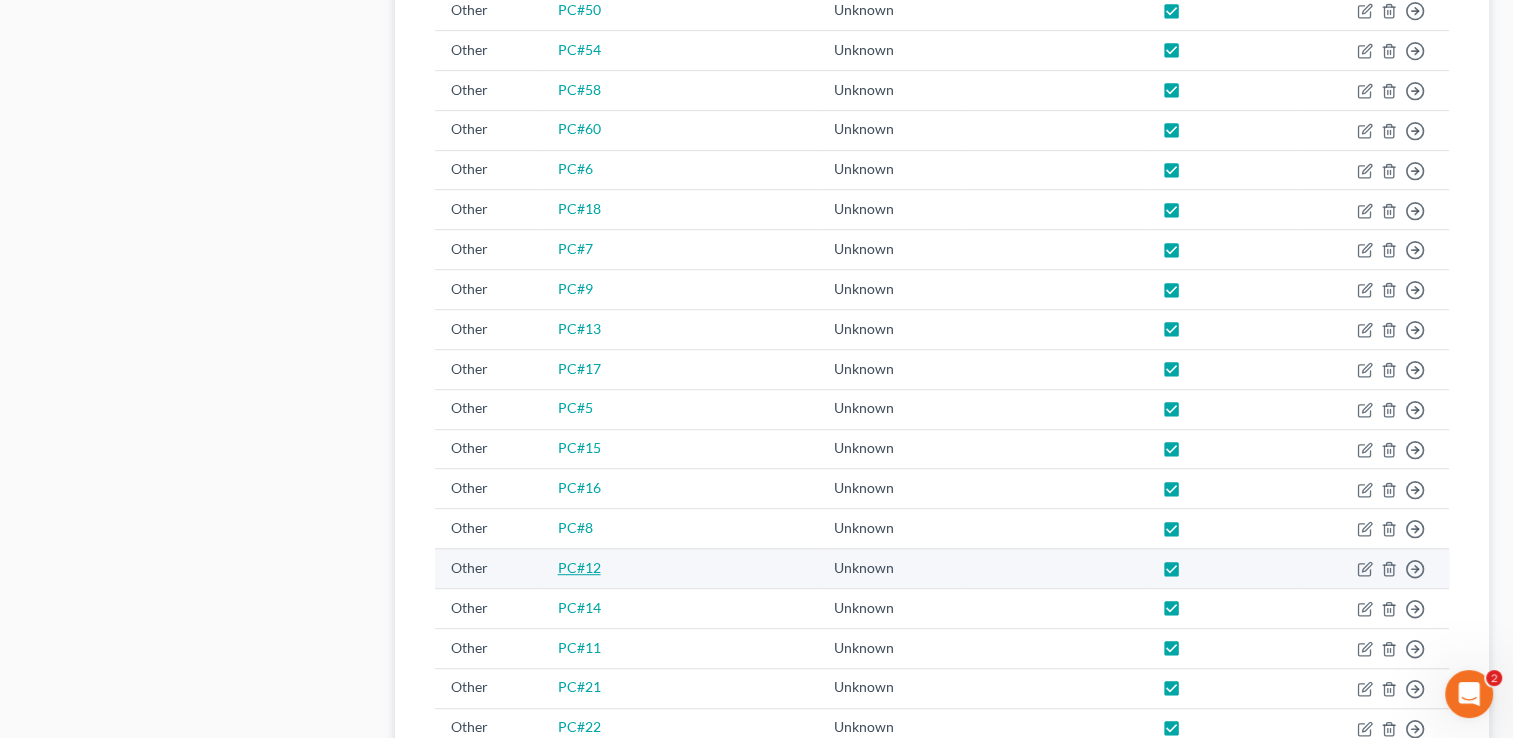 click on "PC#12" at bounding box center (579, 567) 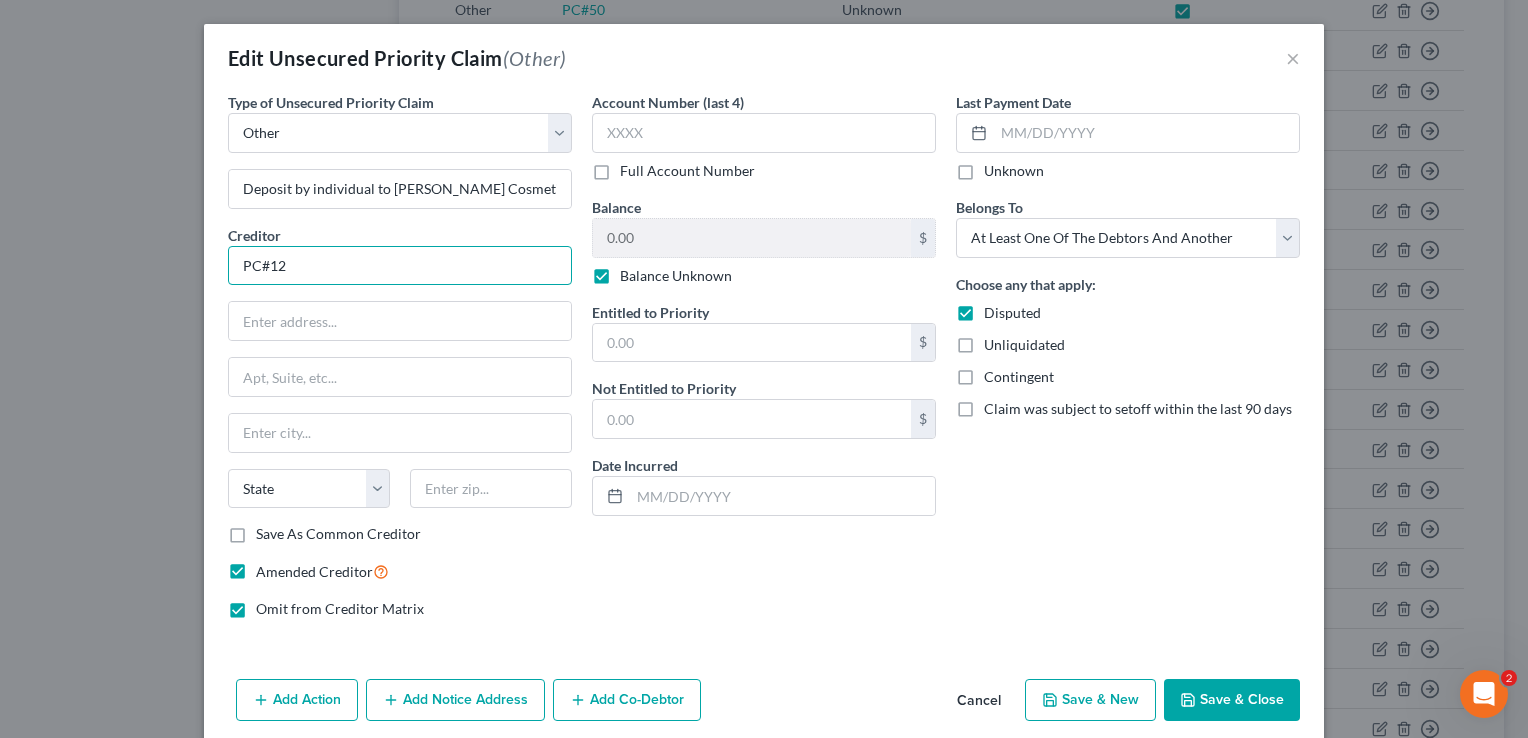click on "PC#12" at bounding box center (400, 266) 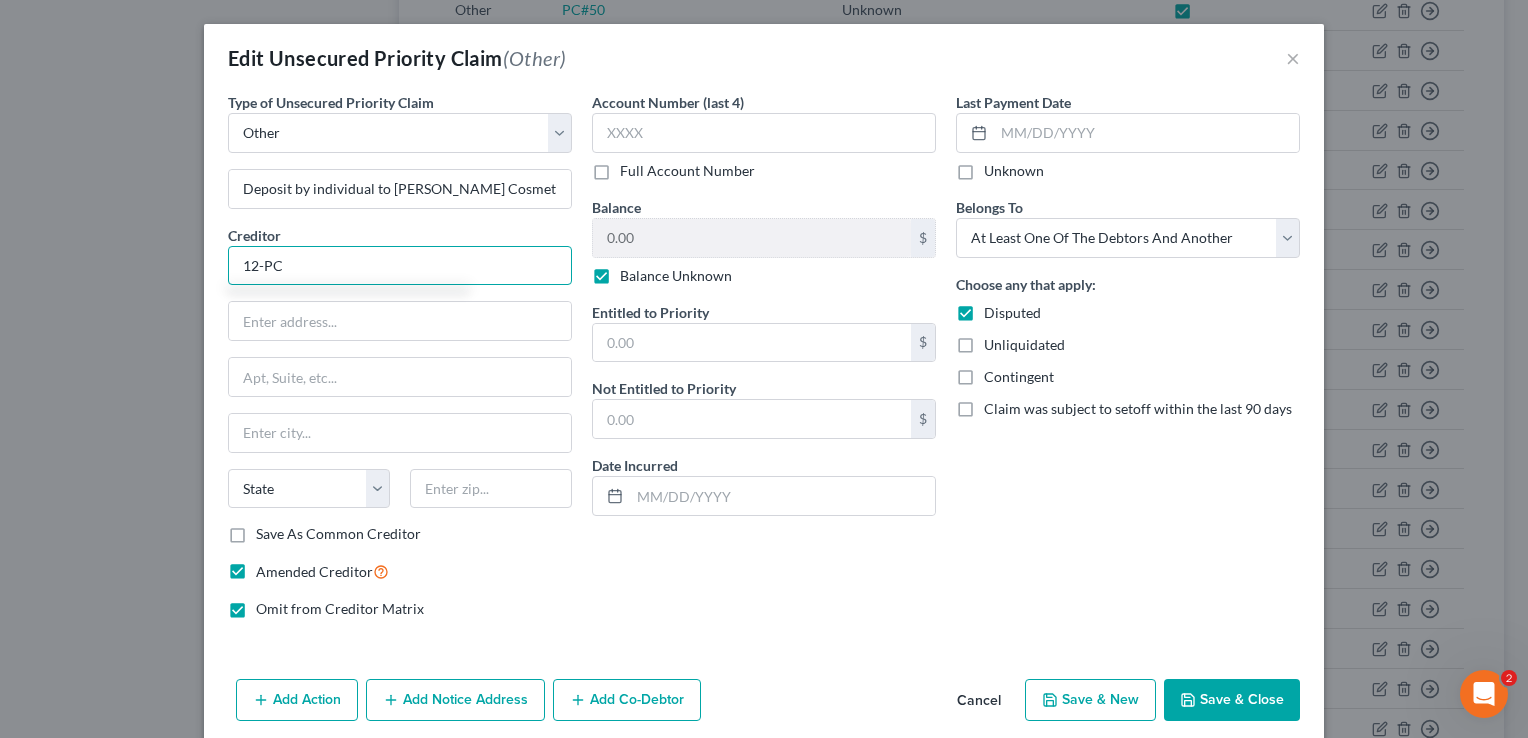 type on "12-PC" 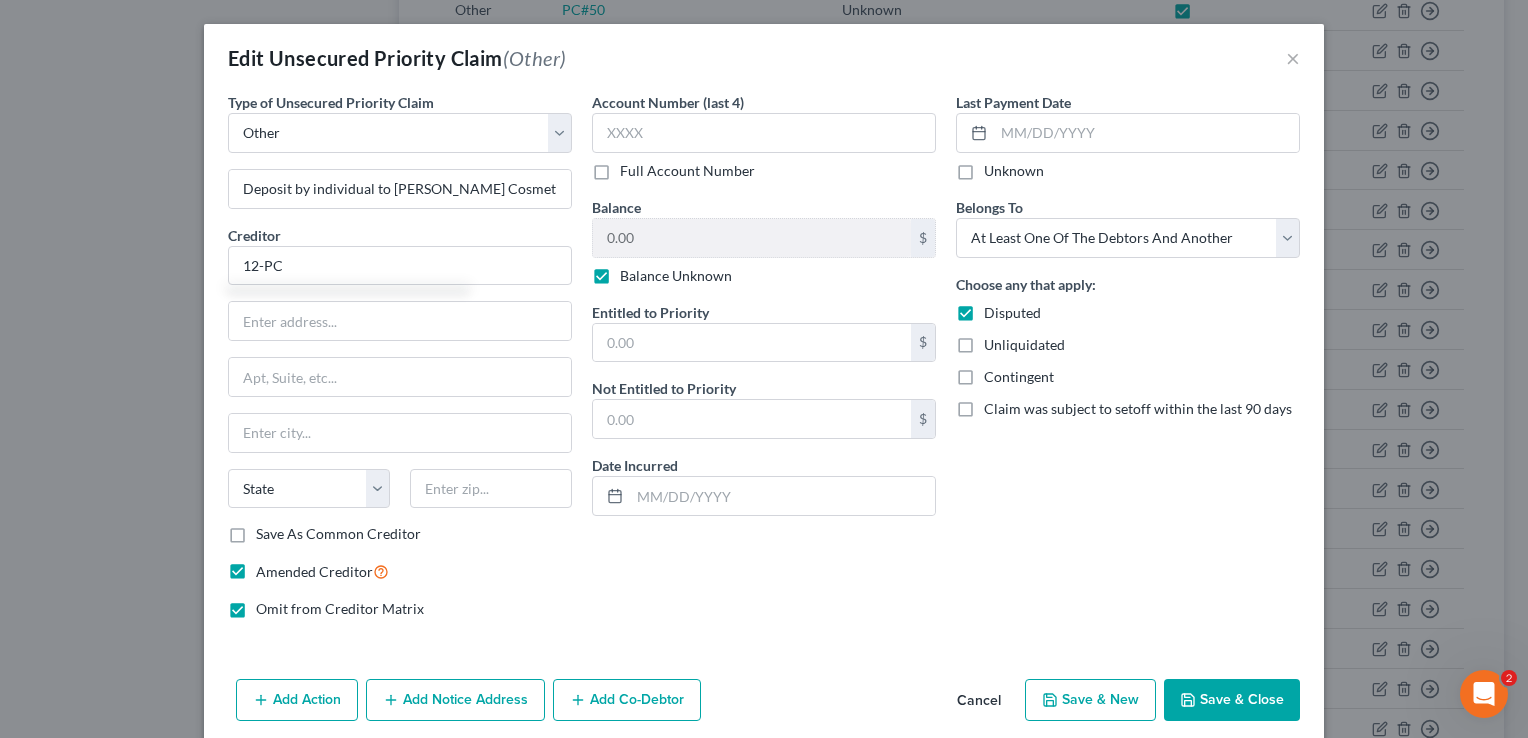 click on "Save & Close" at bounding box center [1232, 700] 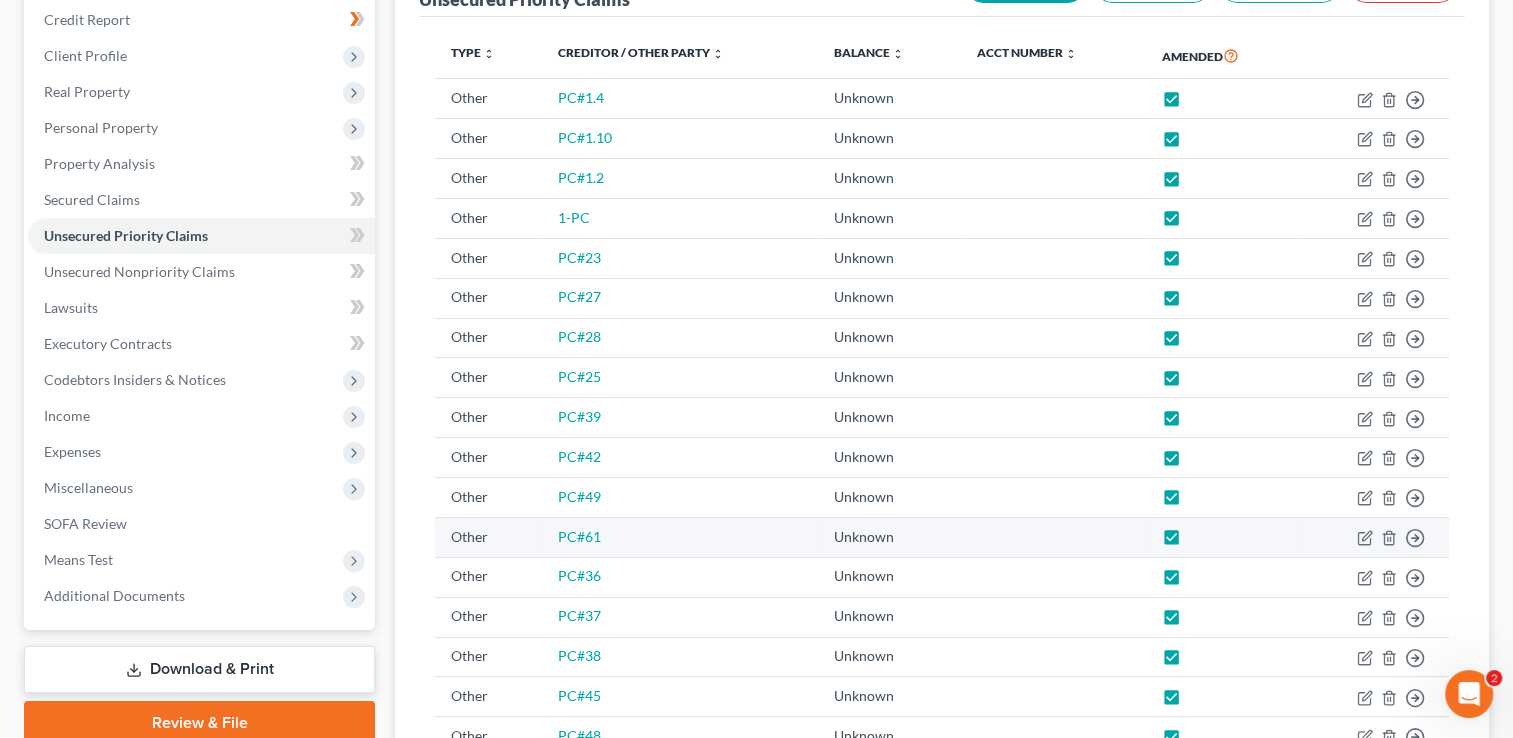 scroll, scrollTop: 208, scrollLeft: 0, axis: vertical 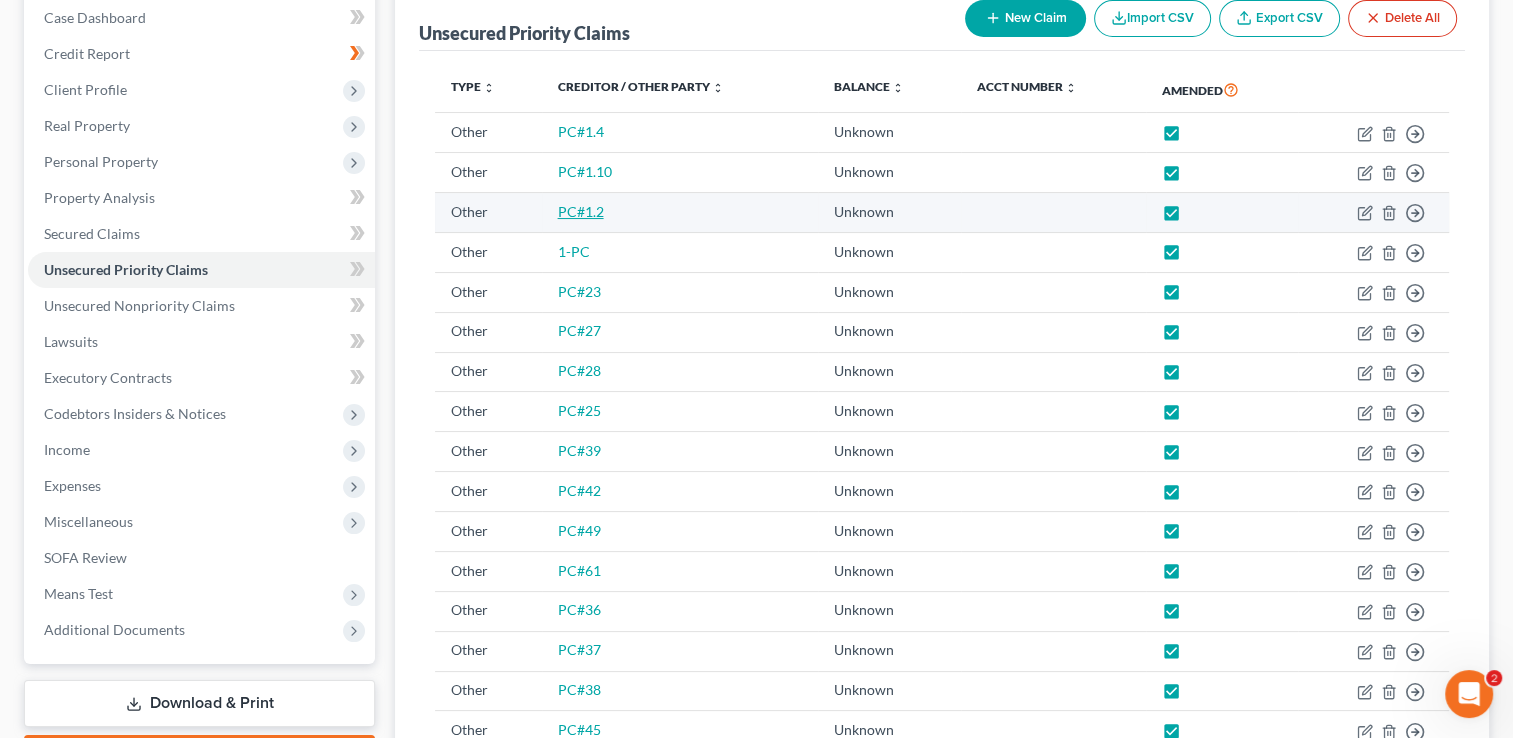 click on "PC#1.2" at bounding box center (581, 211) 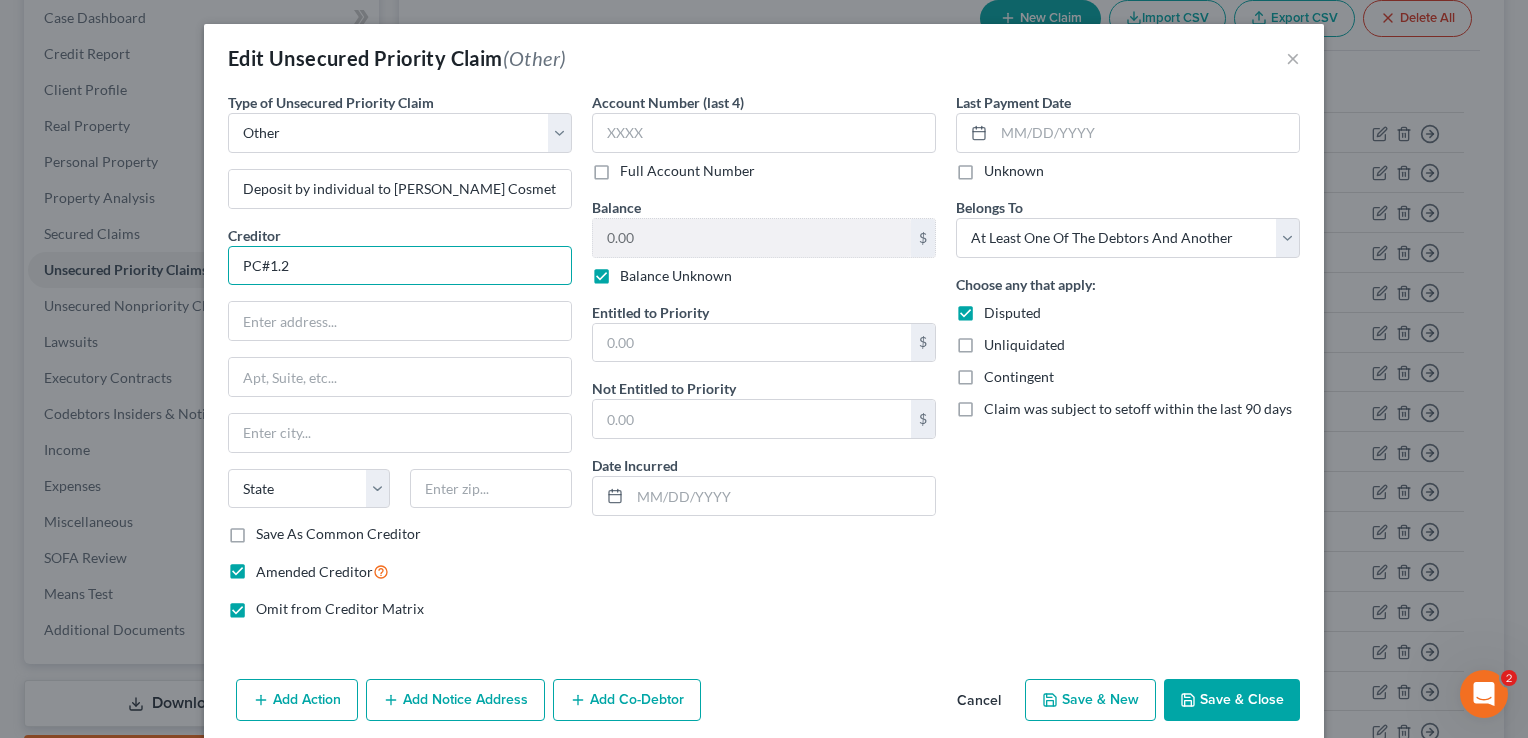click on "PC#1.2" at bounding box center [400, 266] 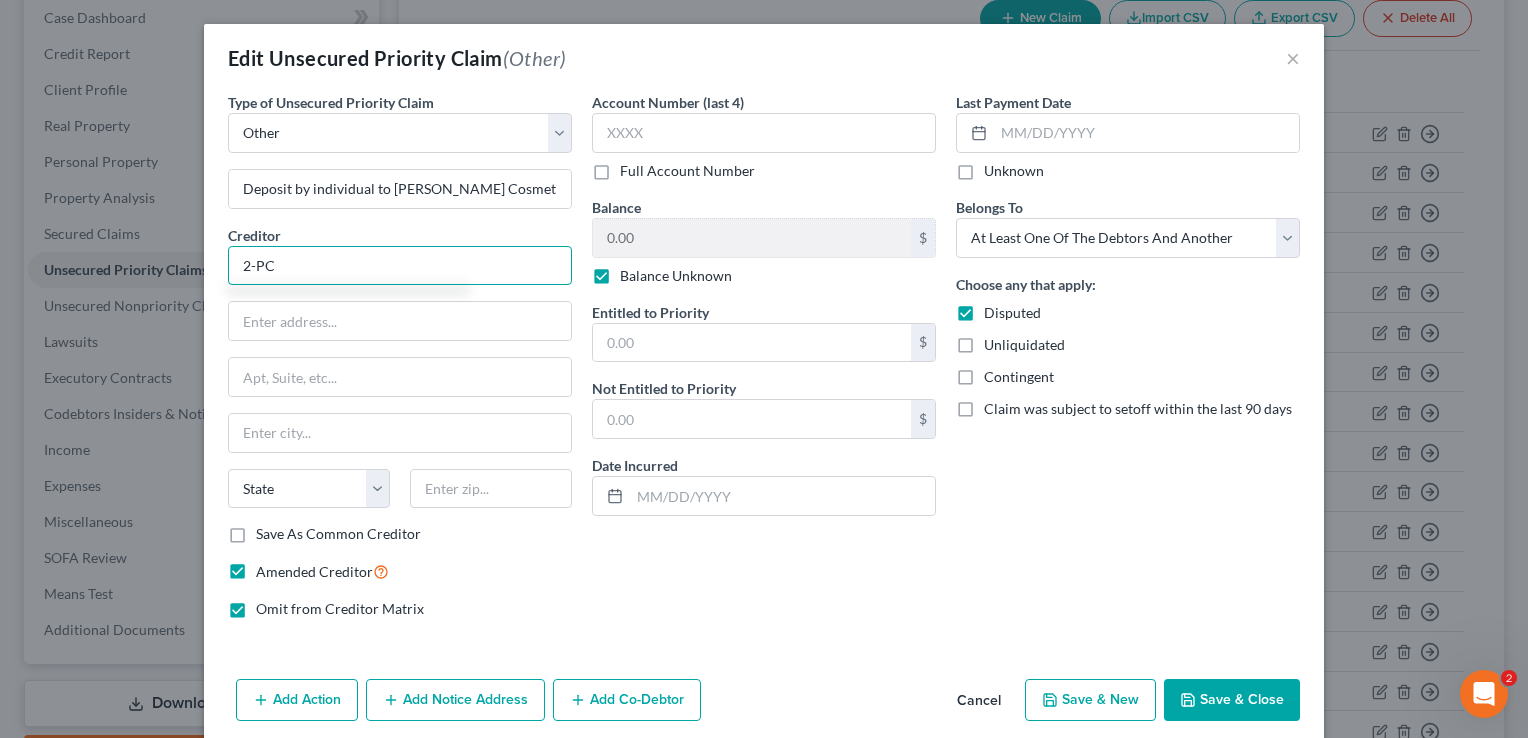 type on "2-PC" 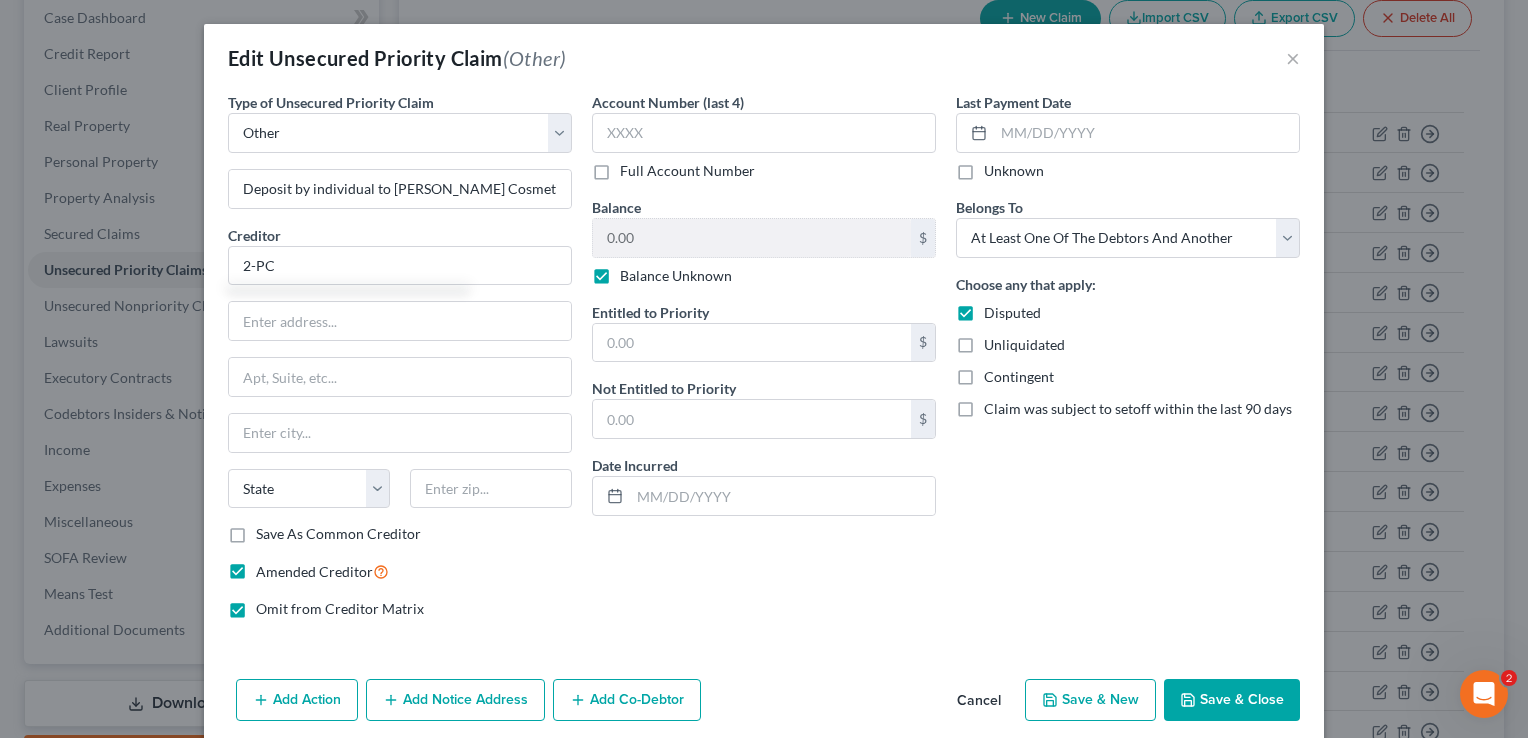 click on "Save & Close" at bounding box center [1232, 700] 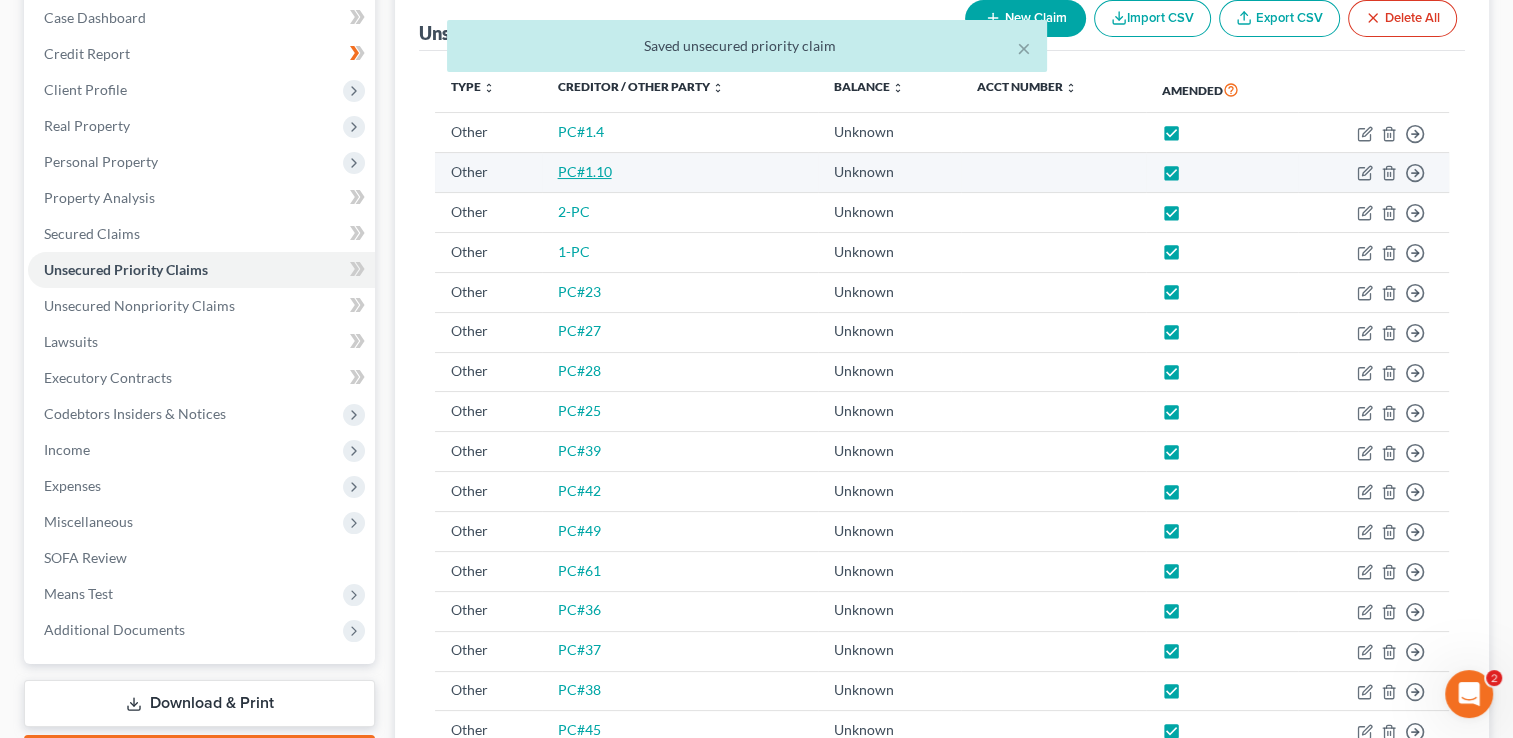 click on "PC#1.10" at bounding box center (585, 171) 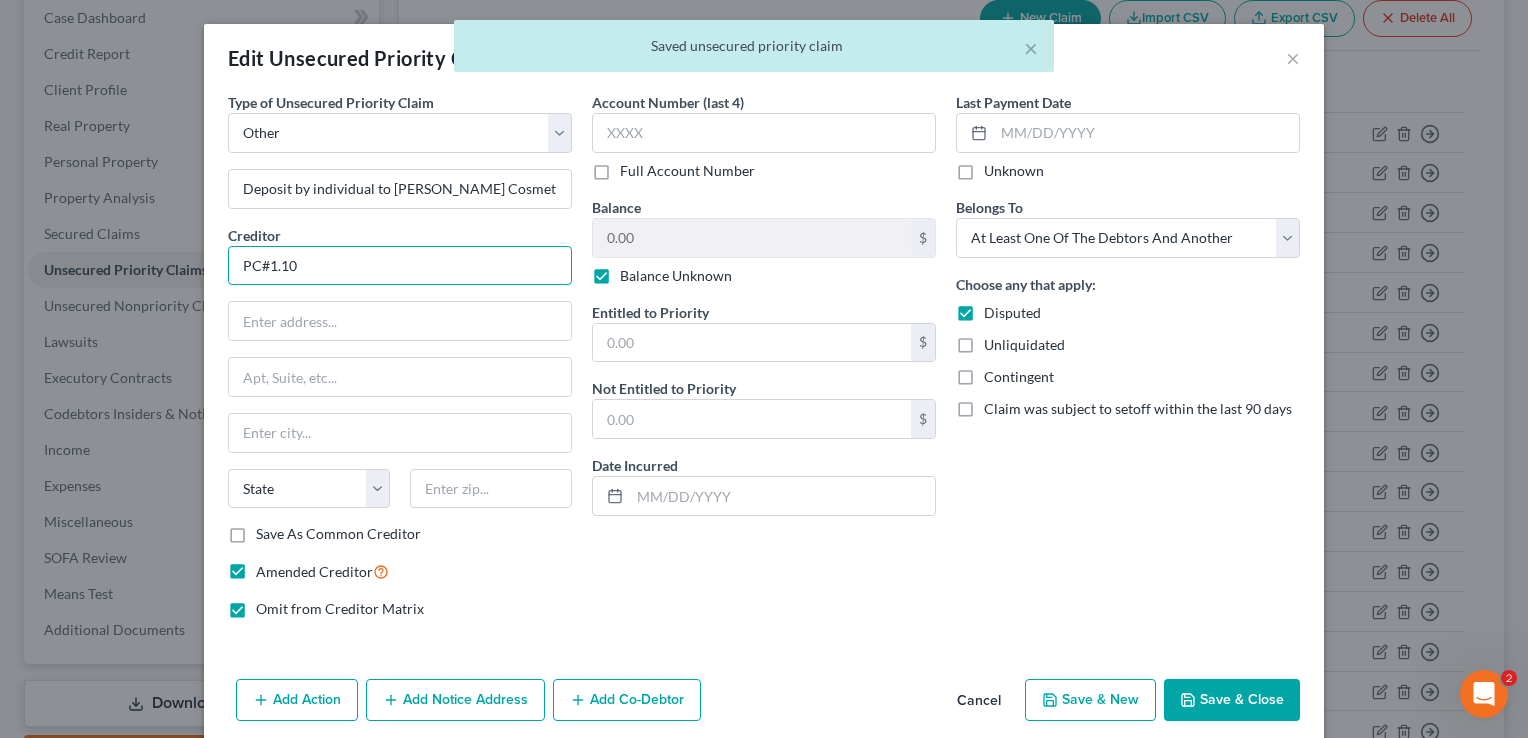 click on "PC#1.10" at bounding box center [400, 266] 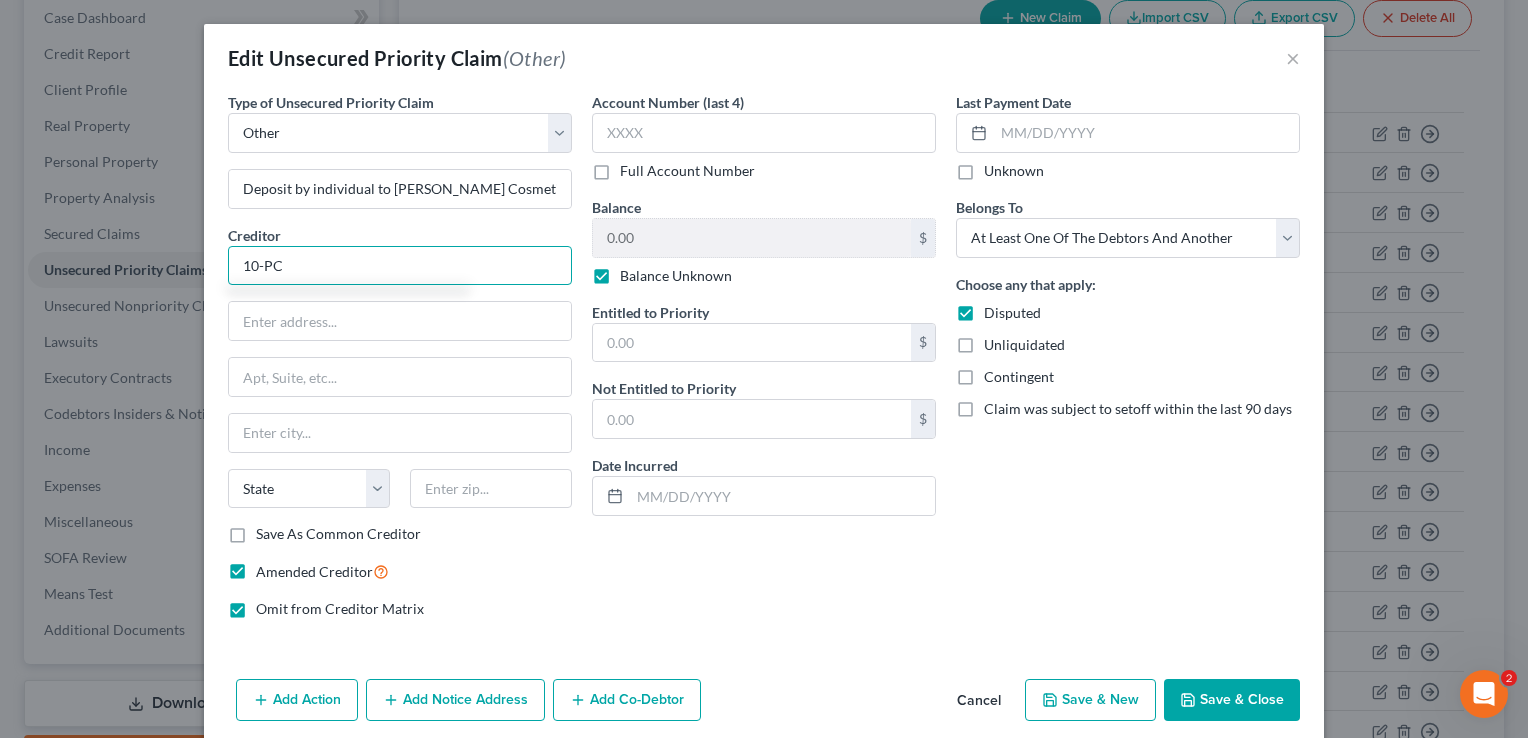type on "10-PC" 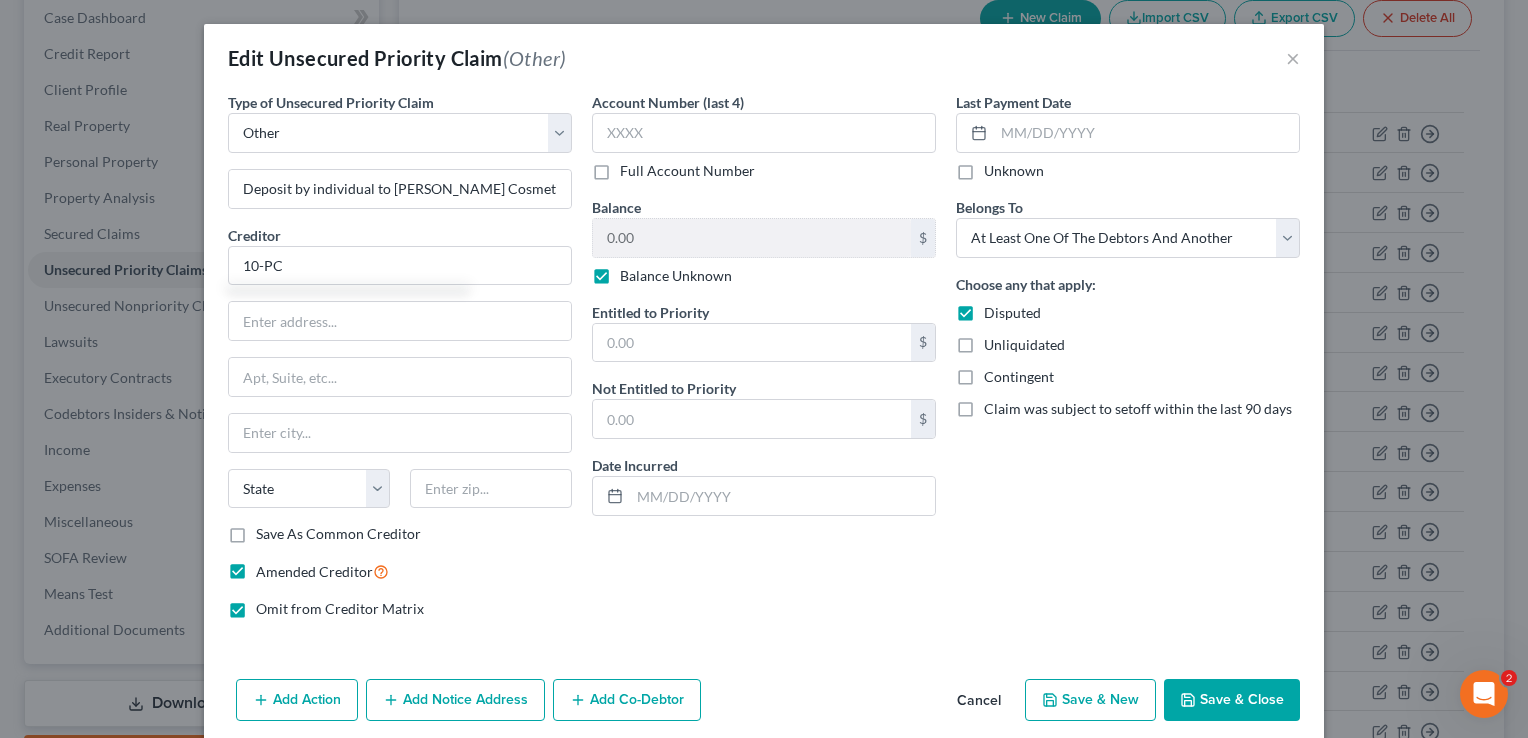 click on "Save & Close" at bounding box center (1232, 700) 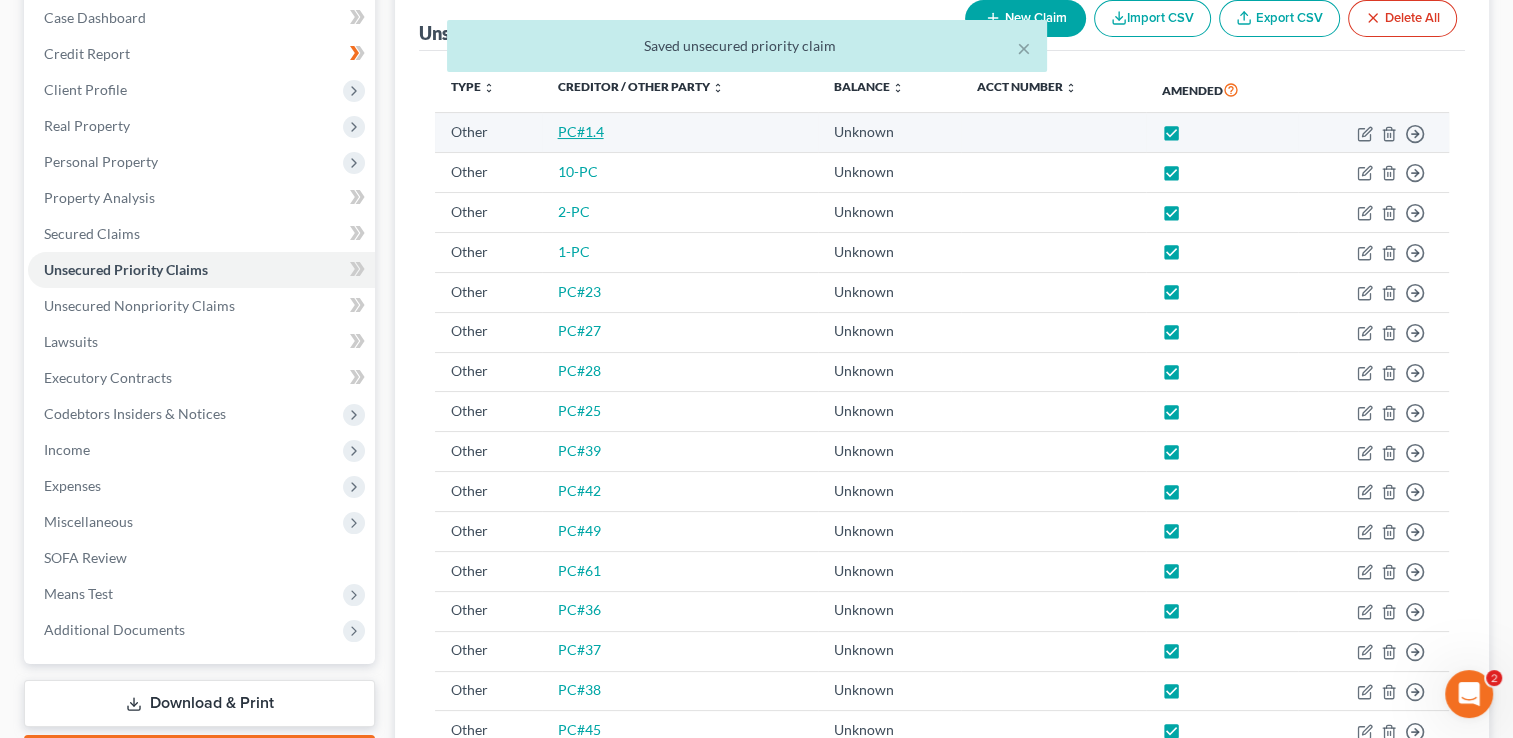 click on "PC#1.4" at bounding box center (581, 131) 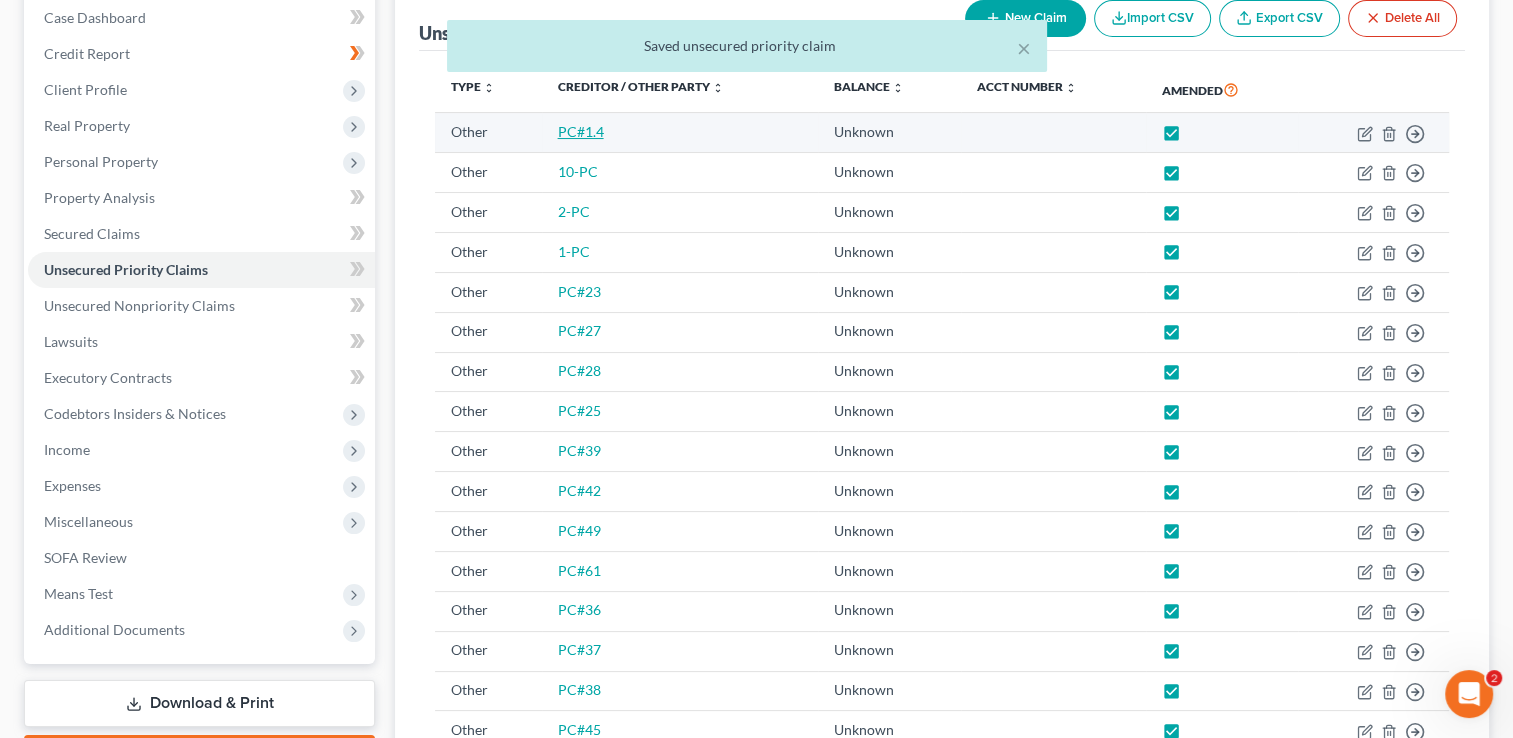 select on "9" 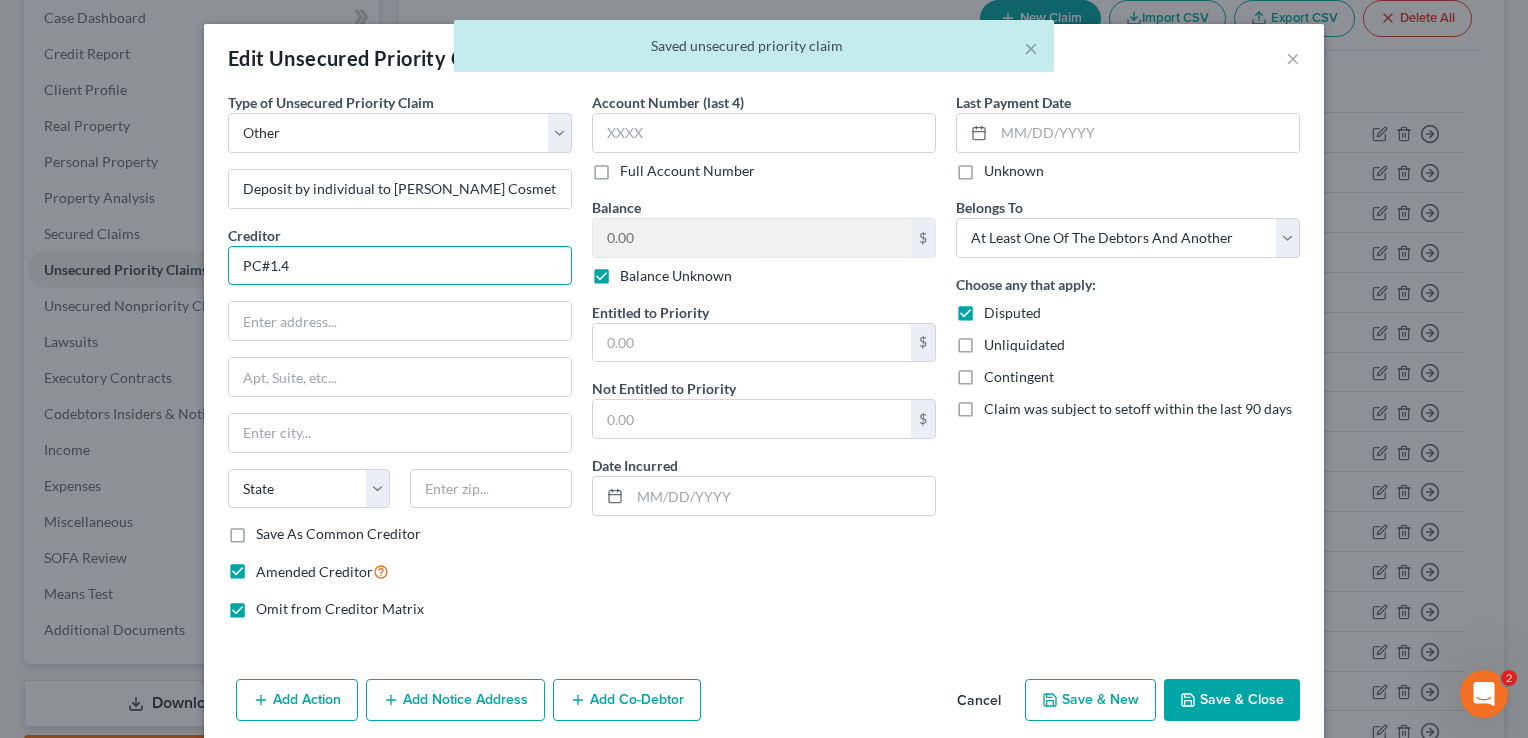 click on "PC#1.4" at bounding box center (400, 266) 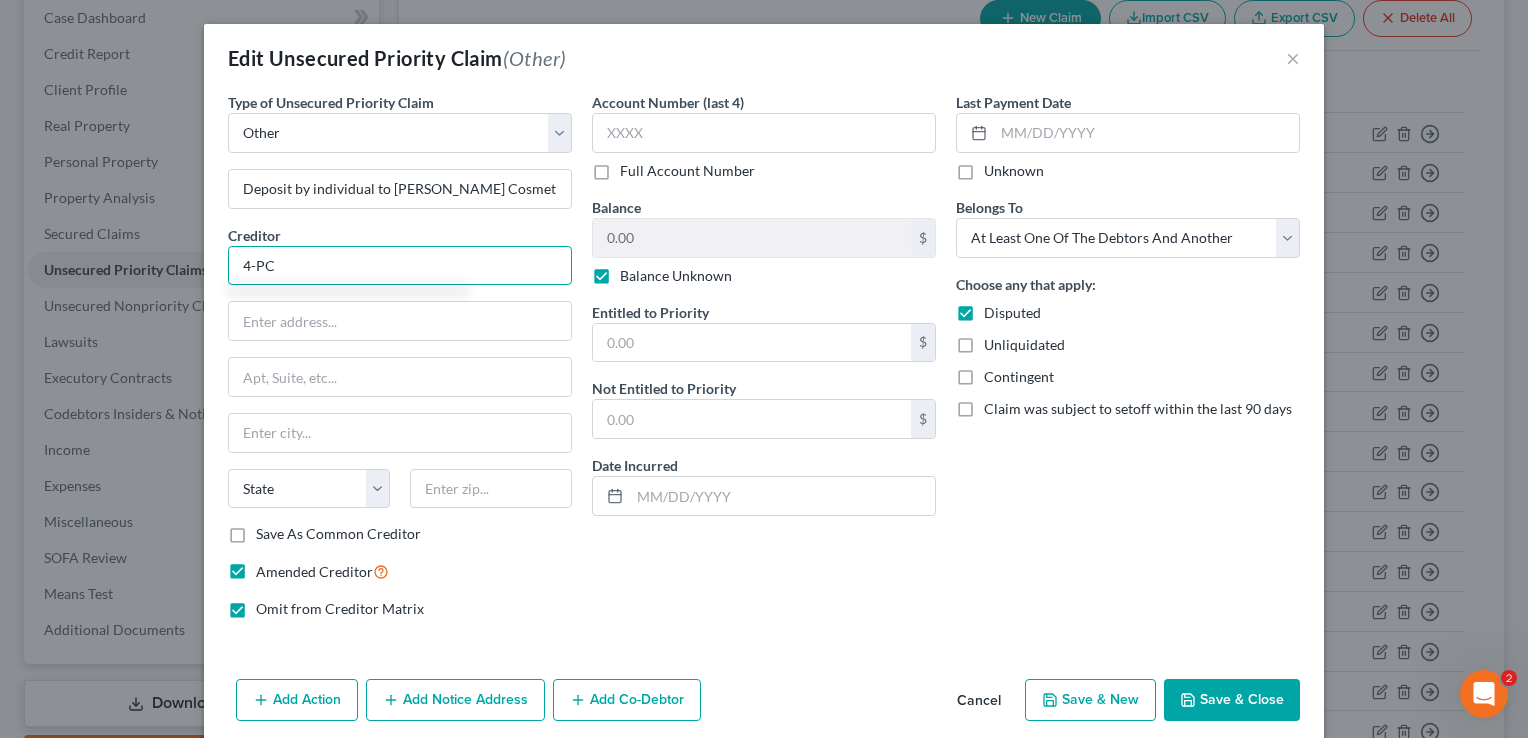 type on "4-PC" 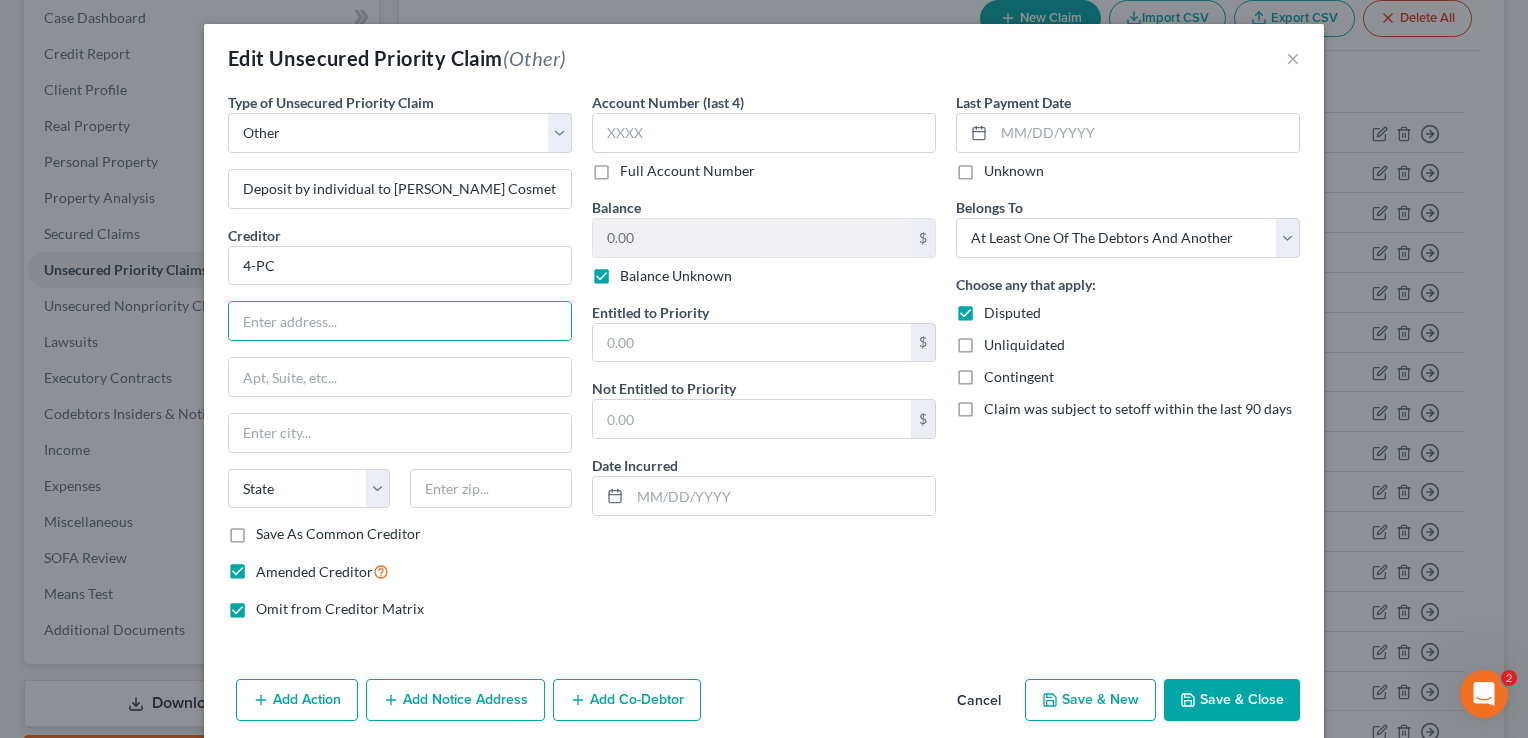 drag, startPoint x: 473, startPoint y: 695, endPoint x: 1210, endPoint y: 705, distance: 737.0678 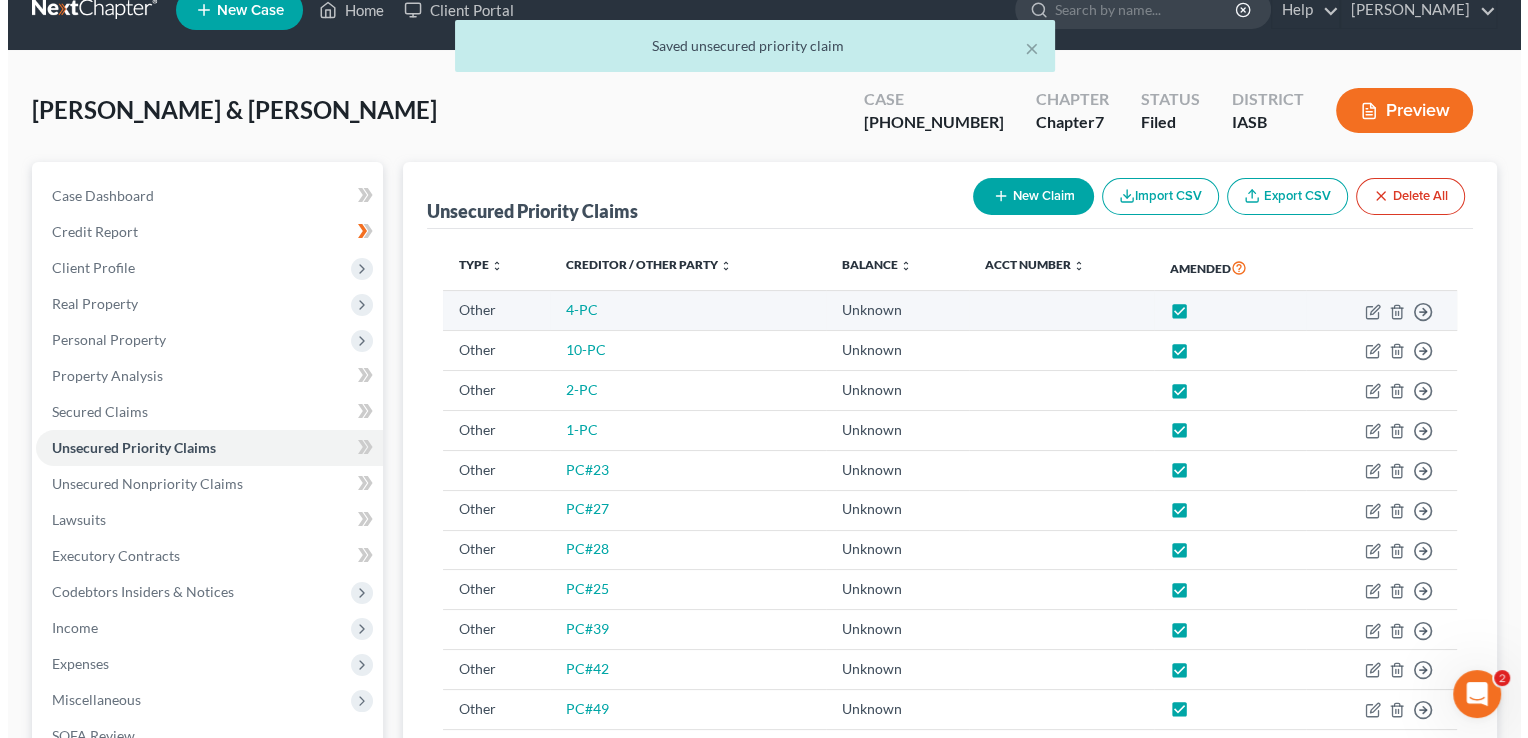 scroll, scrollTop: 0, scrollLeft: 0, axis: both 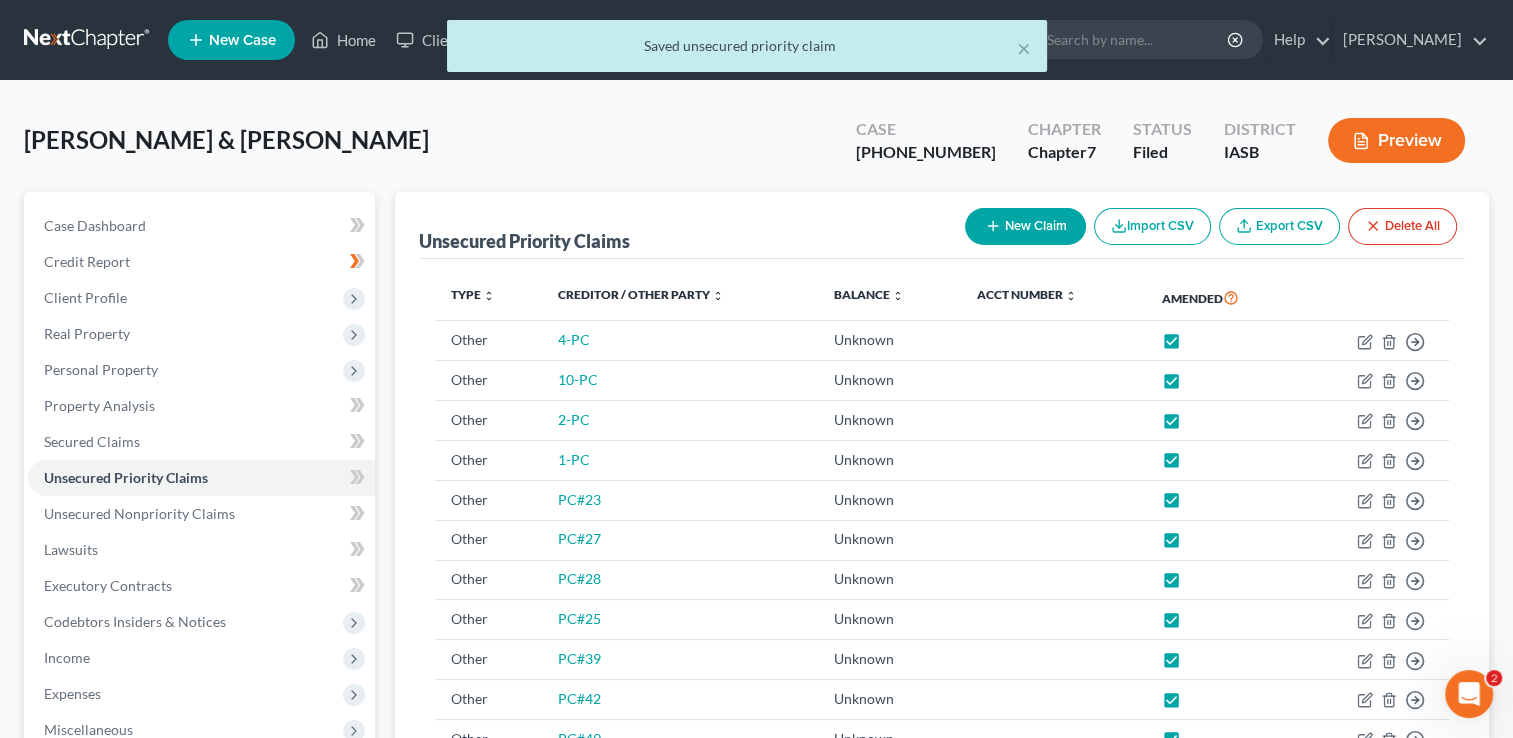 click on "Preview" at bounding box center [1396, 140] 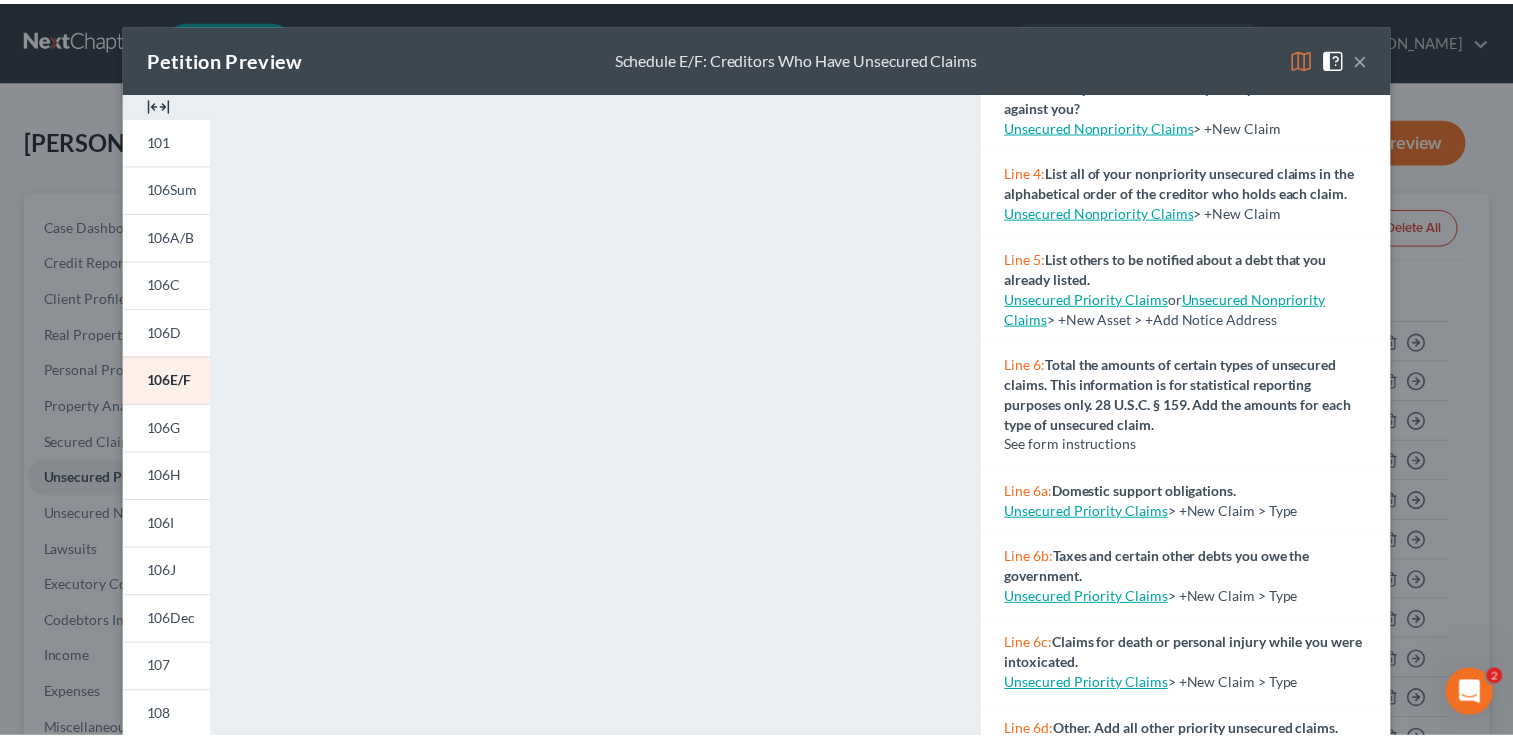 scroll, scrollTop: 400, scrollLeft: 0, axis: vertical 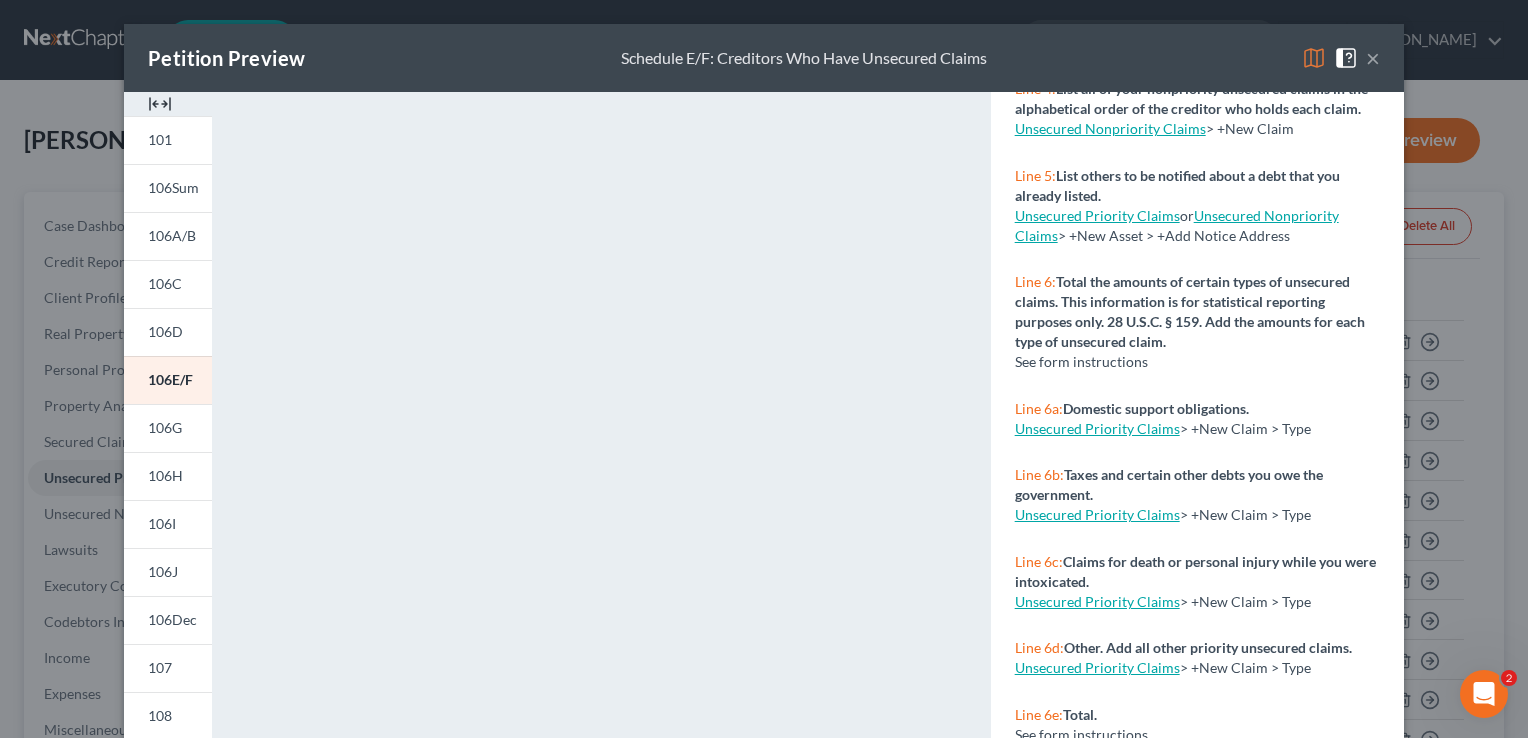 click on "×" at bounding box center [1373, 58] 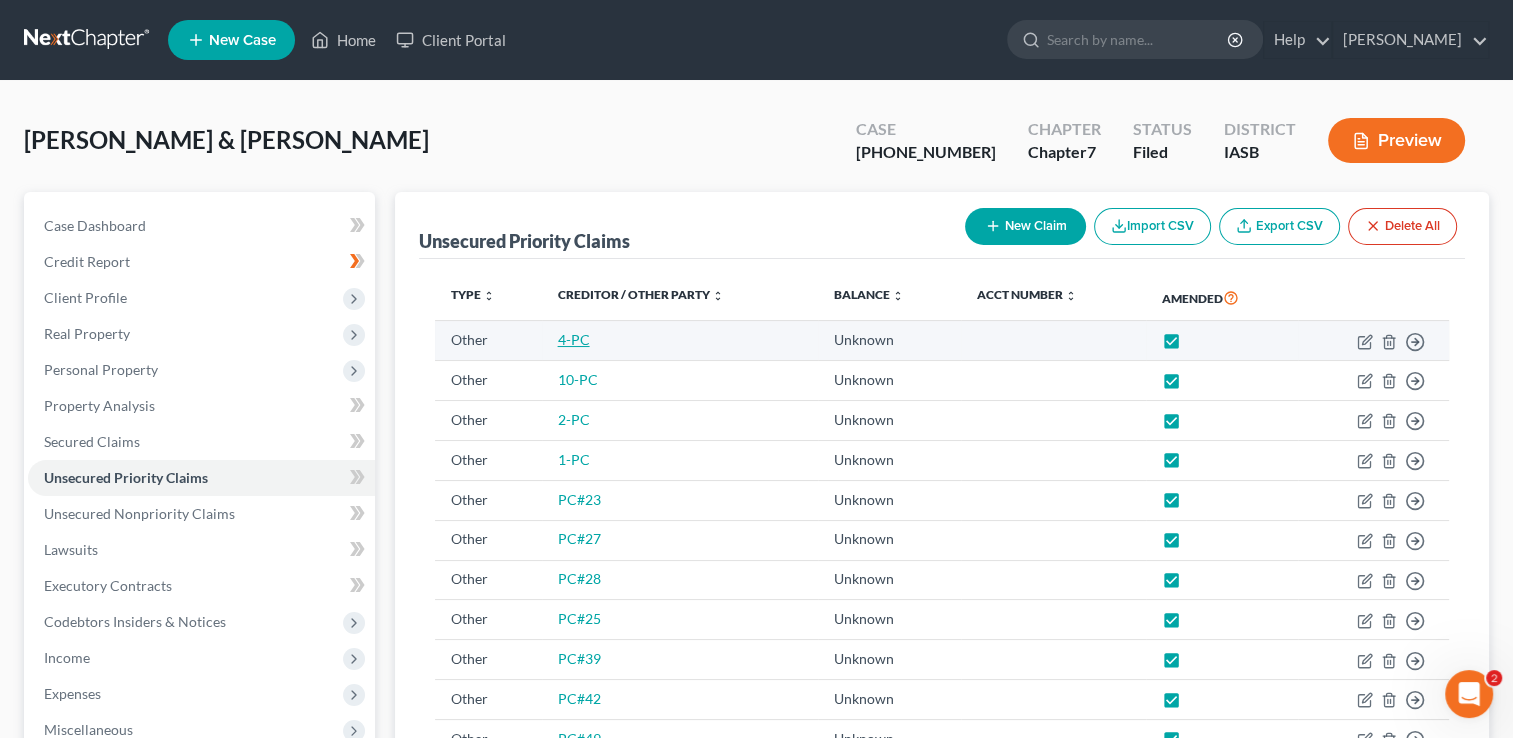 click on "4-PC" at bounding box center (574, 339) 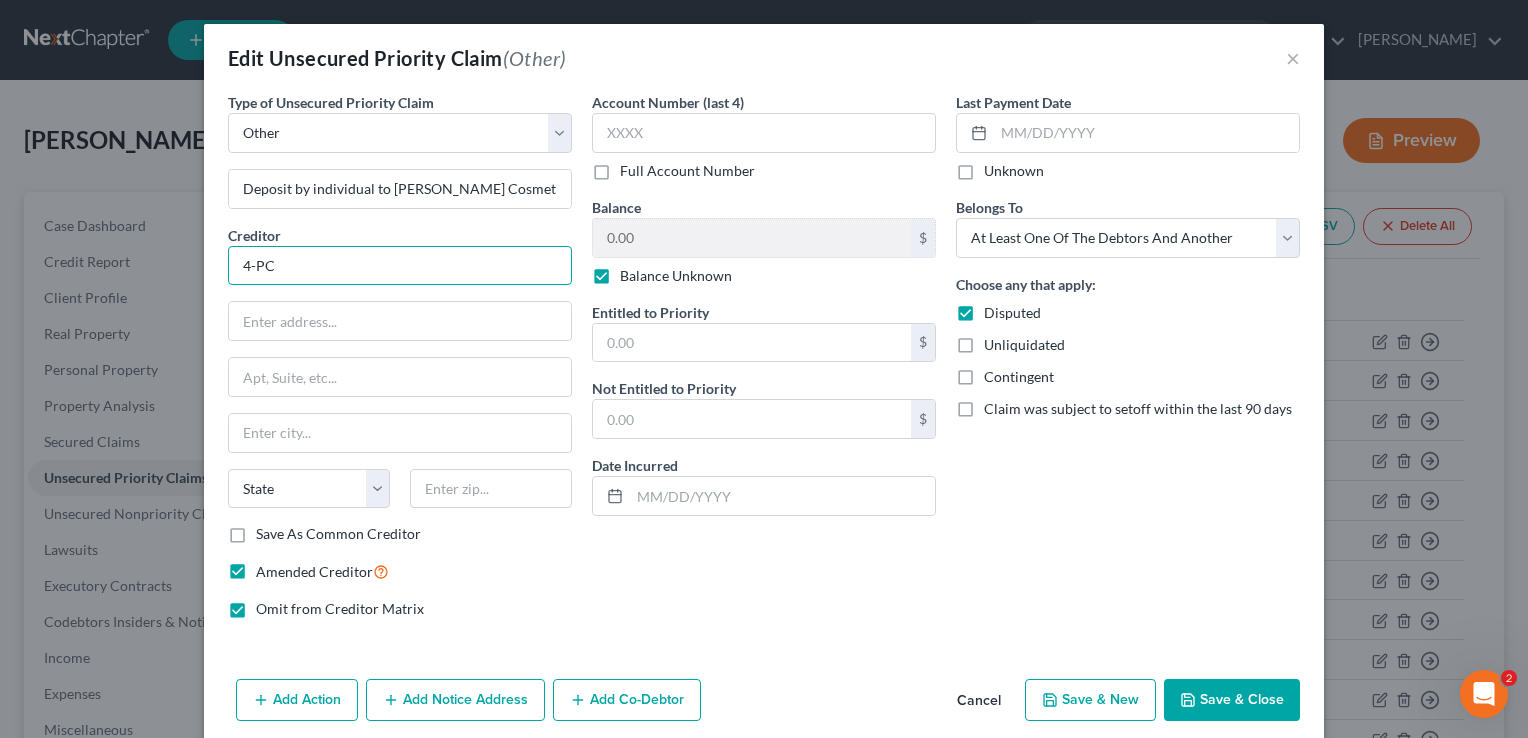click on "4-PC" at bounding box center [400, 266] 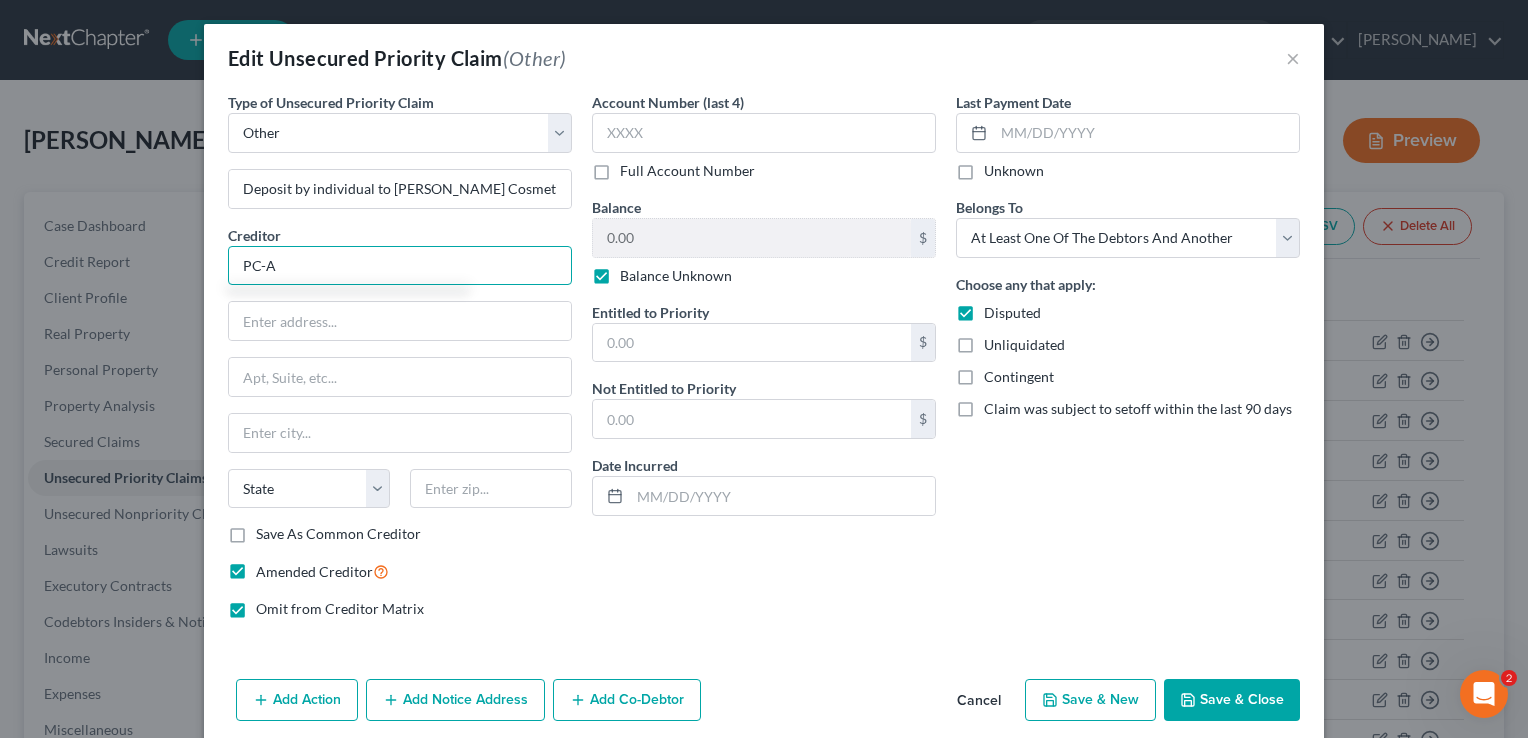 type on "PC-A" 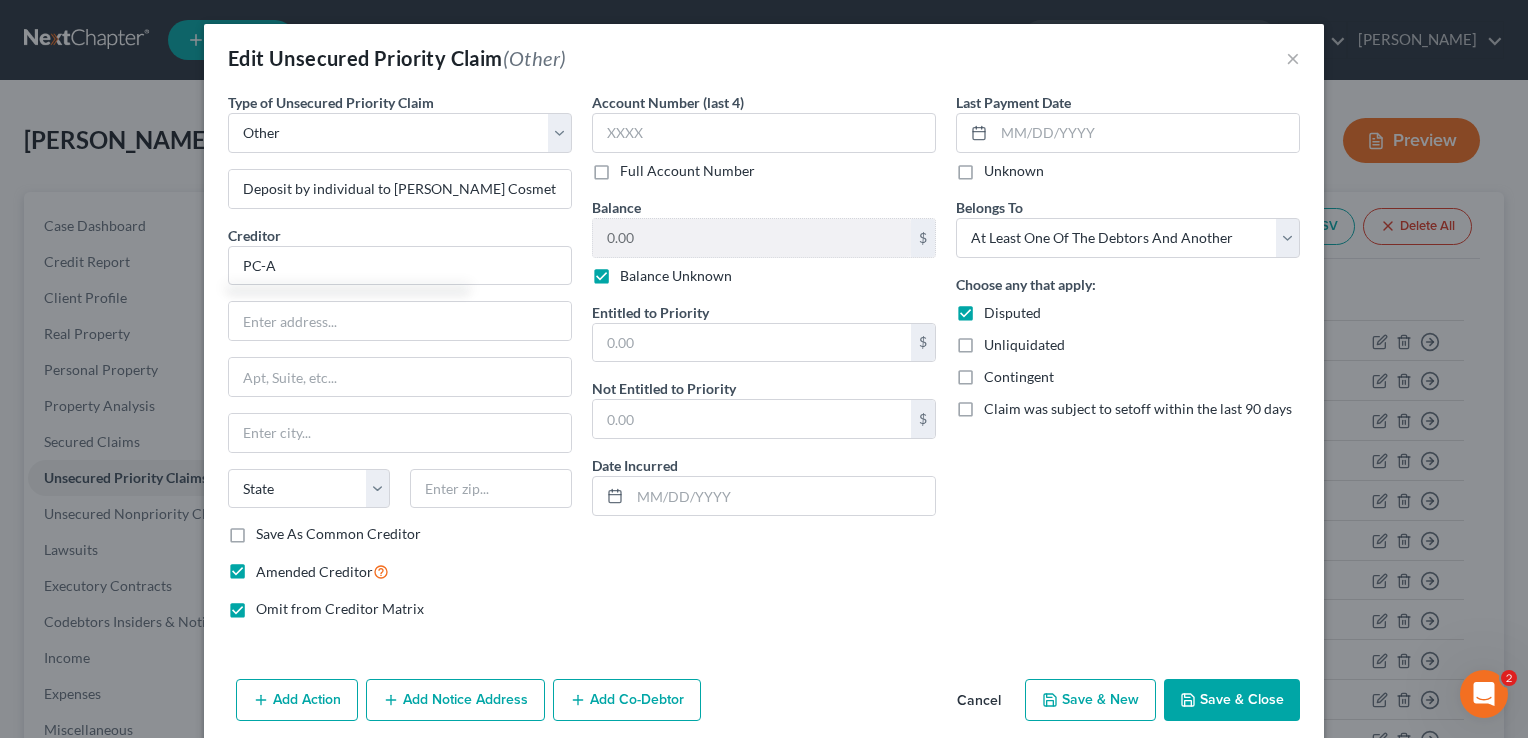 click on "Save & Close" at bounding box center (1232, 700) 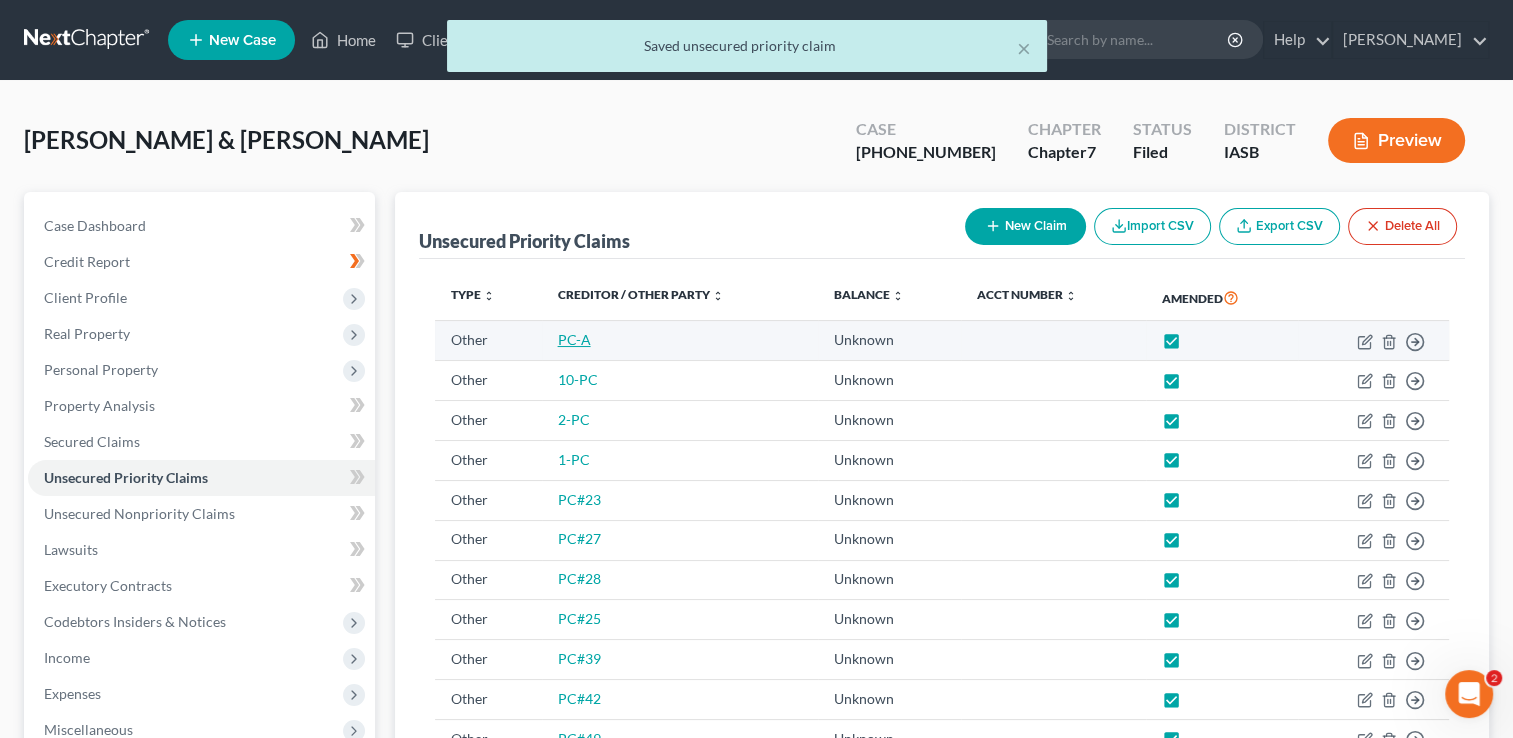 click on "PC-A" at bounding box center [574, 339] 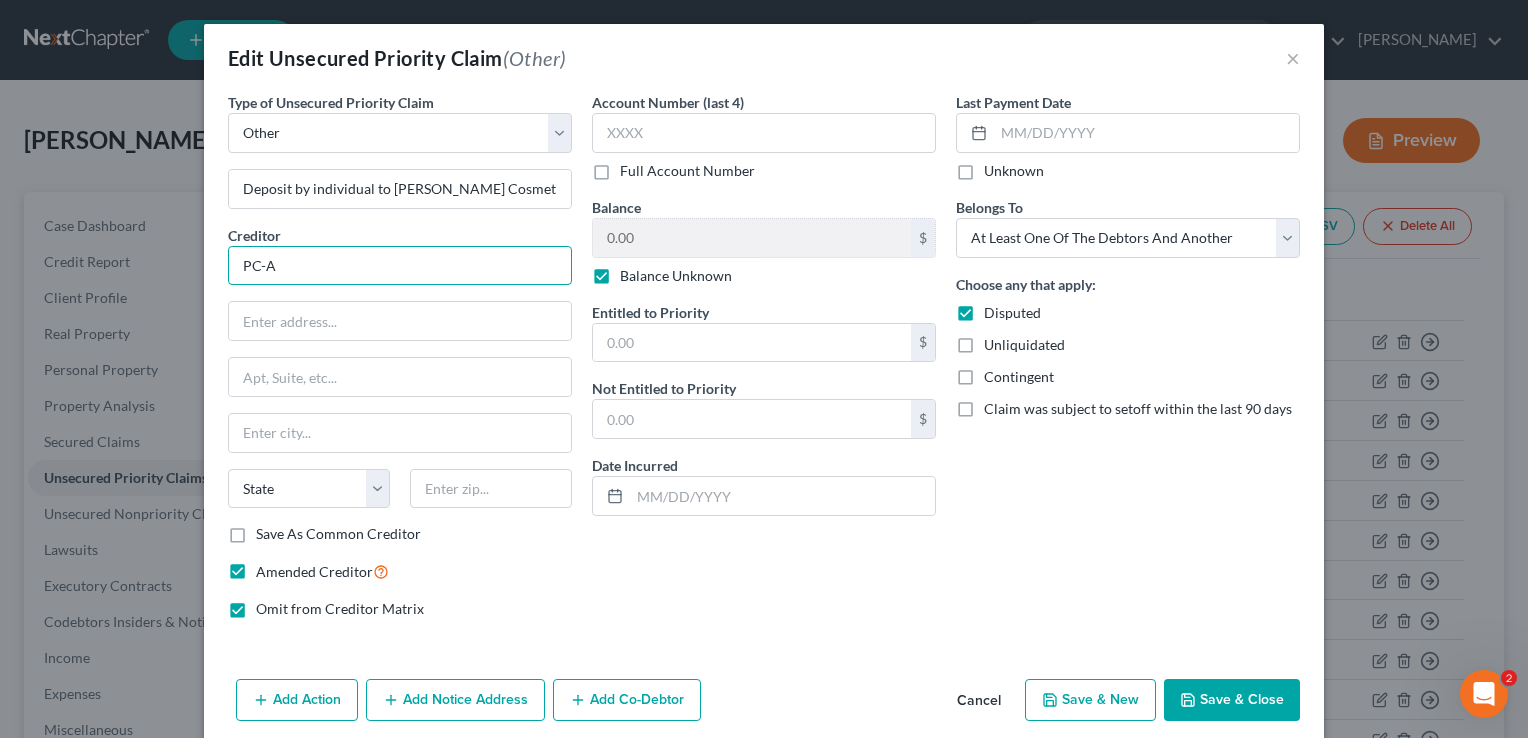 click on "PC-A" at bounding box center [400, 266] 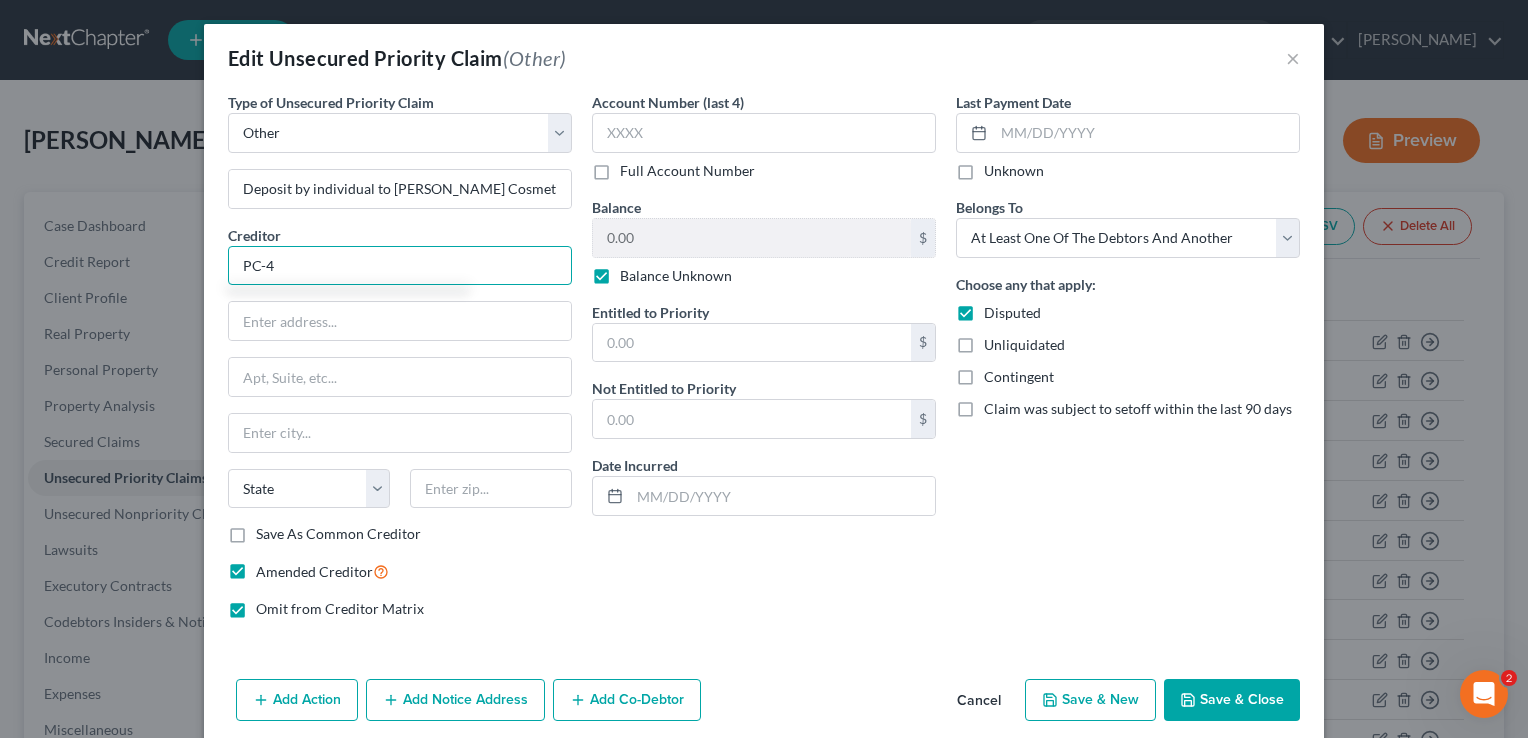 type on "PC-4" 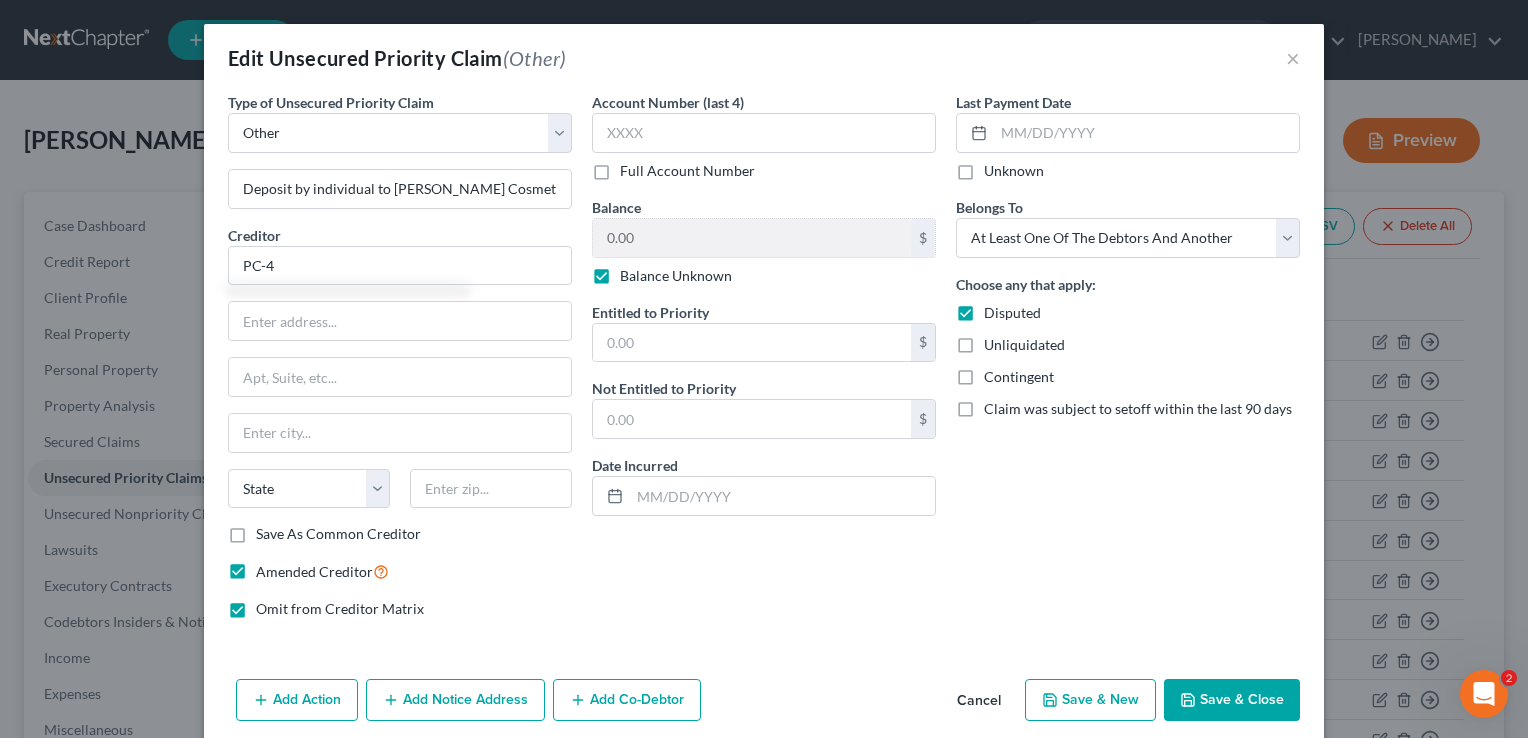 drag, startPoint x: 1224, startPoint y: 698, endPoint x: 1214, endPoint y: 708, distance: 14.142136 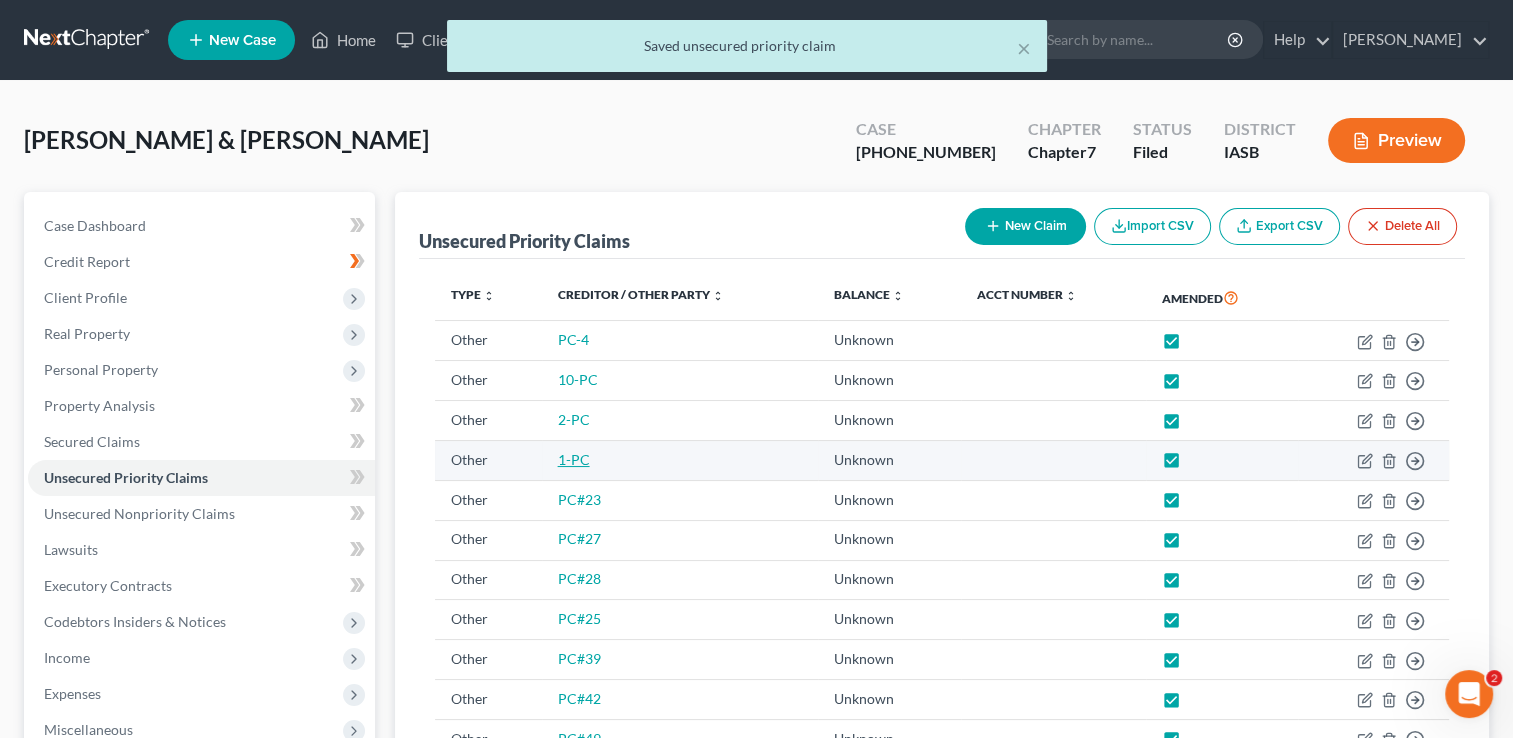 click on "1-PC" at bounding box center [574, 459] 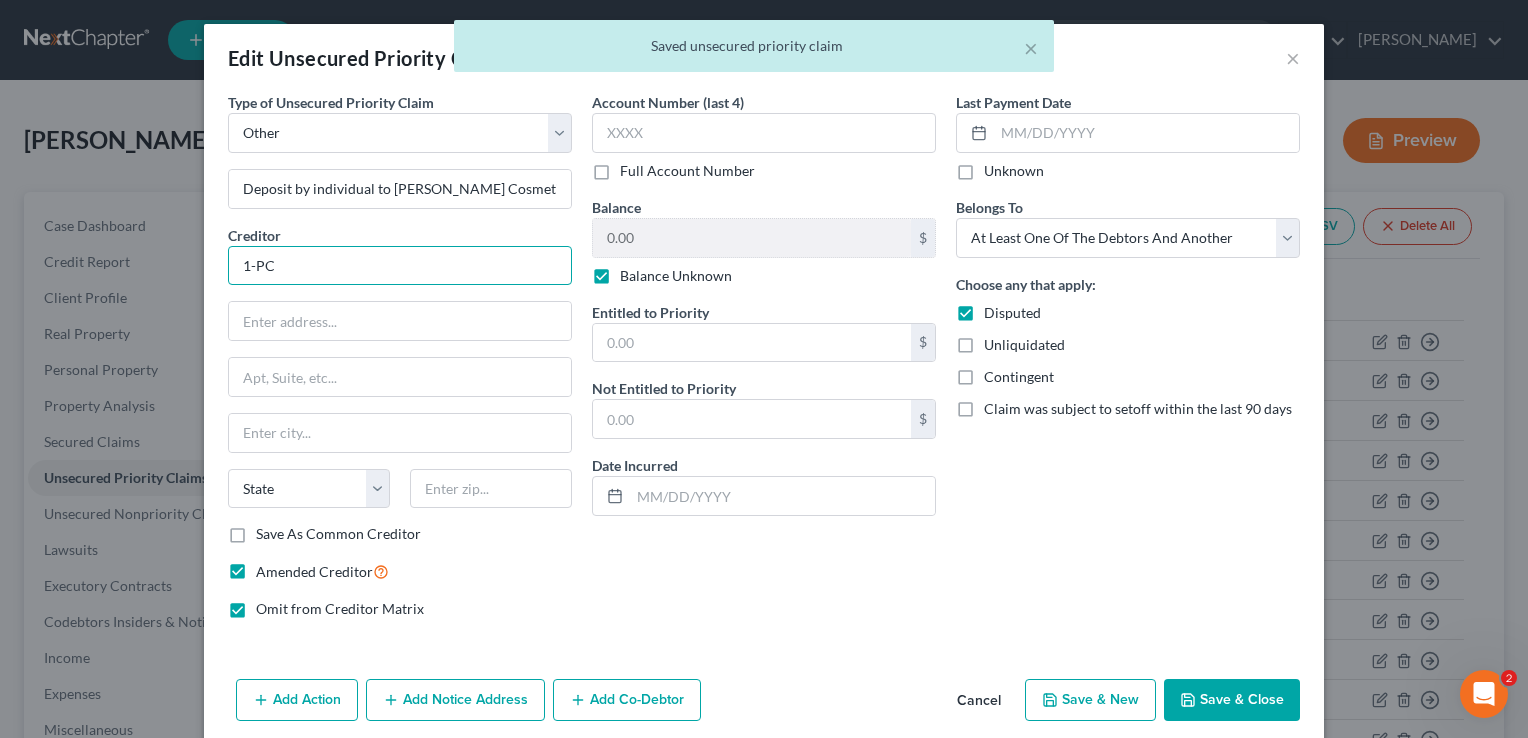 click on "1-PC" at bounding box center (400, 266) 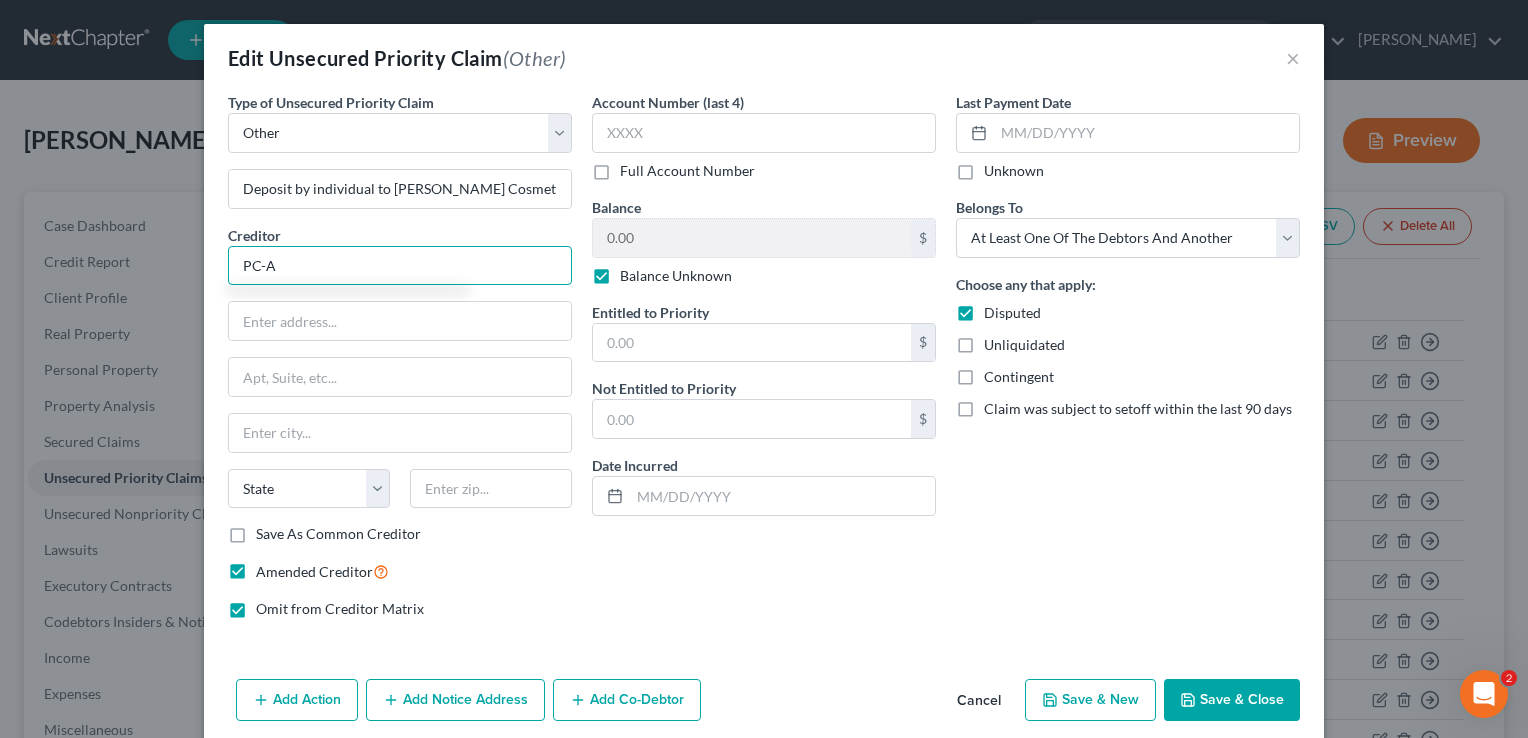 type on "PC-A" 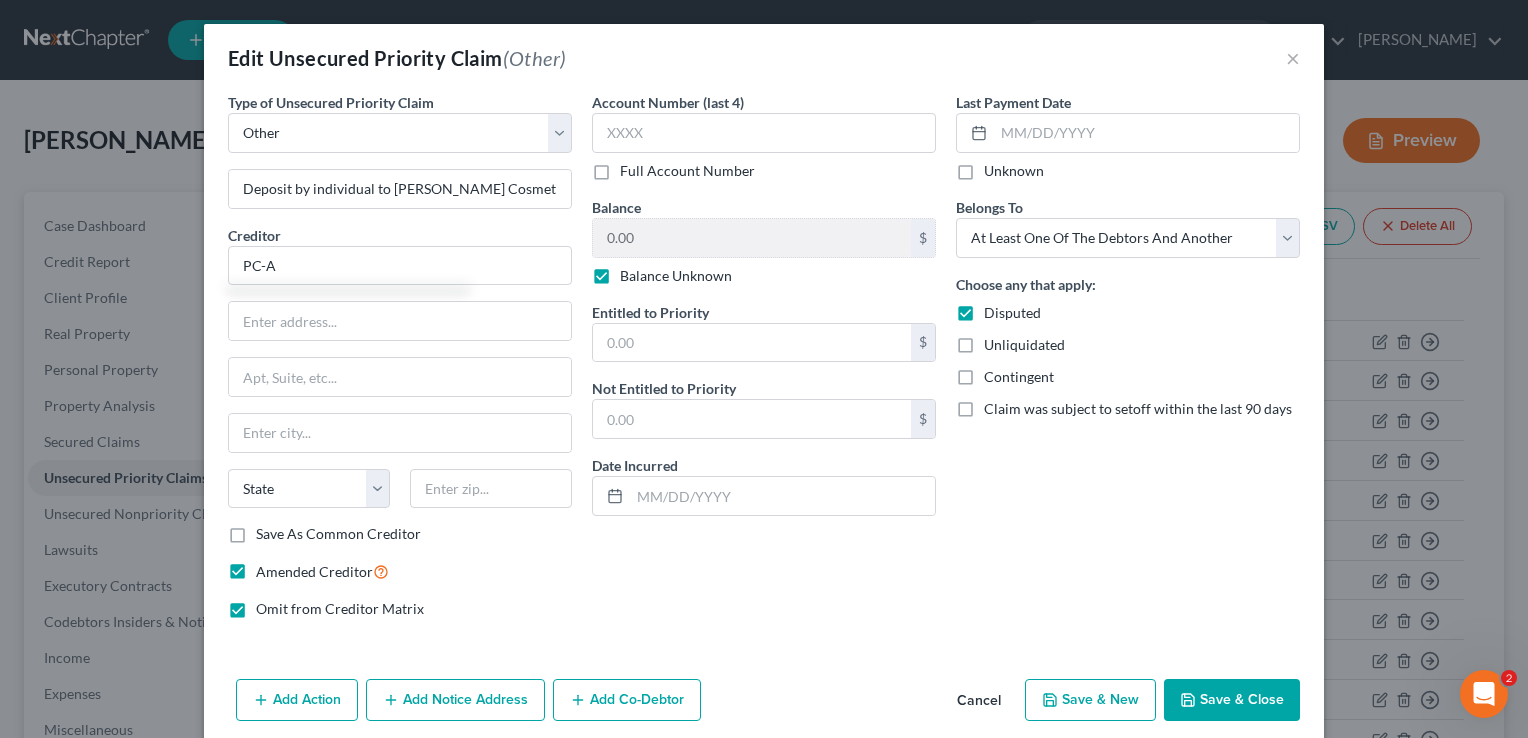 click on "Save & Close" at bounding box center [1232, 700] 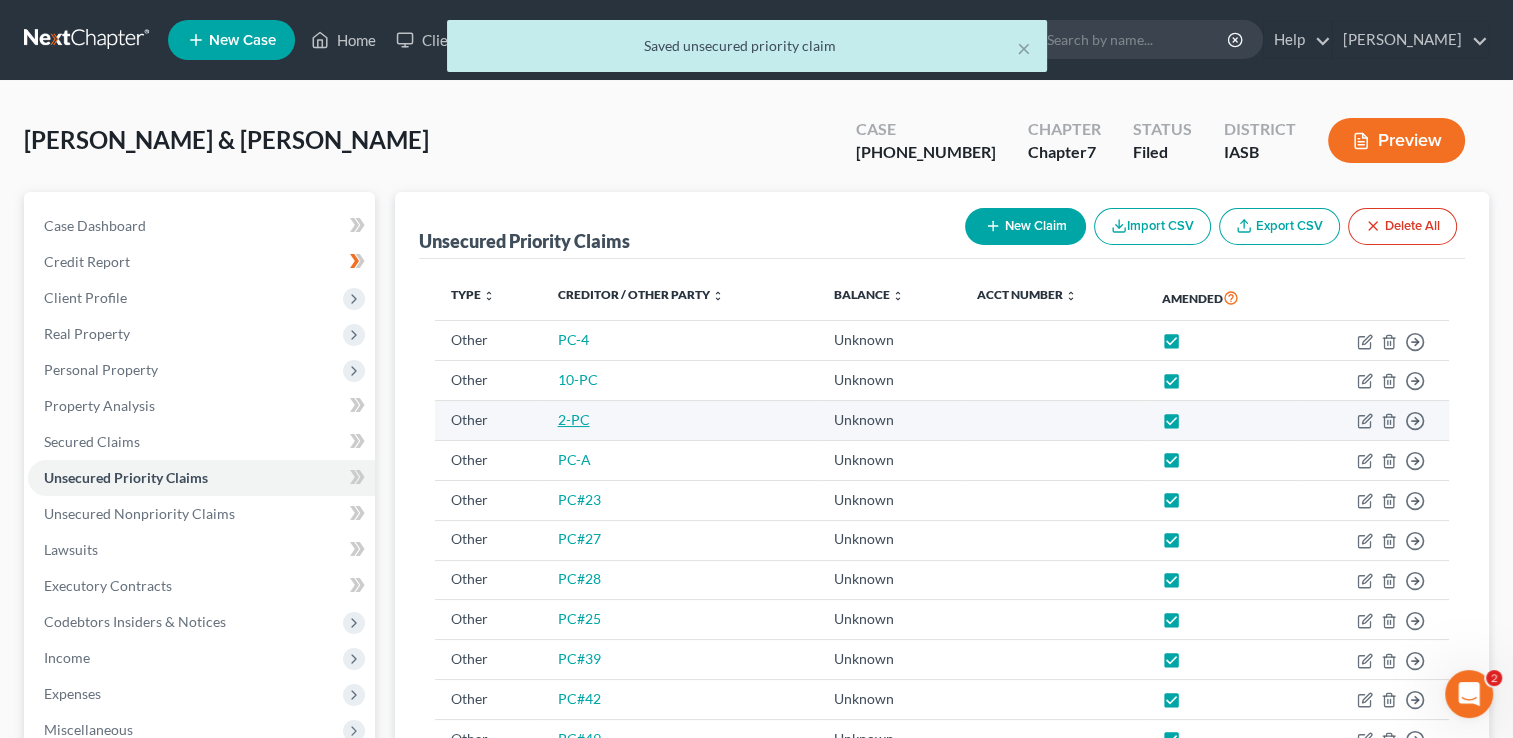 click on "2-PC" at bounding box center [574, 419] 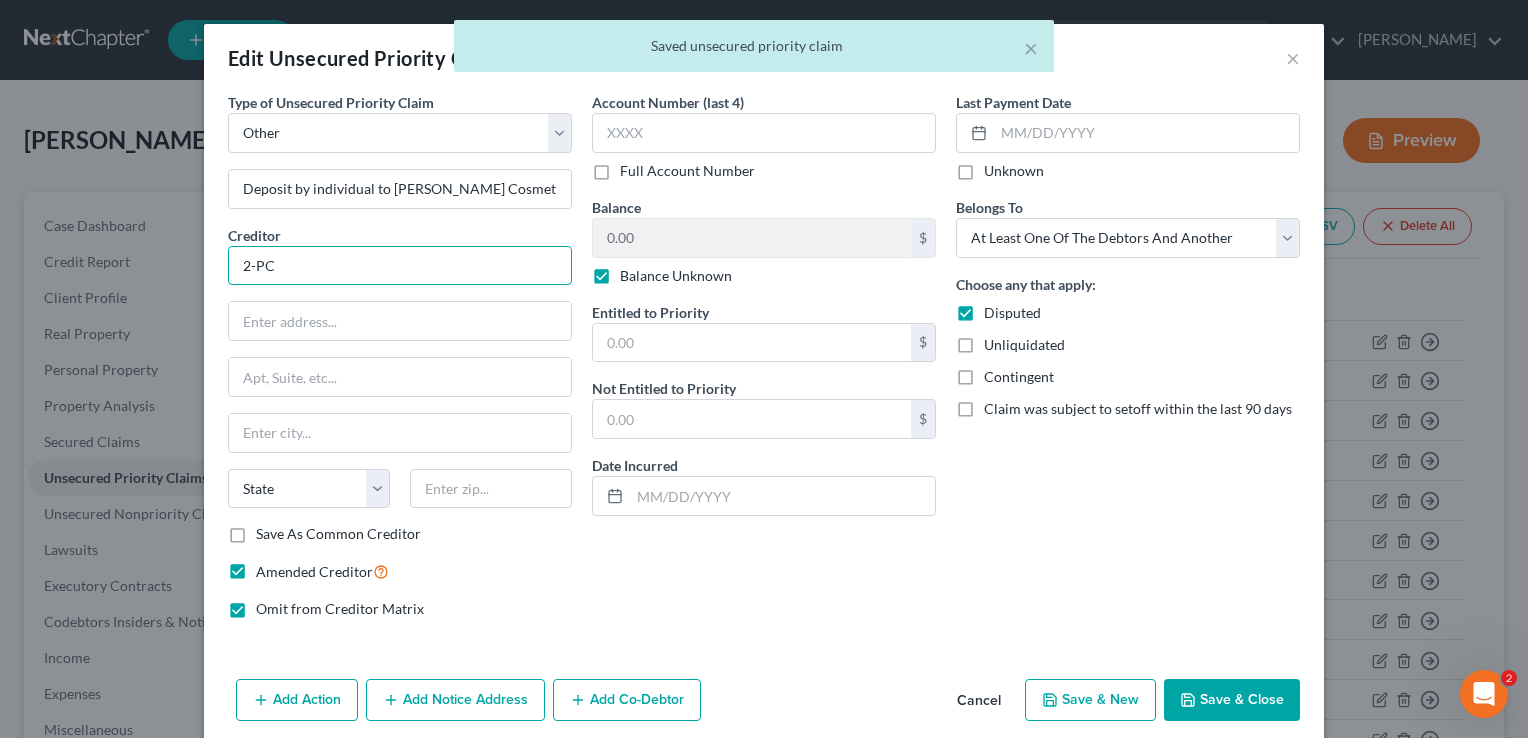 click on "2-PC" at bounding box center (400, 266) 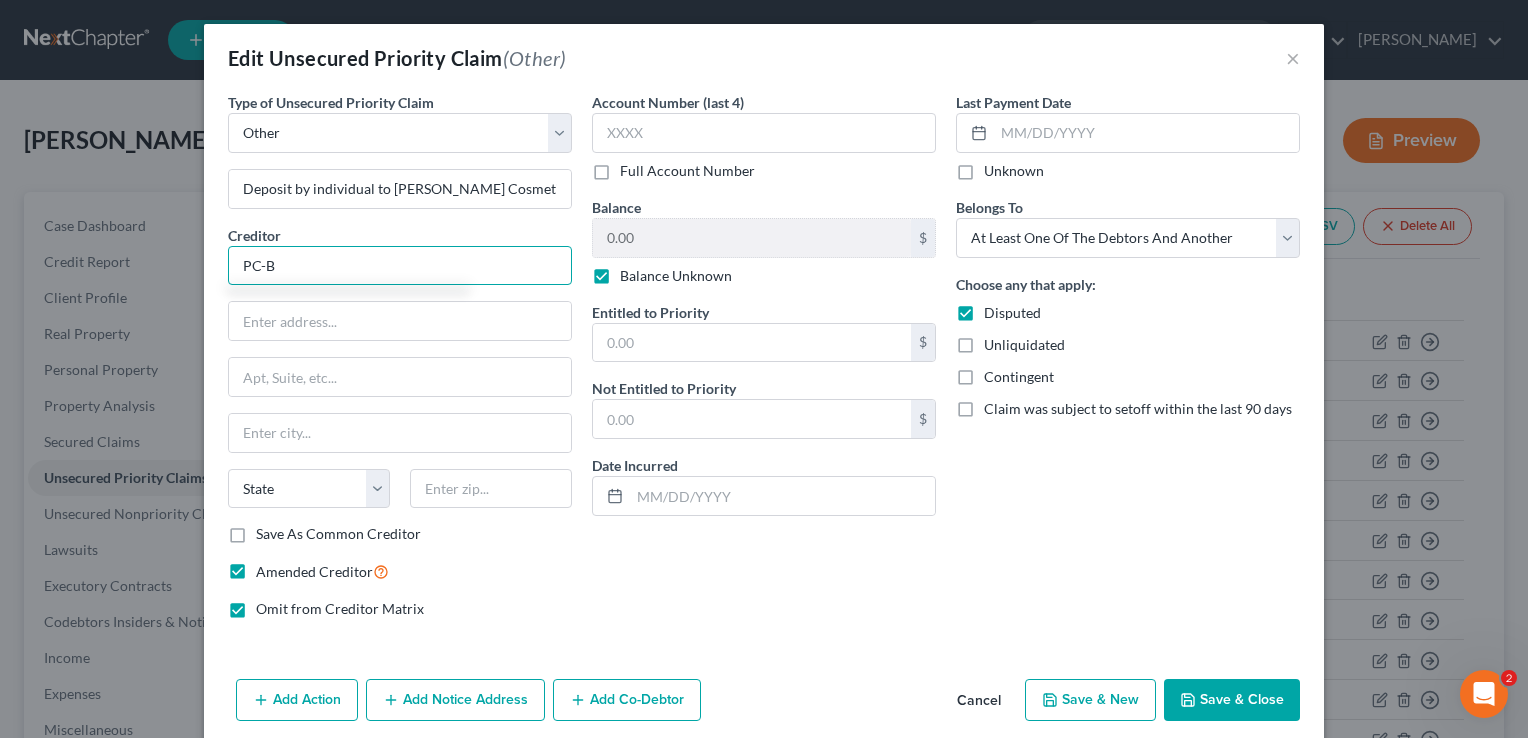 type on "PC-B" 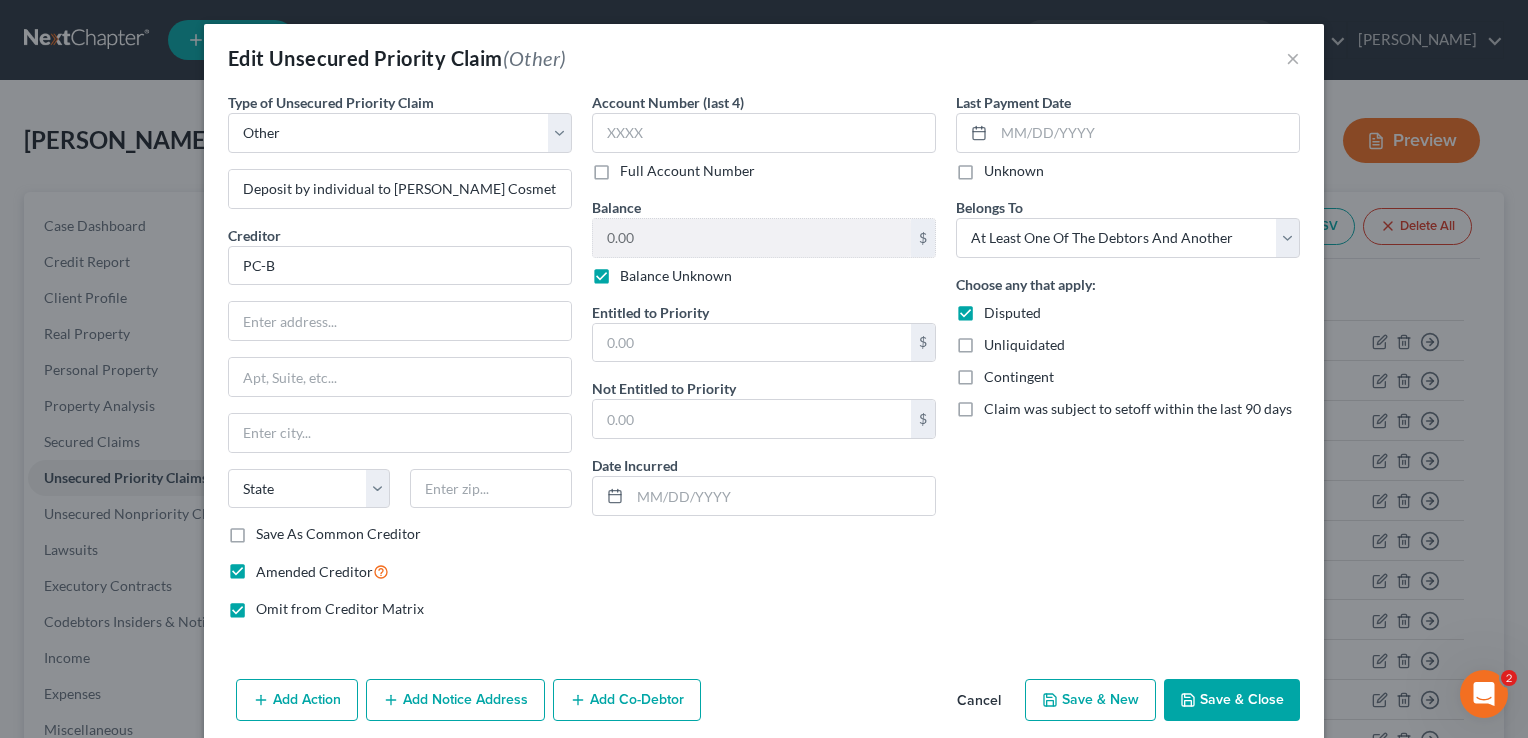 click on "Save & Close" at bounding box center [1232, 700] 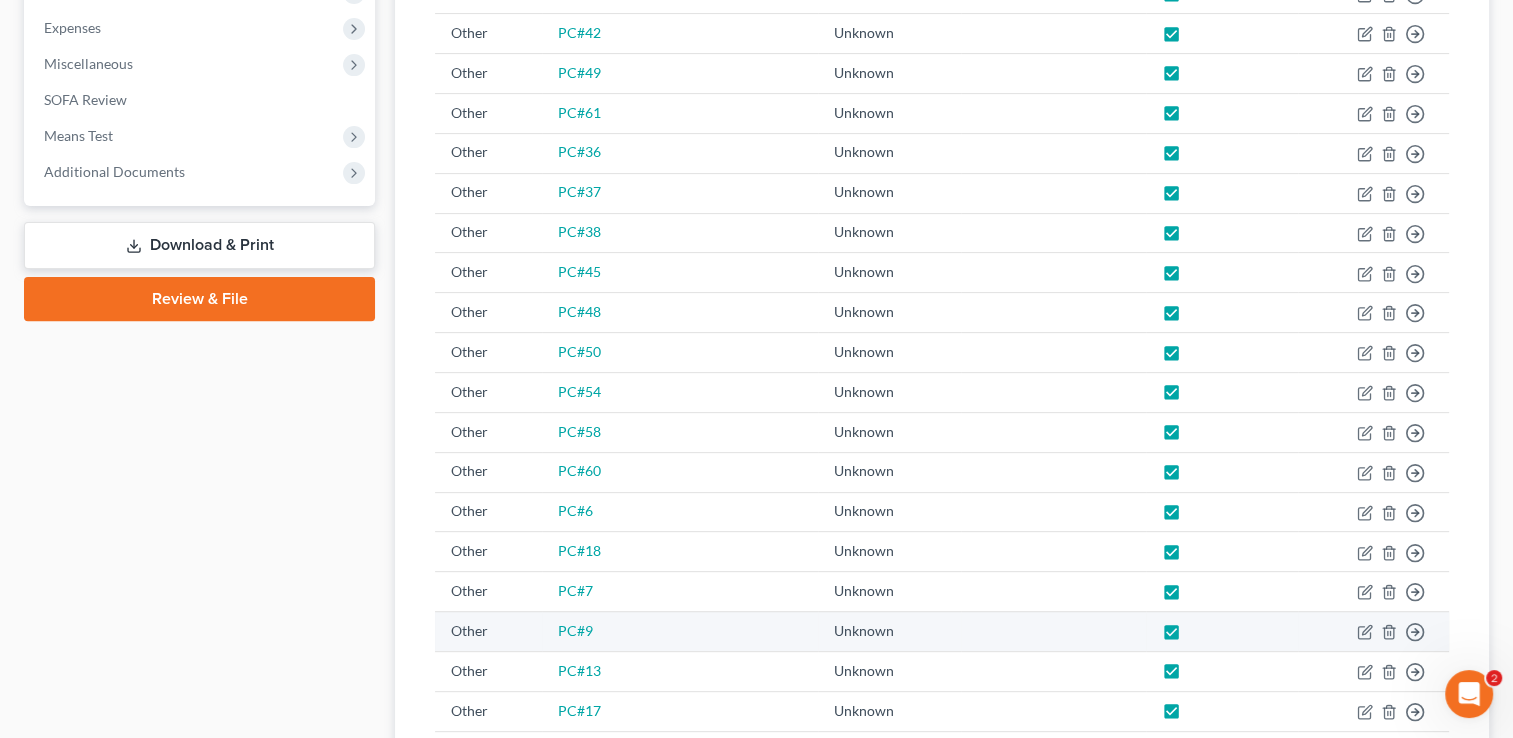 scroll, scrollTop: 0, scrollLeft: 0, axis: both 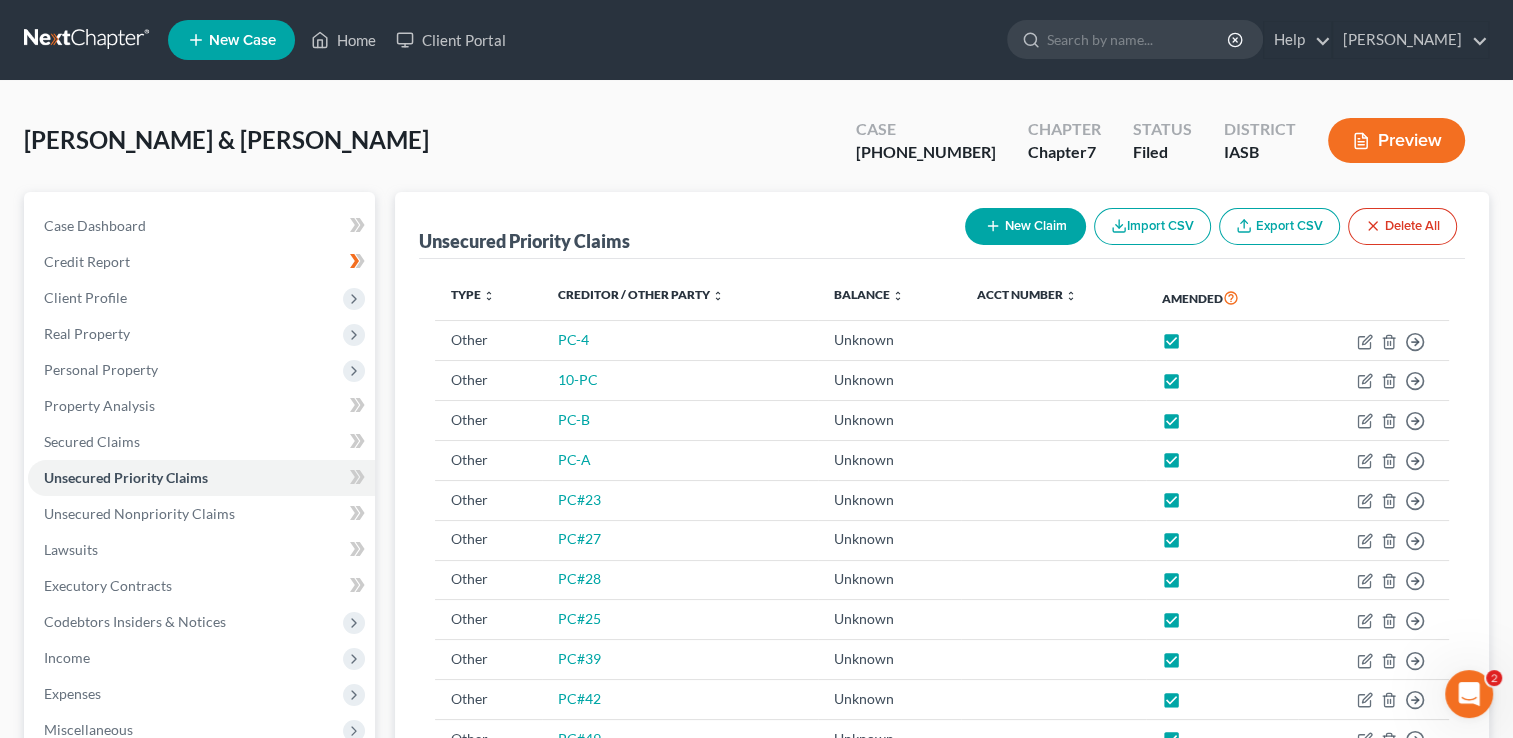 click on "Preview" at bounding box center [1396, 140] 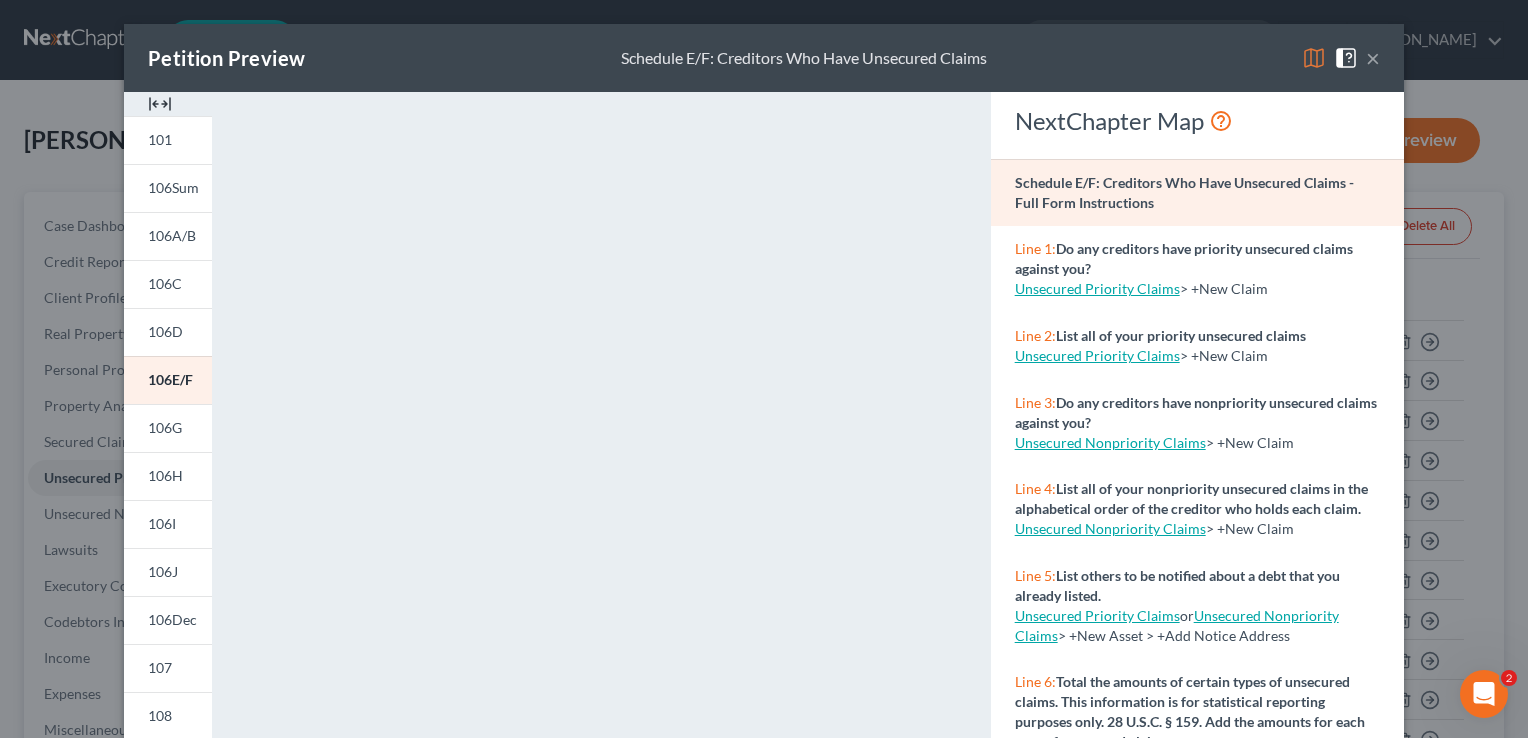 click on "×" at bounding box center [1373, 58] 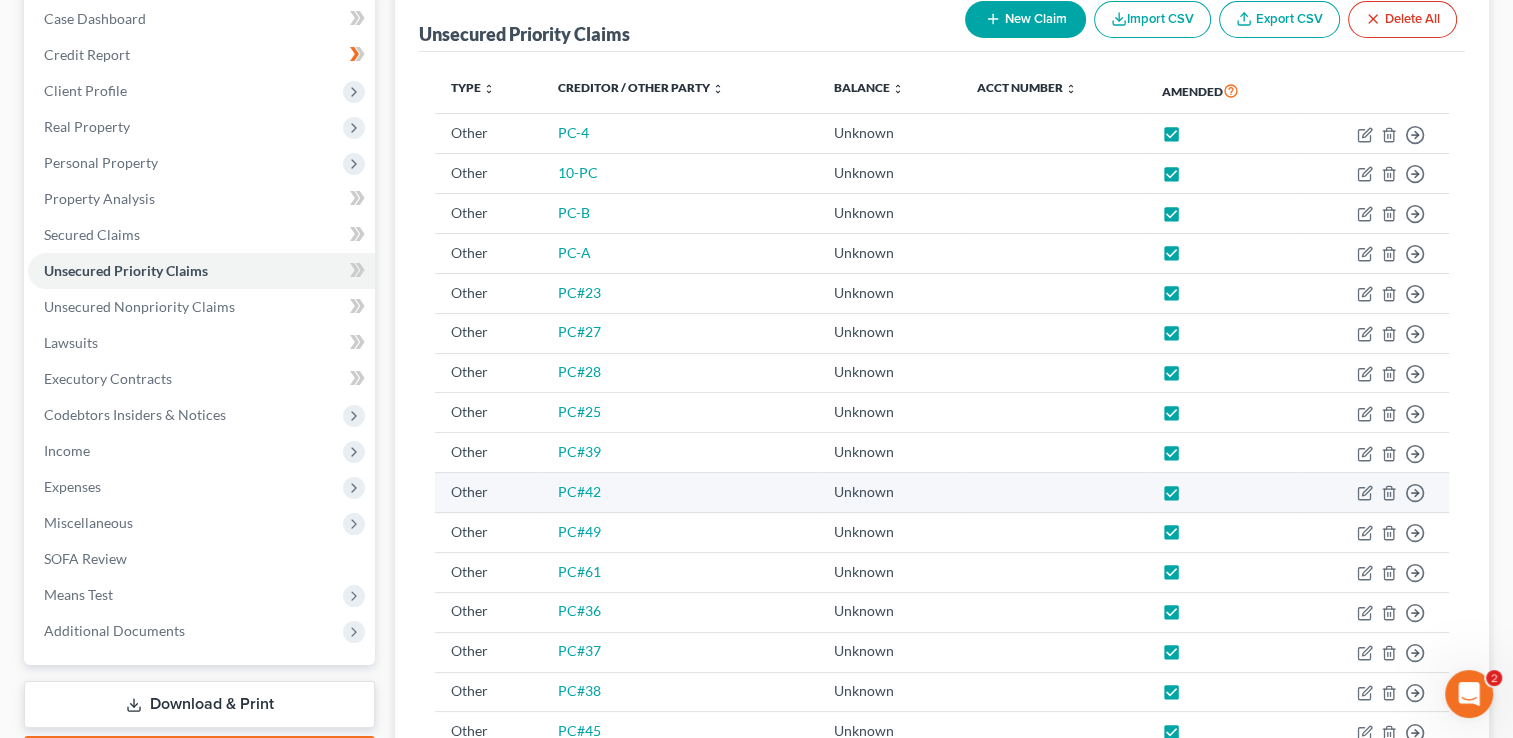 scroll, scrollTop: 133, scrollLeft: 0, axis: vertical 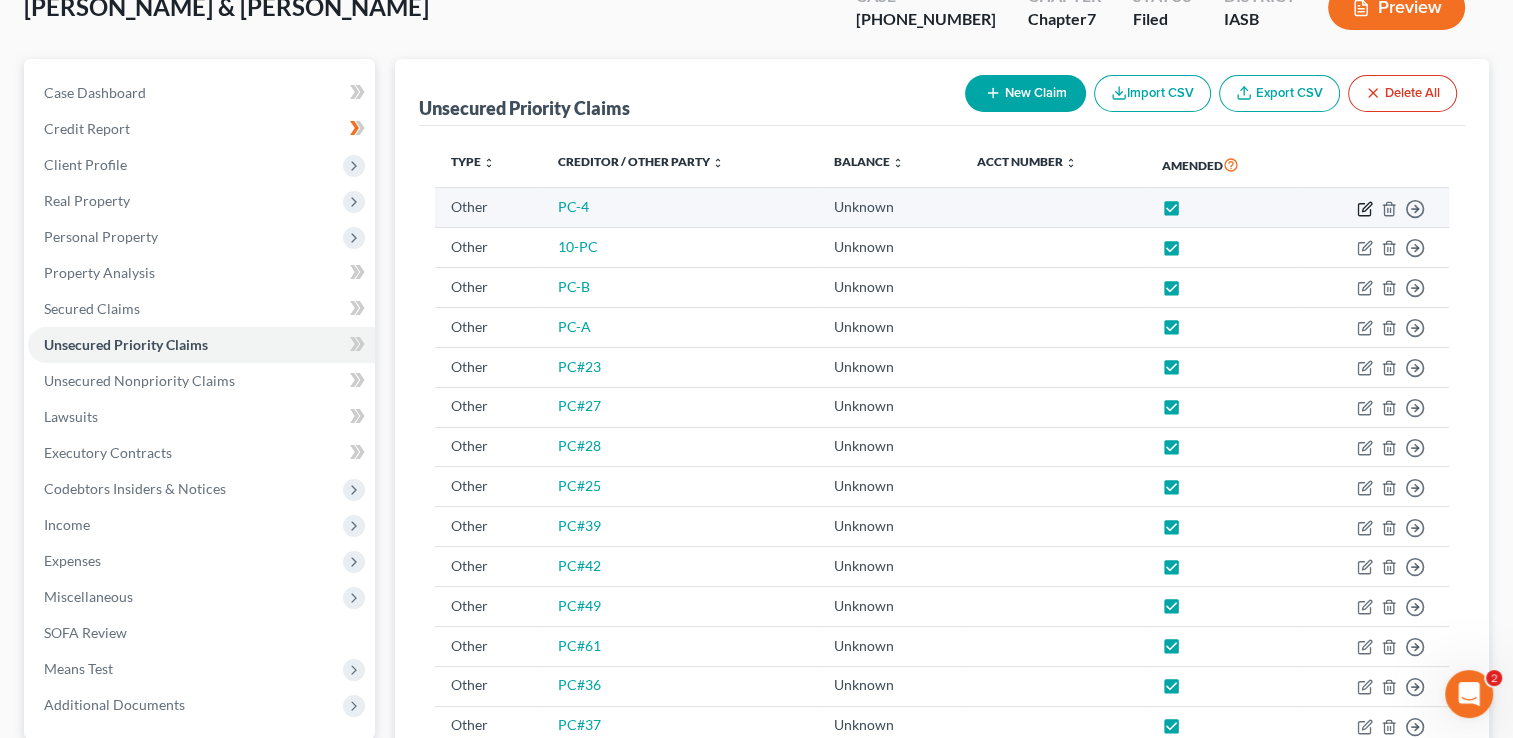 click 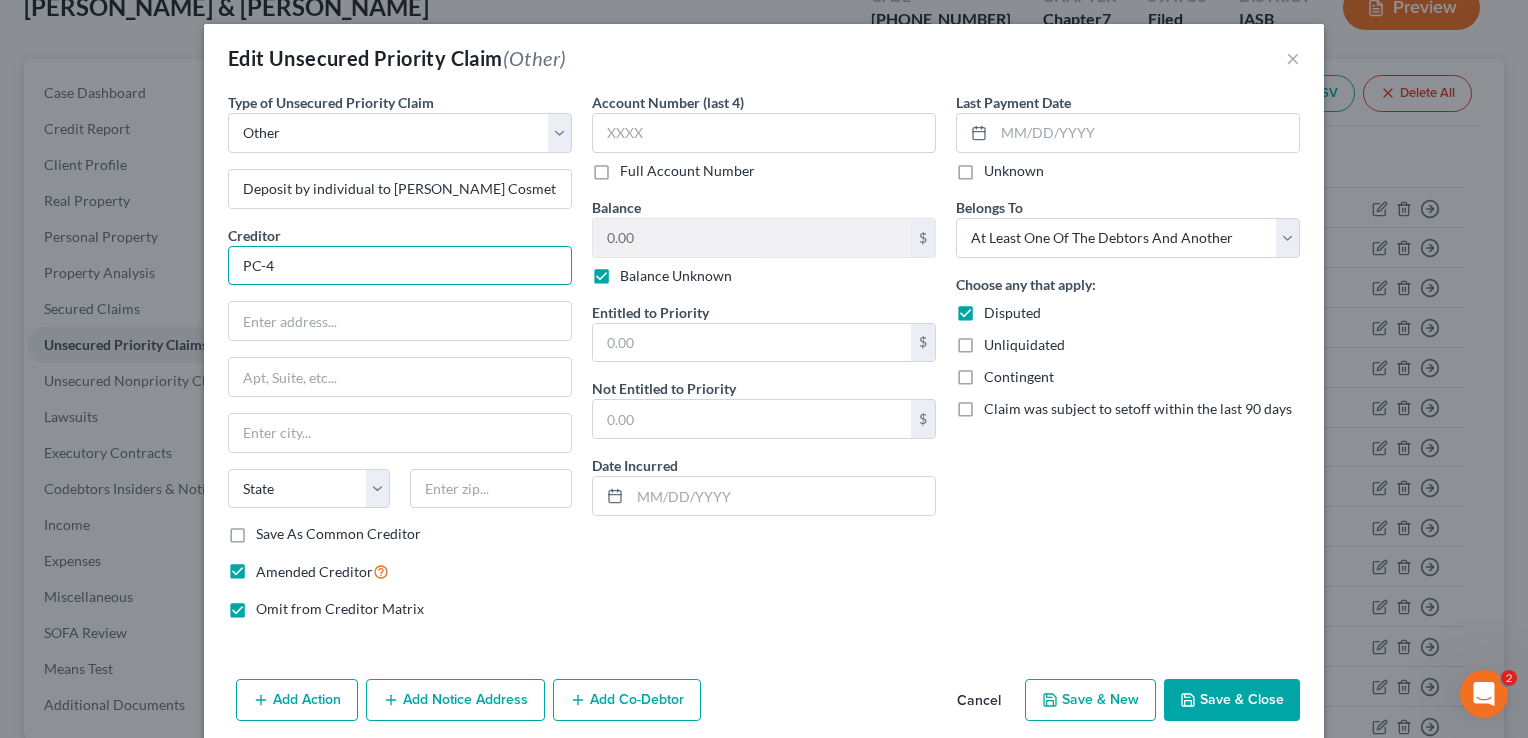 click on "PC-4" at bounding box center (400, 266) 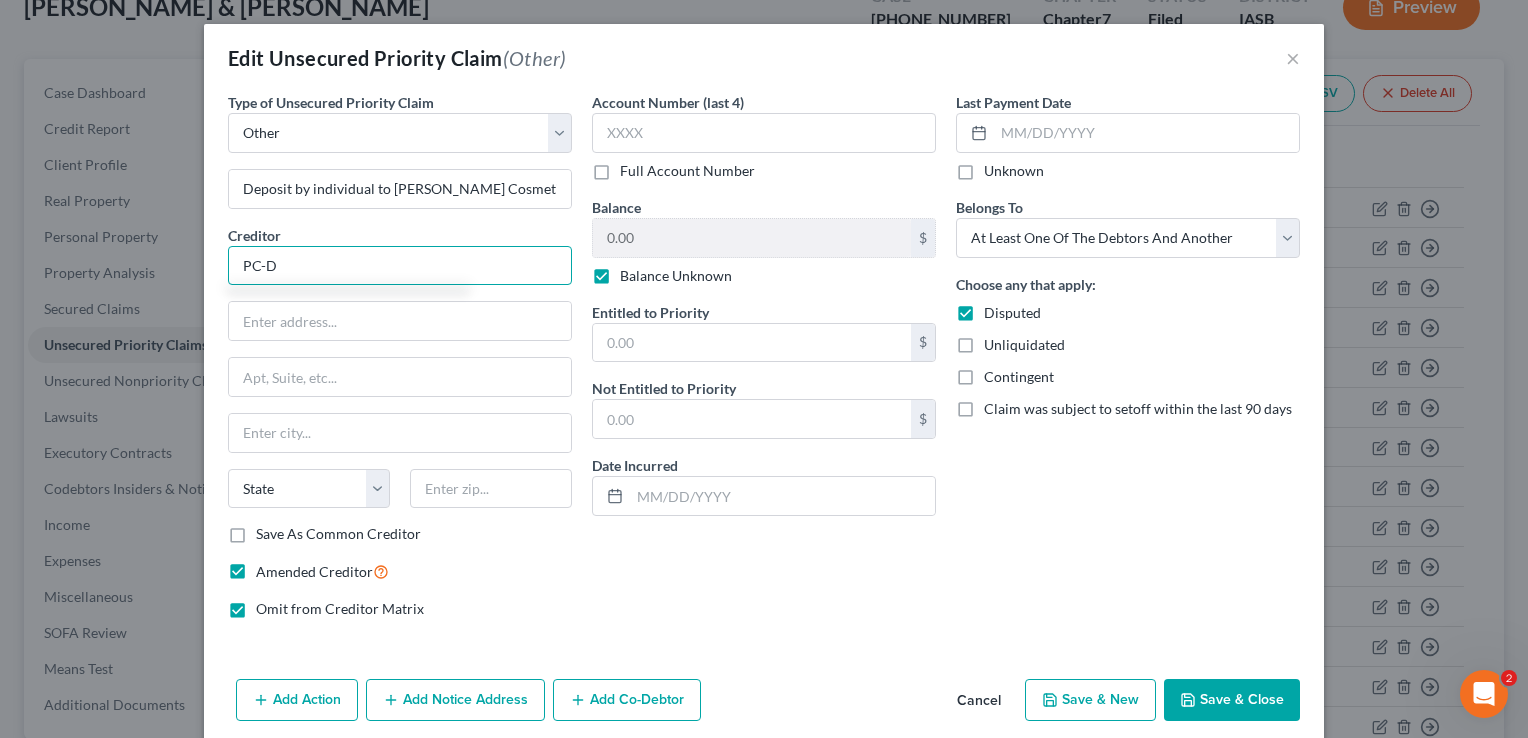 type on "PC-D" 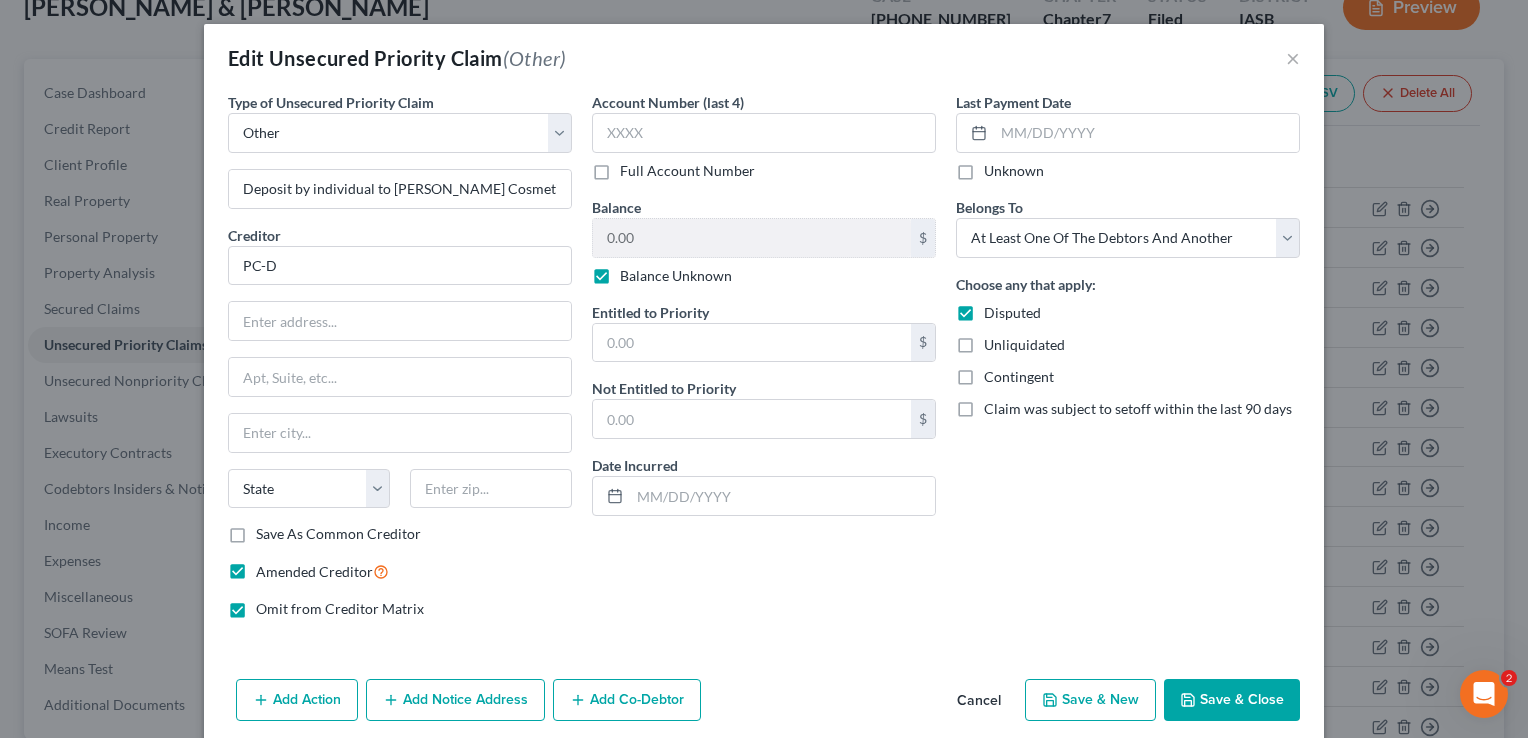 click on "Save & Close" at bounding box center [1232, 700] 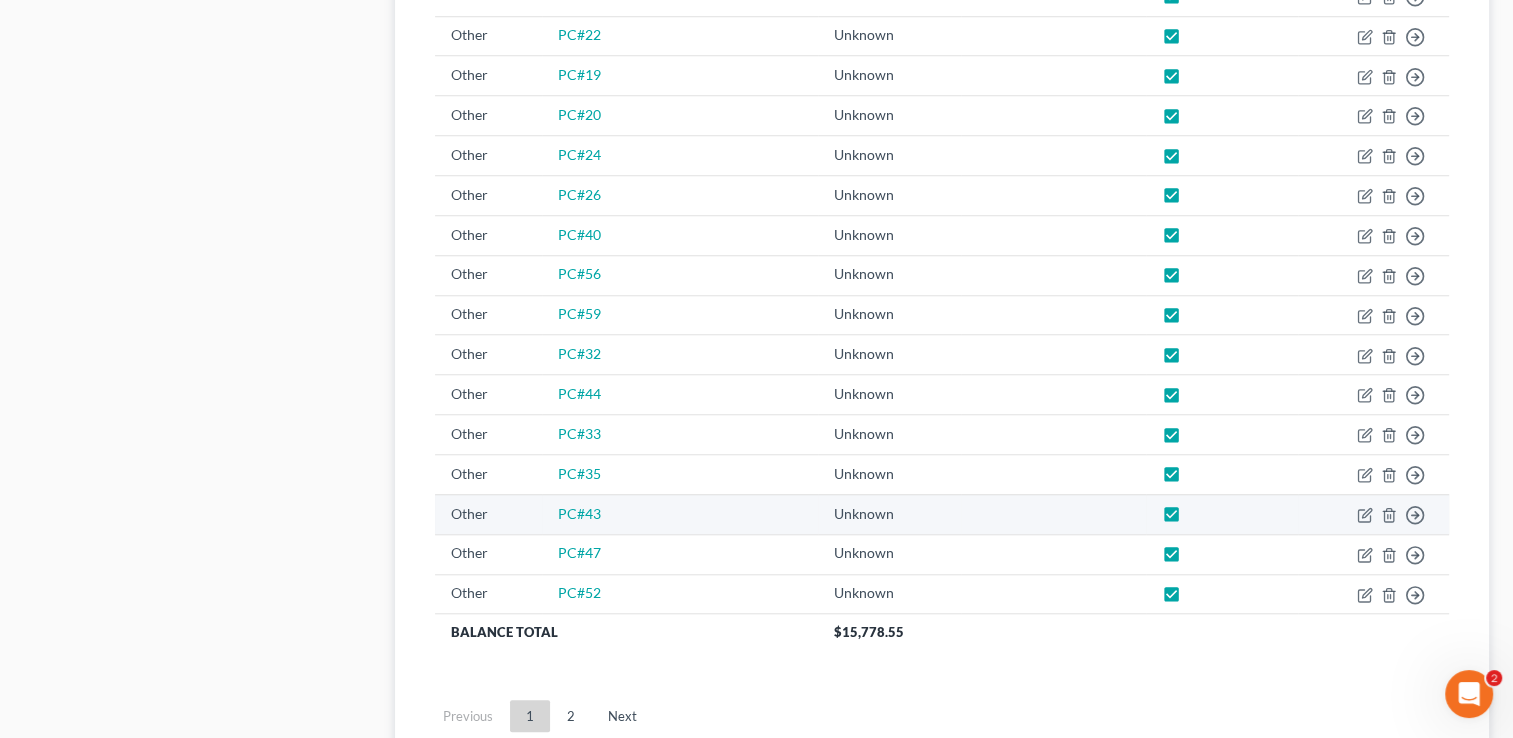 scroll, scrollTop: 1860, scrollLeft: 0, axis: vertical 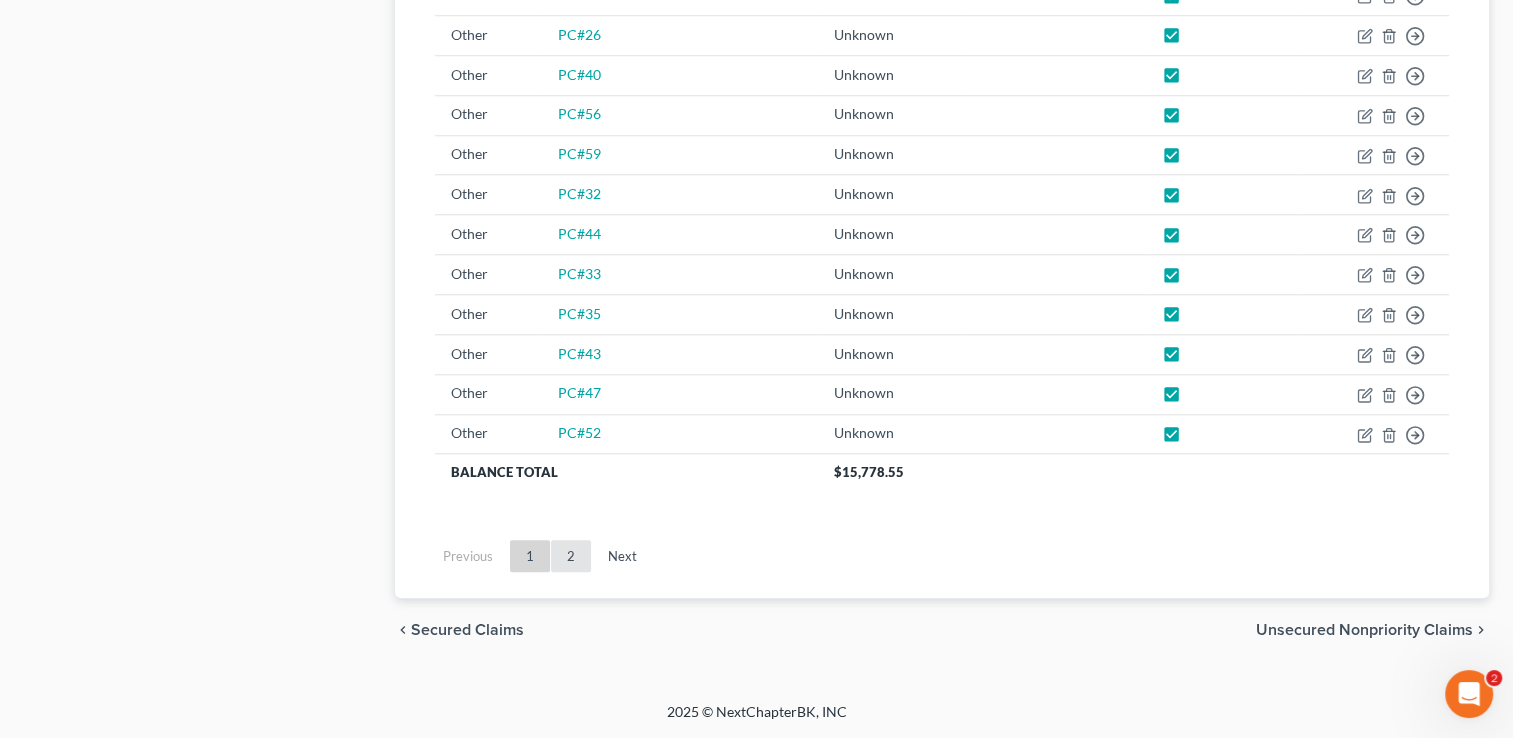 click on "2" at bounding box center (571, 556) 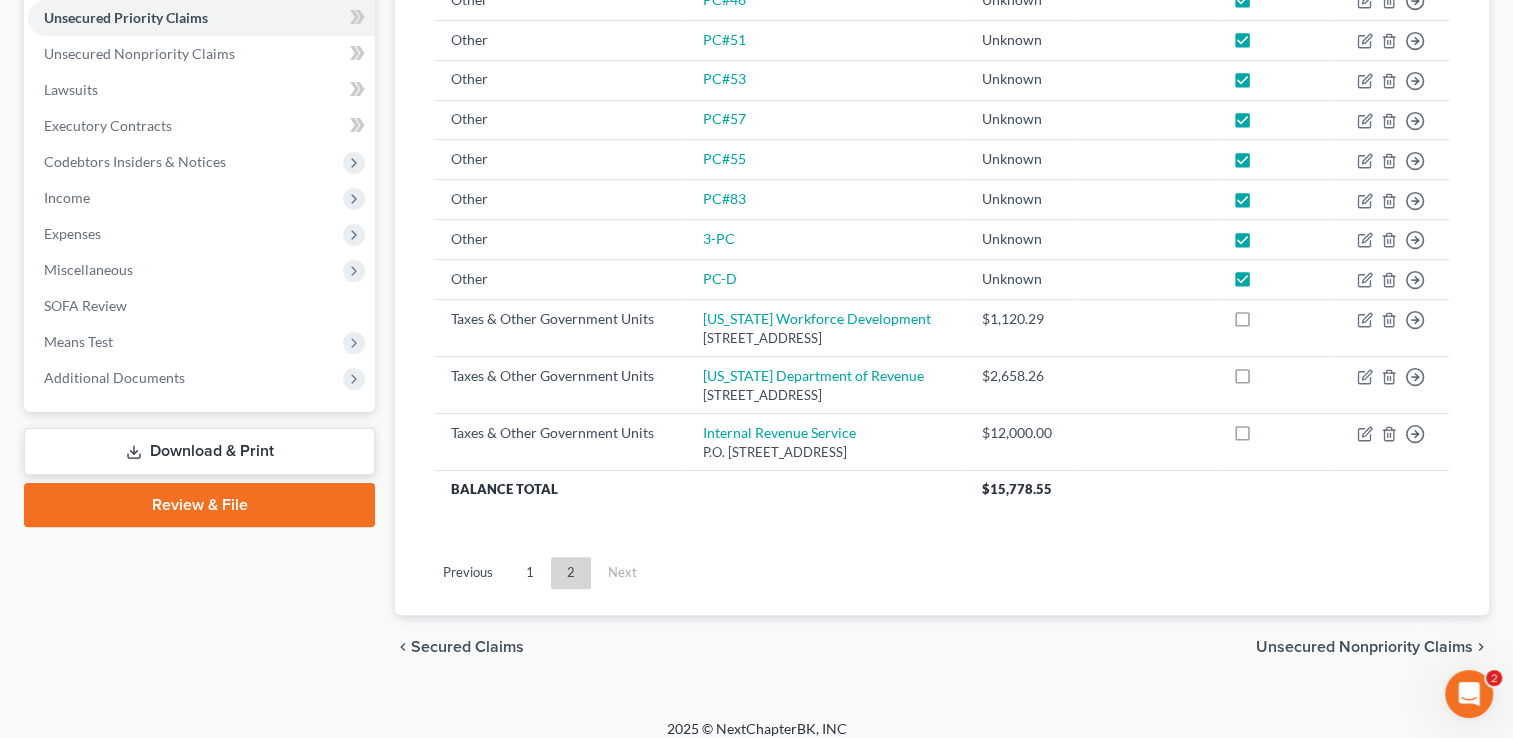 scroll, scrollTop: 475, scrollLeft: 0, axis: vertical 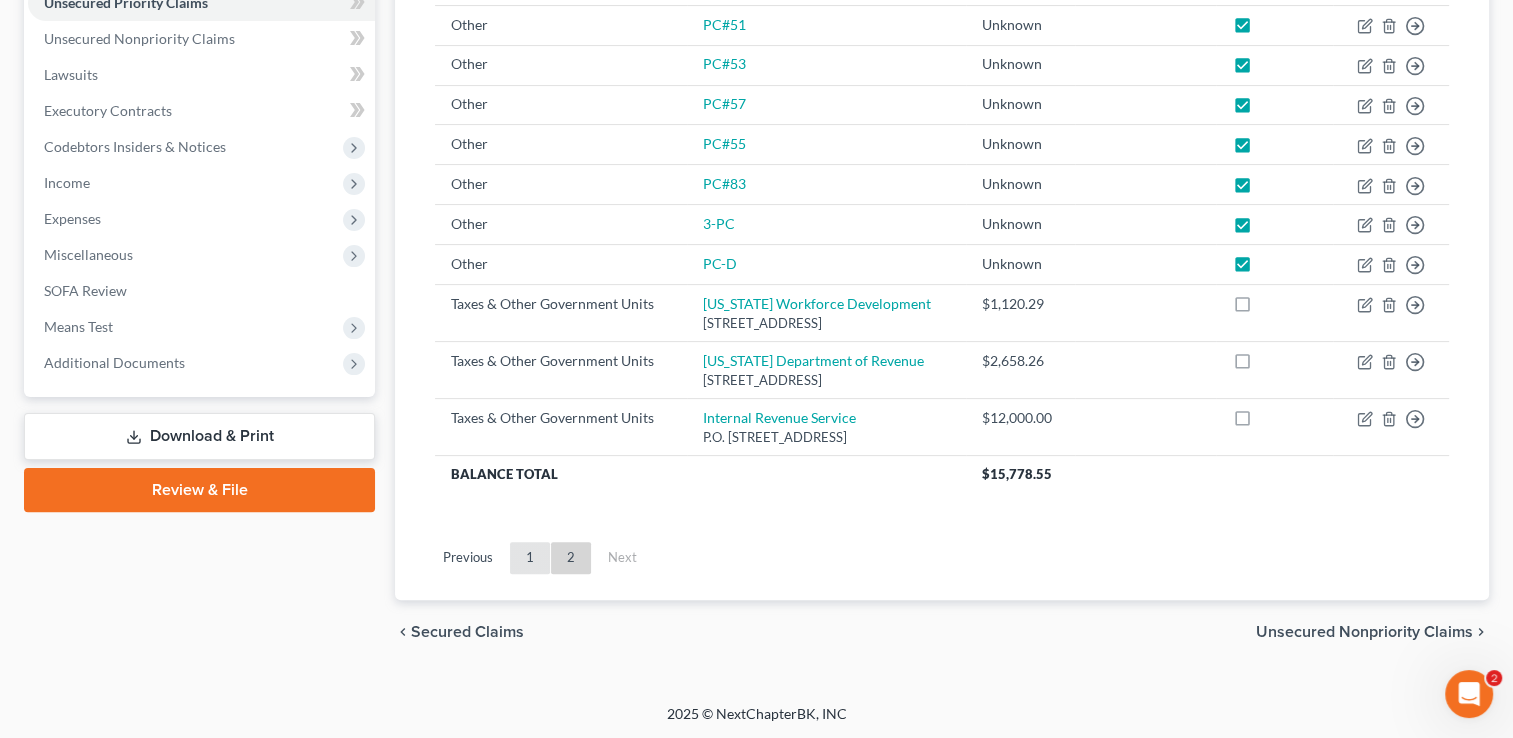 click on "1" at bounding box center (530, 558) 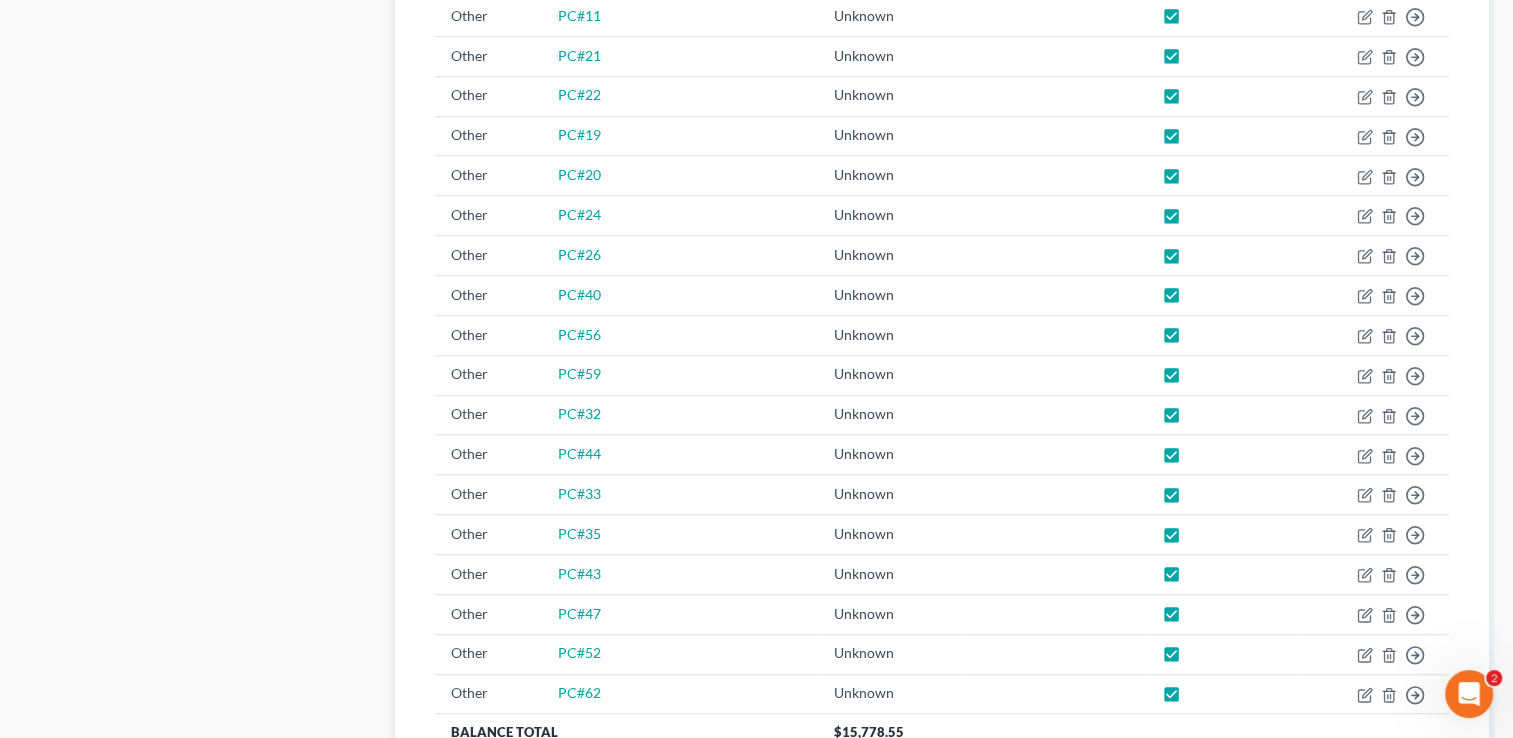 scroll, scrollTop: 1733, scrollLeft: 0, axis: vertical 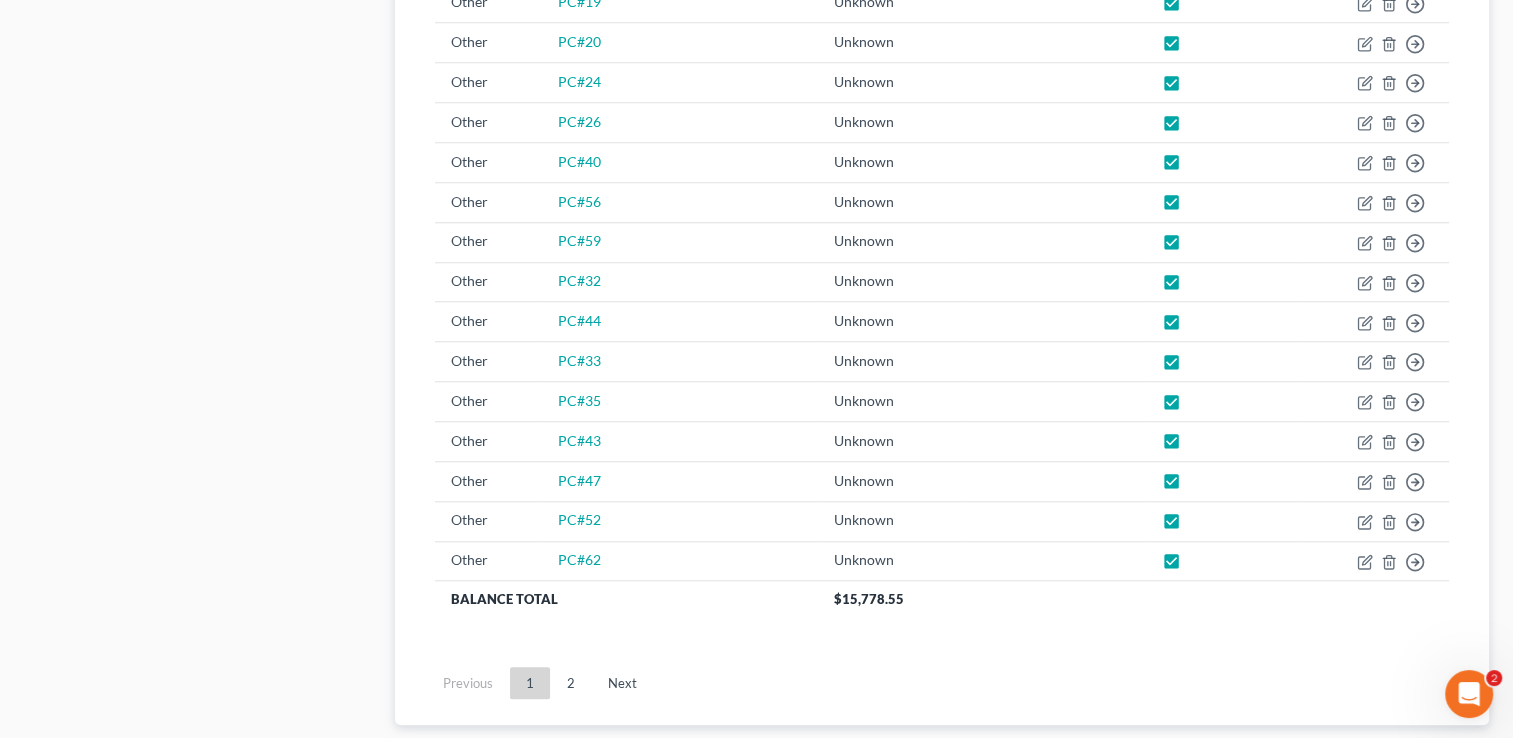 click on "2" at bounding box center (571, 683) 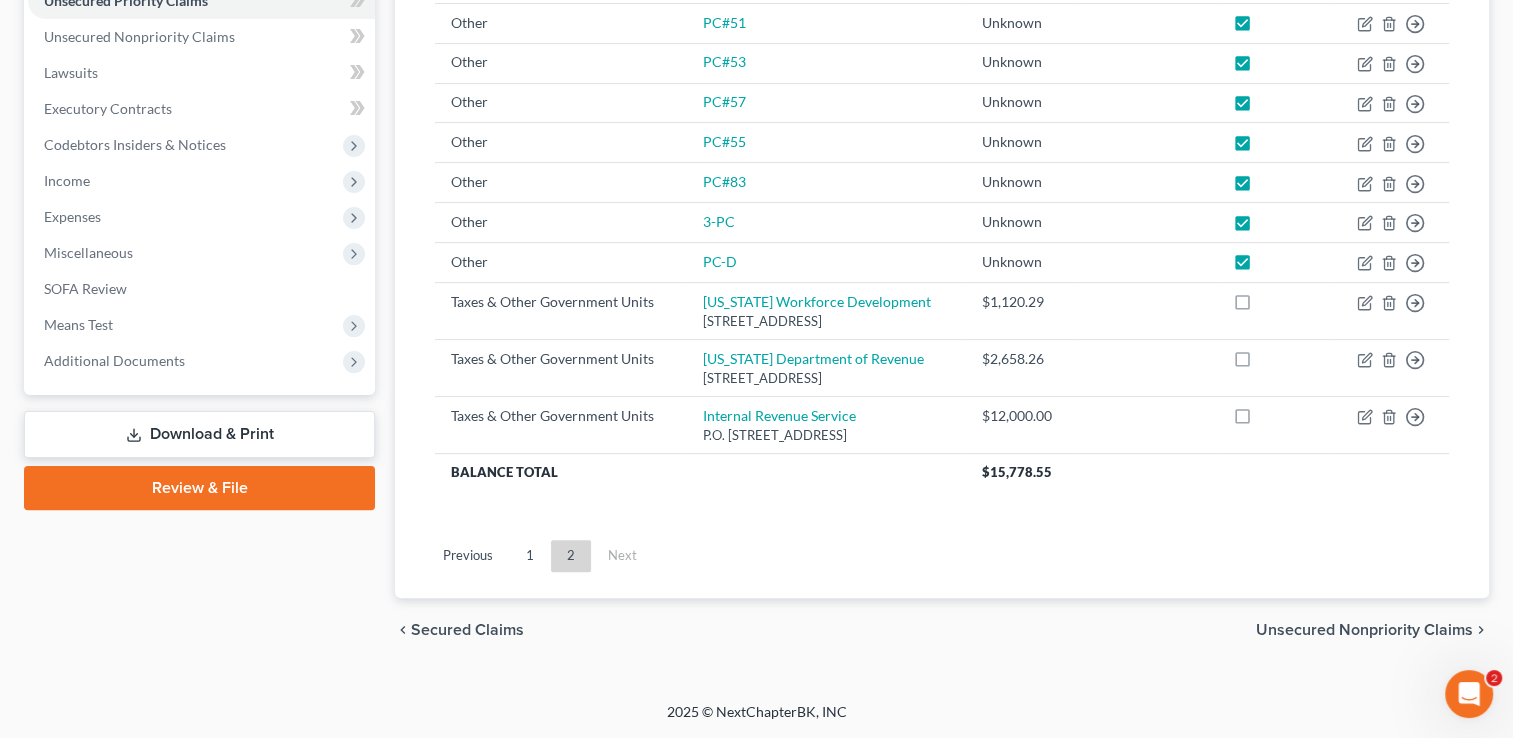 scroll, scrollTop: 475, scrollLeft: 0, axis: vertical 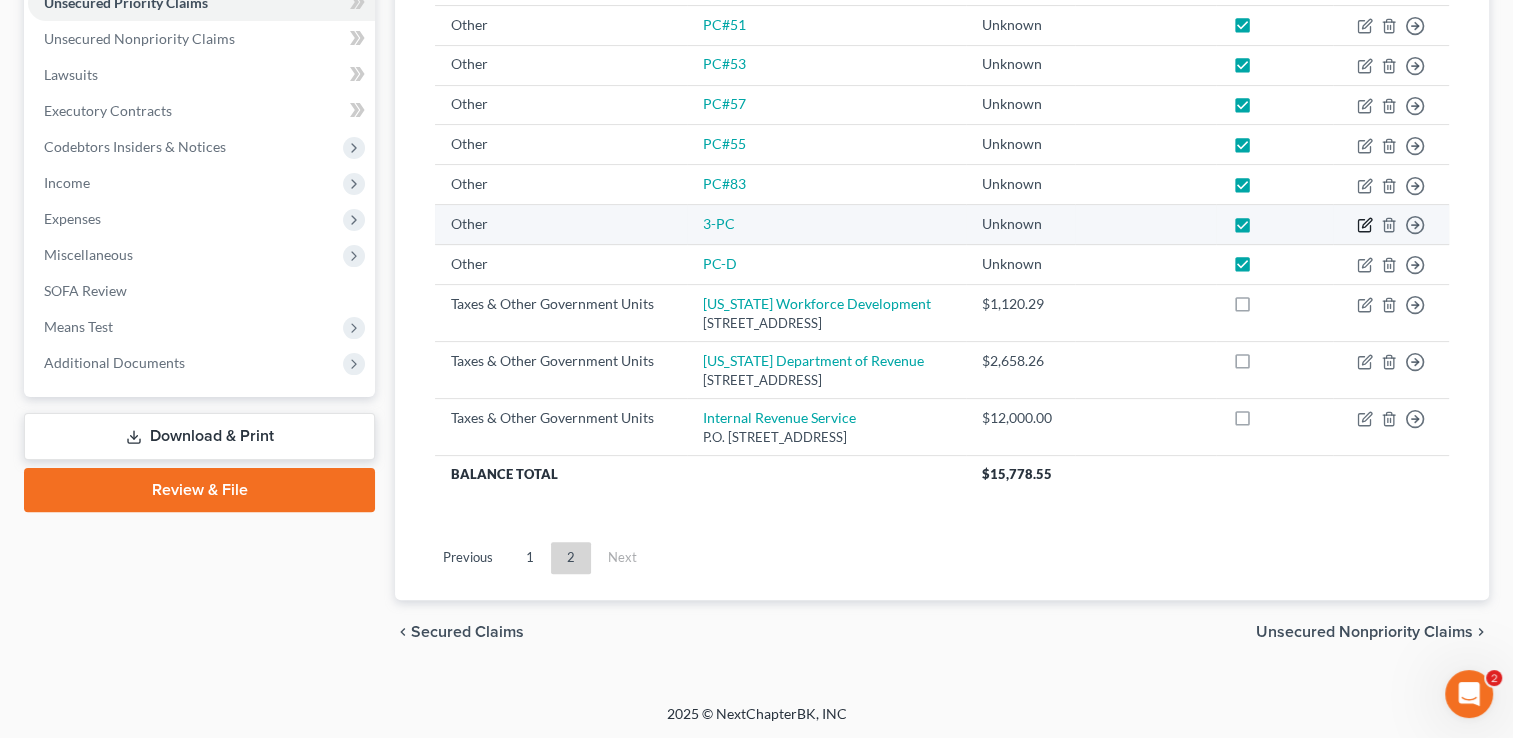 click 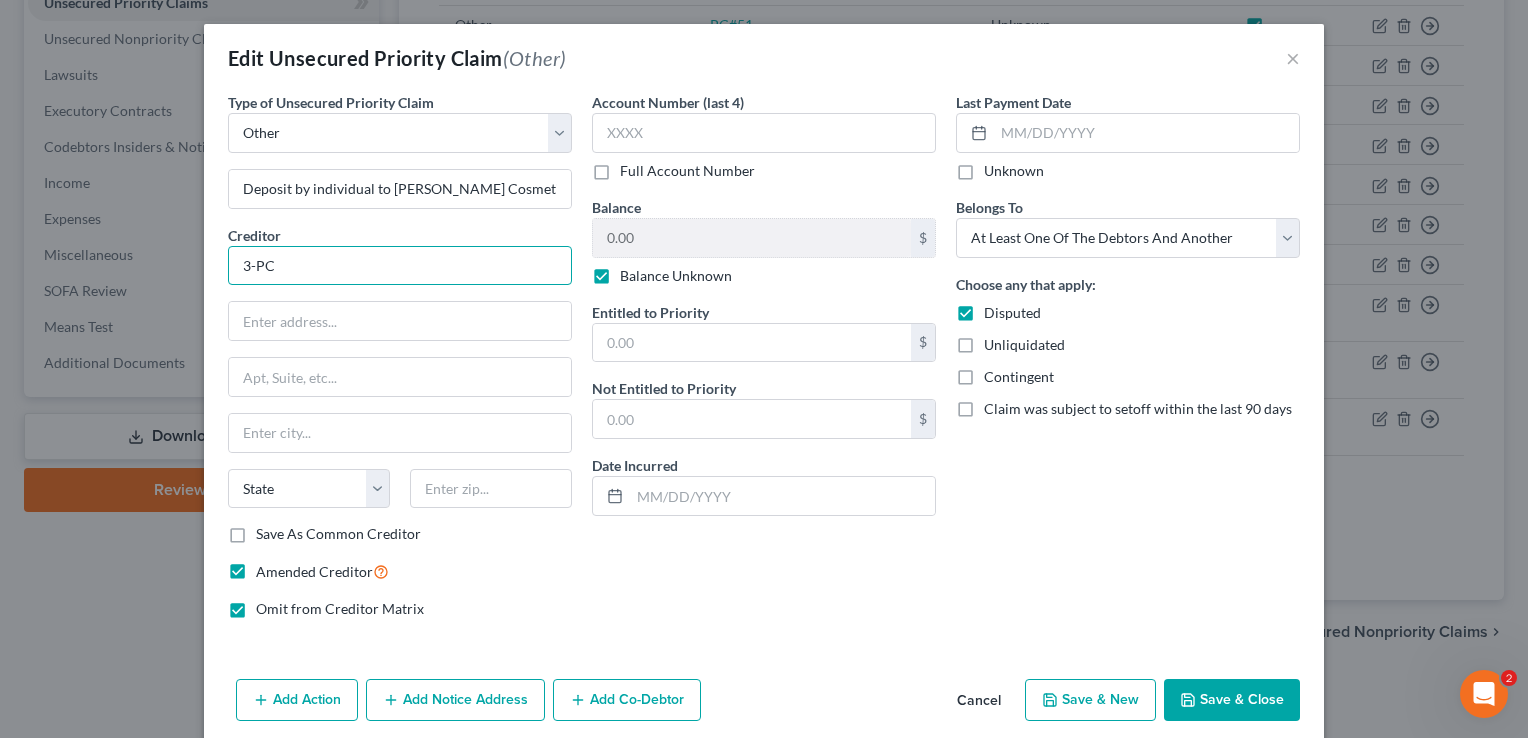 click on "3-PC" at bounding box center (400, 266) 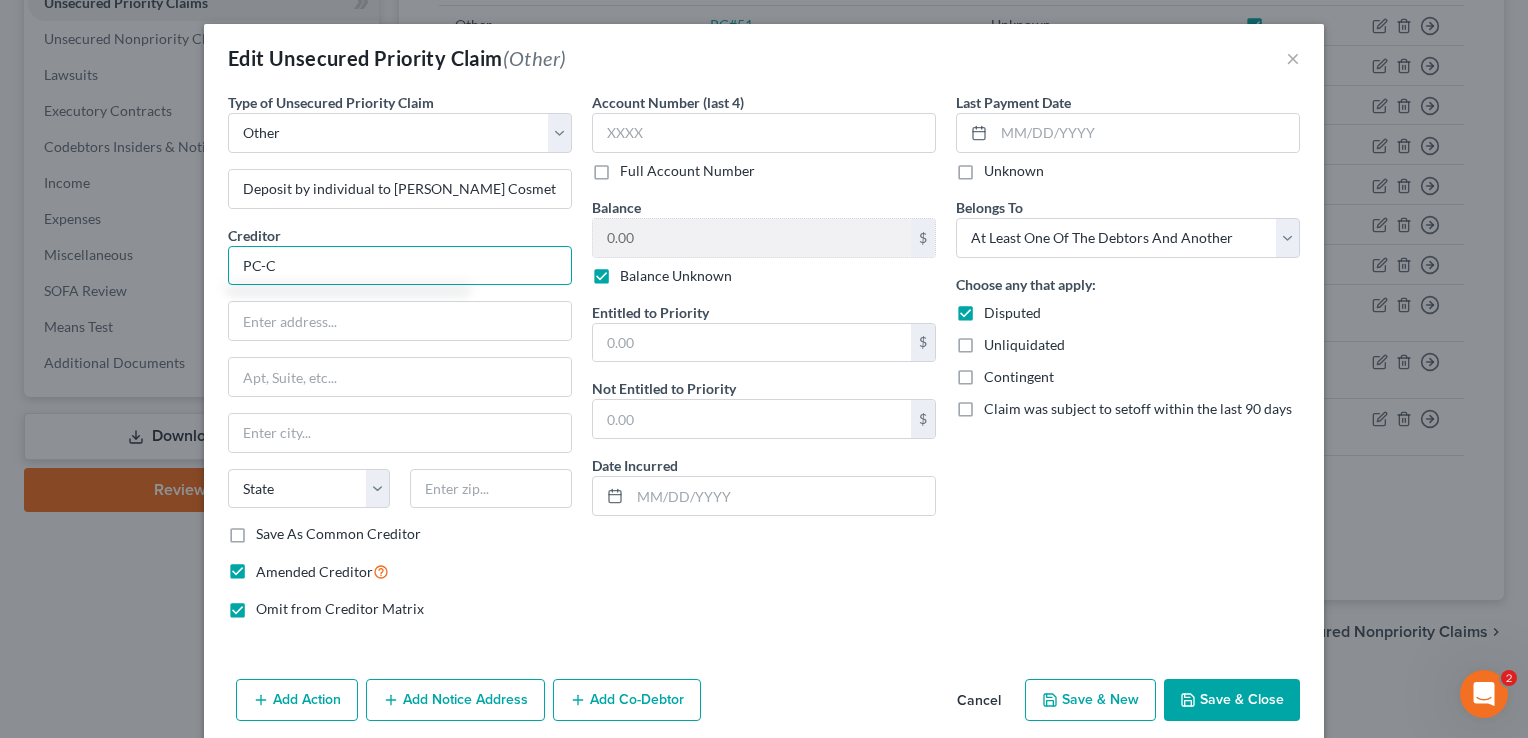 type on "PC-C" 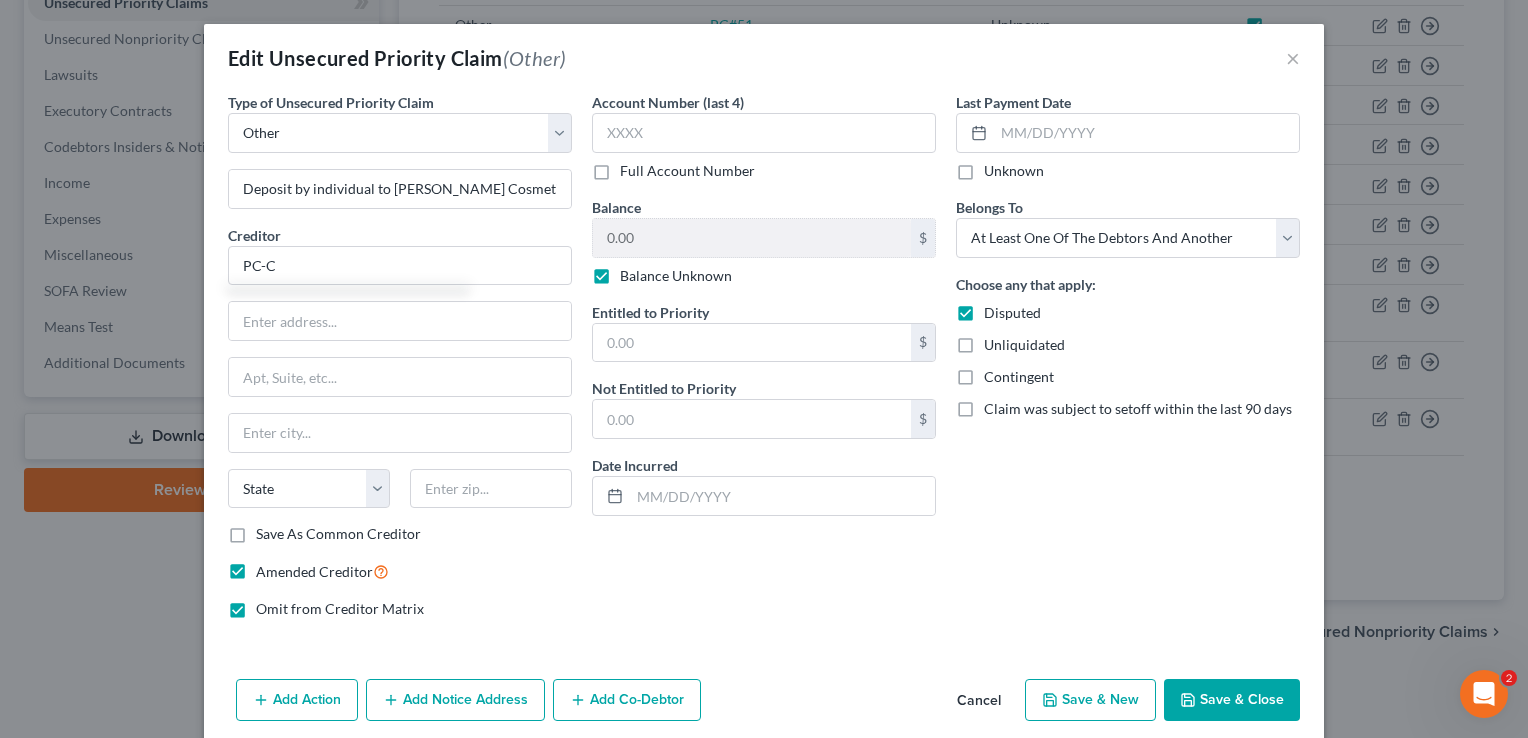 click on "Save & Close" at bounding box center [1232, 700] 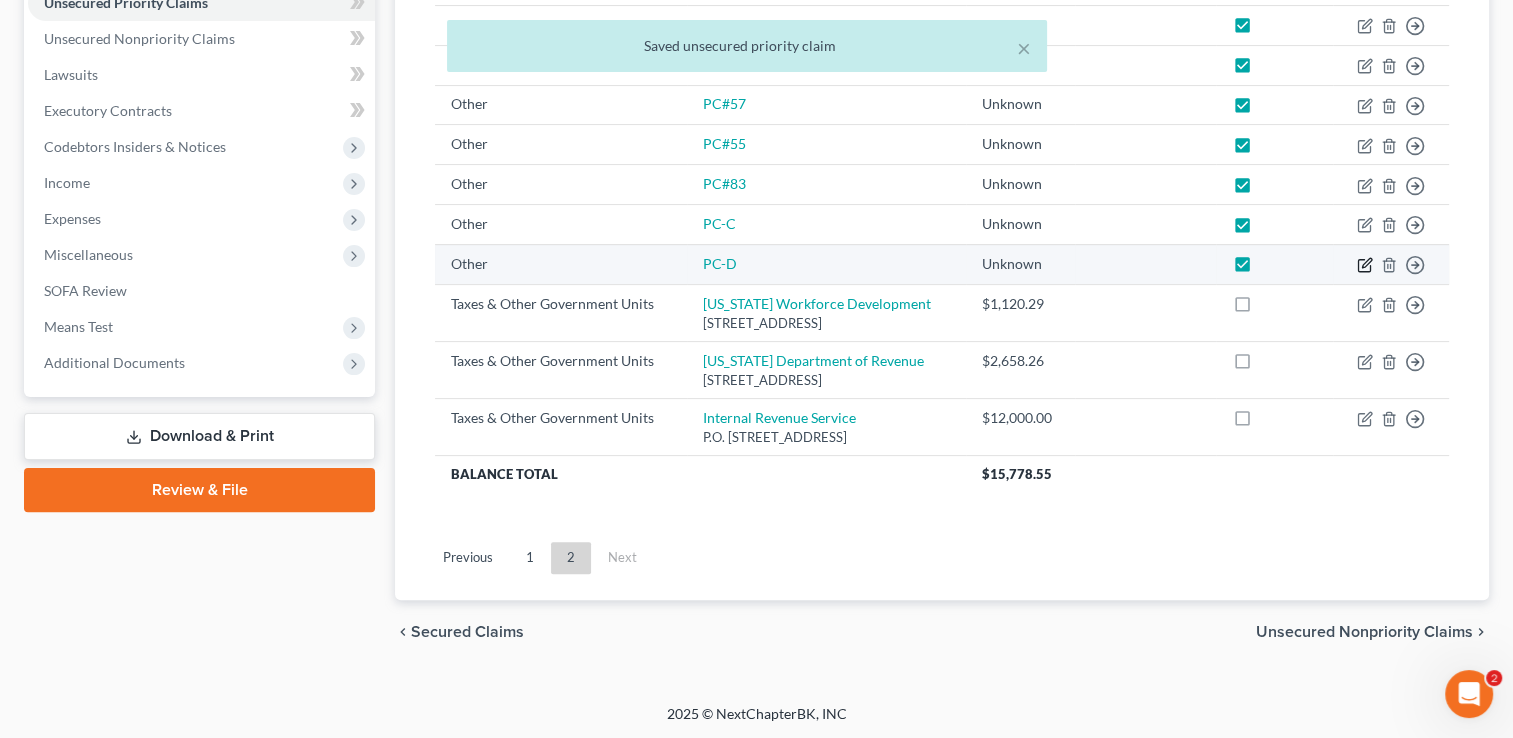 click 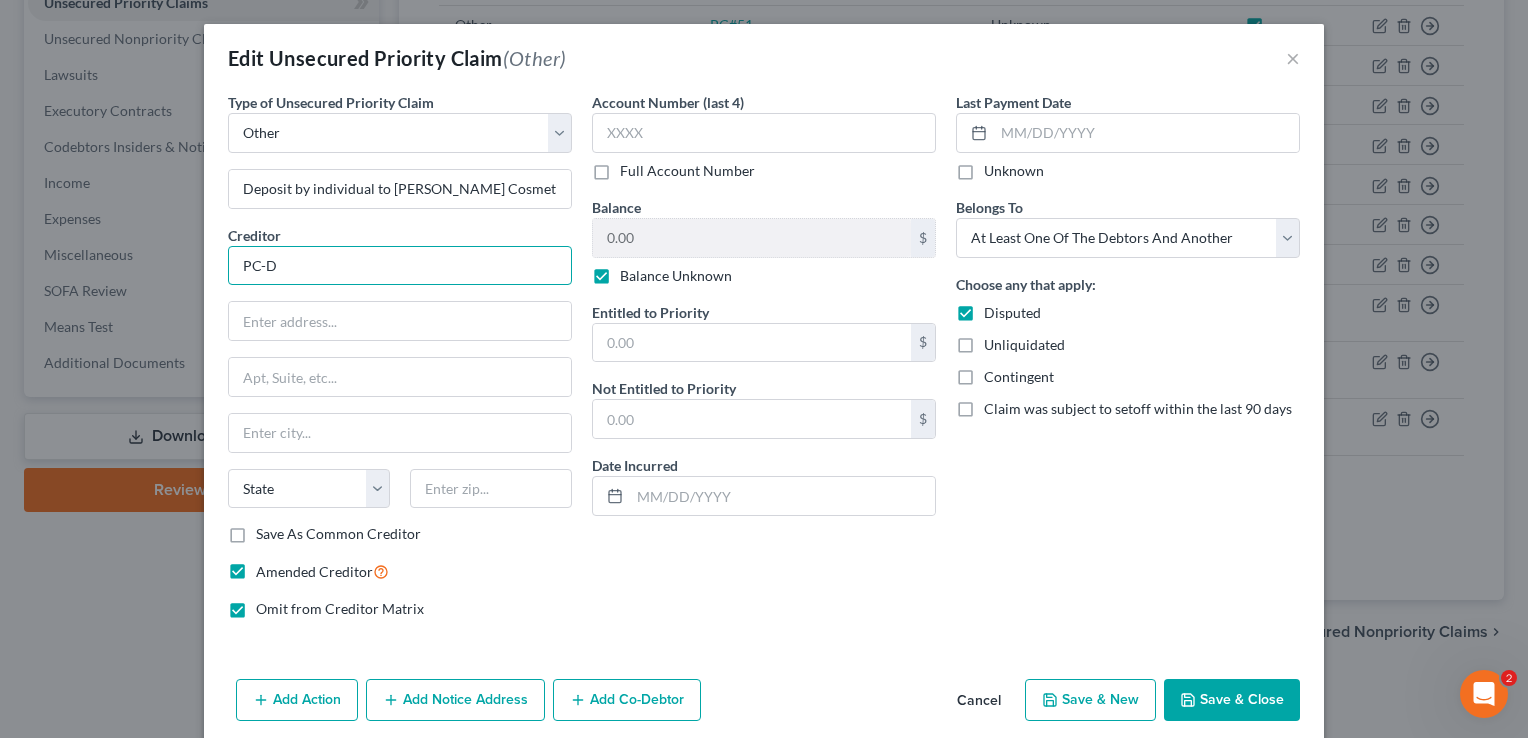 click on "PC-D" at bounding box center [400, 266] 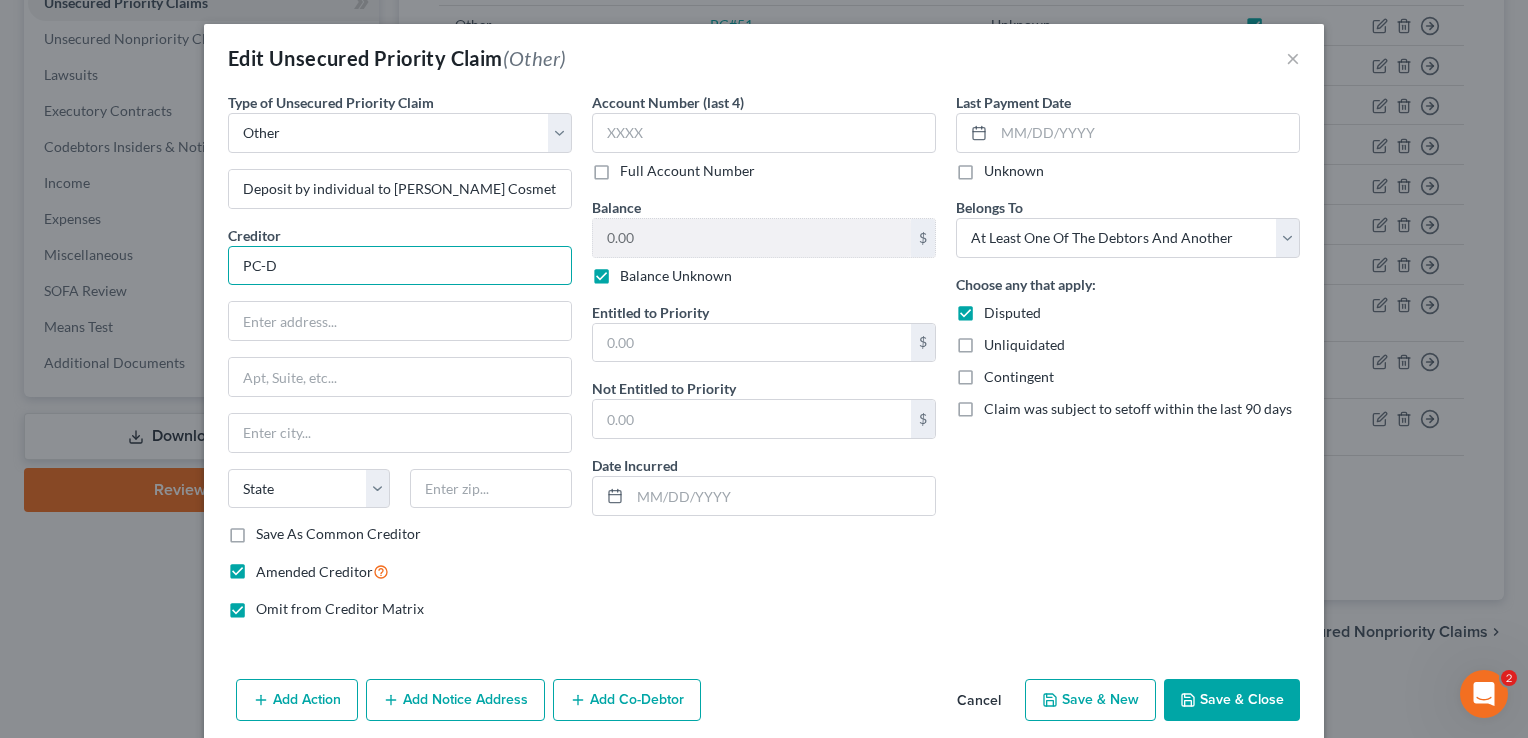 click on "PC-D" at bounding box center [400, 266] 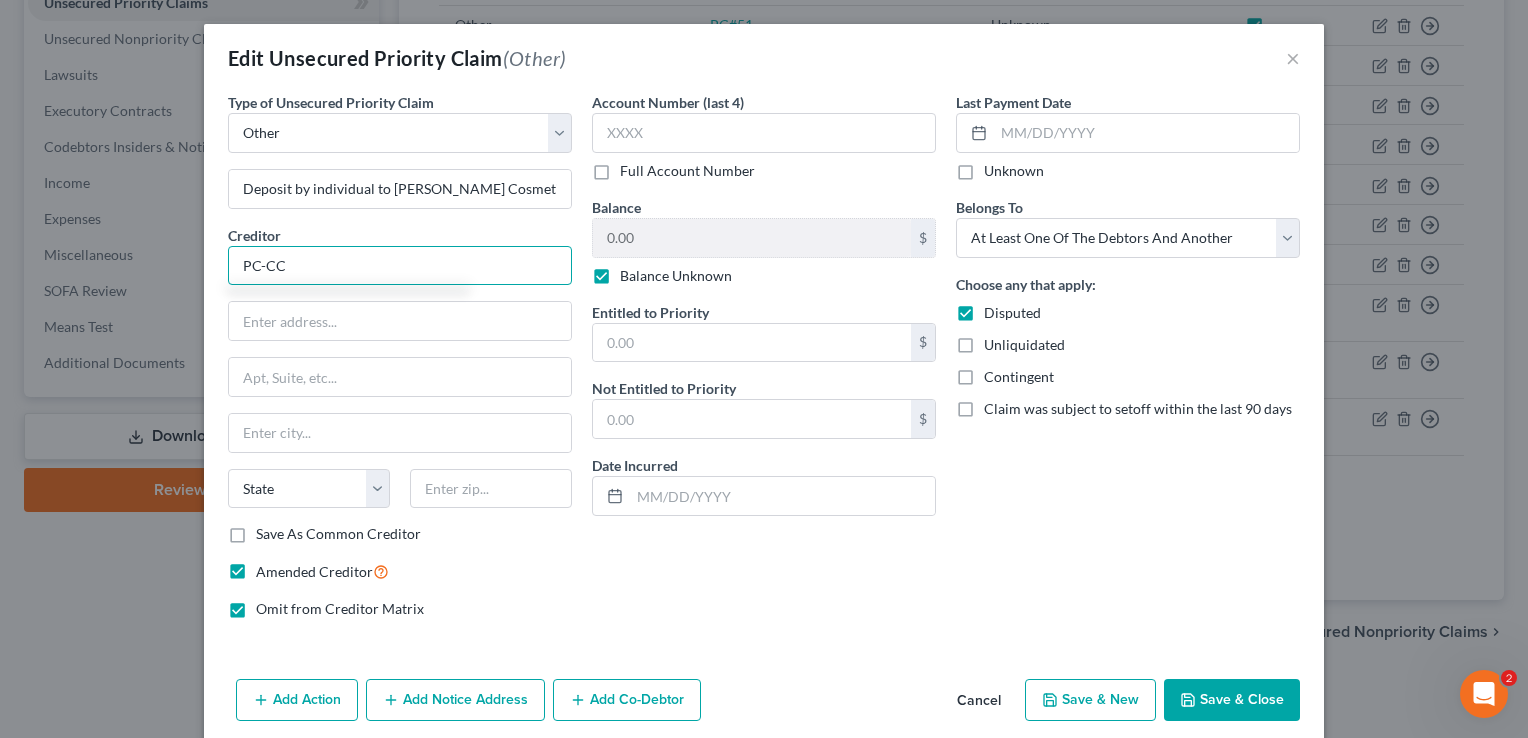 type on "PC-CC" 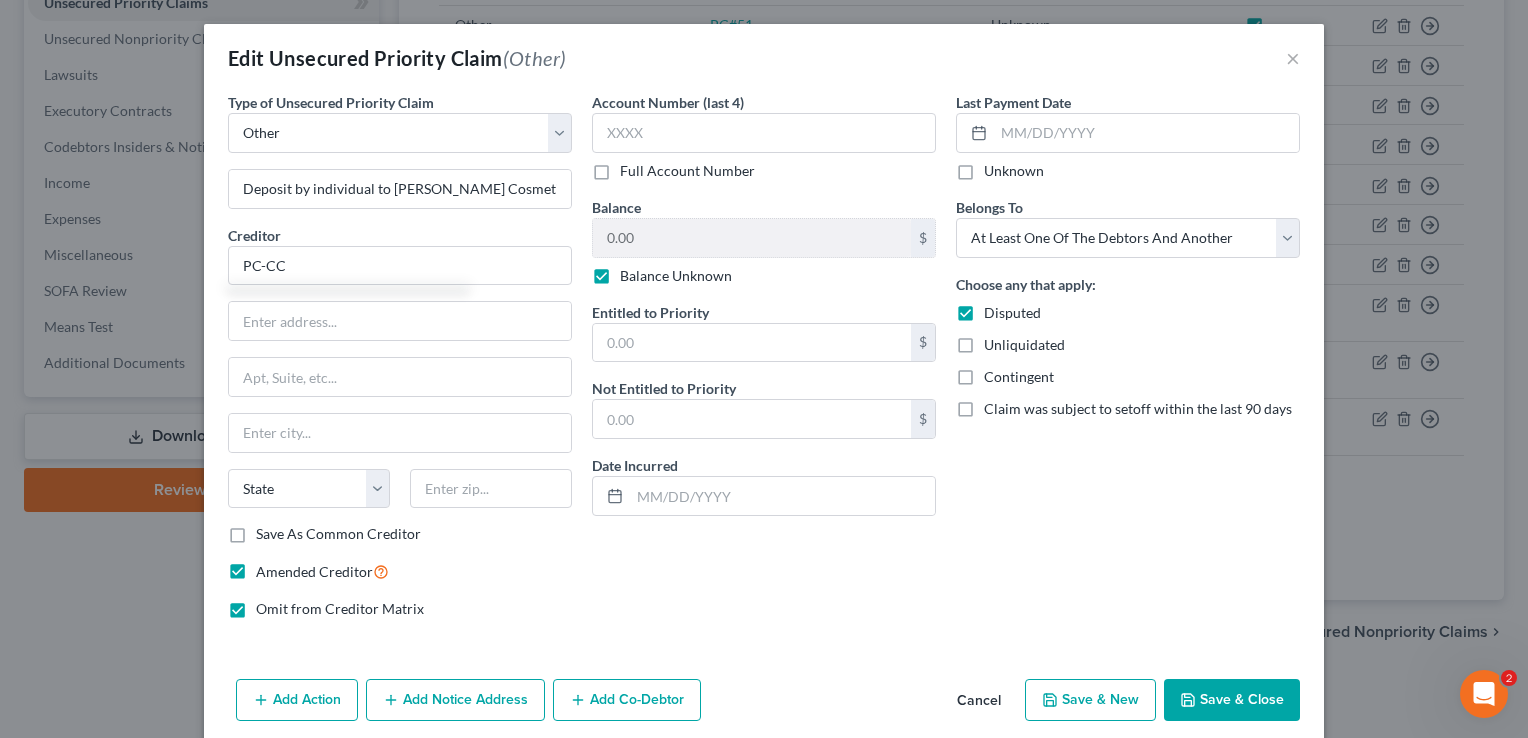 click on "Save & Close" at bounding box center [1232, 700] 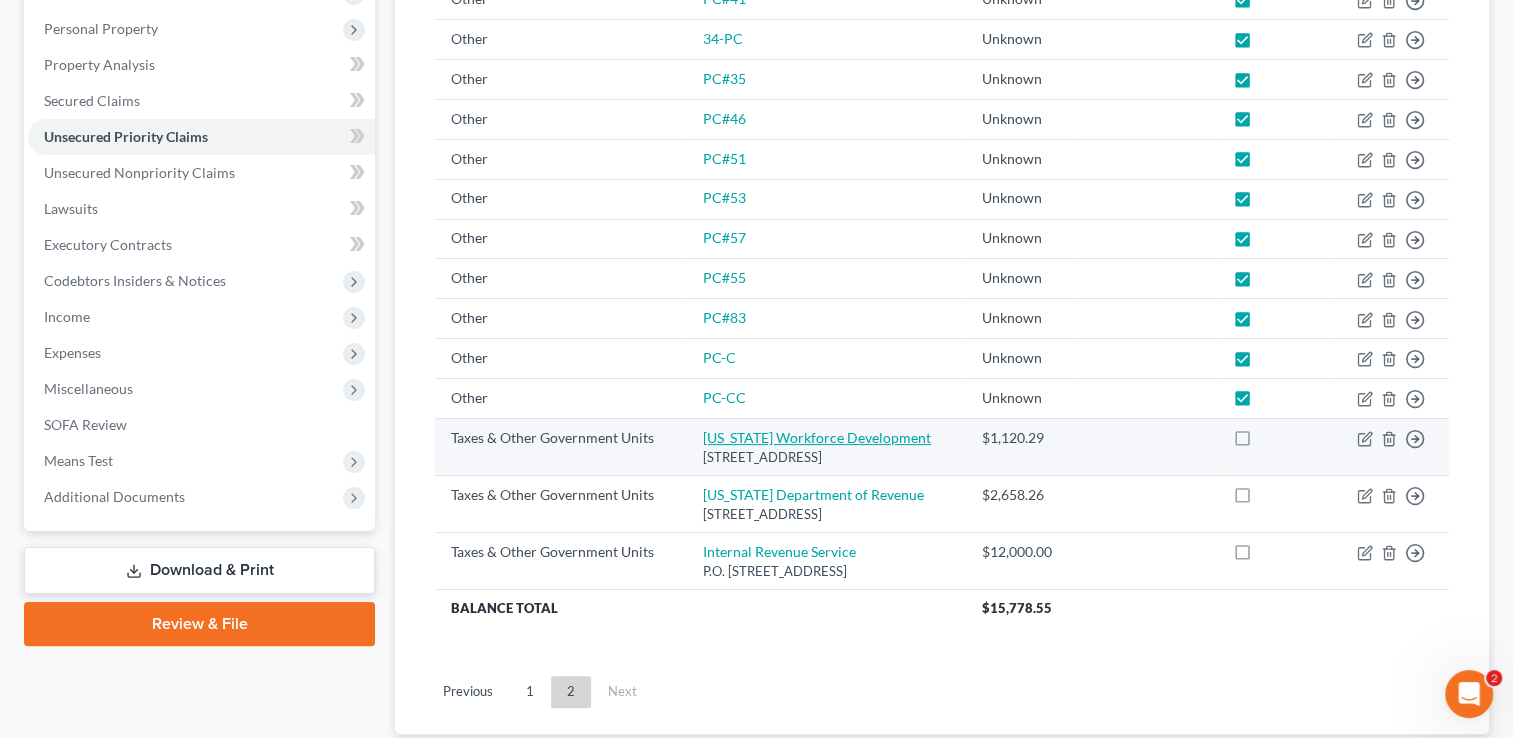 scroll, scrollTop: 208, scrollLeft: 0, axis: vertical 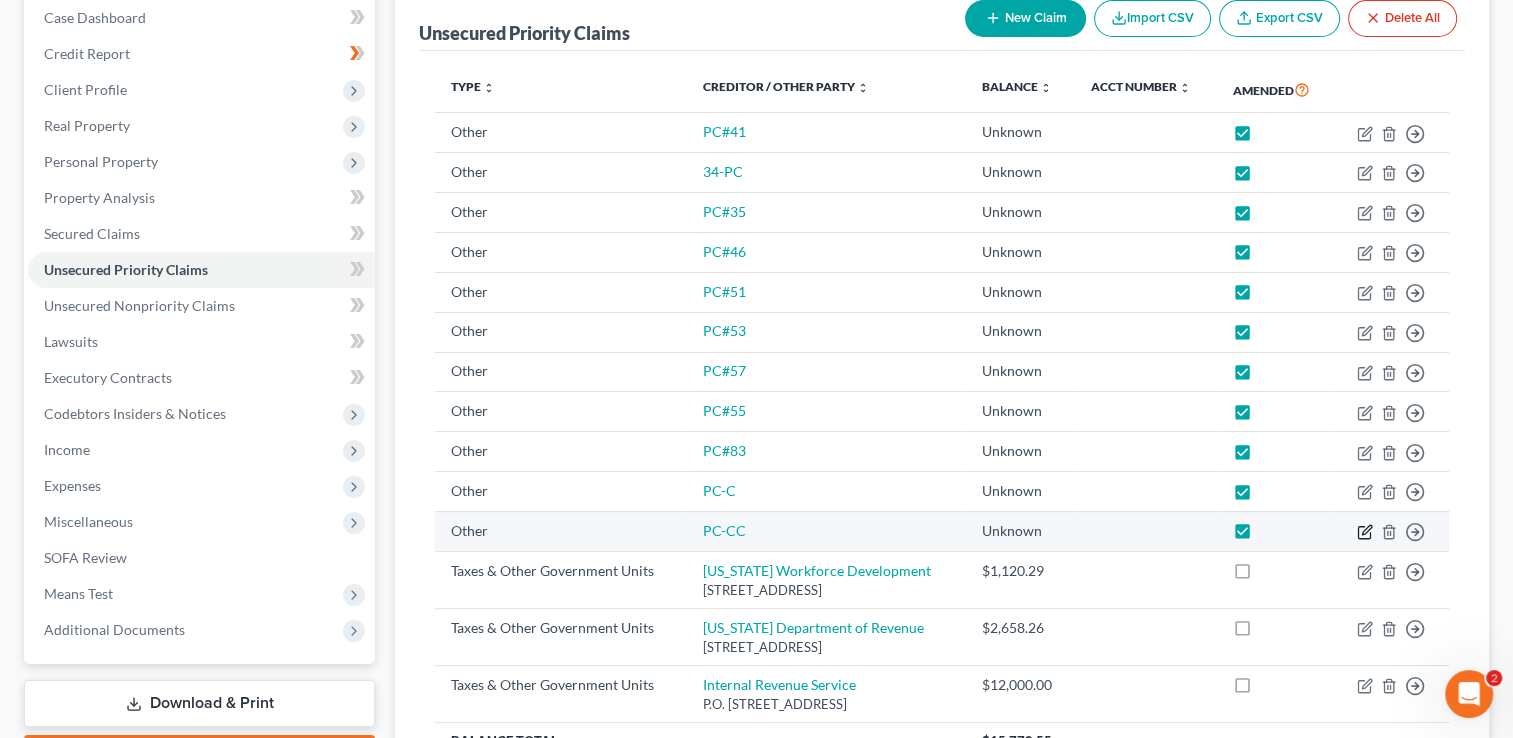 click 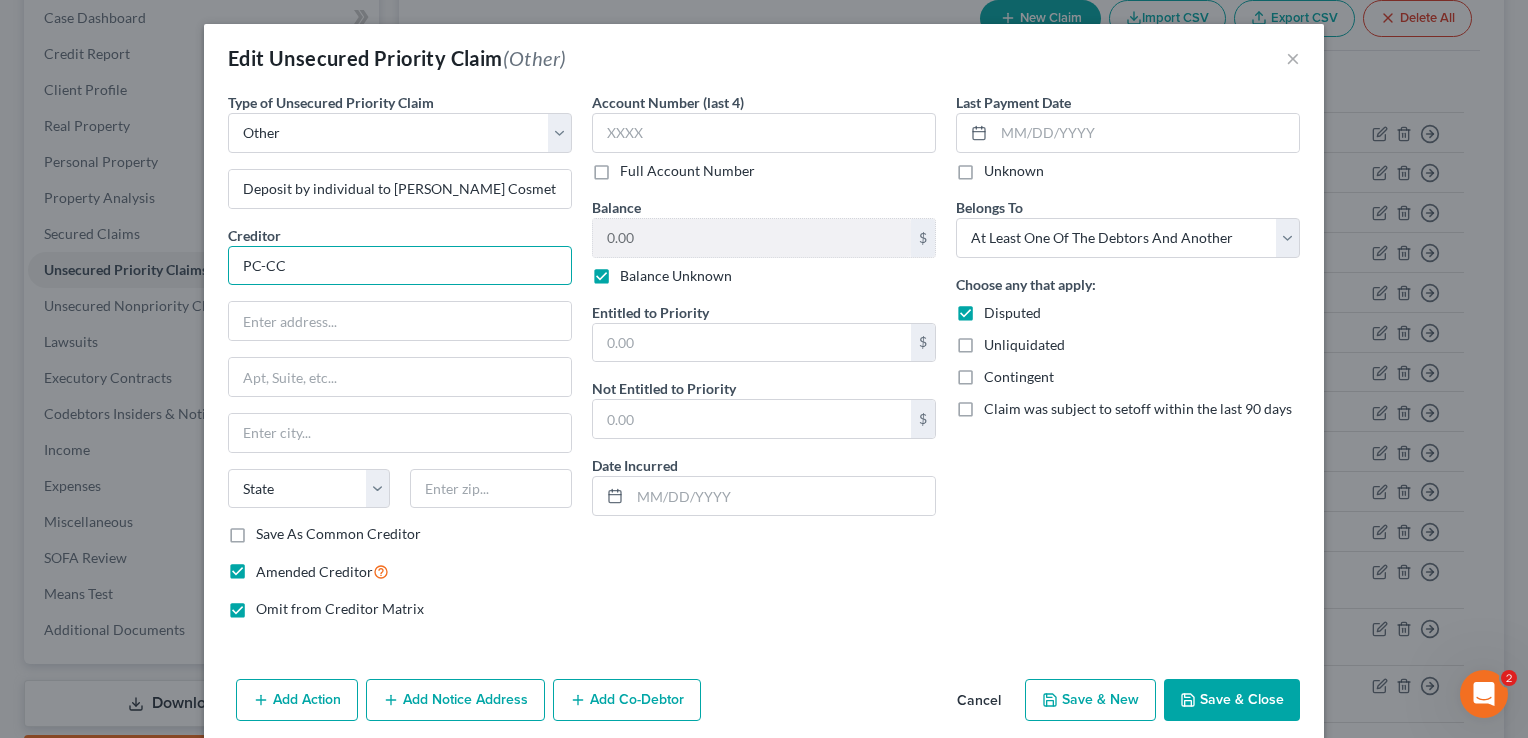 drag, startPoint x: 279, startPoint y: 263, endPoint x: 260, endPoint y: 258, distance: 19.646883 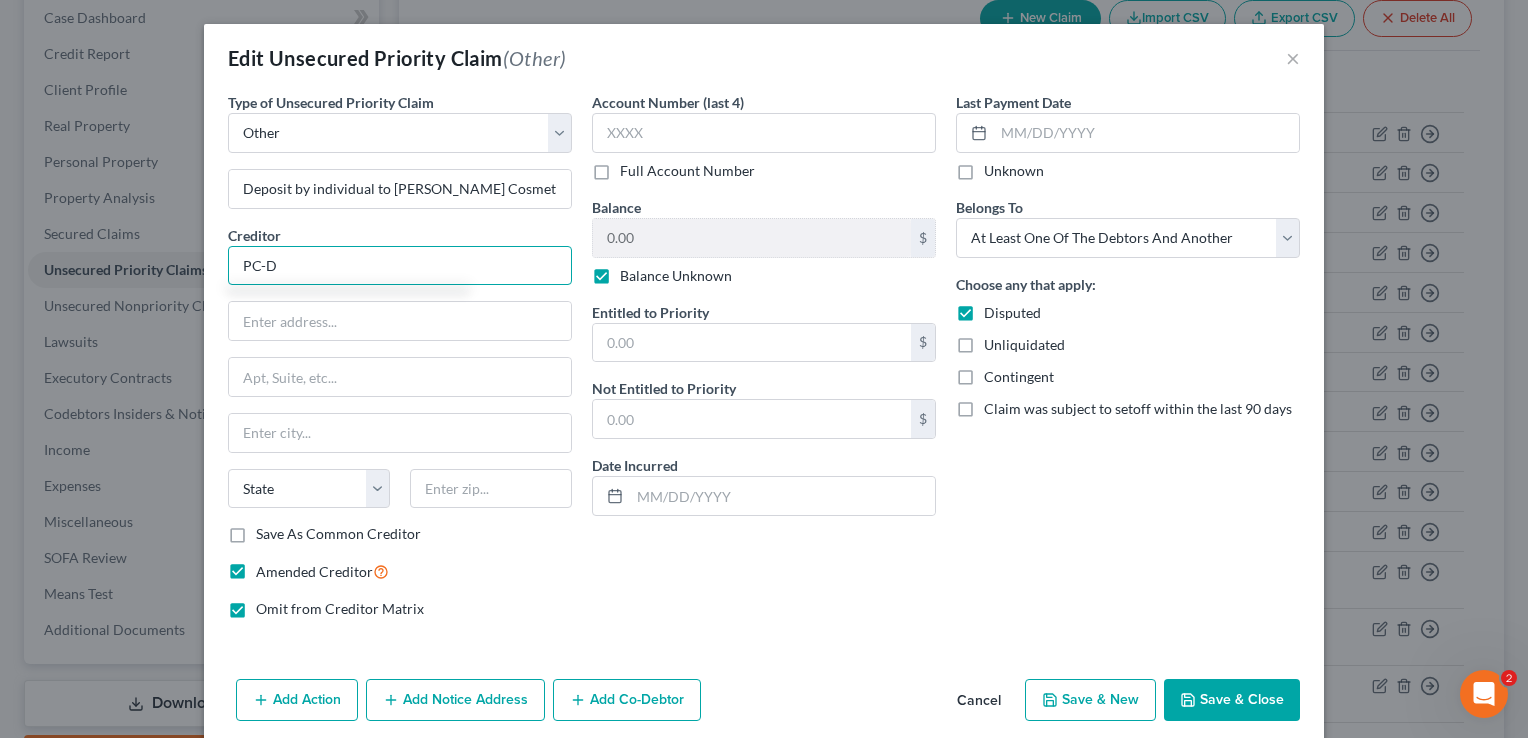 type on "PC-D" 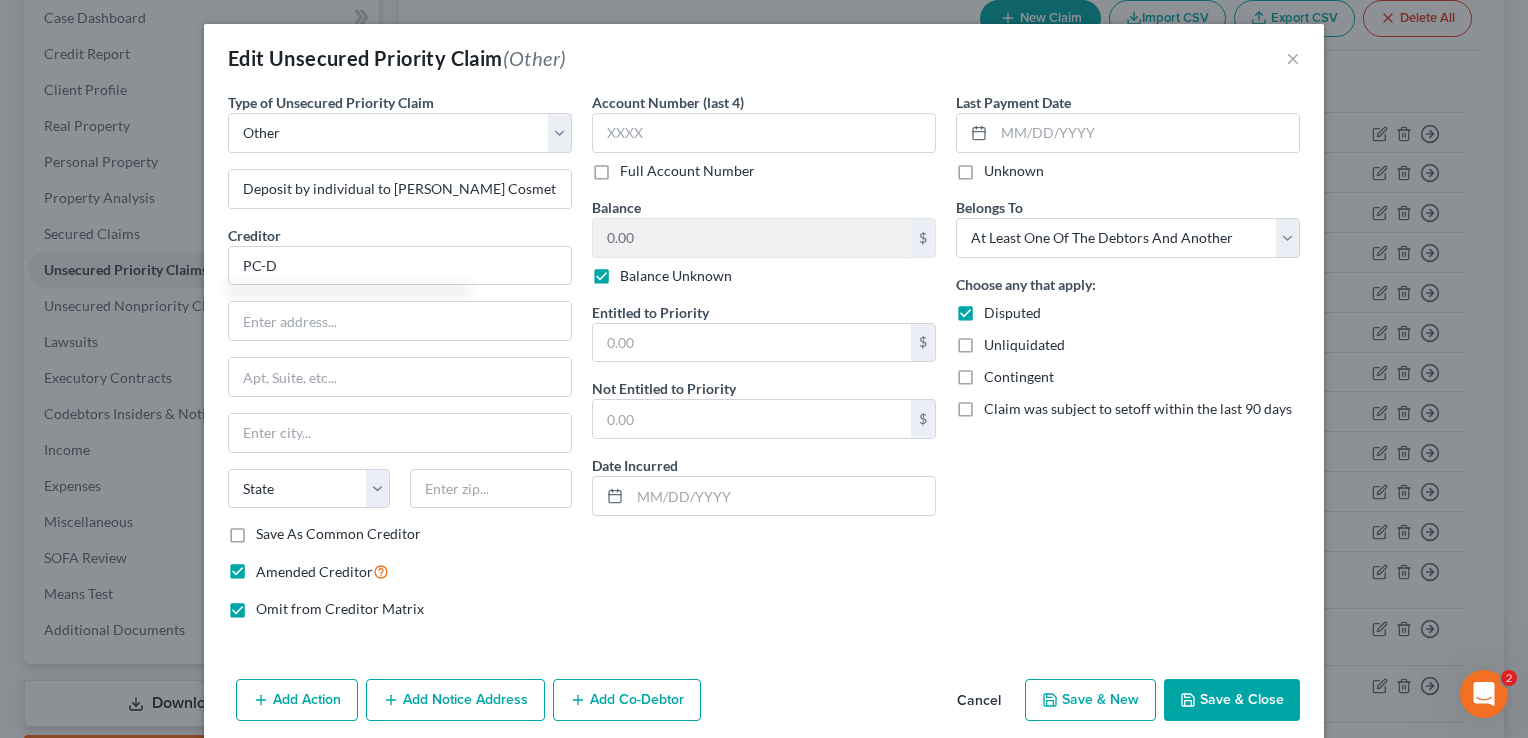 drag, startPoint x: 1232, startPoint y: 696, endPoint x: 1243, endPoint y: 690, distance: 12.529964 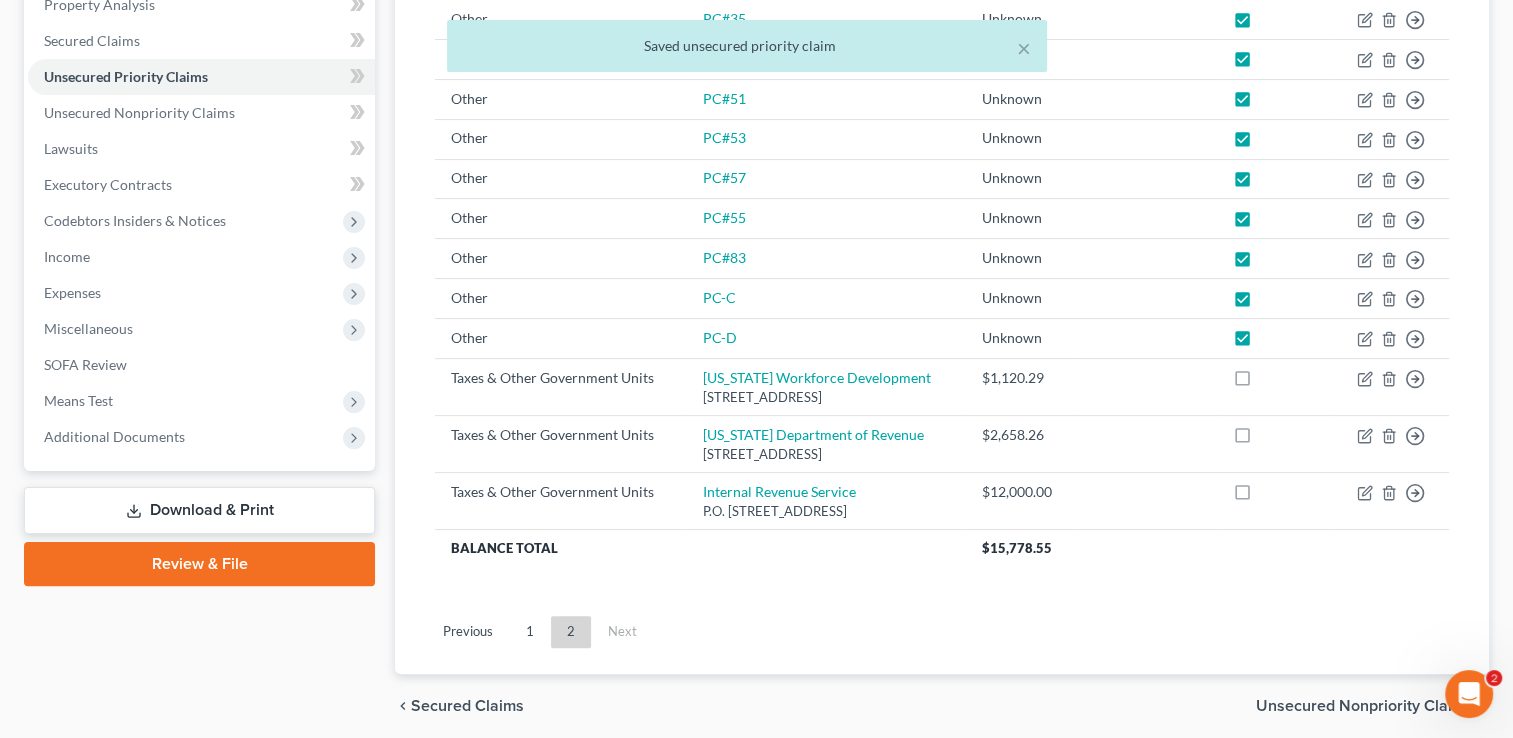 scroll, scrollTop: 475, scrollLeft: 0, axis: vertical 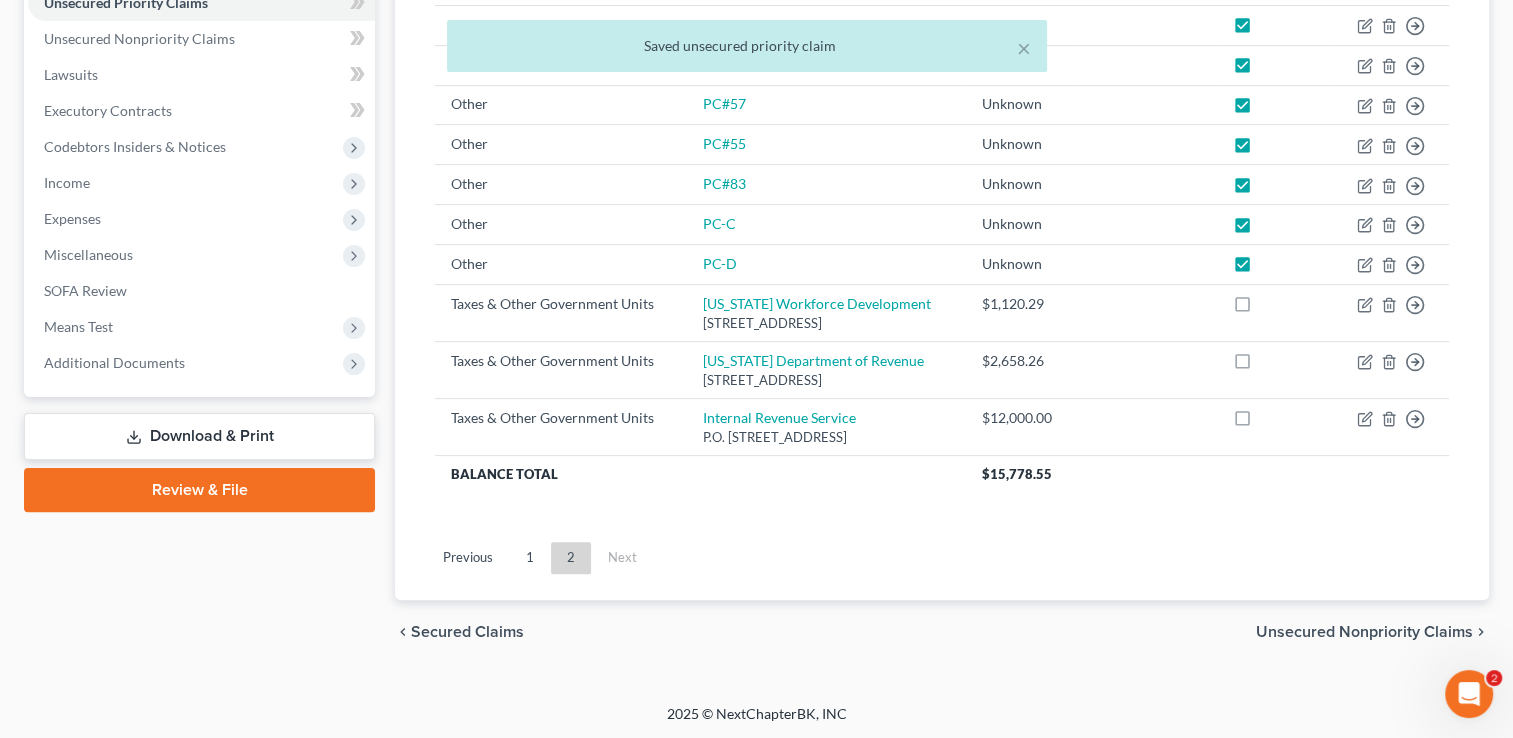 click on "Previous
1 2
Next" at bounding box center [942, 558] 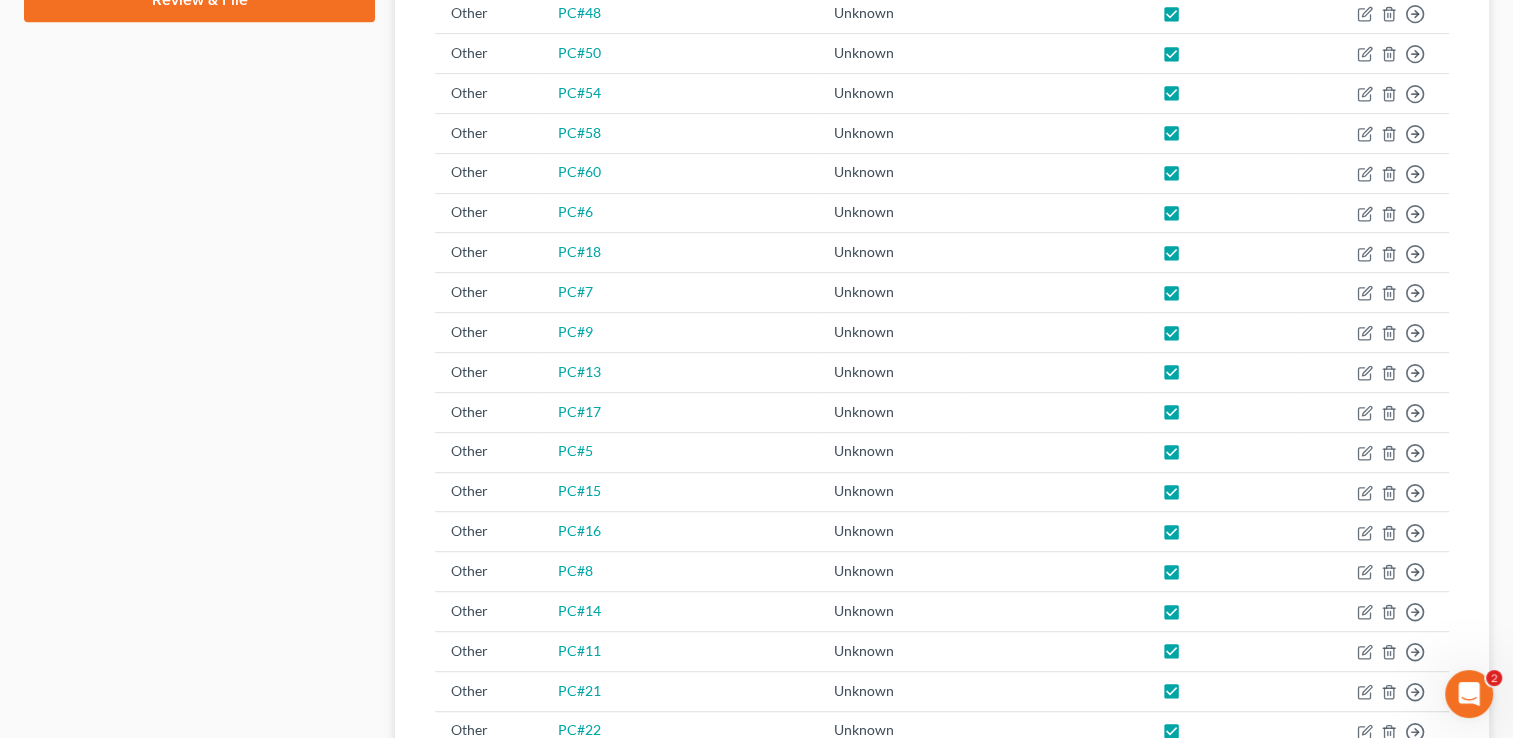 scroll, scrollTop: 1141, scrollLeft: 0, axis: vertical 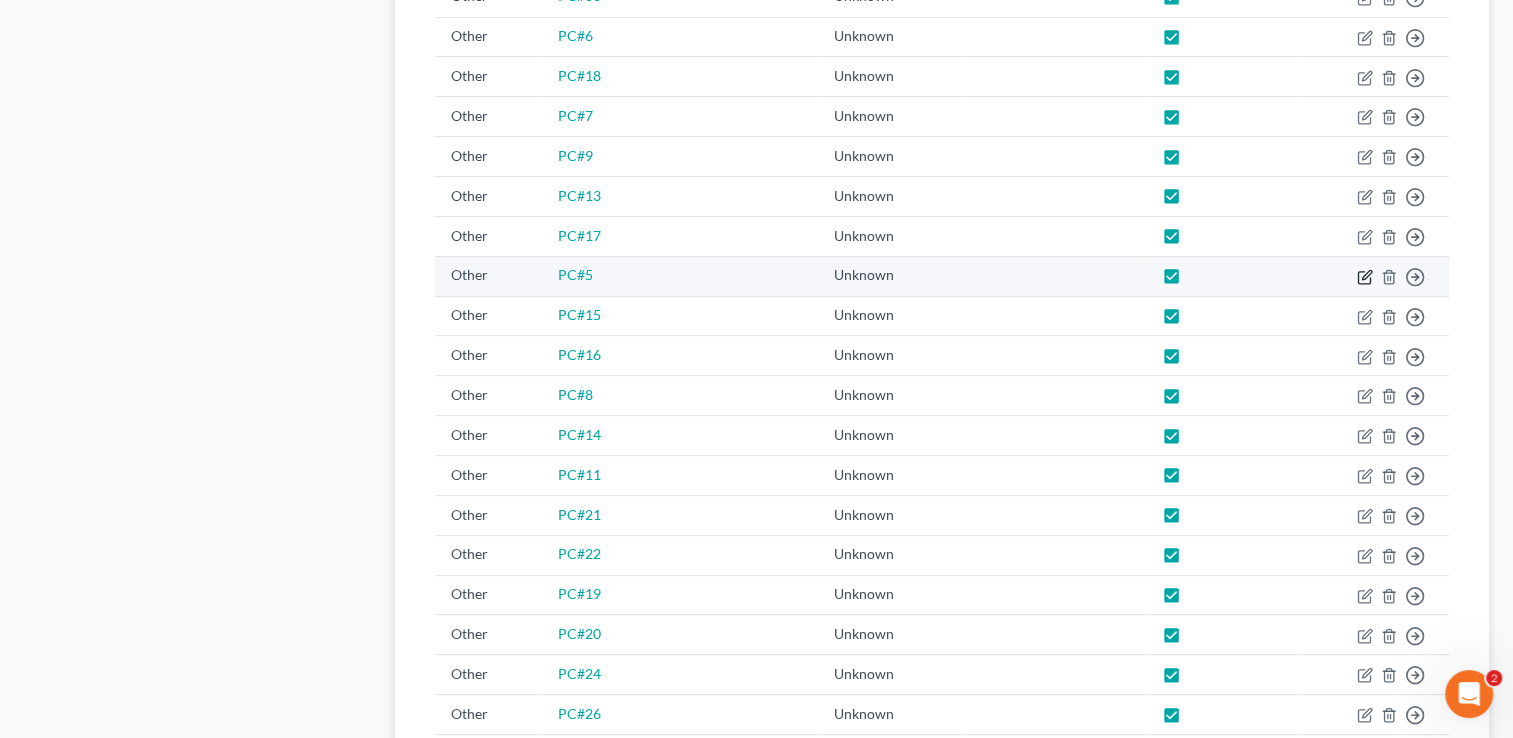 click 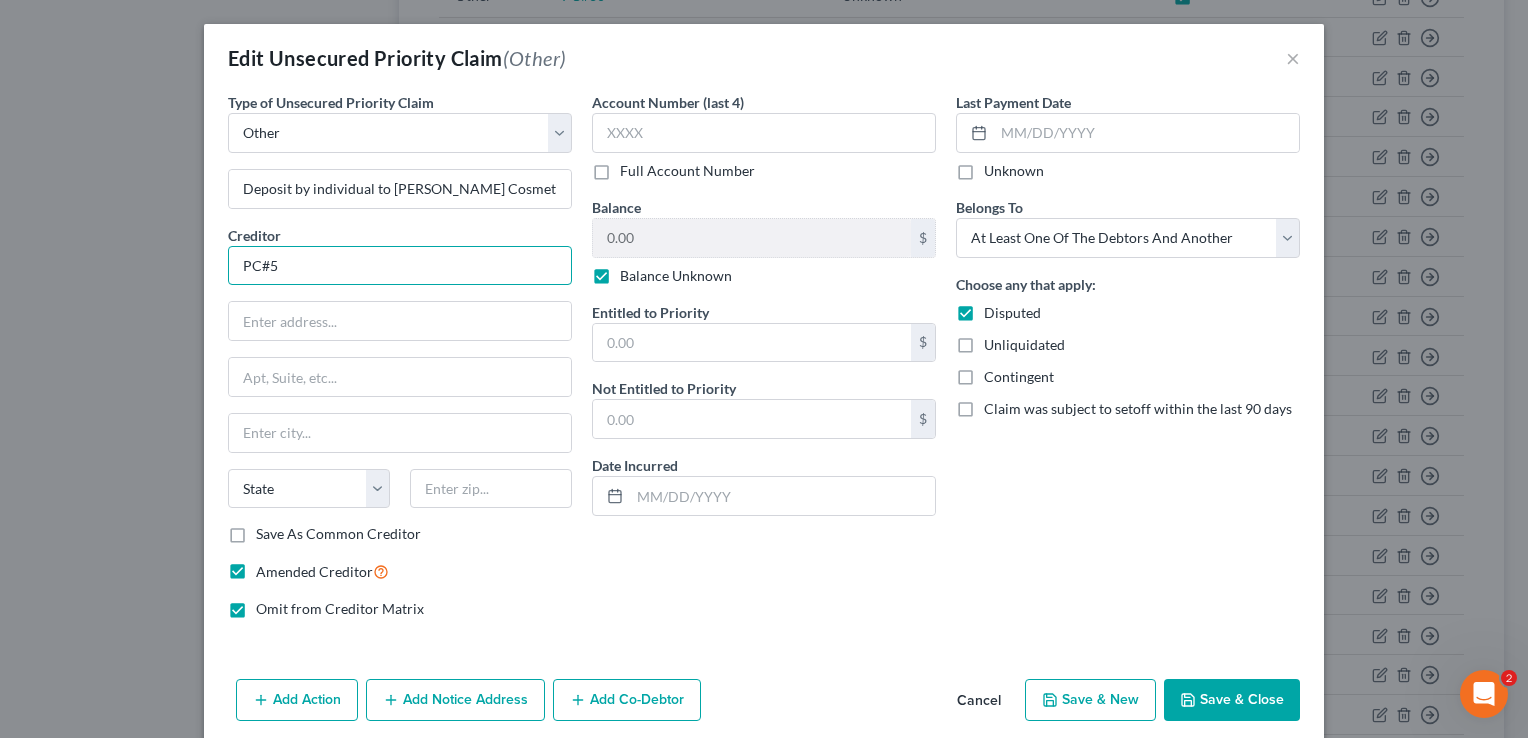 drag, startPoint x: 268, startPoint y: 261, endPoint x: 249, endPoint y: 260, distance: 19.026299 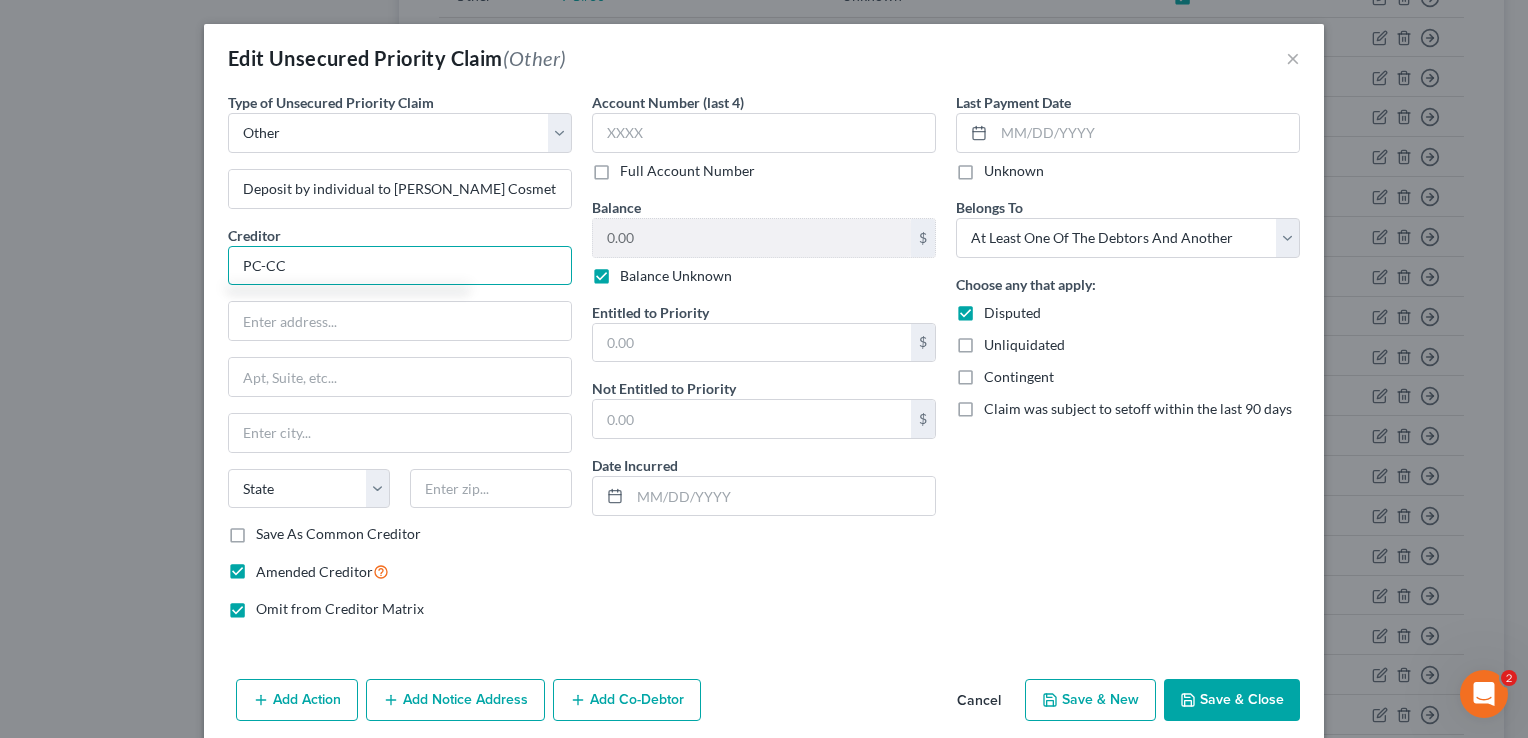 type on "PC-CC" 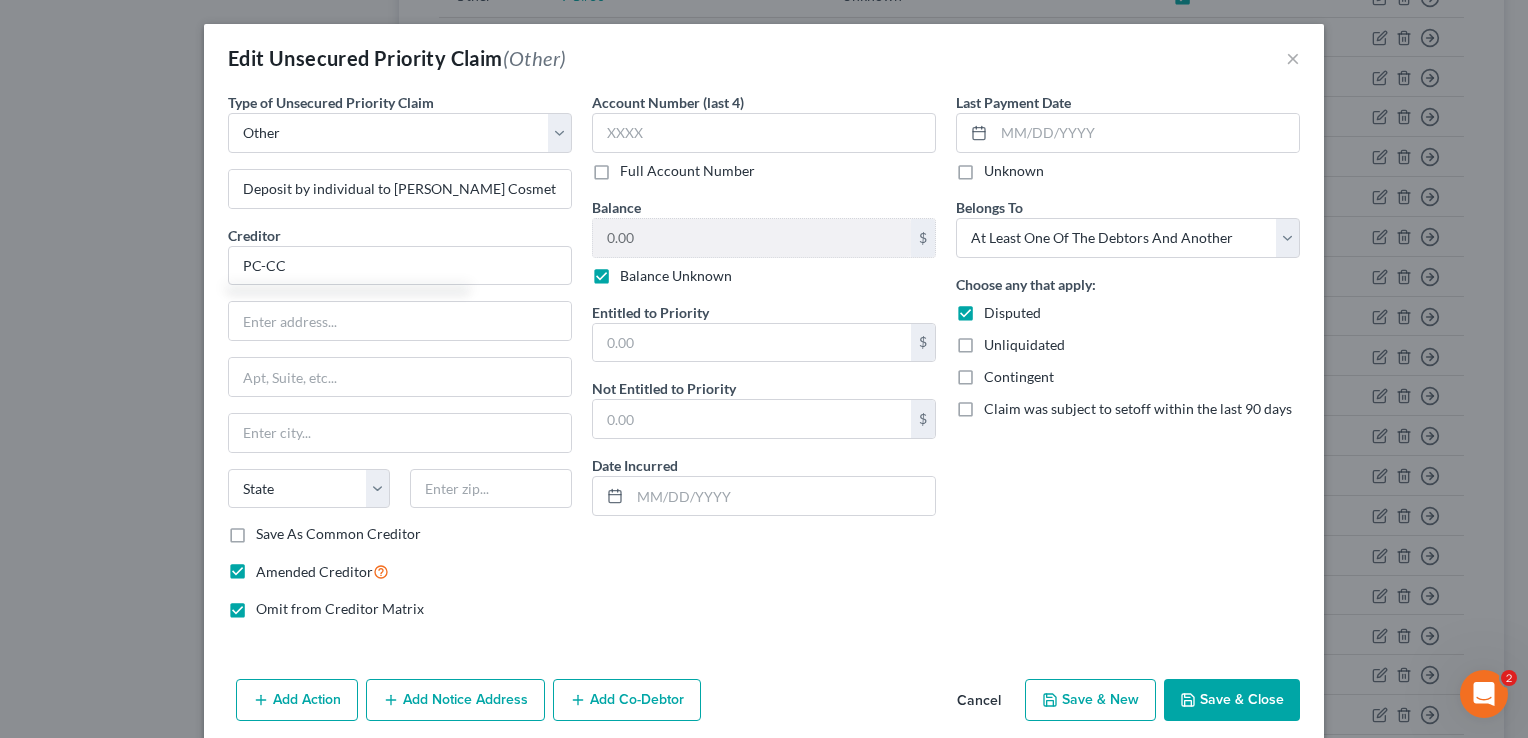 click on "Save & Close" at bounding box center (1232, 700) 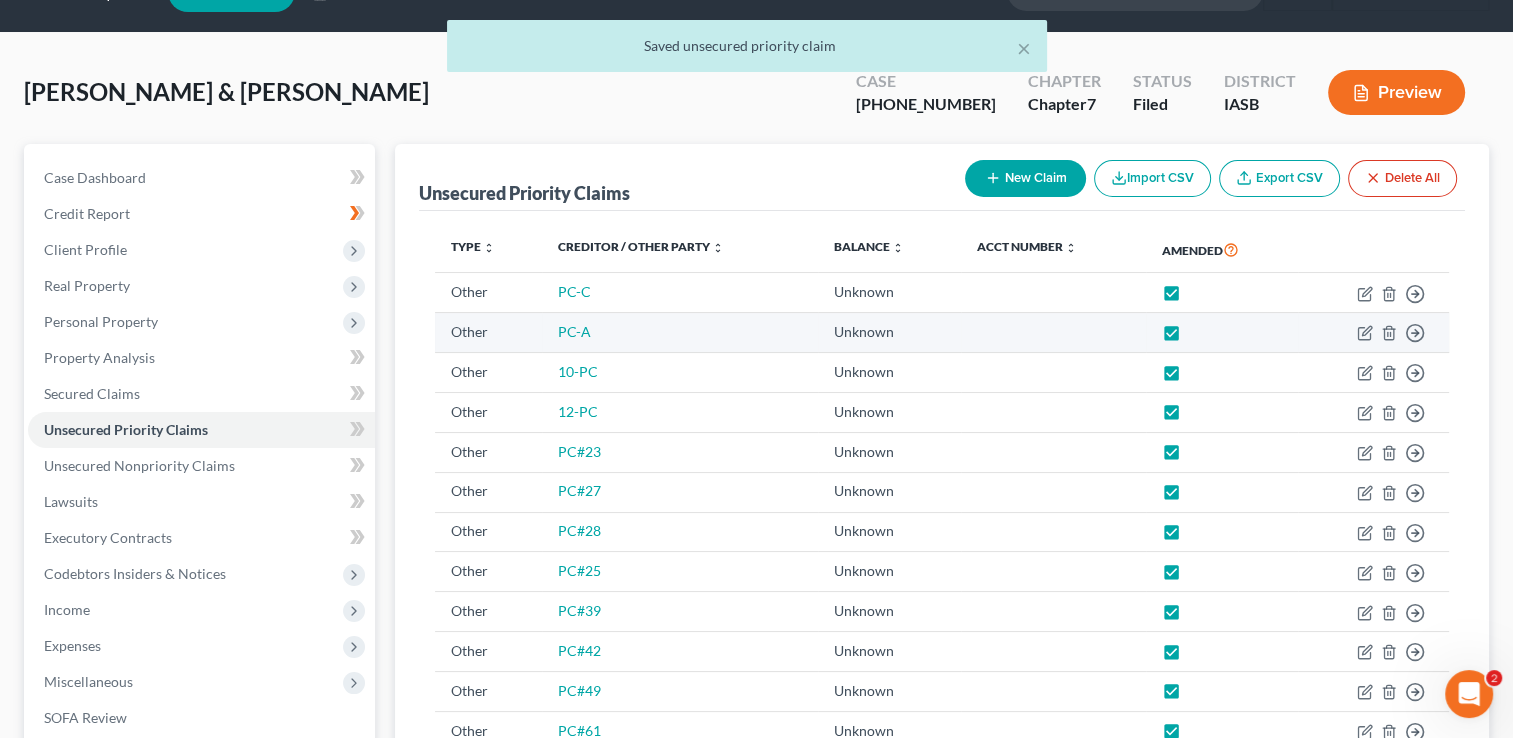 scroll, scrollTop: 0, scrollLeft: 0, axis: both 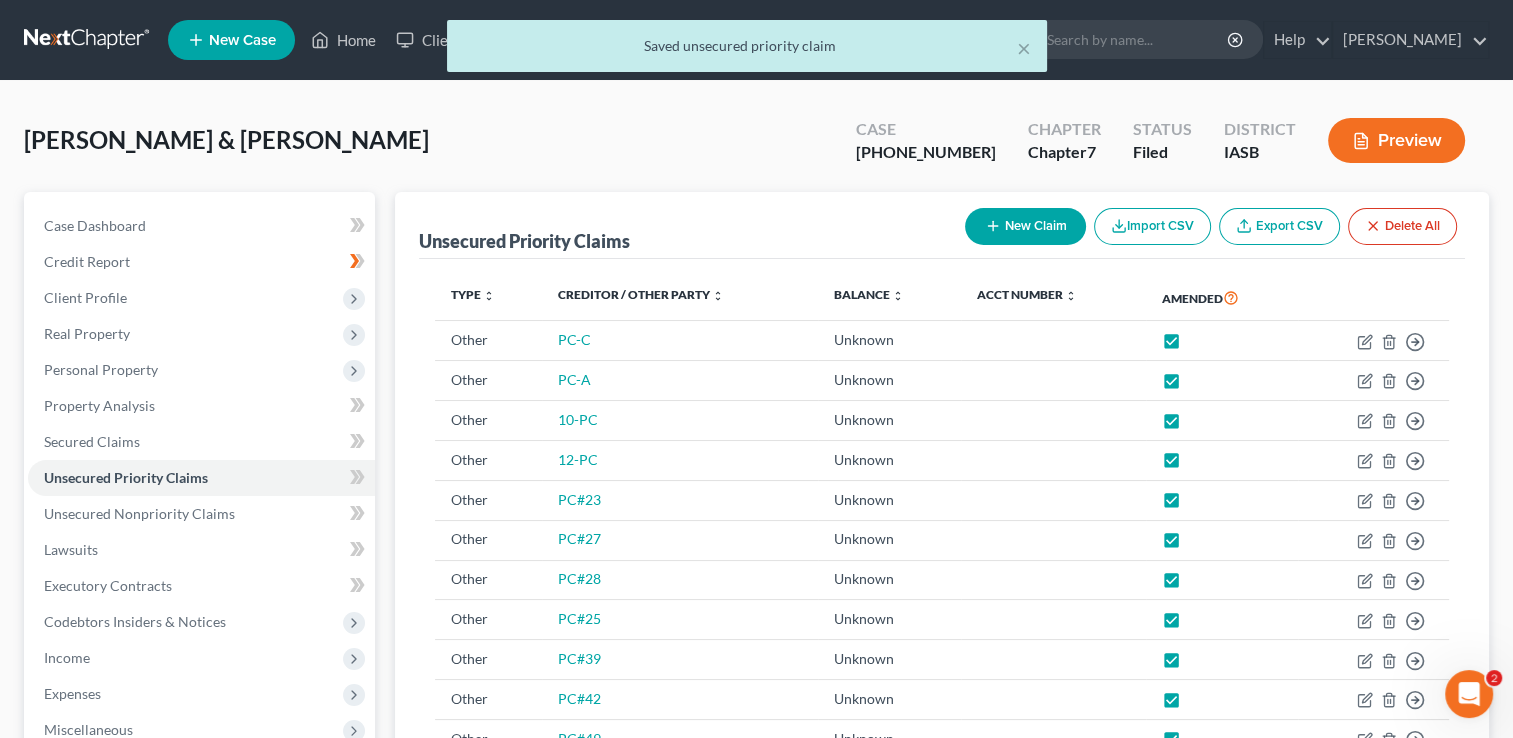 click on "Preview" at bounding box center (1396, 140) 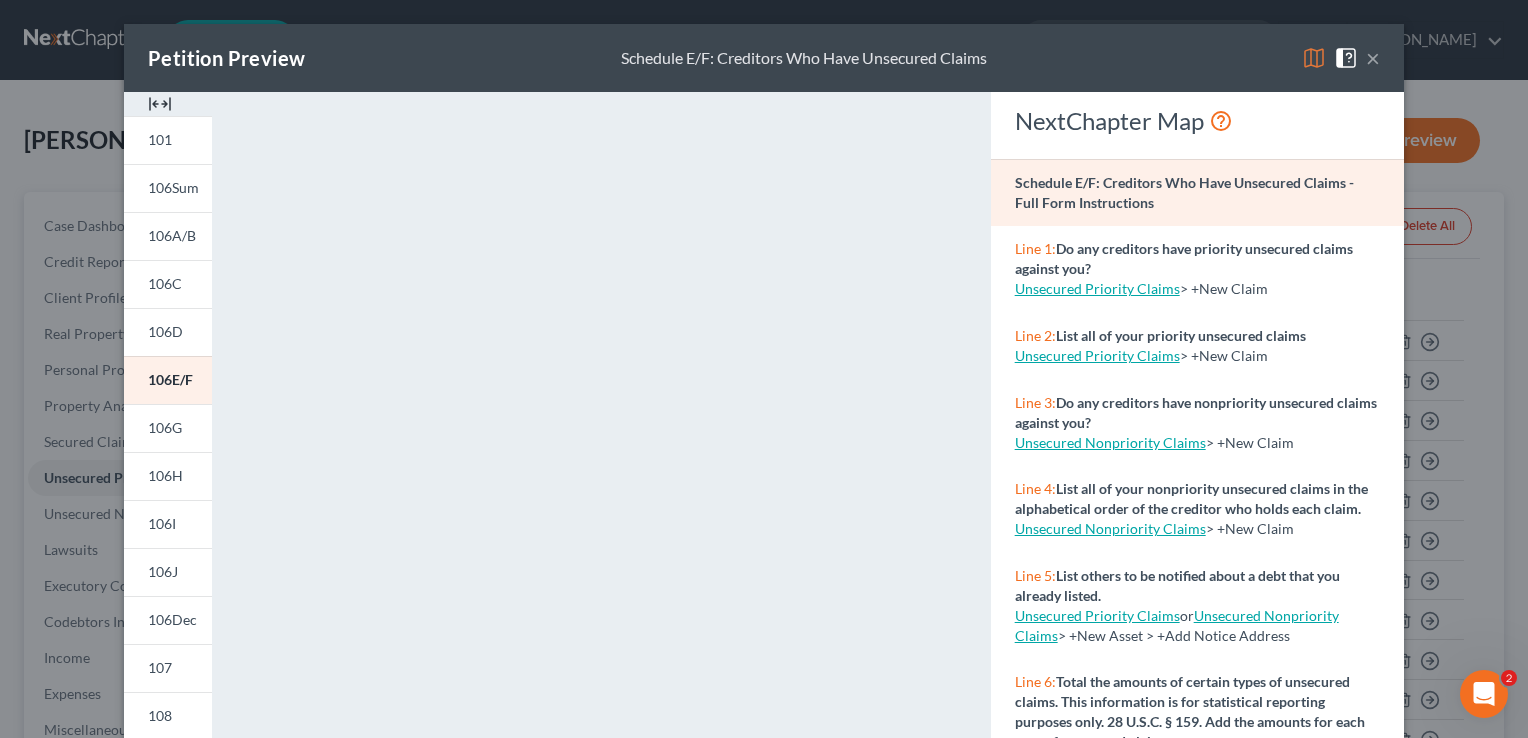 click on "×" at bounding box center [1373, 58] 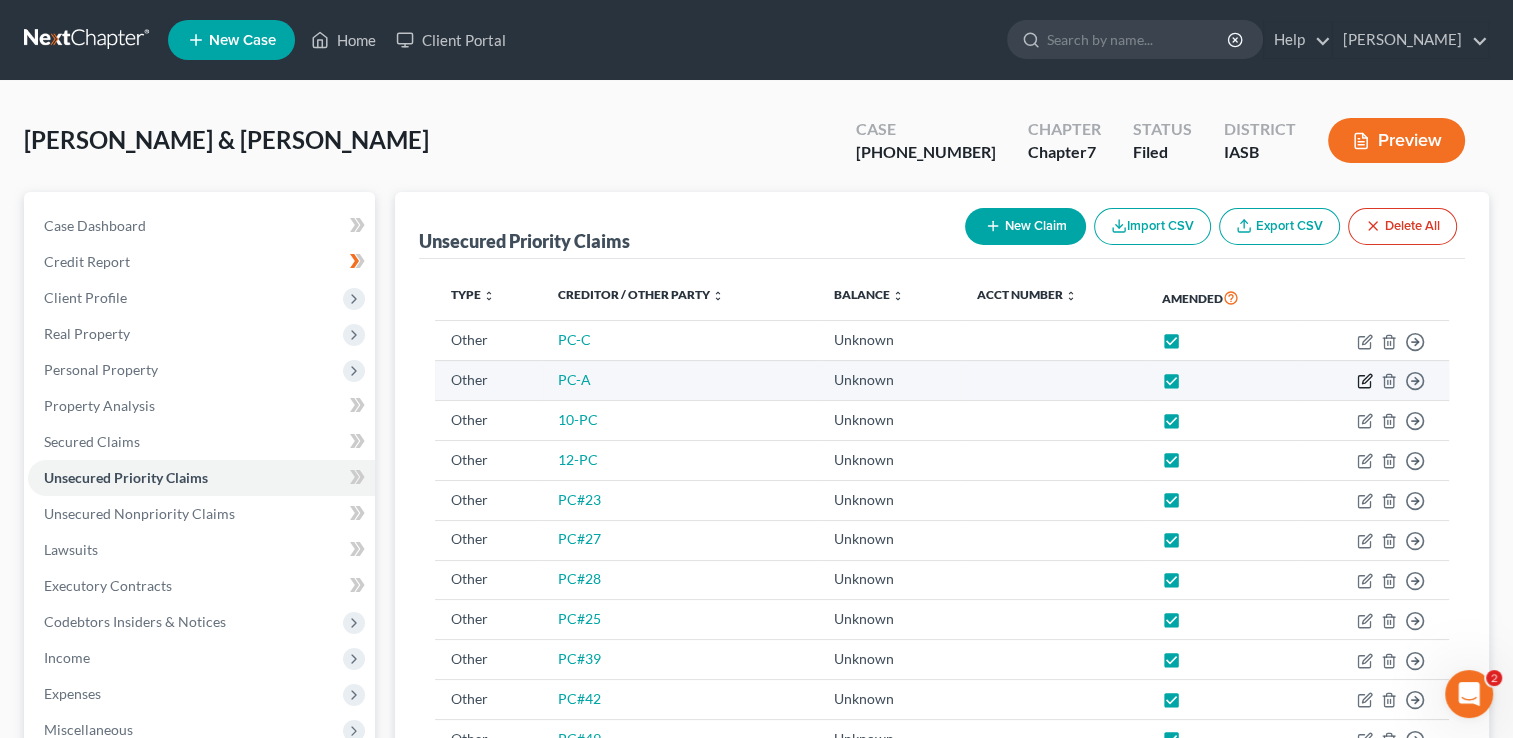 click 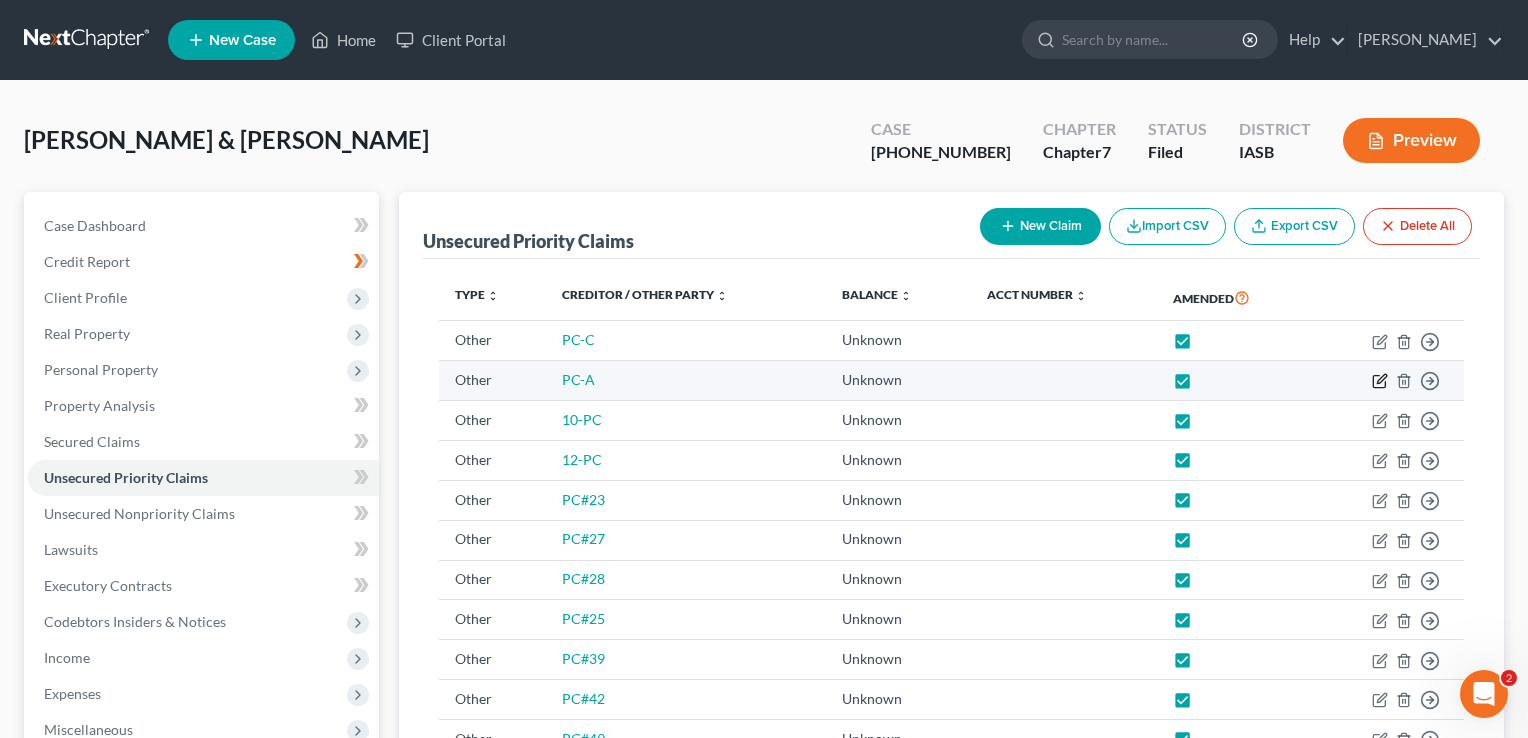 select on "9" 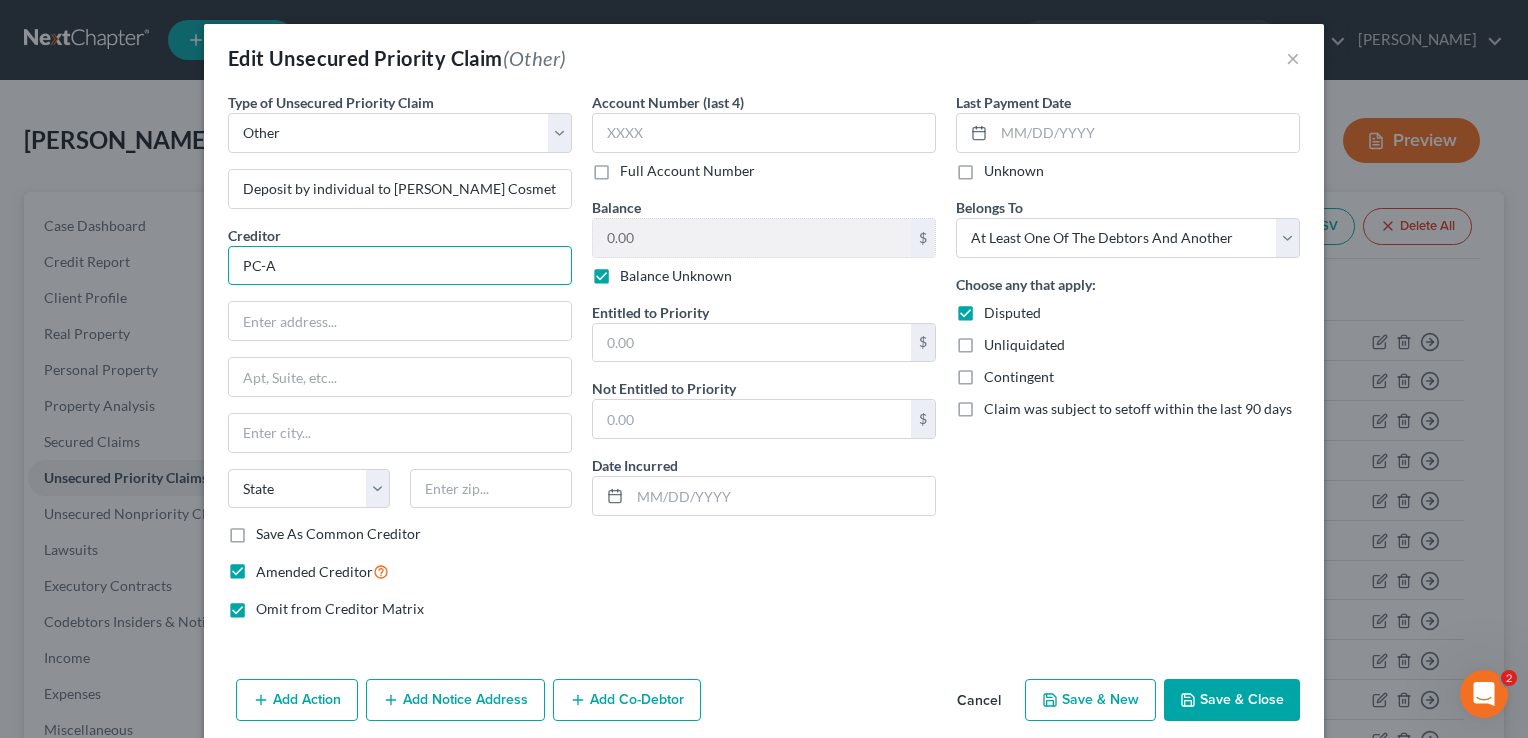 click on "PC-A" at bounding box center [400, 266] 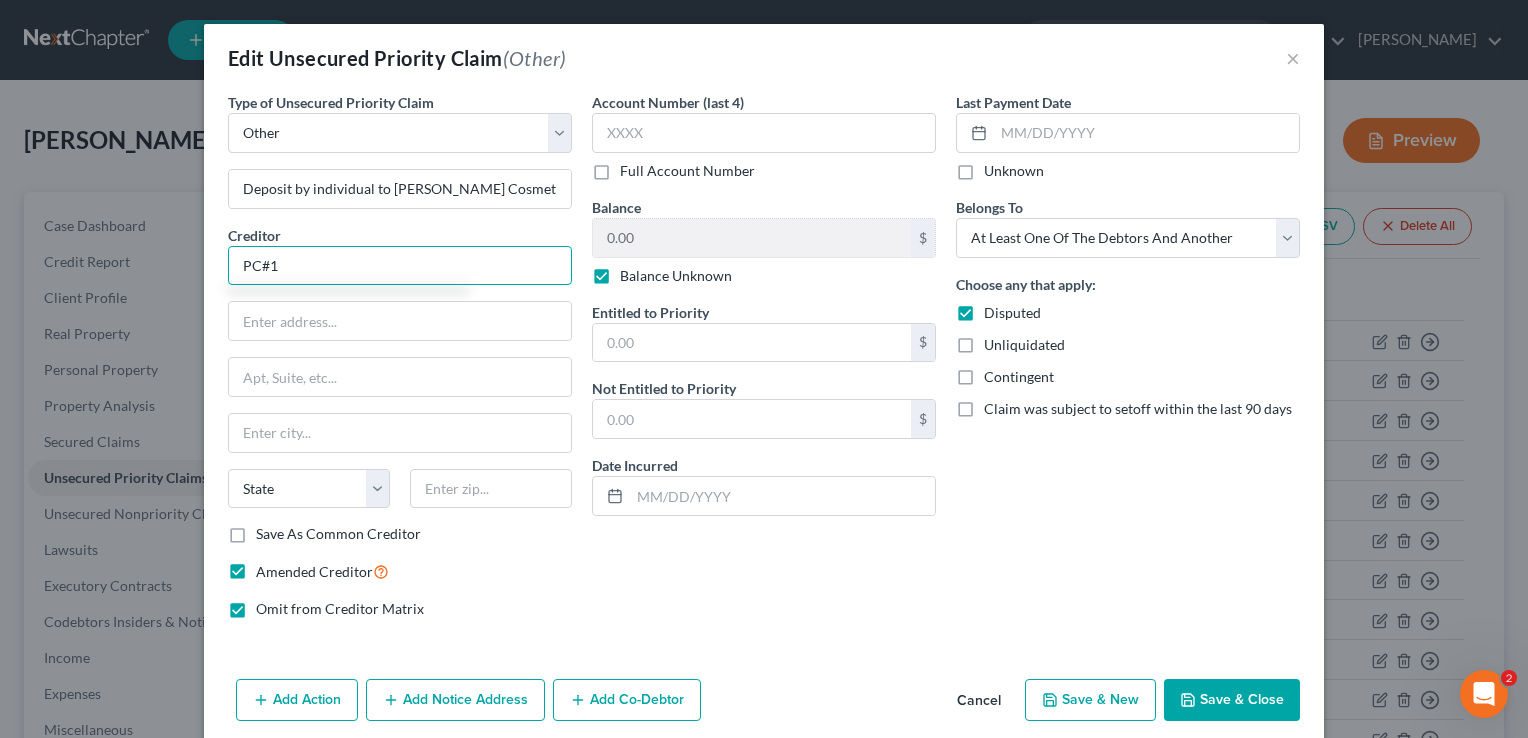 type on "PC#1" 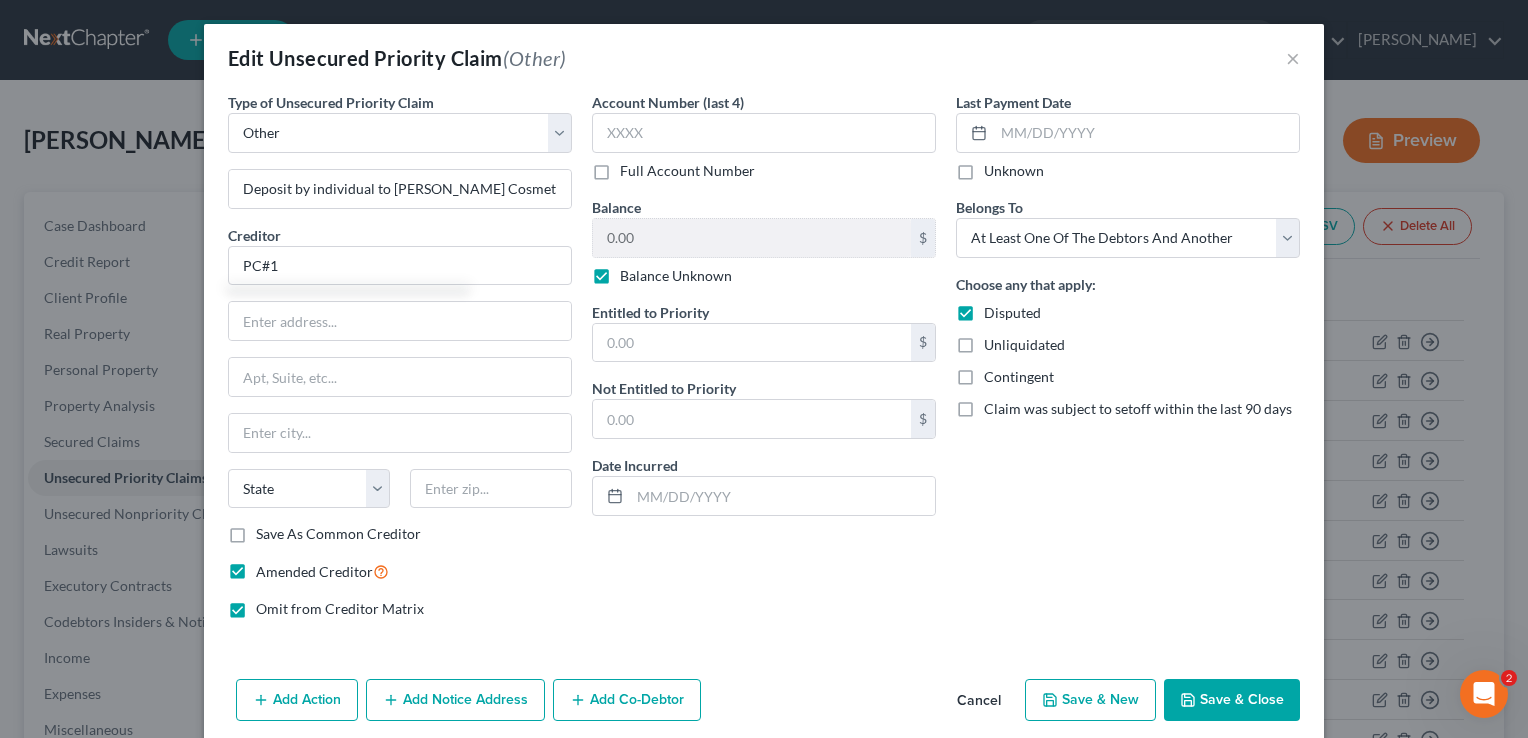click on "Save & Close" at bounding box center [1232, 700] 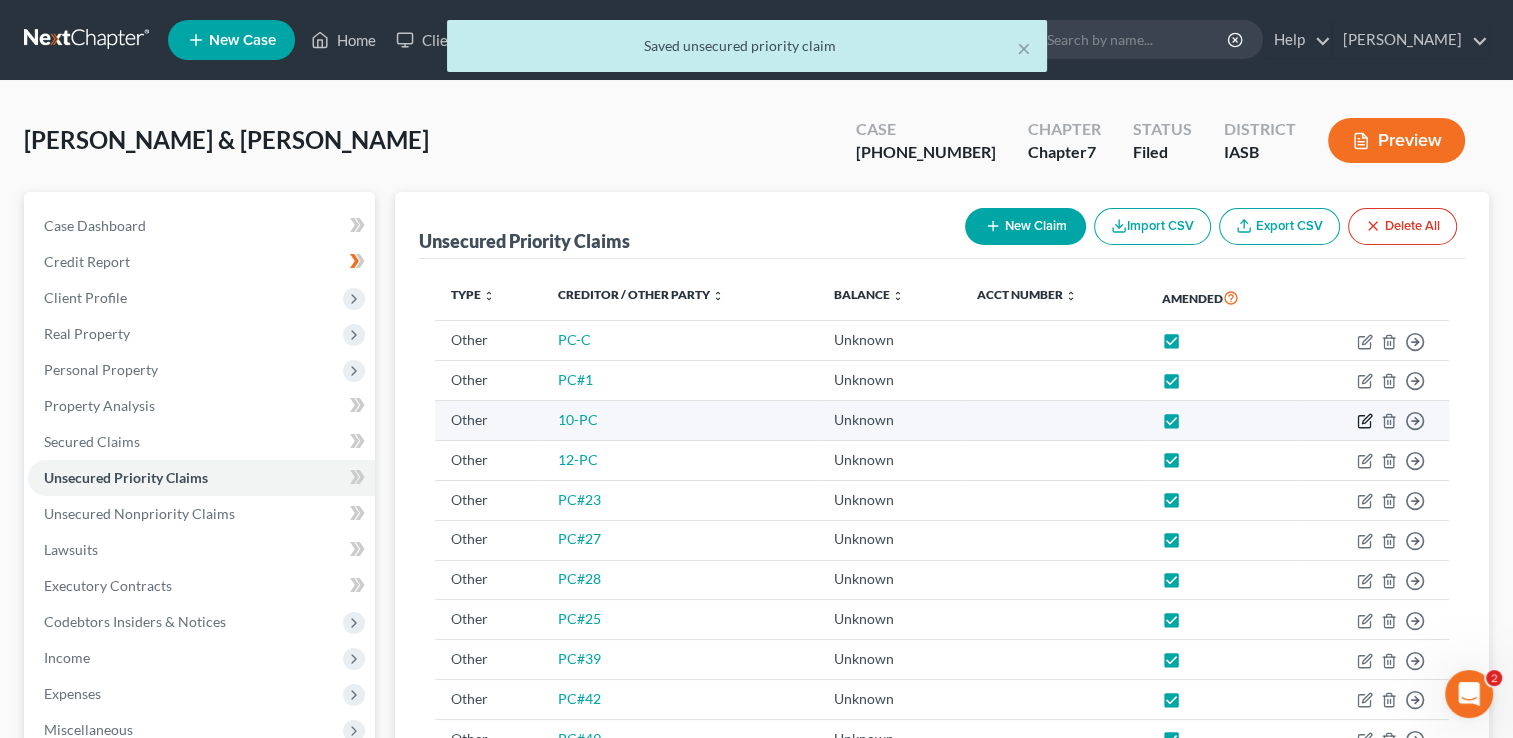 click 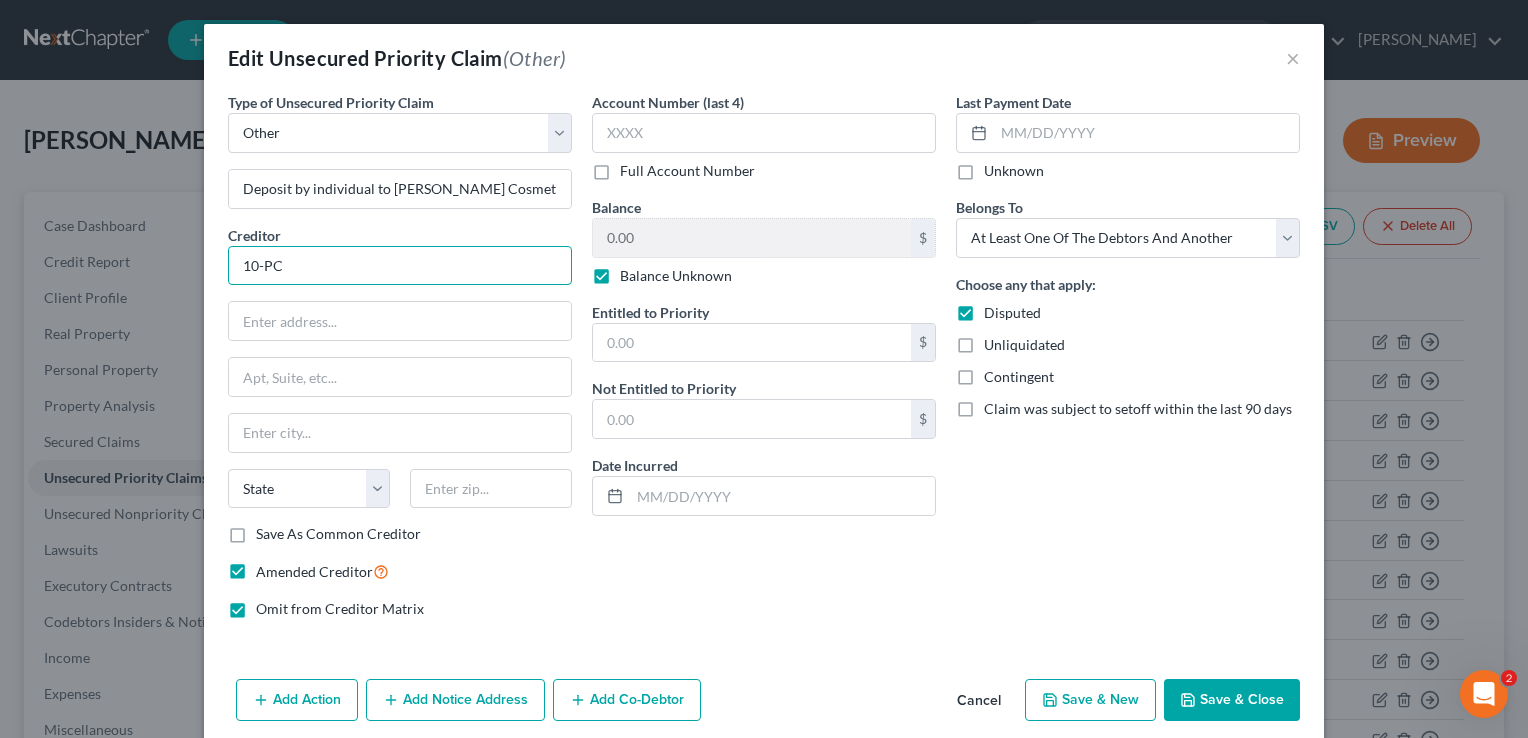 click on "10-PC" at bounding box center (400, 266) 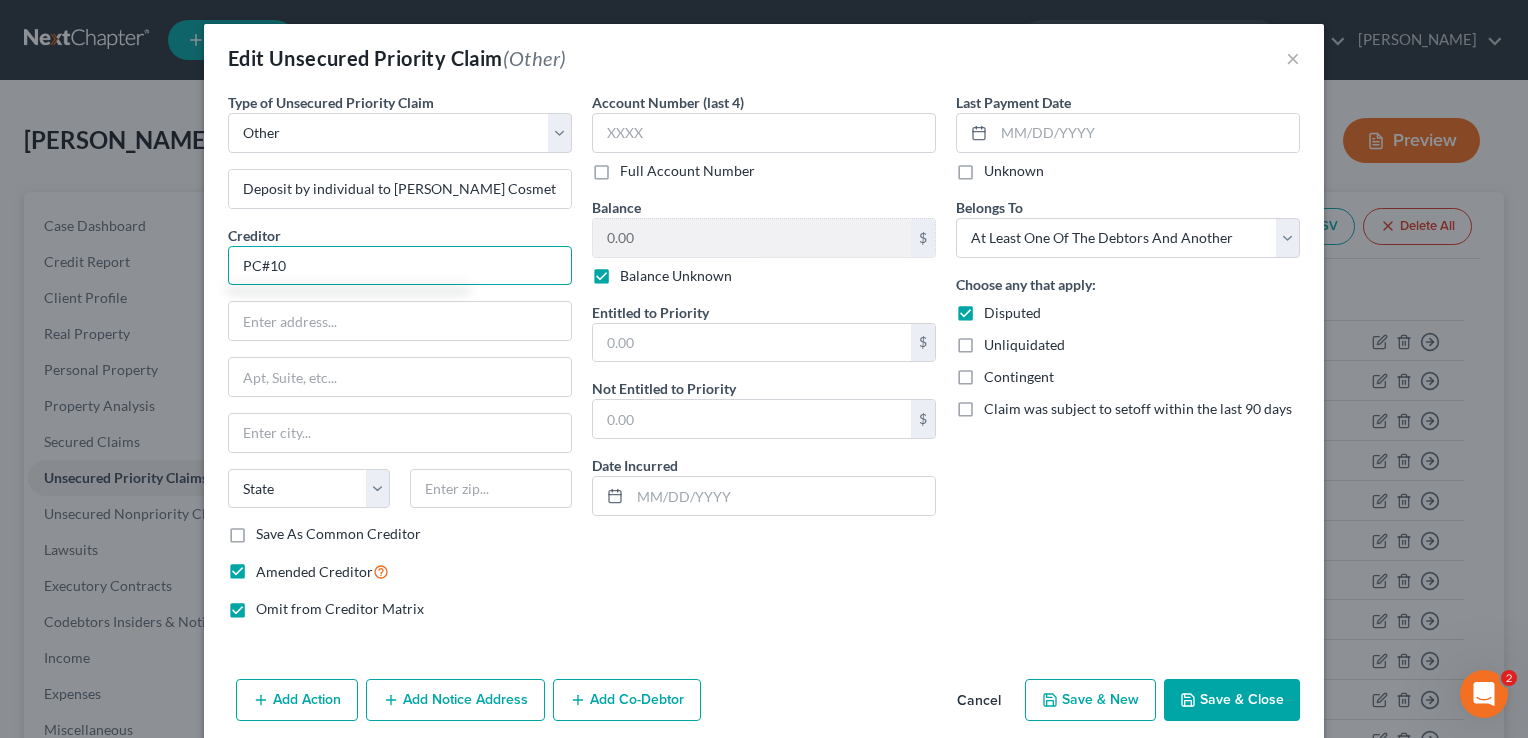type on "PC#10" 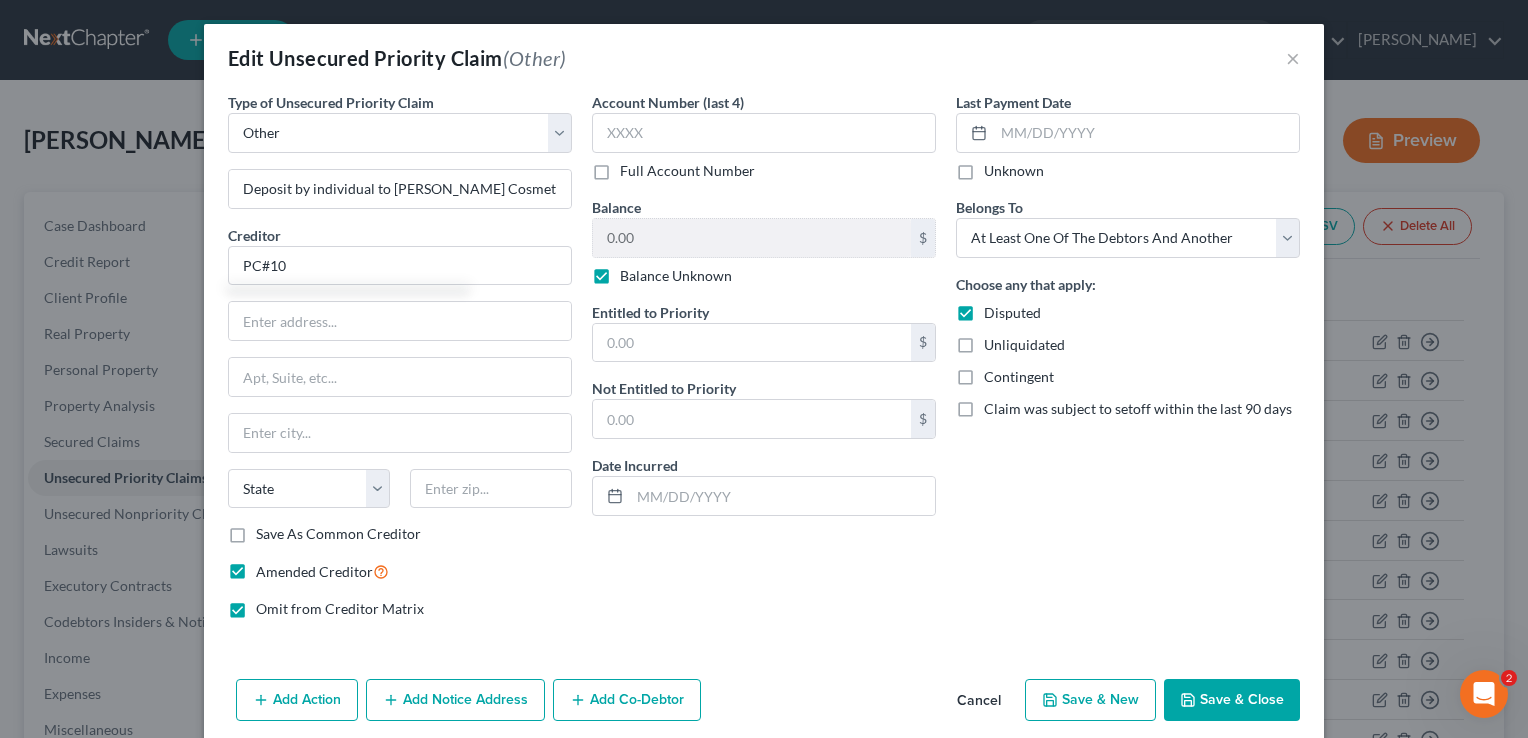 click on "Save & Close" at bounding box center (1232, 700) 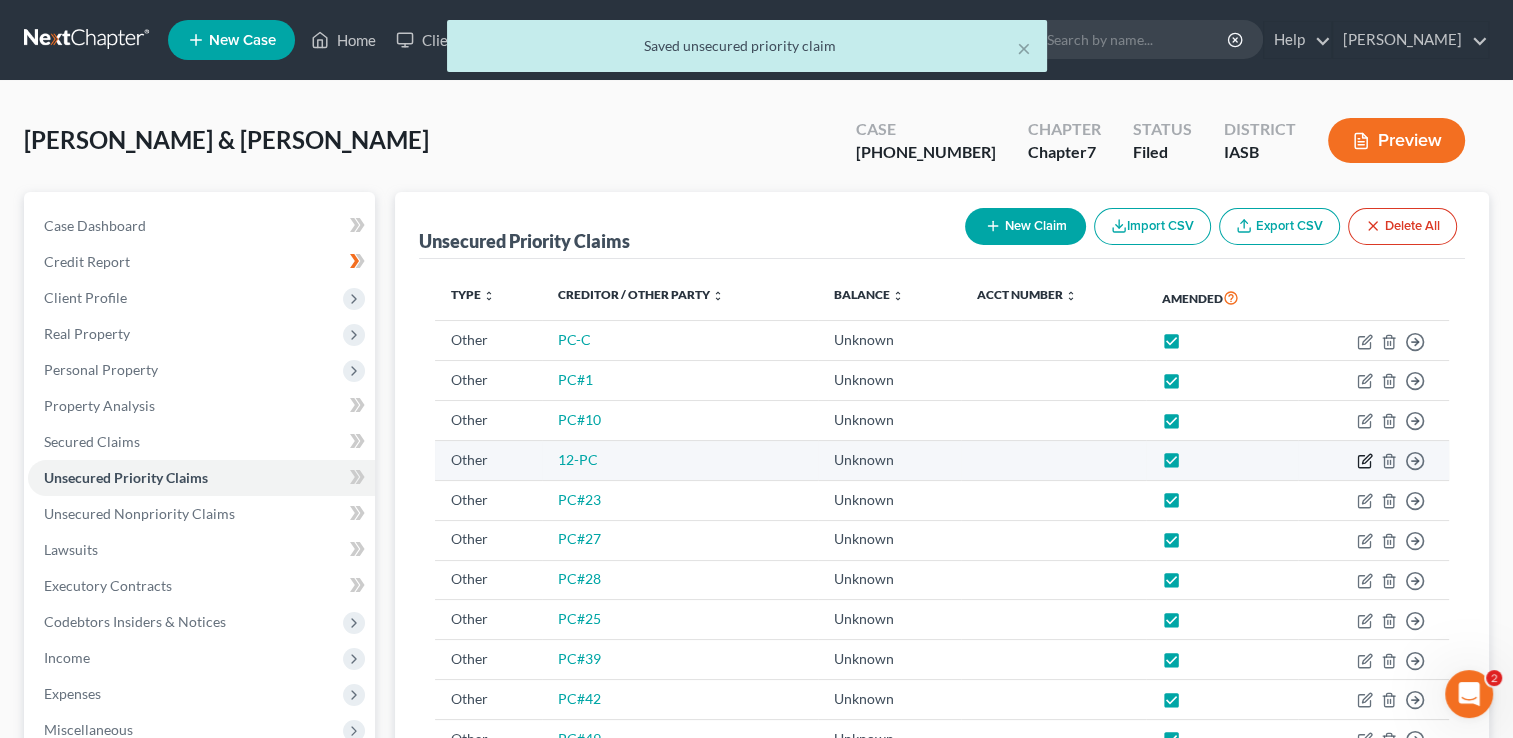 click 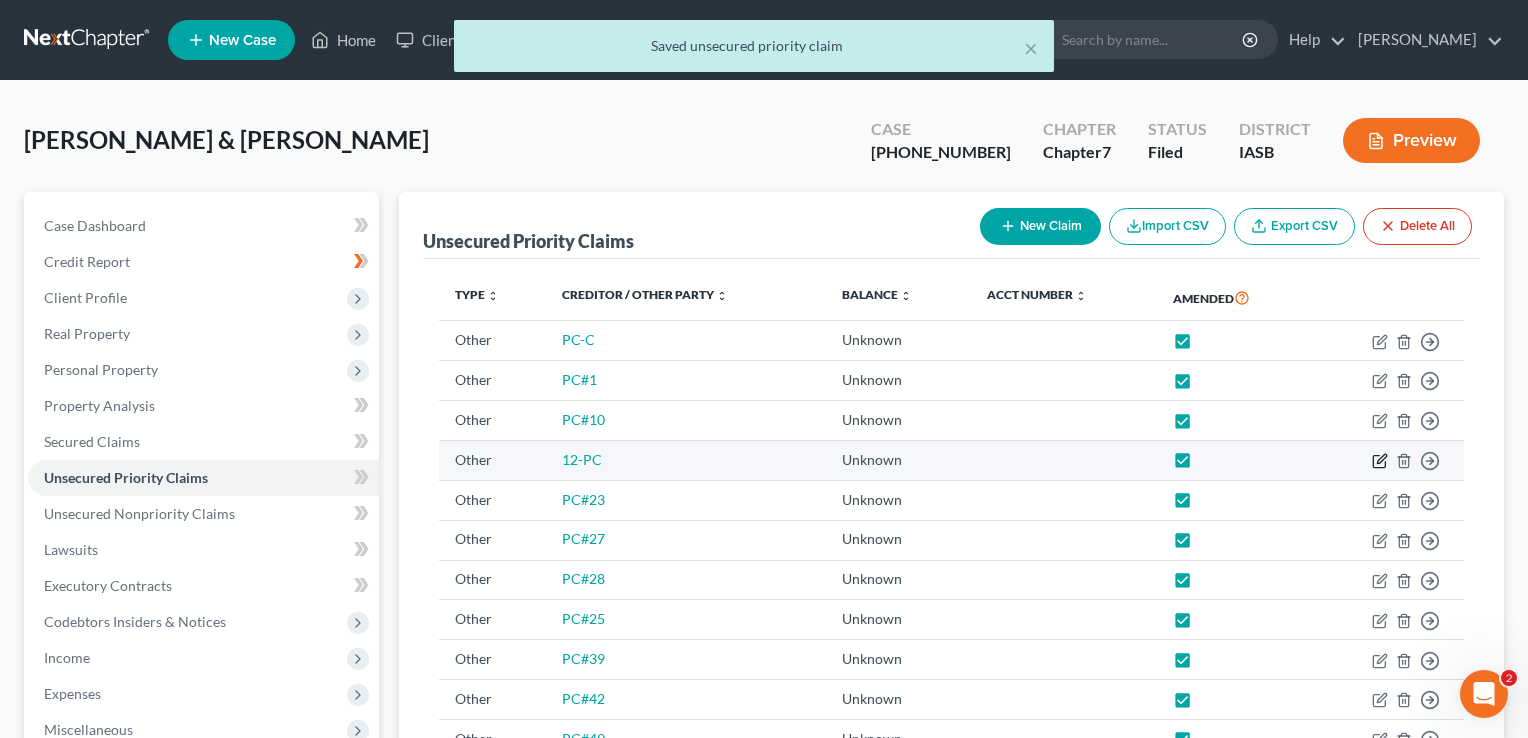 select on "9" 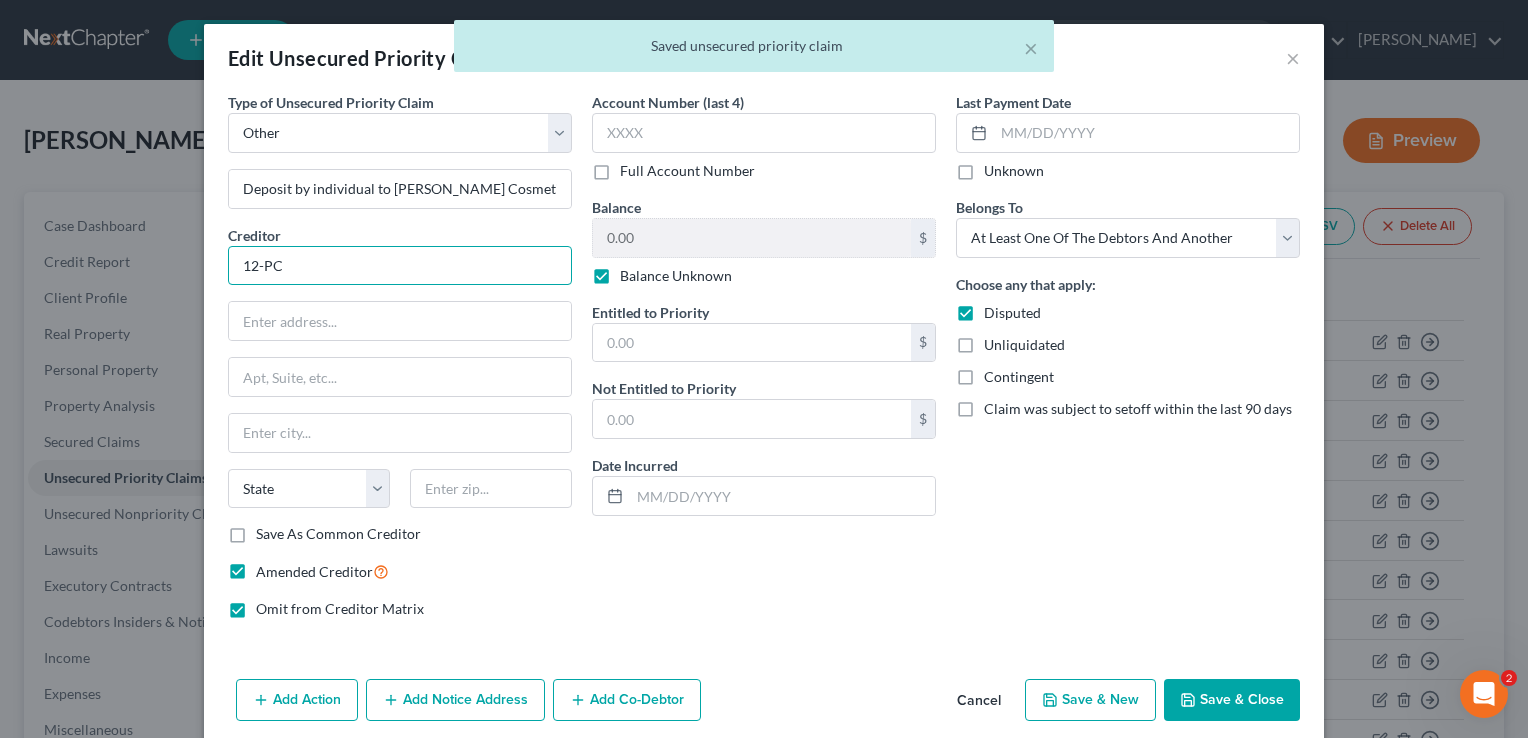click on "12-PC" at bounding box center [400, 266] 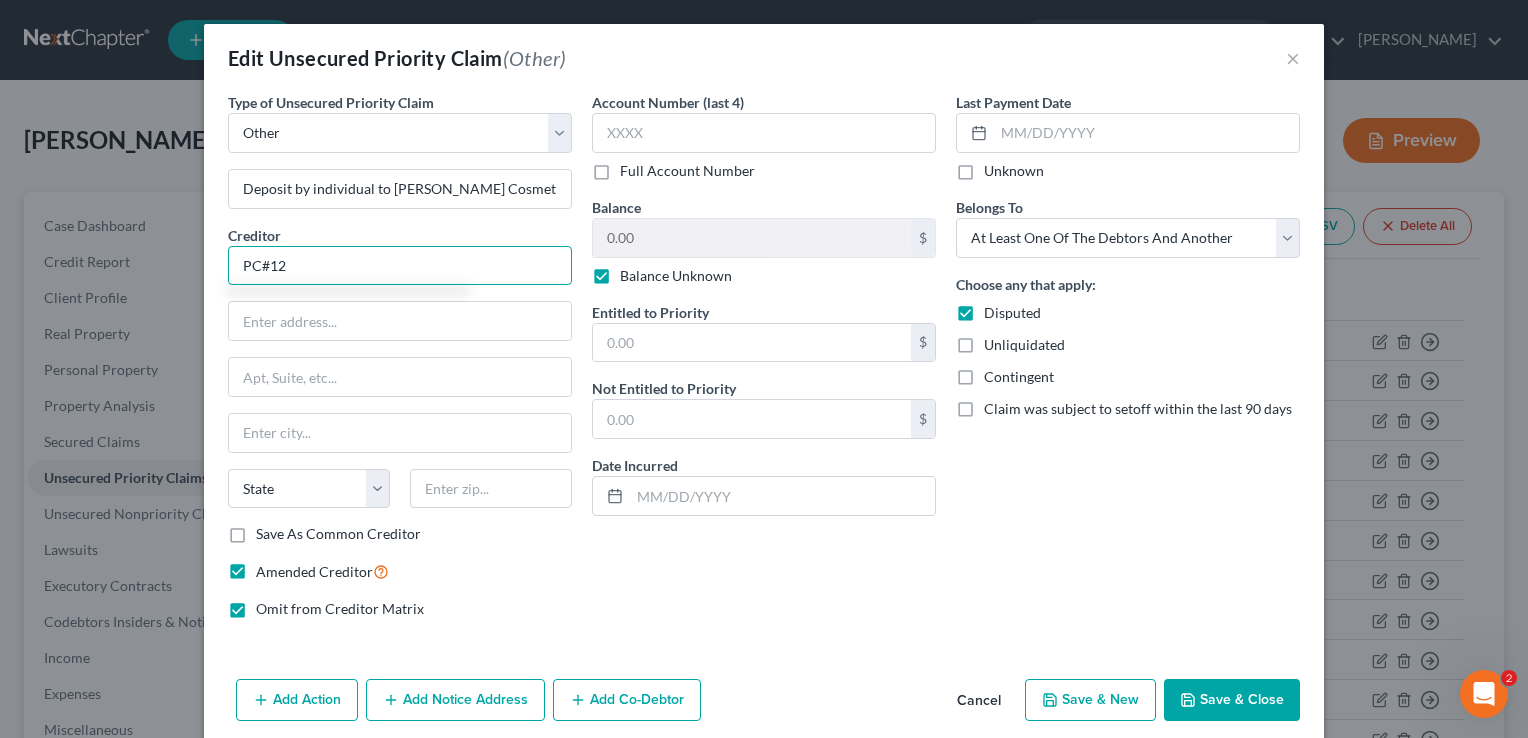 type on "PC#12" 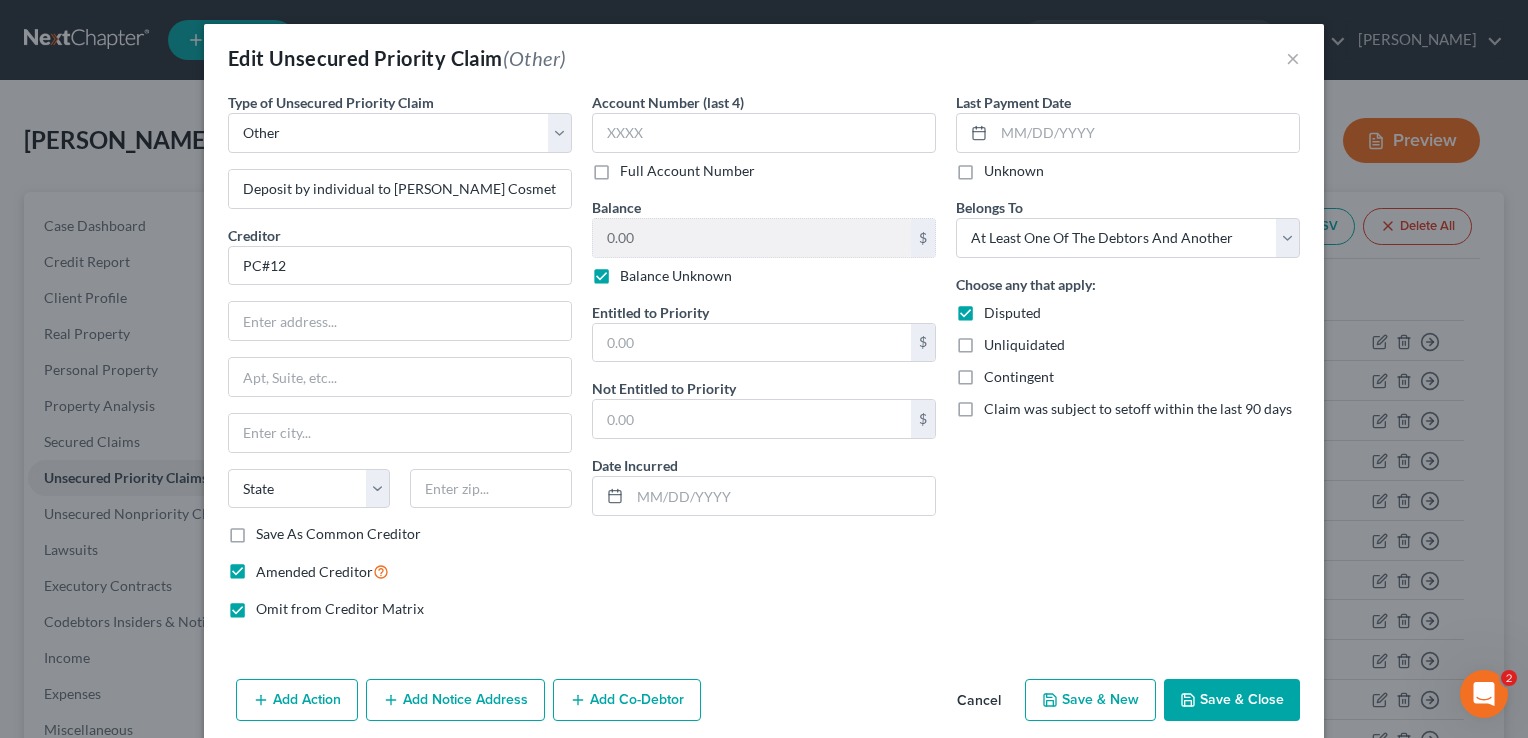 click on "Save & Close" at bounding box center [1232, 700] 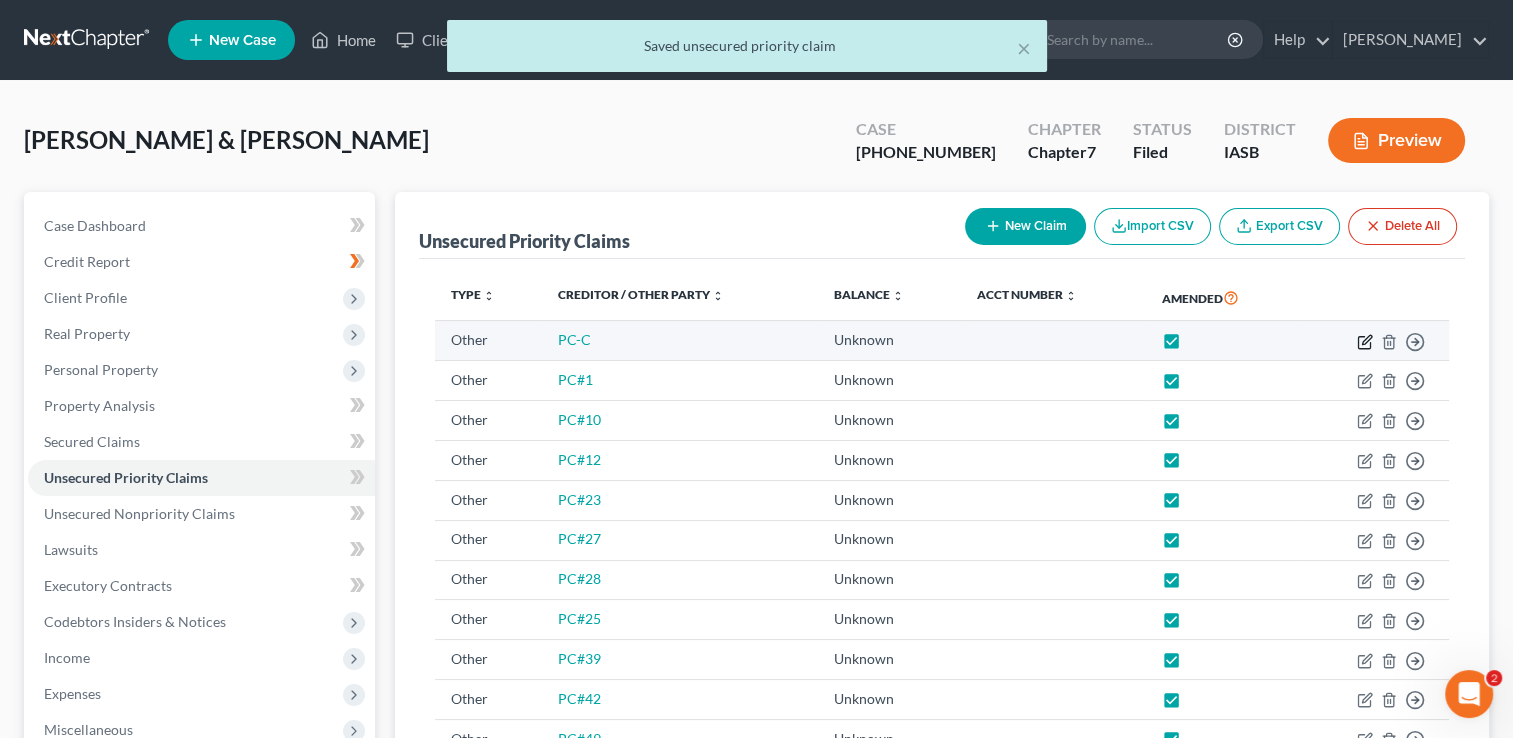 click 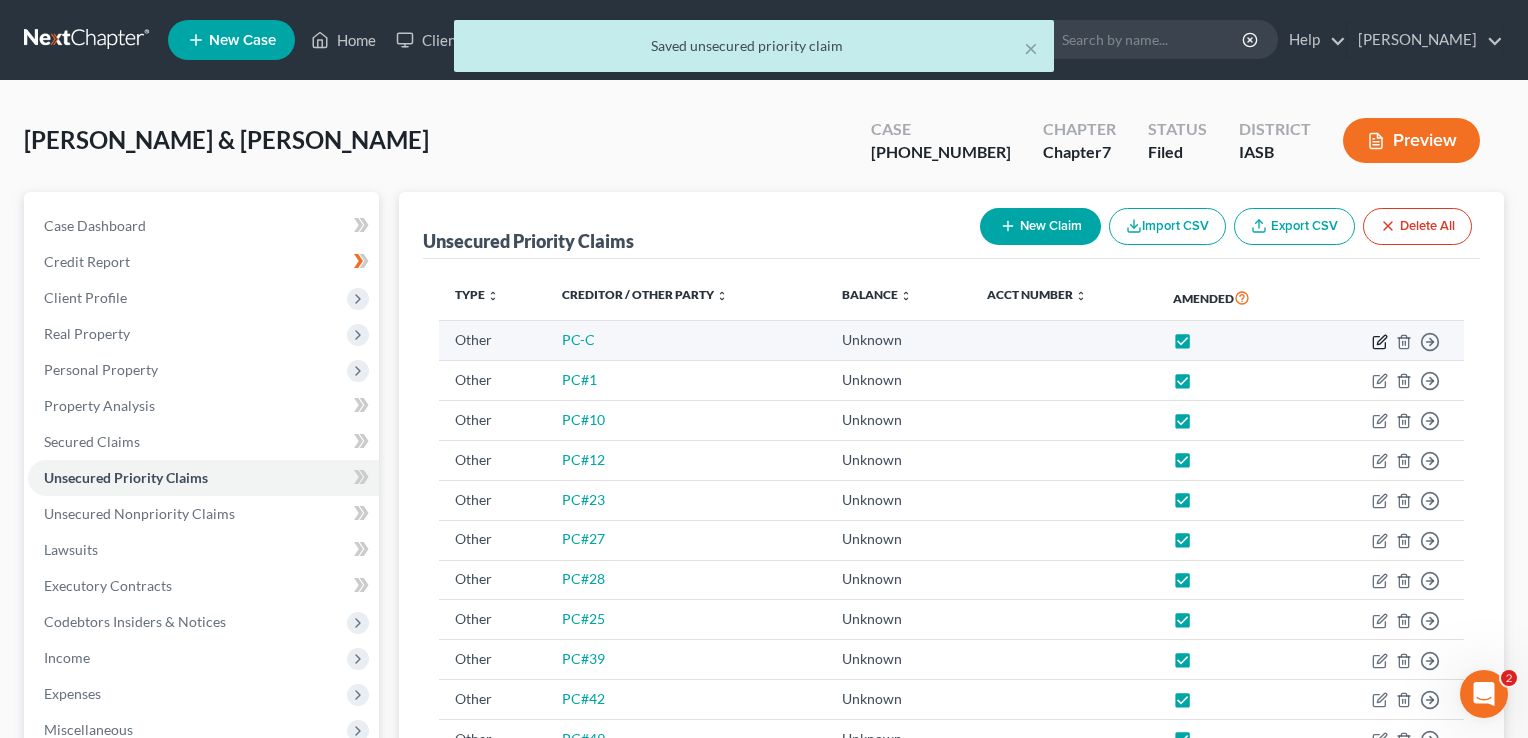 select on "9" 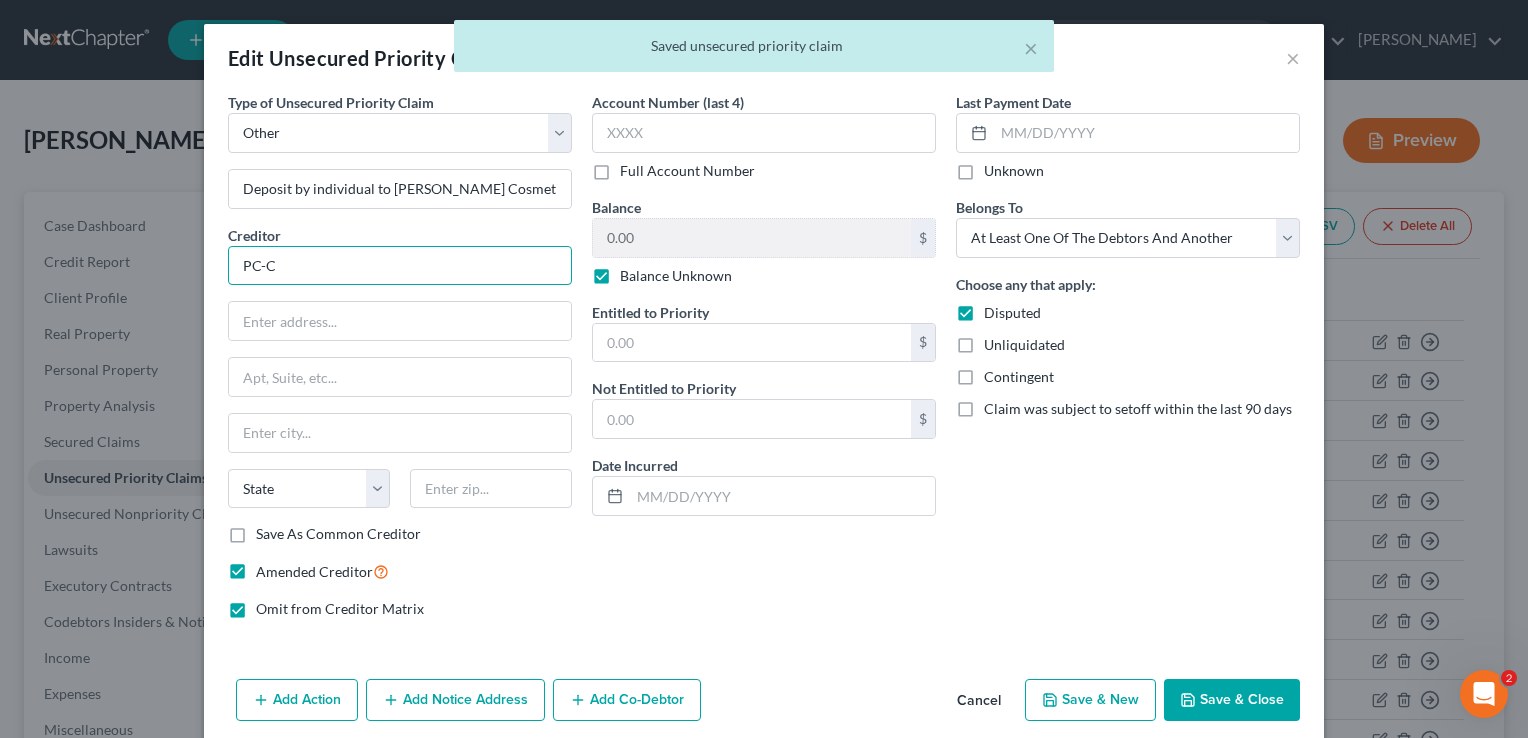 click on "PC-C" at bounding box center (400, 266) 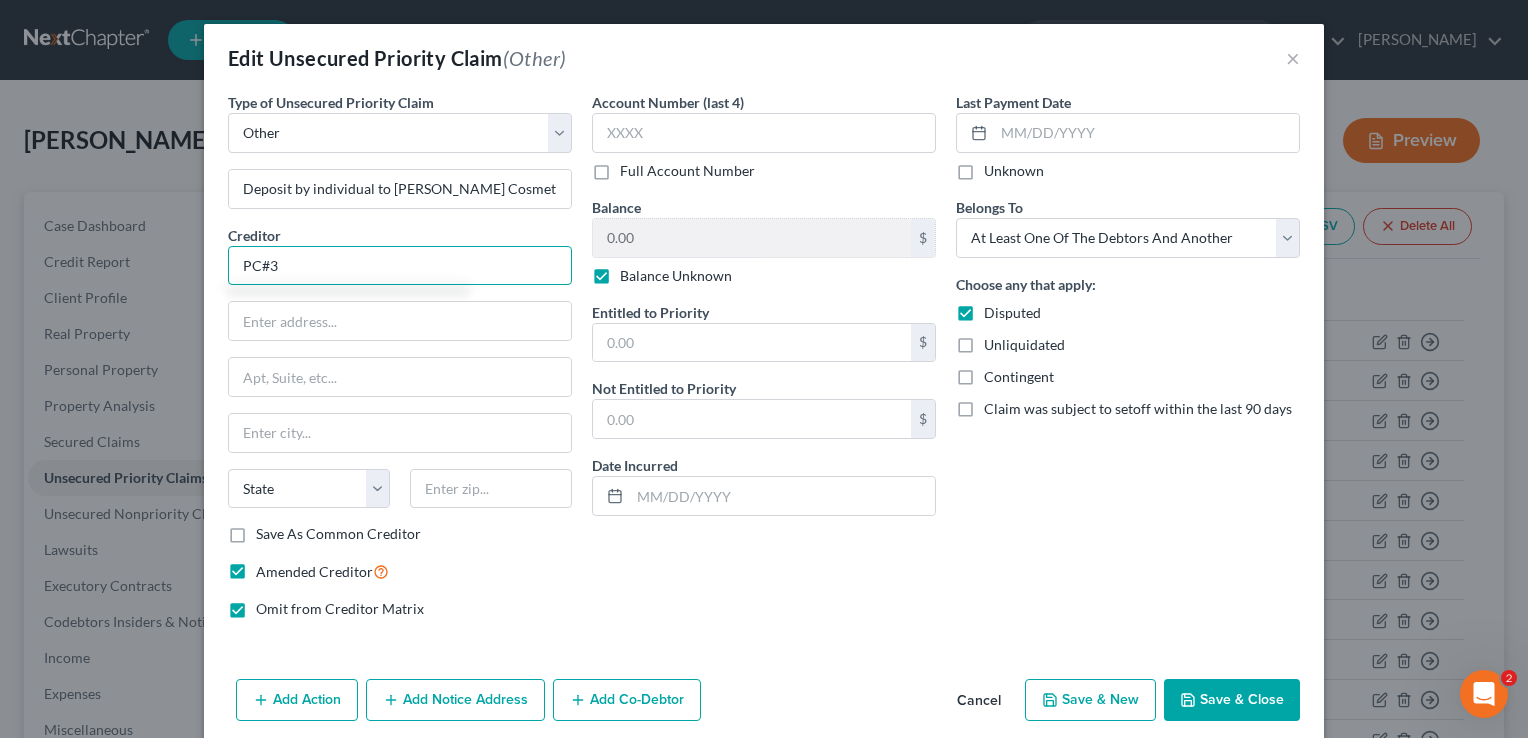 type on "PC#3" 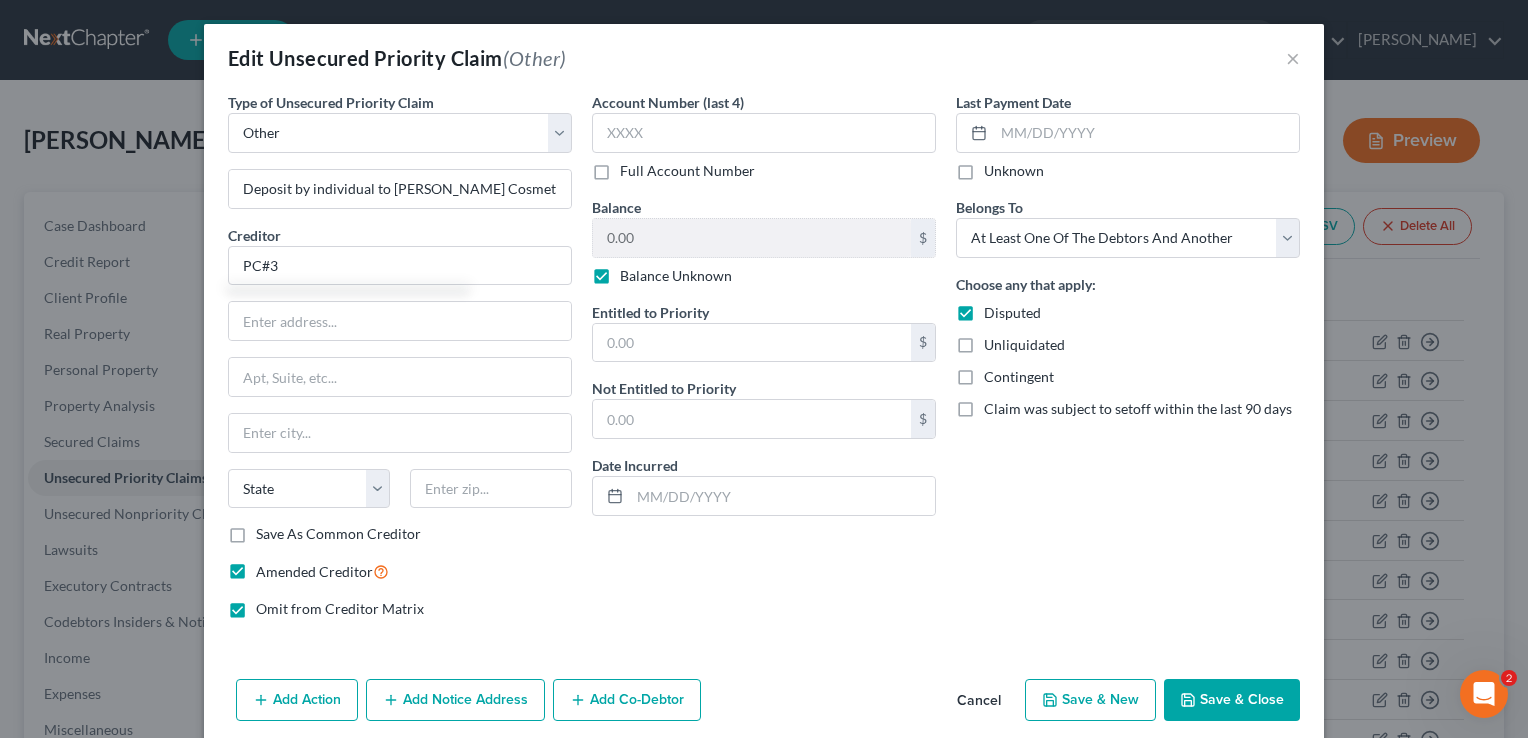 click on "Save & Close" at bounding box center [1232, 700] 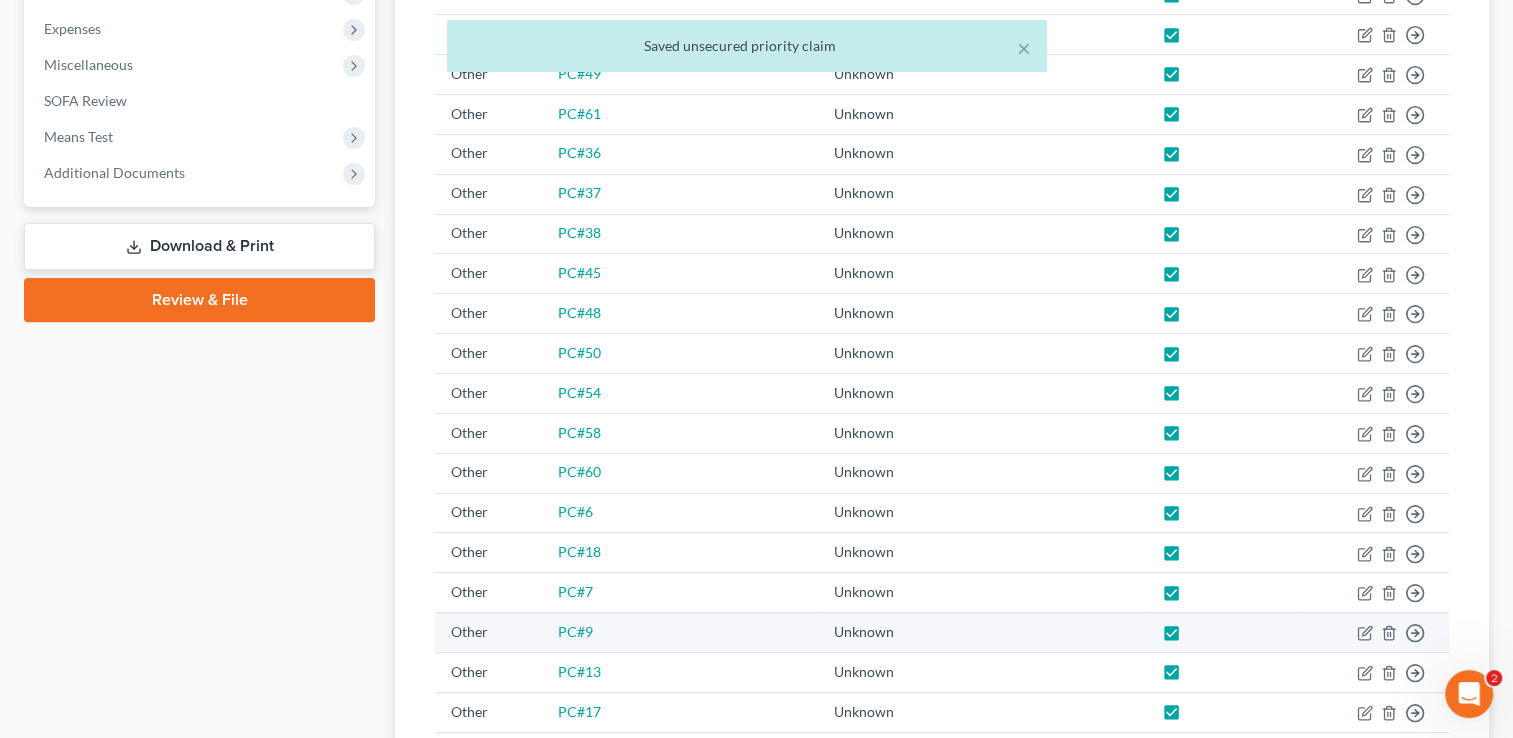 scroll, scrollTop: 666, scrollLeft: 0, axis: vertical 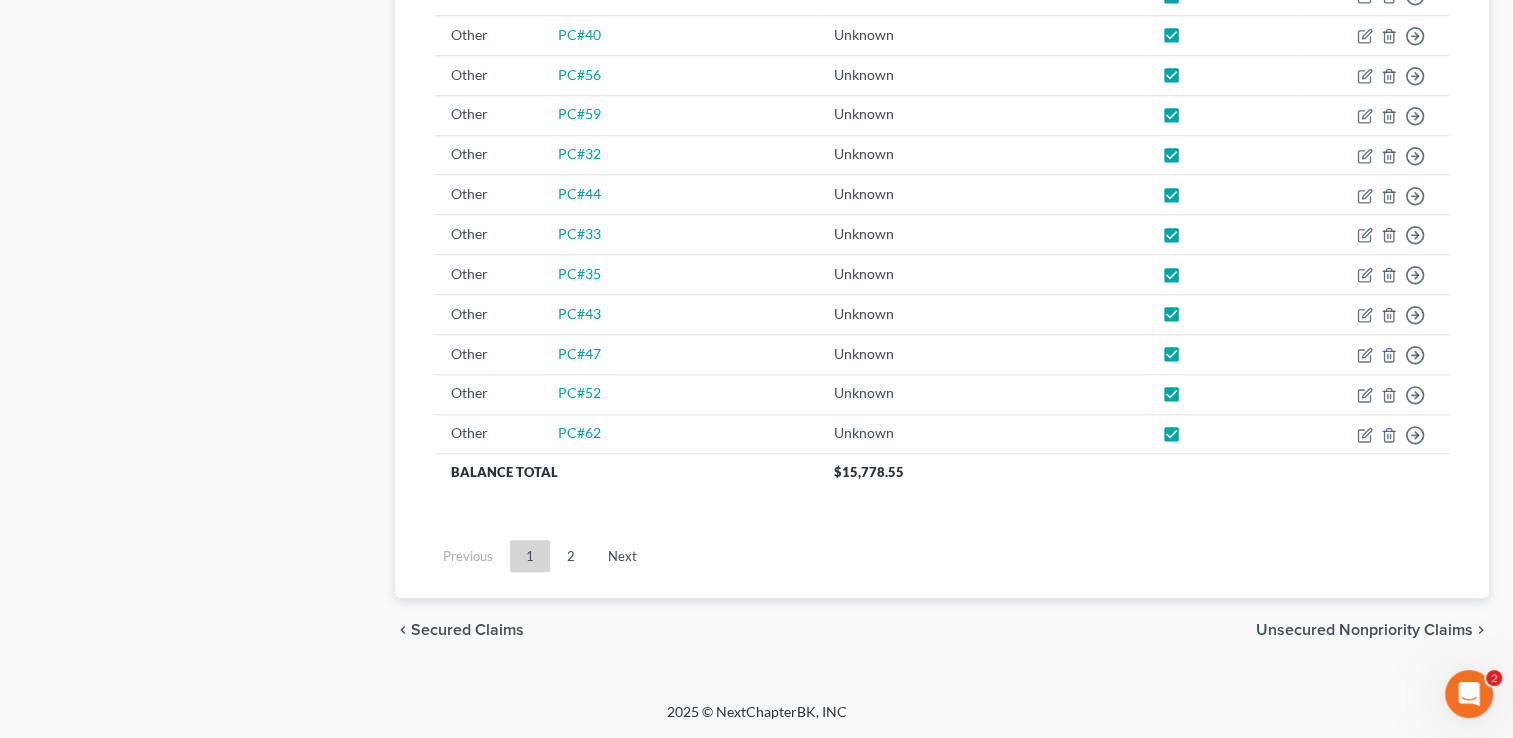 click on "2" at bounding box center [571, 556] 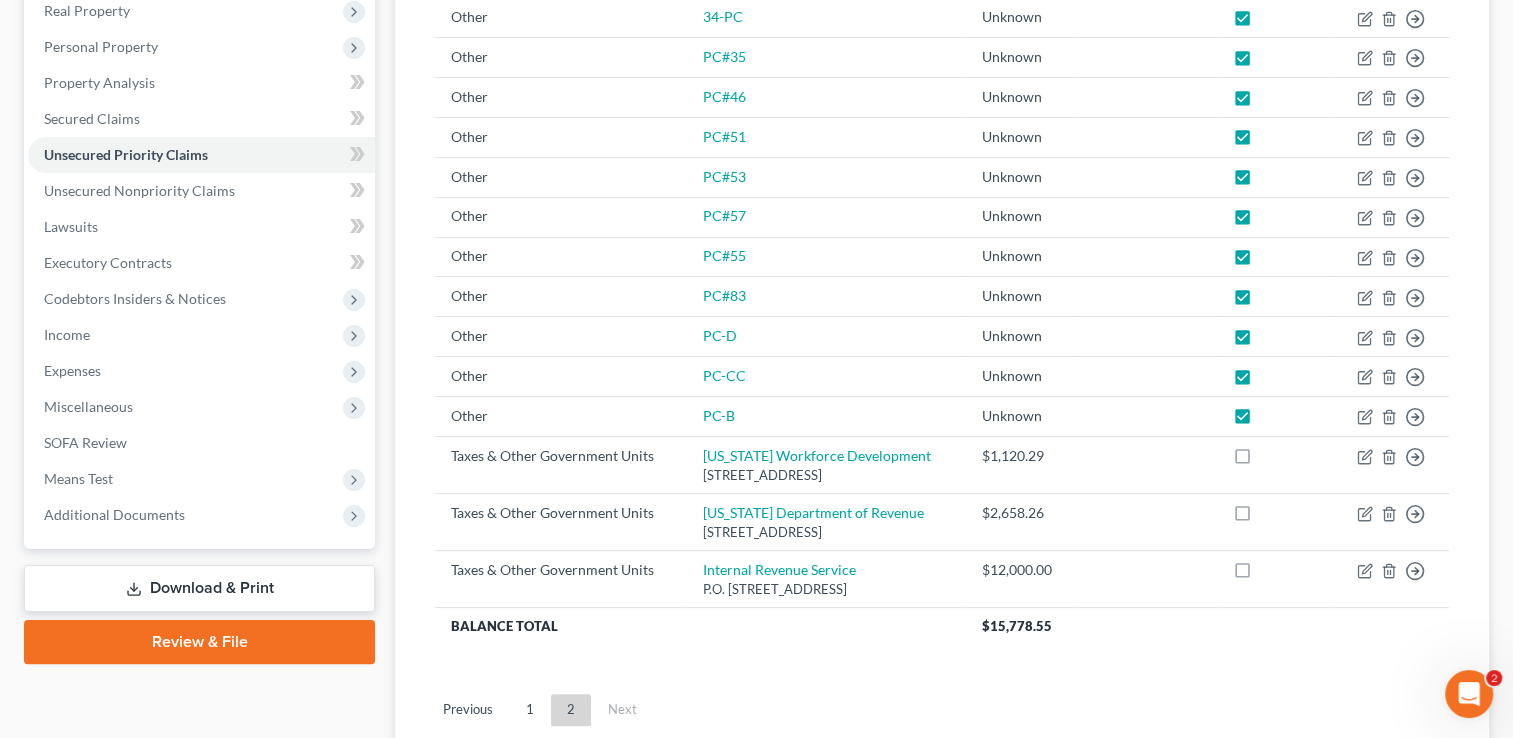 scroll, scrollTop: 475, scrollLeft: 0, axis: vertical 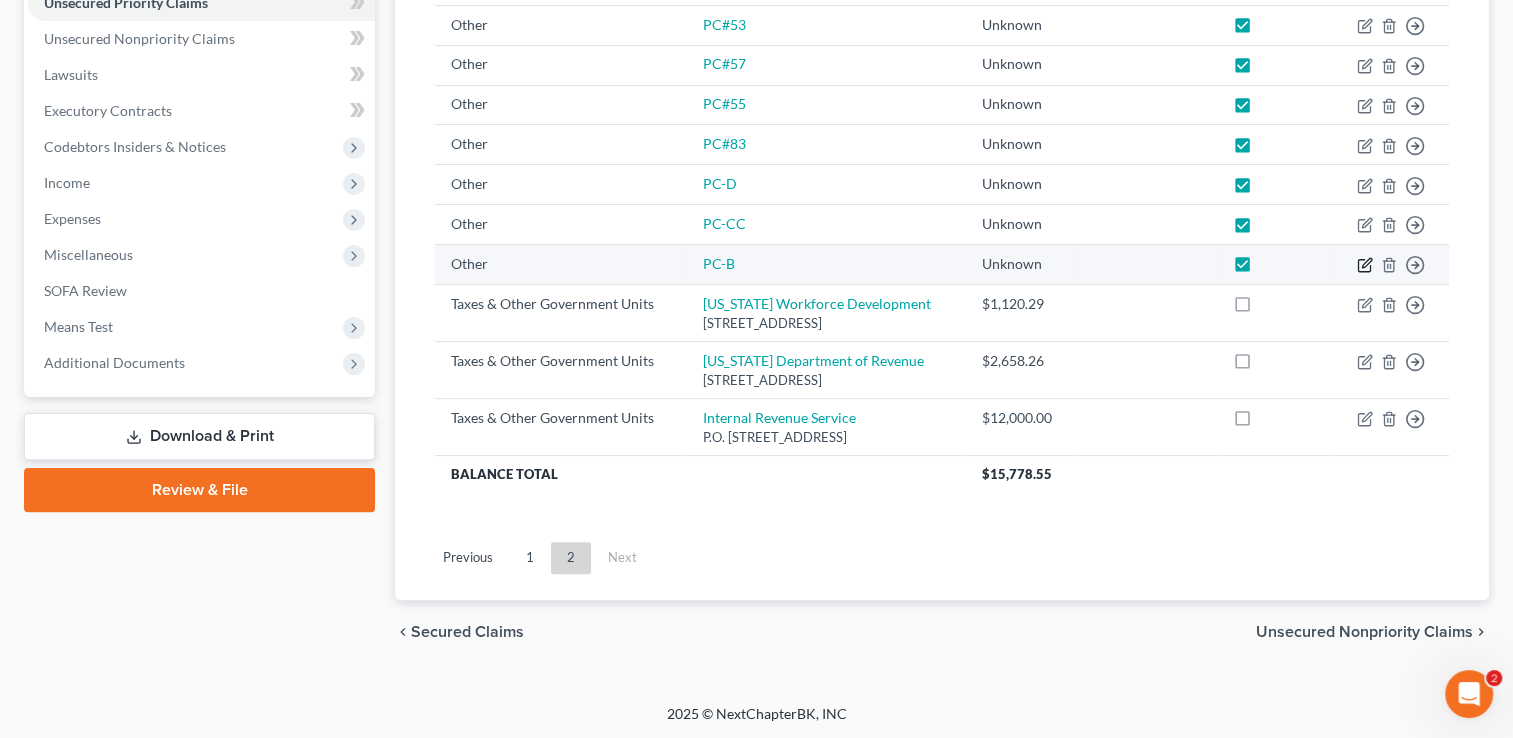 click 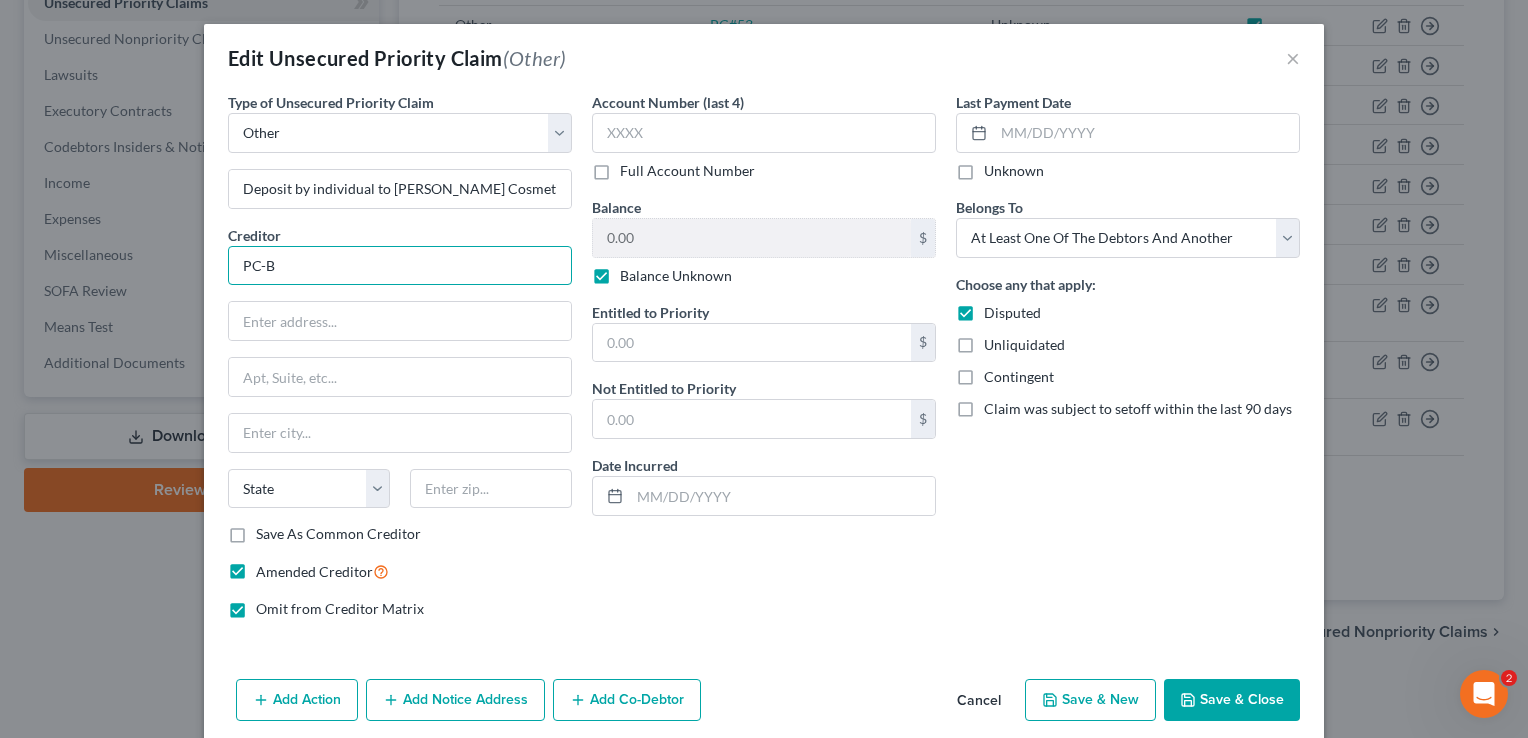 click on "PC-B" at bounding box center [400, 266] 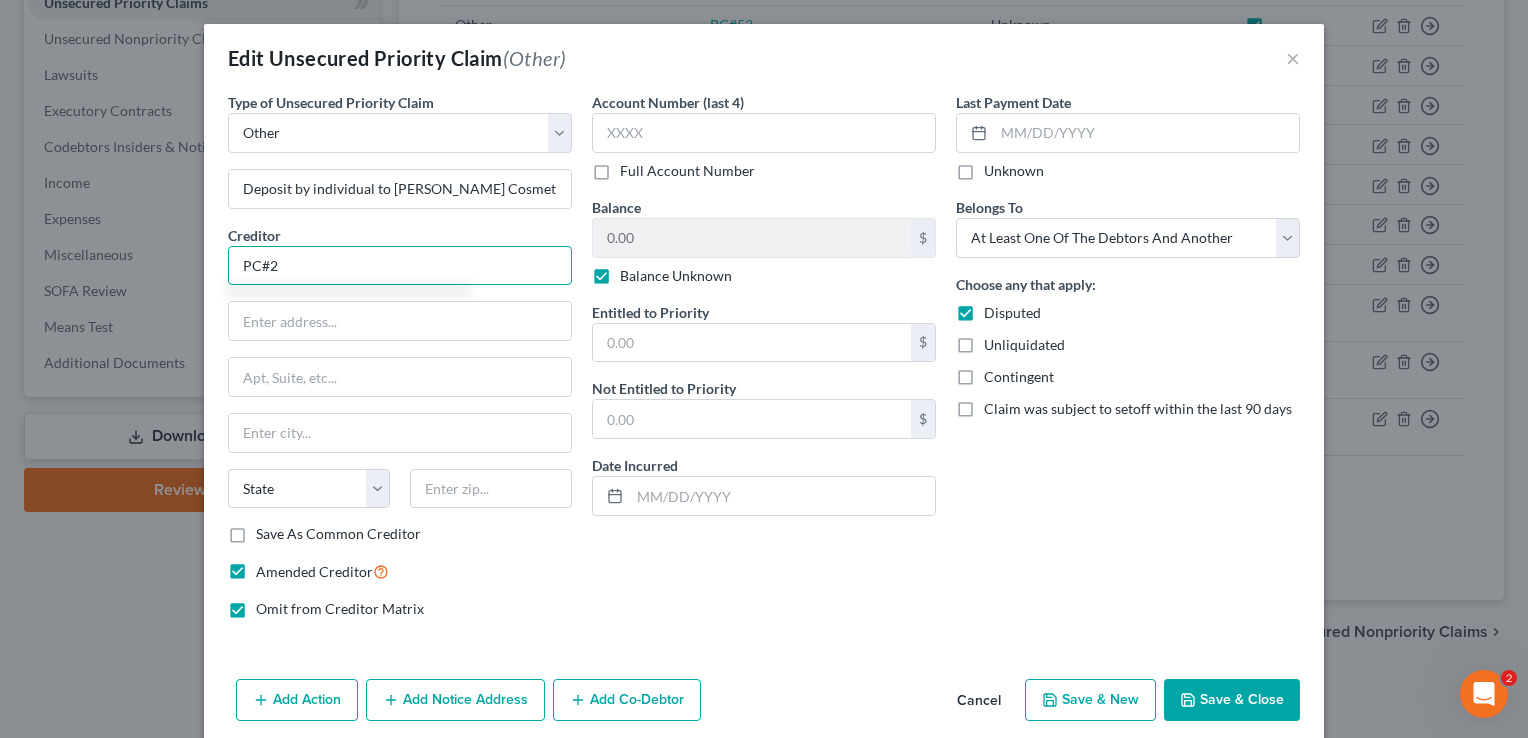 type on "PC#2" 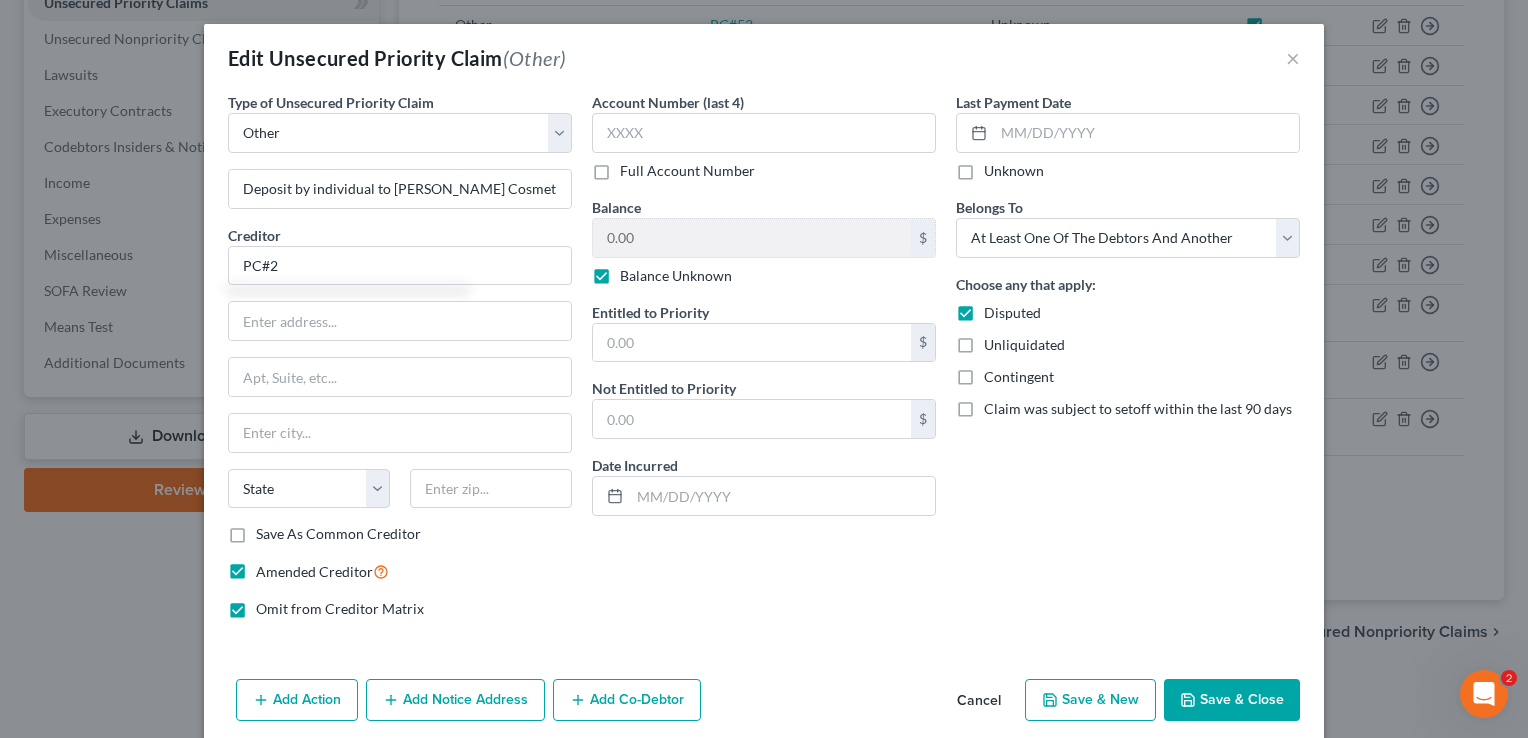 click on "Save & Close" at bounding box center (1232, 700) 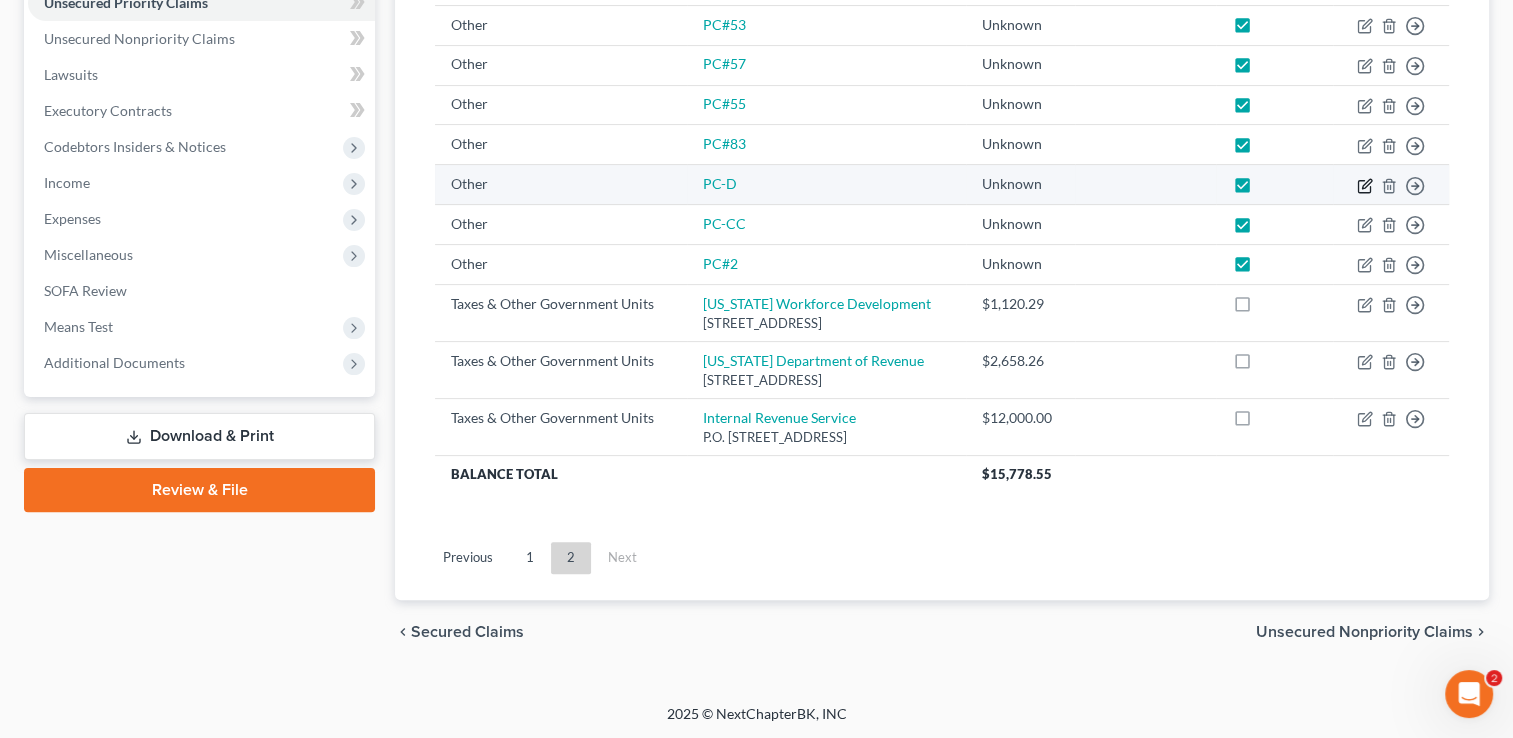 click 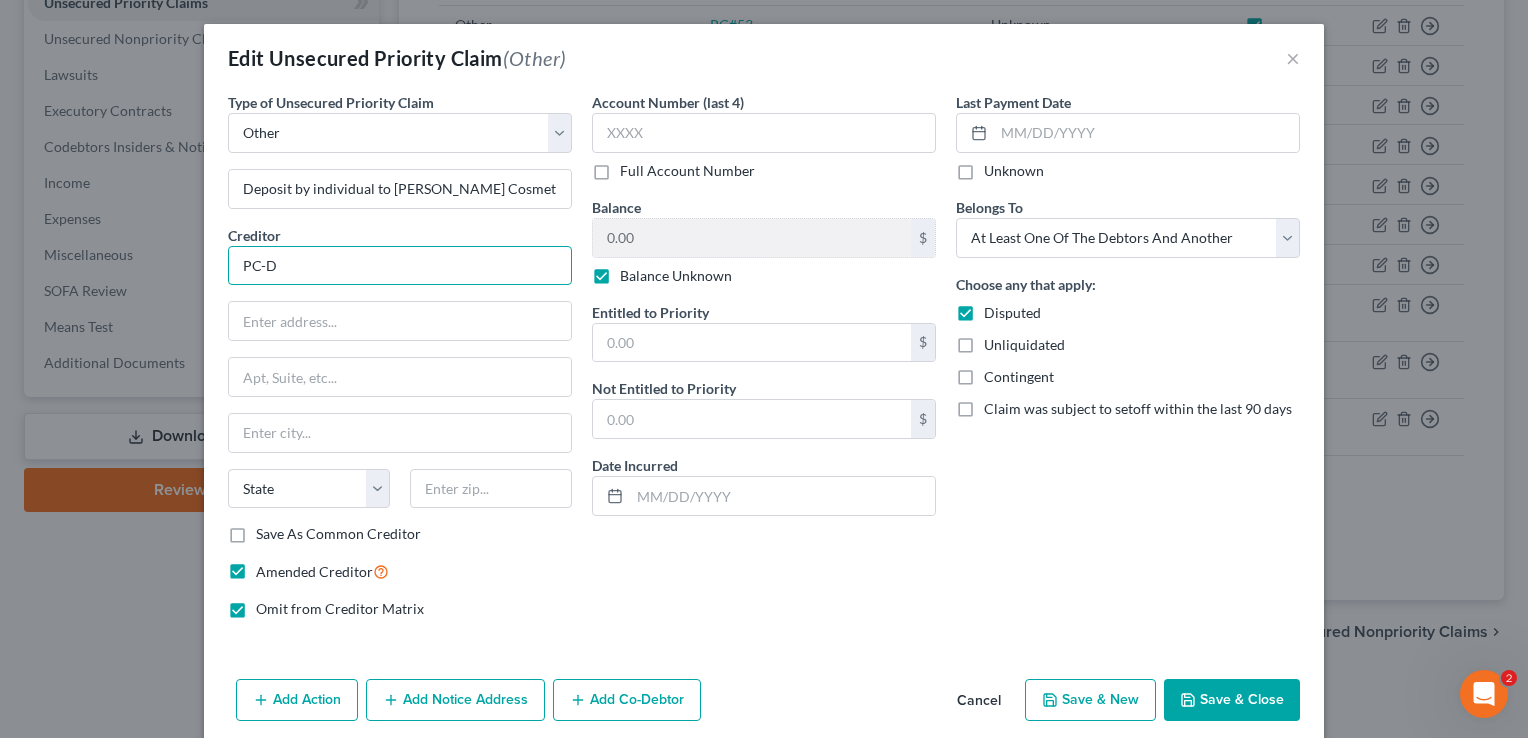 click on "PC-D" at bounding box center (400, 266) 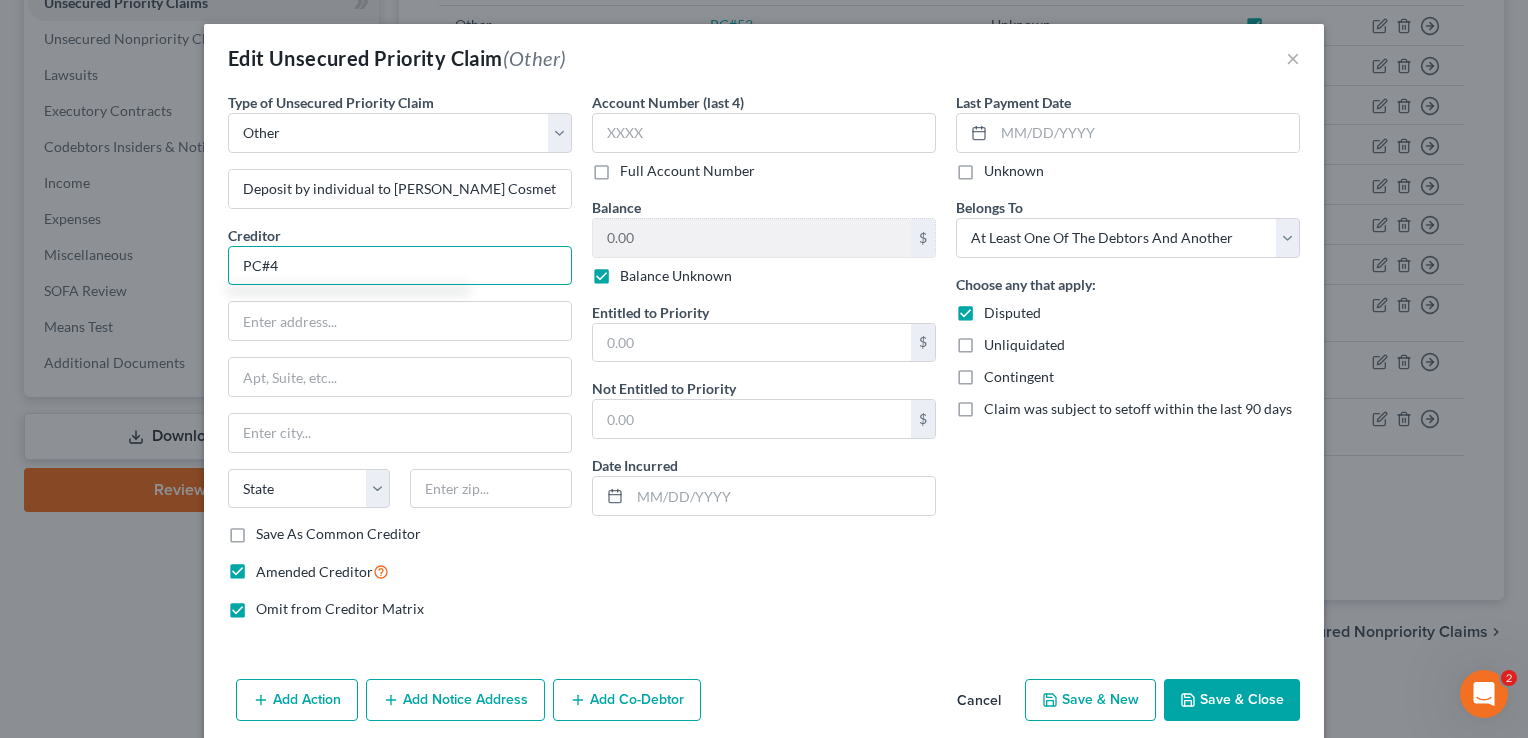 type on "PC#4" 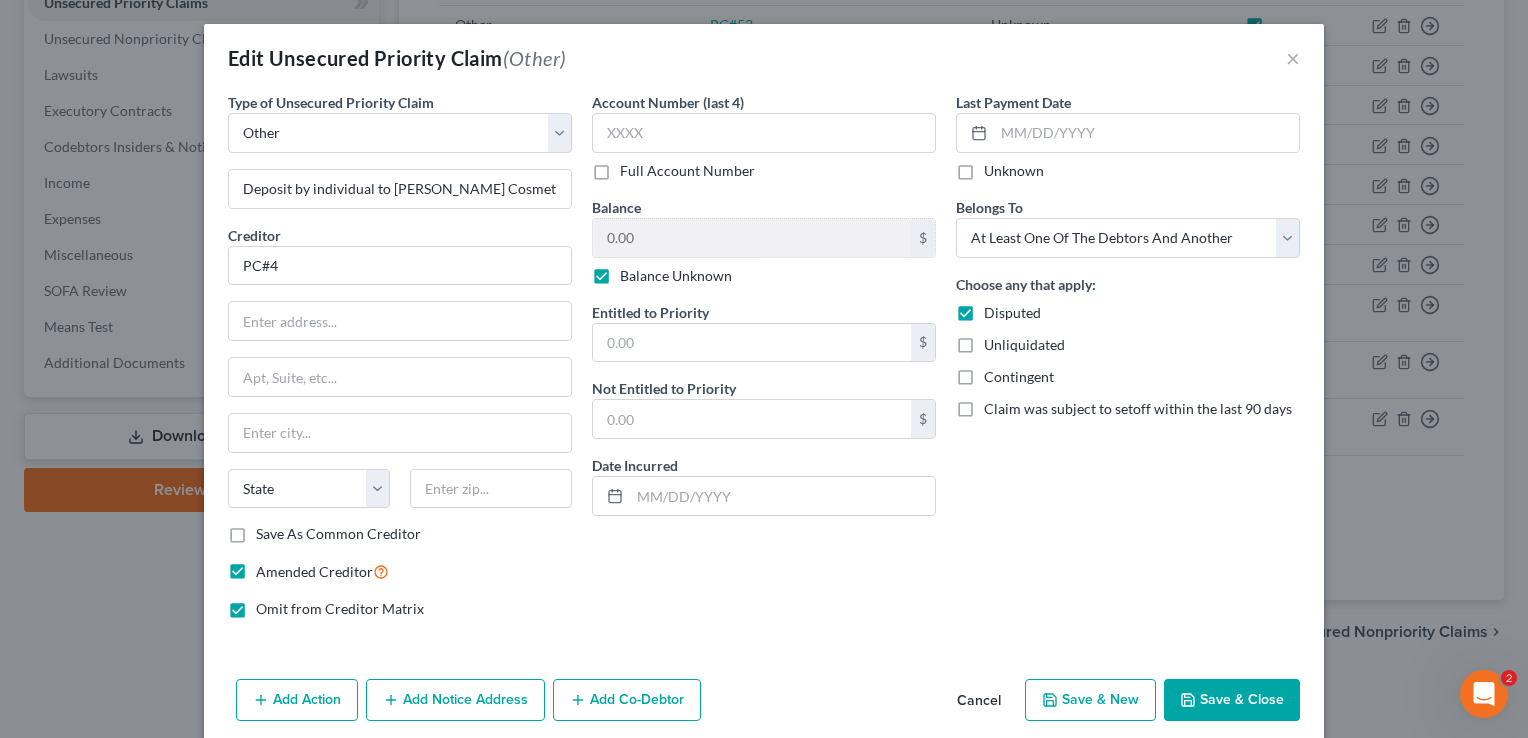 click on "Save & Close" at bounding box center (1232, 700) 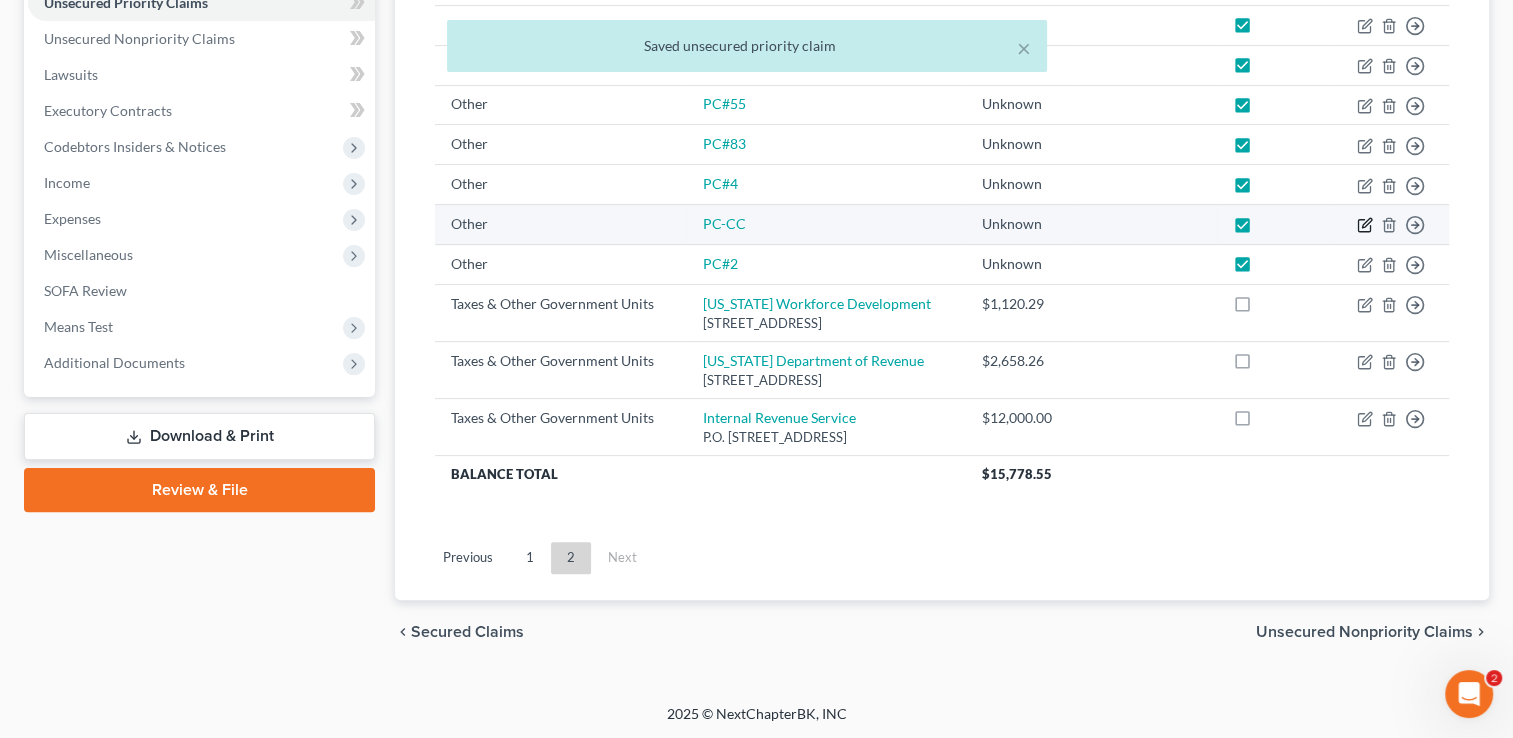 click 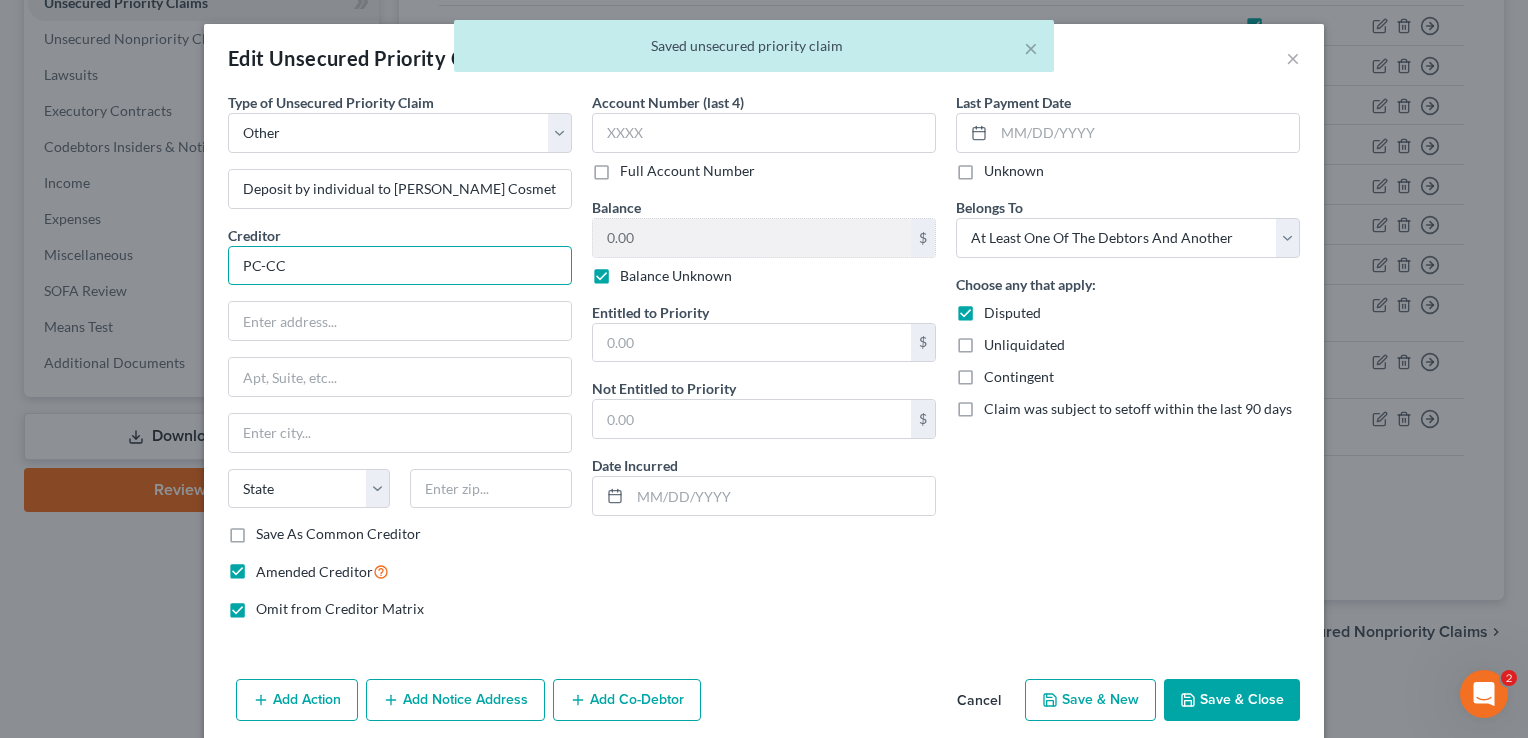 drag, startPoint x: 286, startPoint y: 272, endPoint x: 253, endPoint y: 263, distance: 34.20526 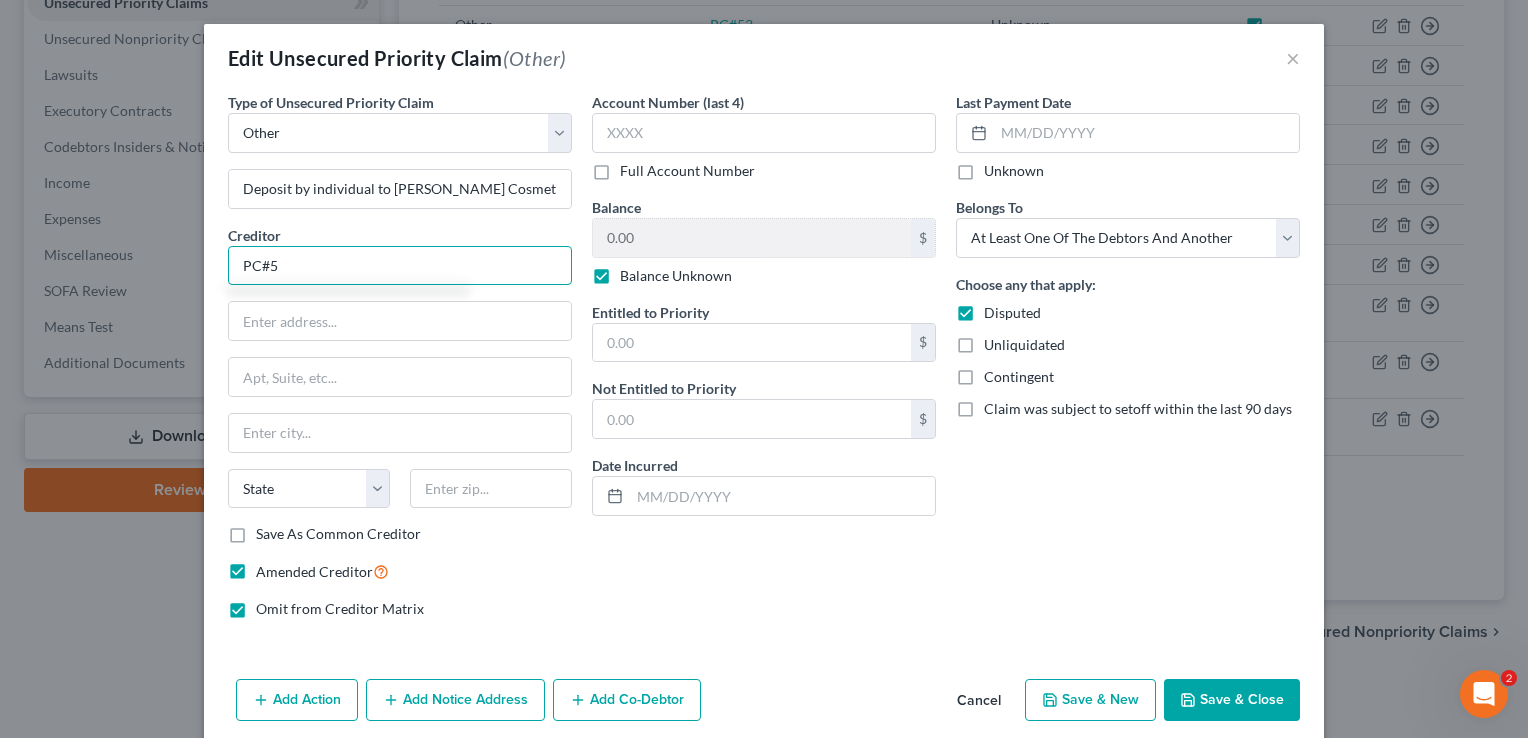 type on "PC#5" 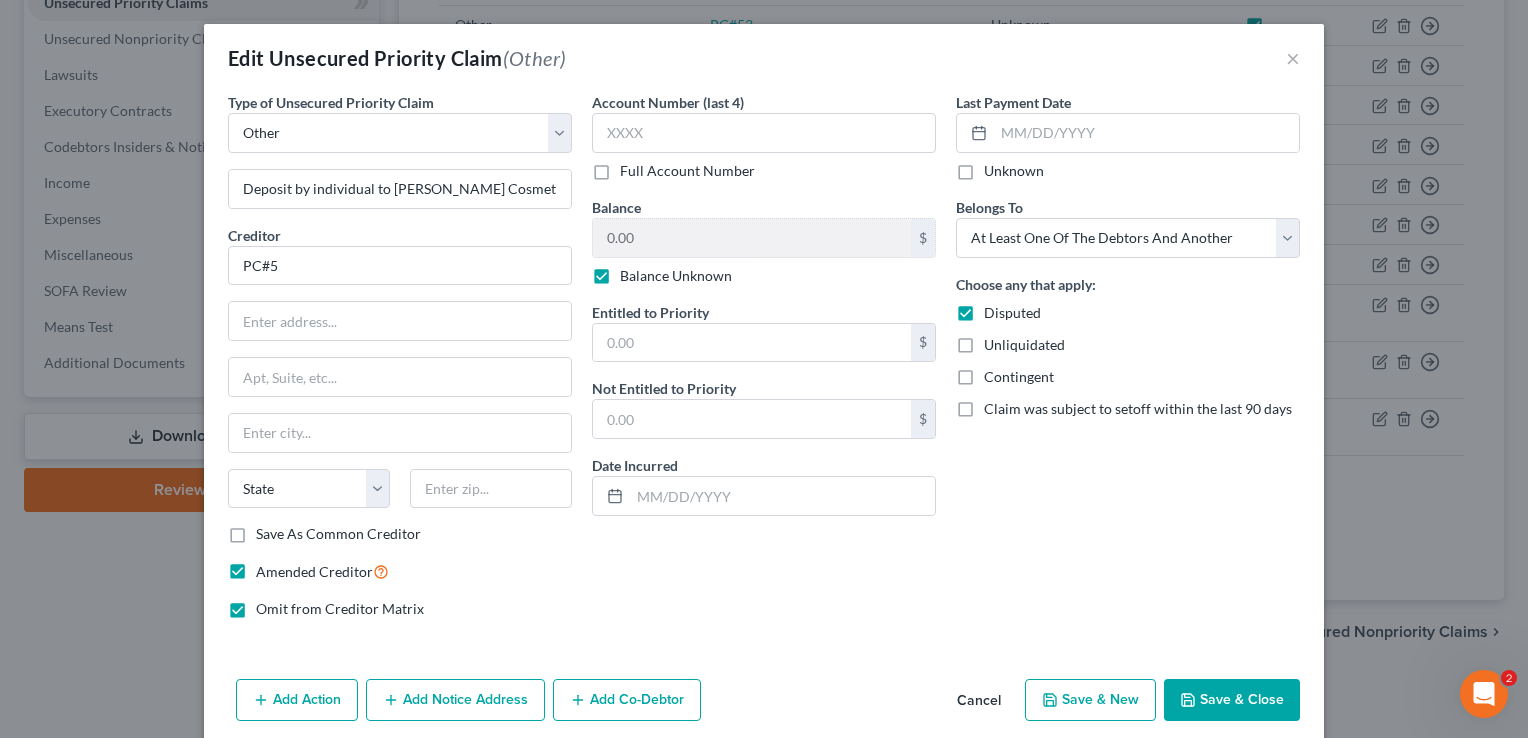 click on "Save & Close" at bounding box center [1232, 700] 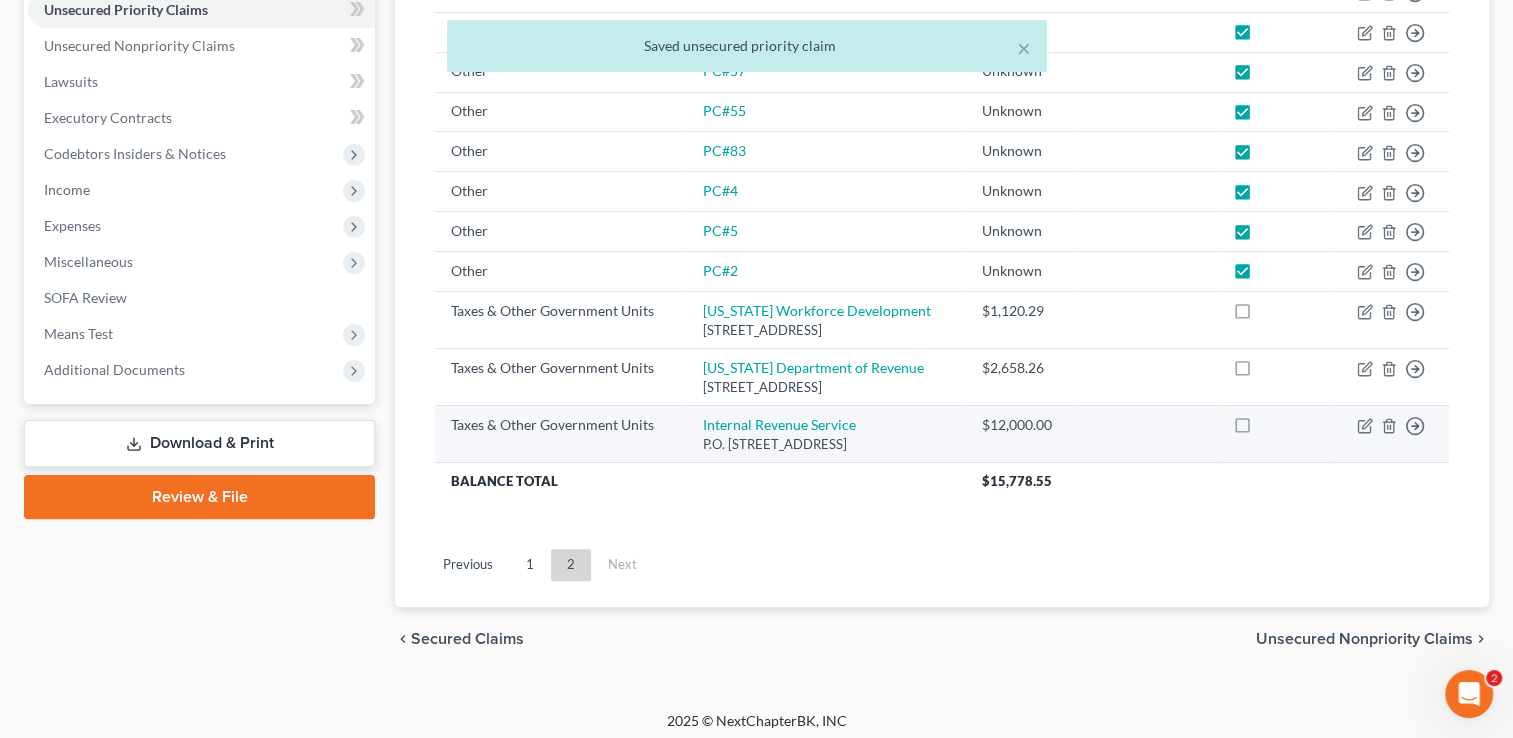 scroll, scrollTop: 475, scrollLeft: 0, axis: vertical 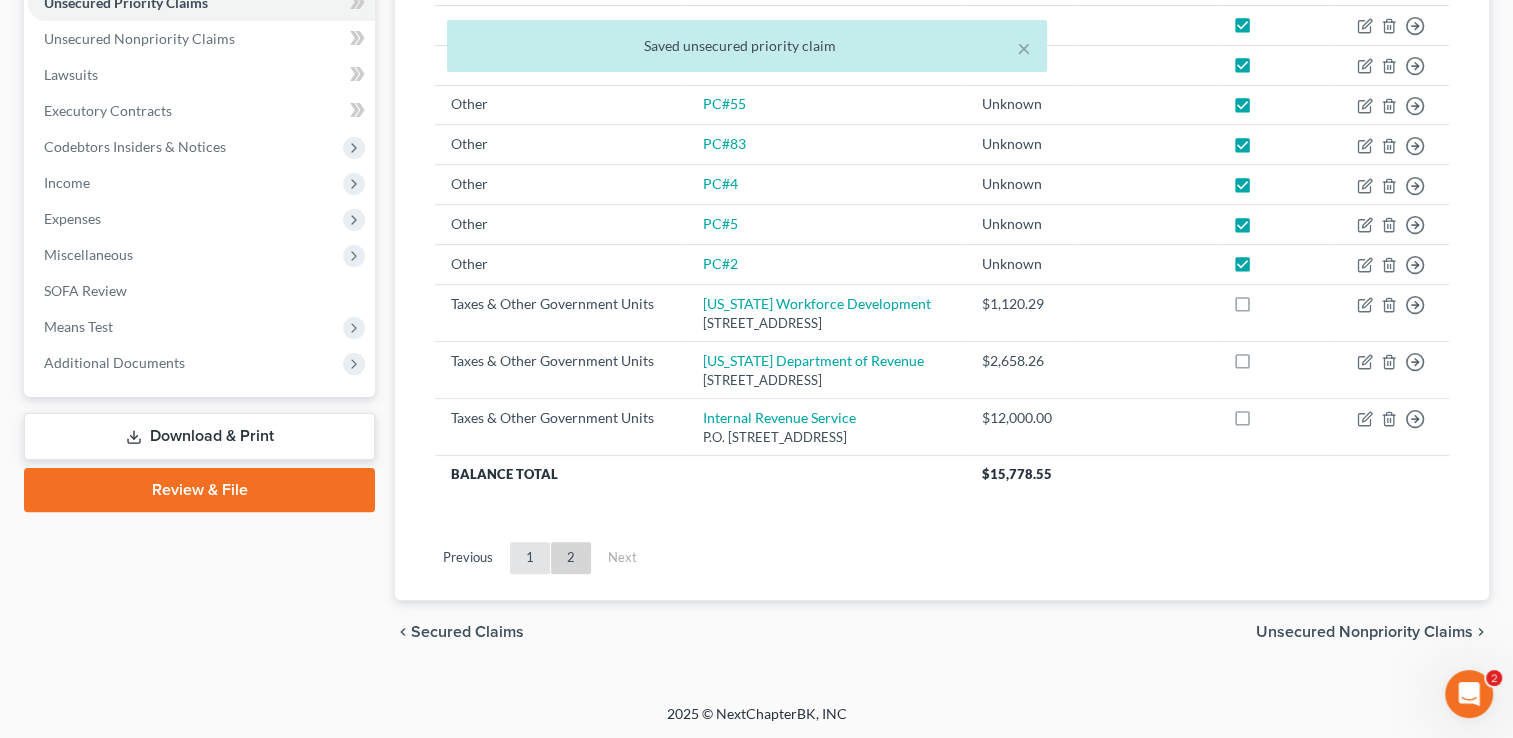 click on "1" at bounding box center [530, 558] 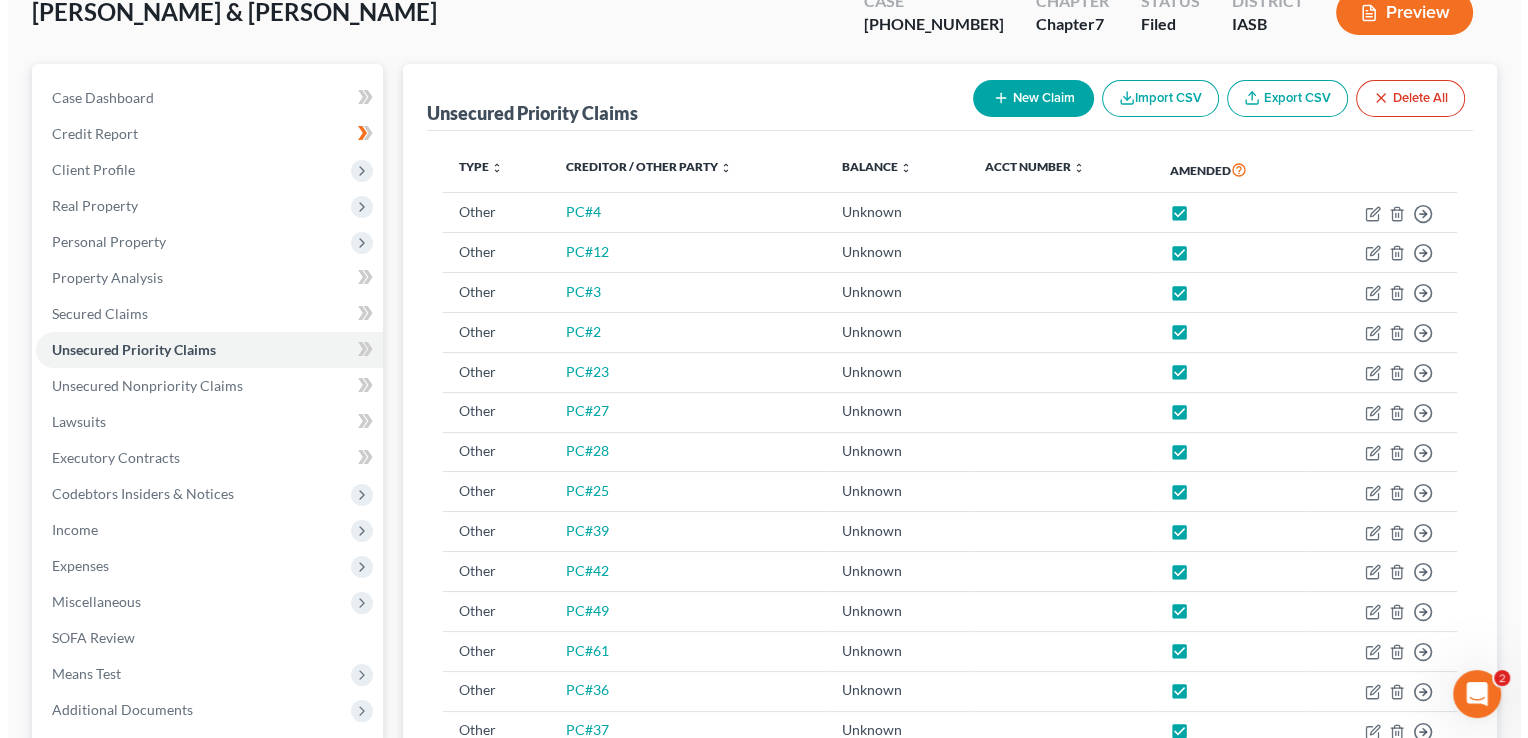 scroll, scrollTop: 126, scrollLeft: 0, axis: vertical 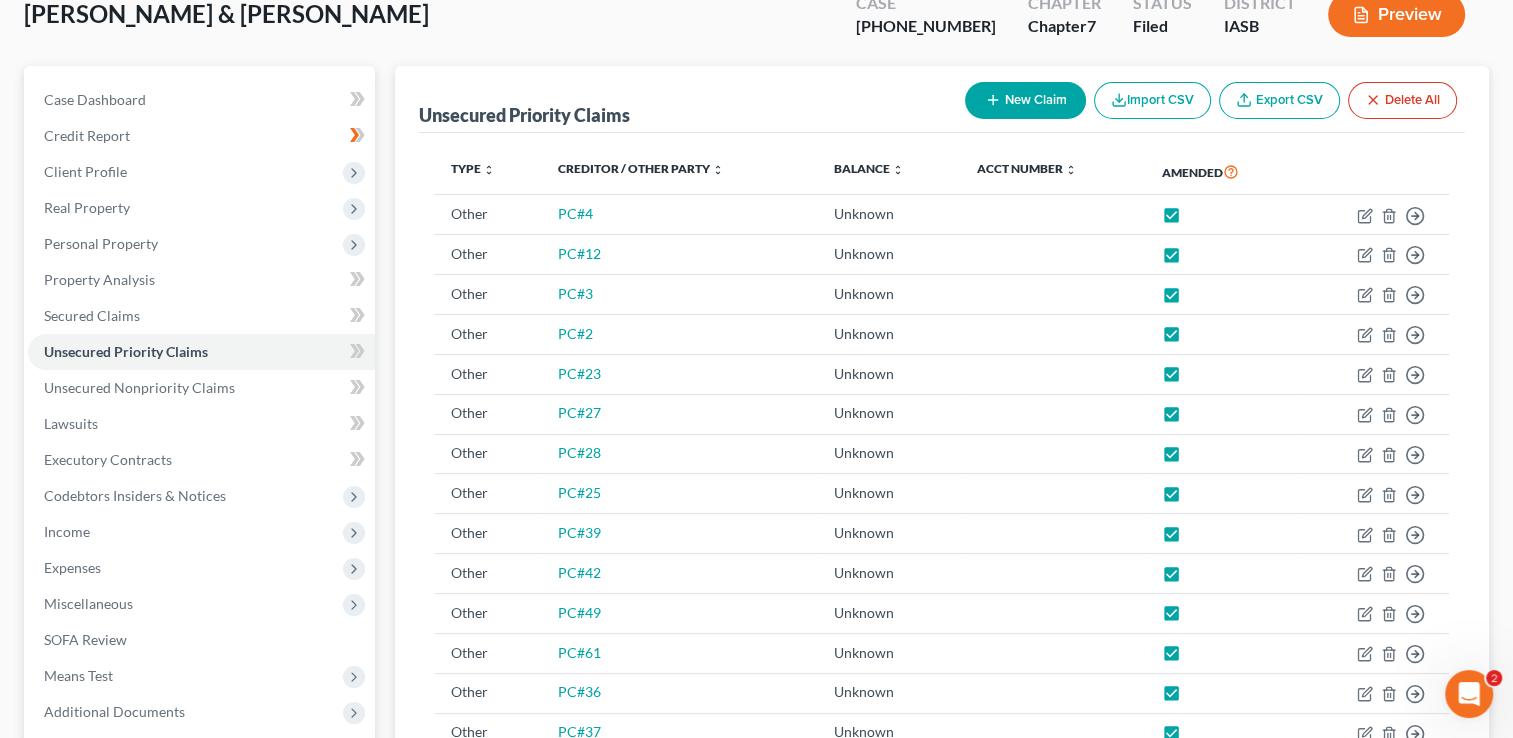 click on "Preview" at bounding box center [1396, 14] 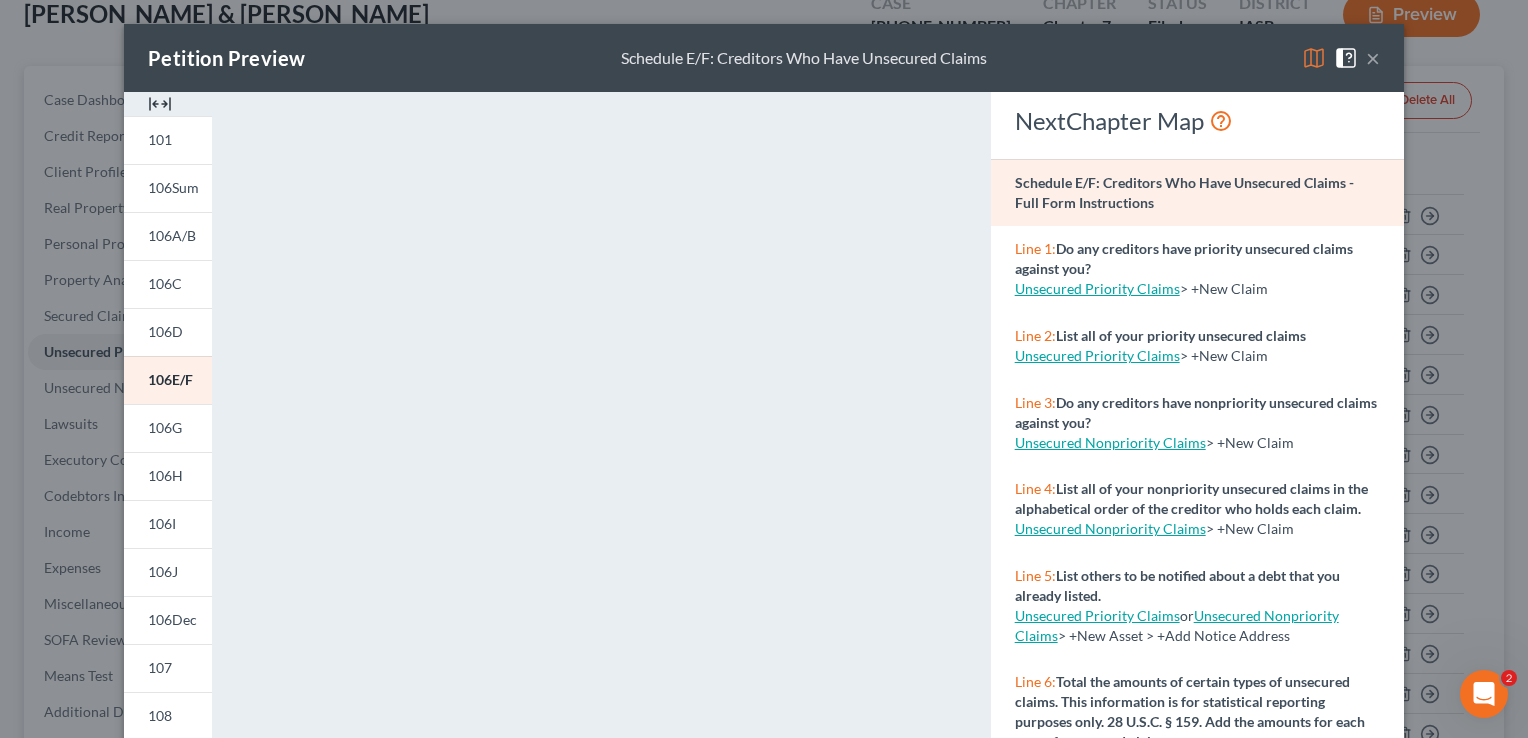 click on "×" at bounding box center [1373, 58] 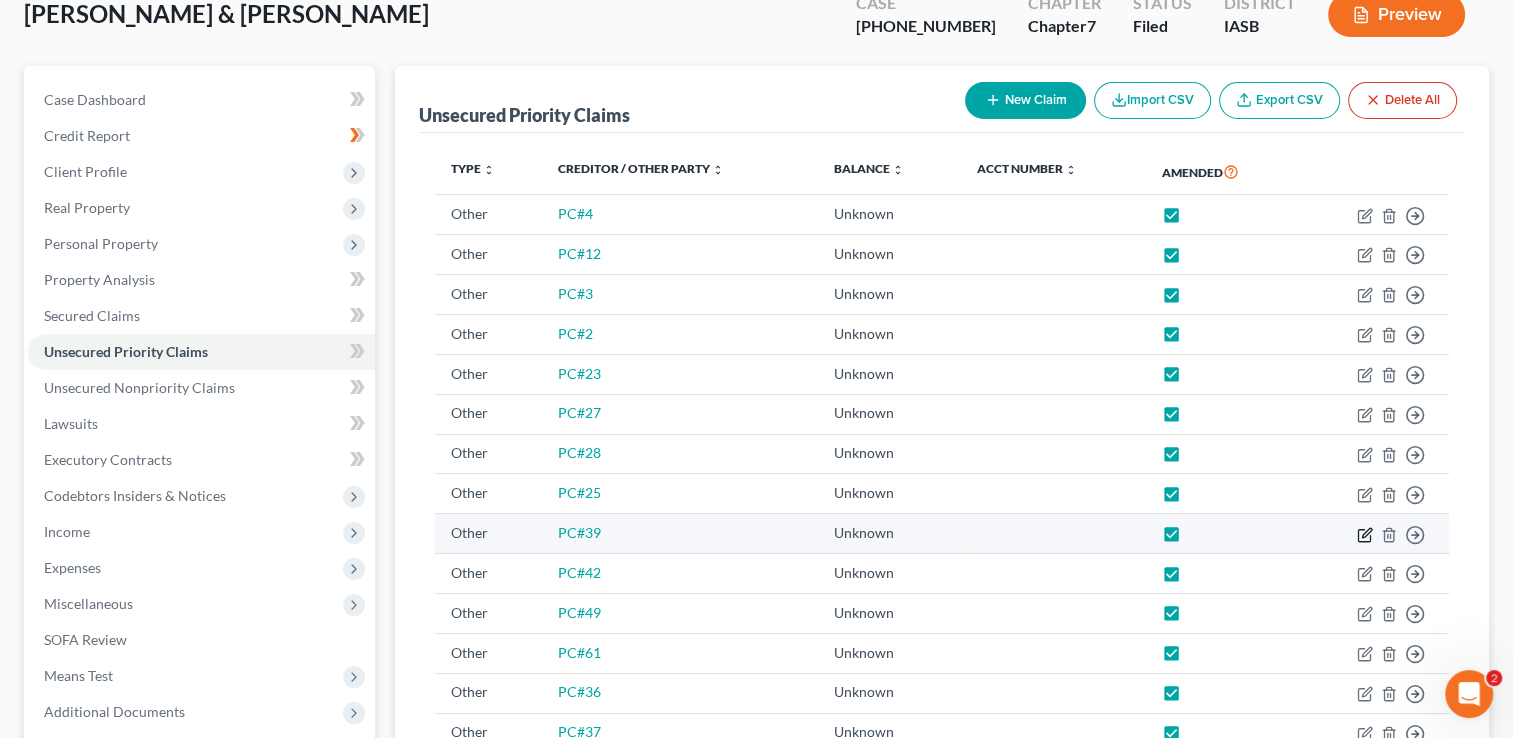click 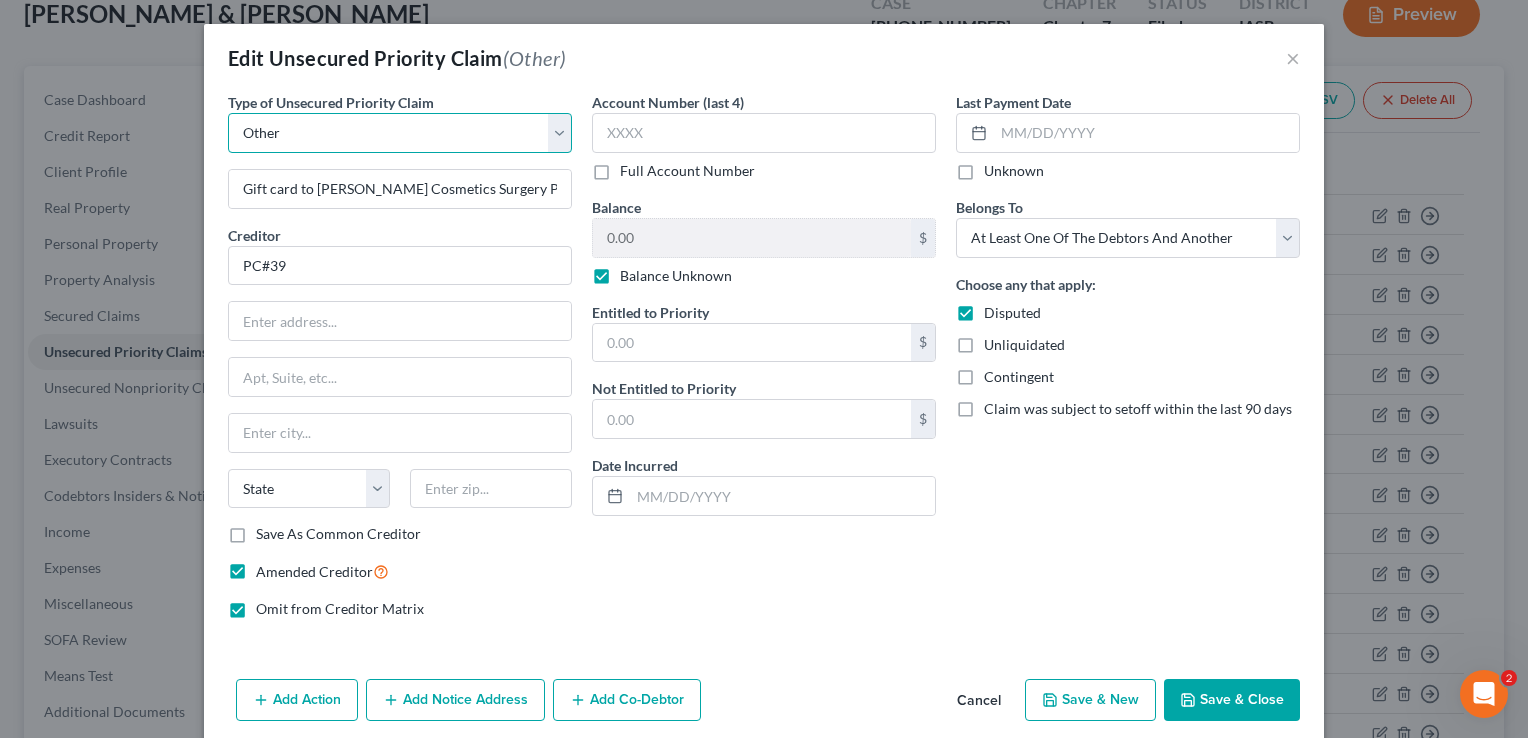 click on "Select Taxes & Other Government Units Domestic Support Obligations Extensions of credit in an involuntary case Wages, Salaries, Commissions Contributions to employee benefits Certain farmers and fisherman Deposits by individuals Commitments to maintain capitals Claims for death or injury while intoxicated Other" at bounding box center [400, 133] 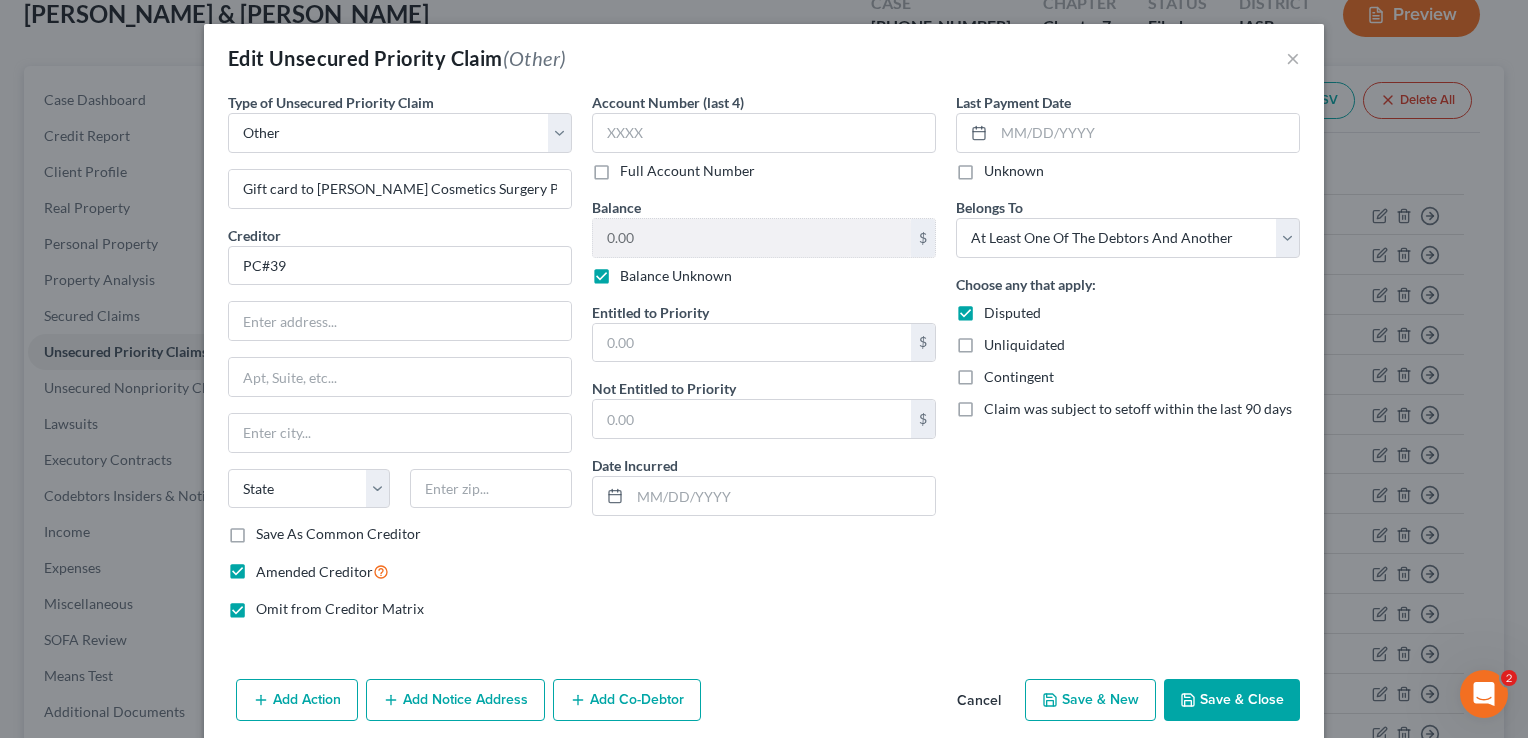 click on "Account Number (last 4)
Full Account Number
Balance
0.00 $
Balance Unknown
Balance Undetermined
0.00 $
Balance Unknown
Entitled to Priority $ Not Entitled to Priority $ Date Incurred" at bounding box center [764, 363] 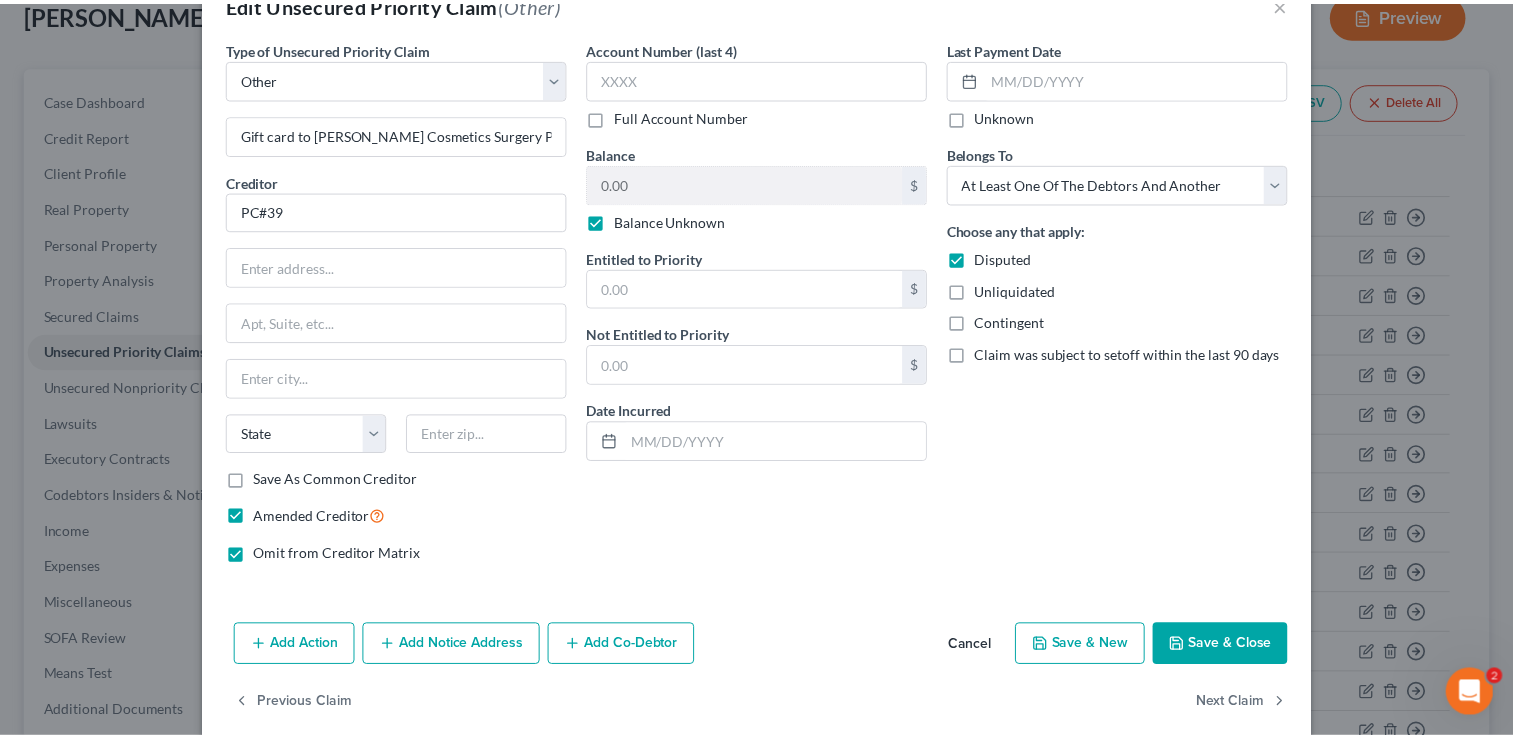 scroll, scrollTop: 77, scrollLeft: 0, axis: vertical 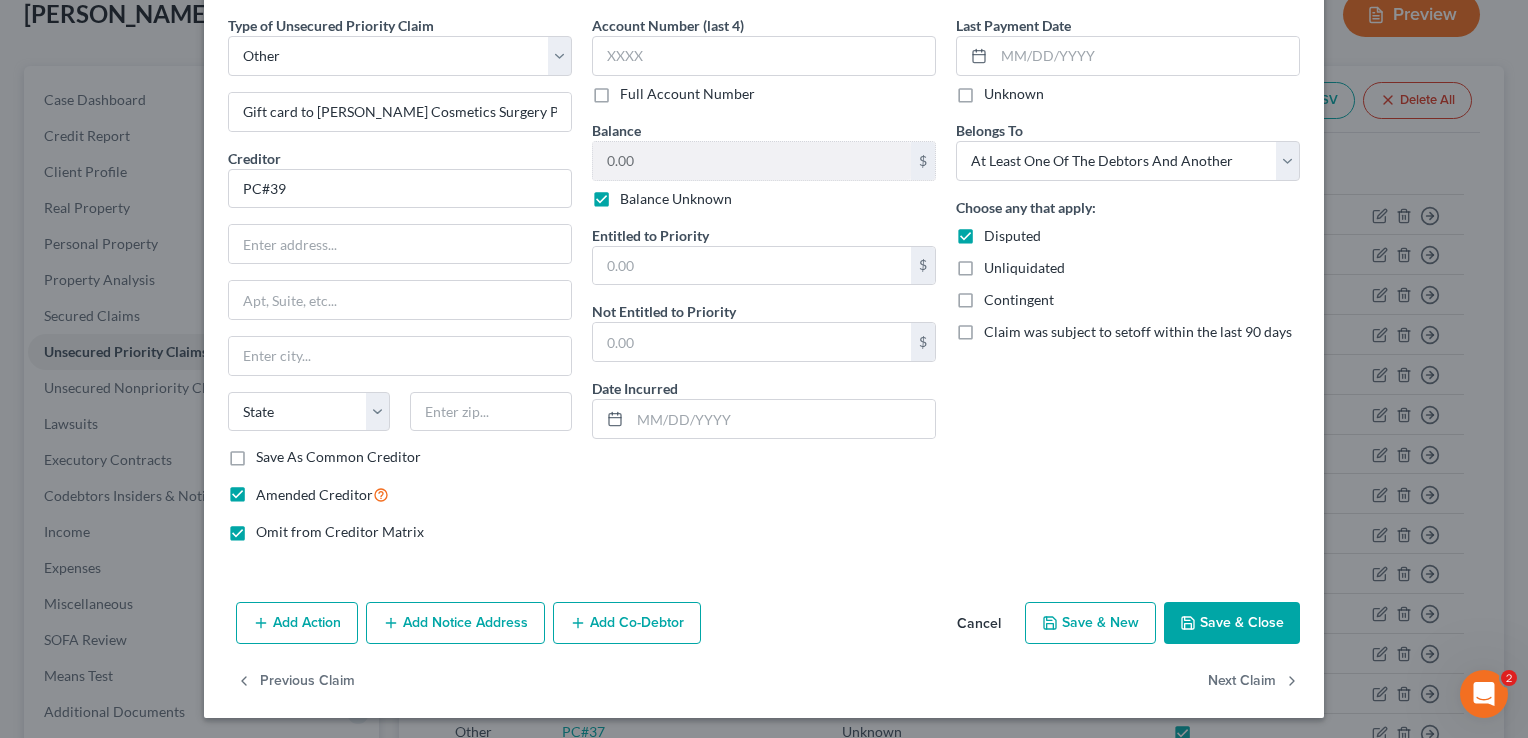 click on "Cancel" at bounding box center (979, 624) 